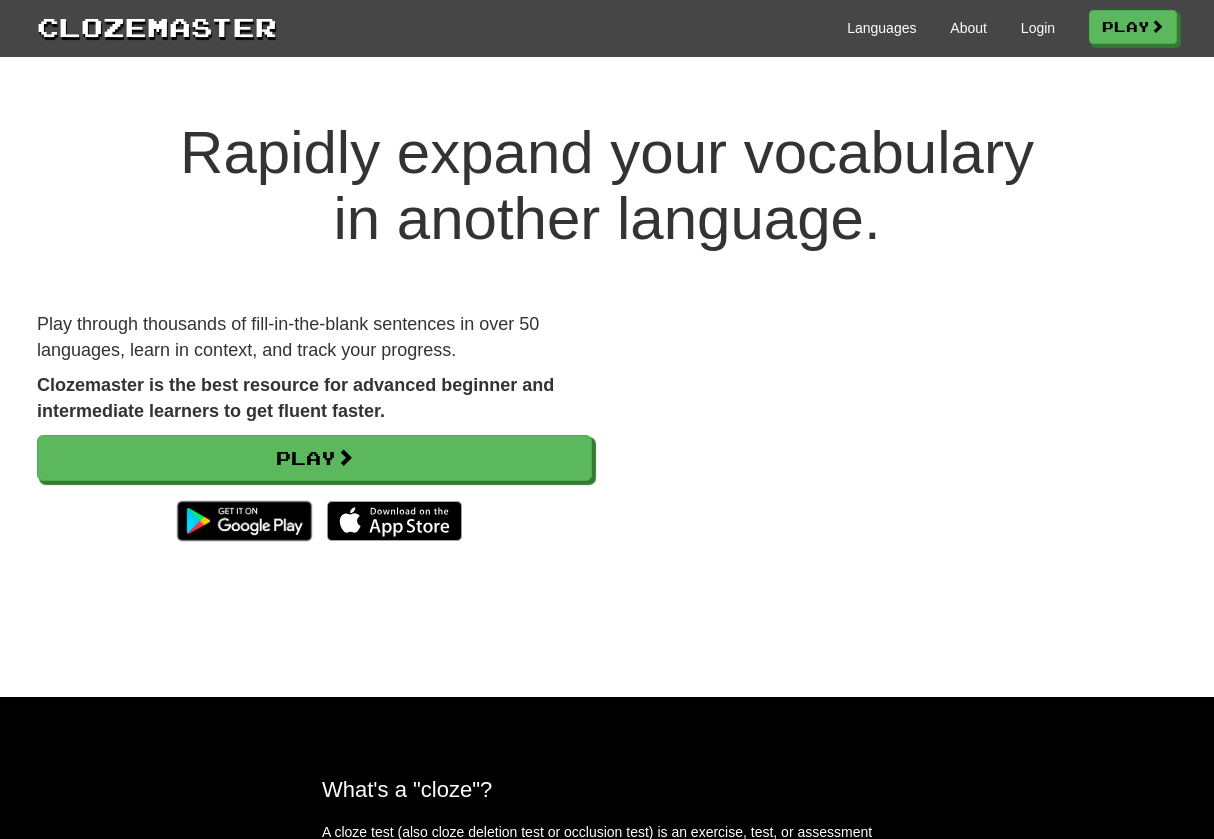scroll, scrollTop: 0, scrollLeft: 0, axis: both 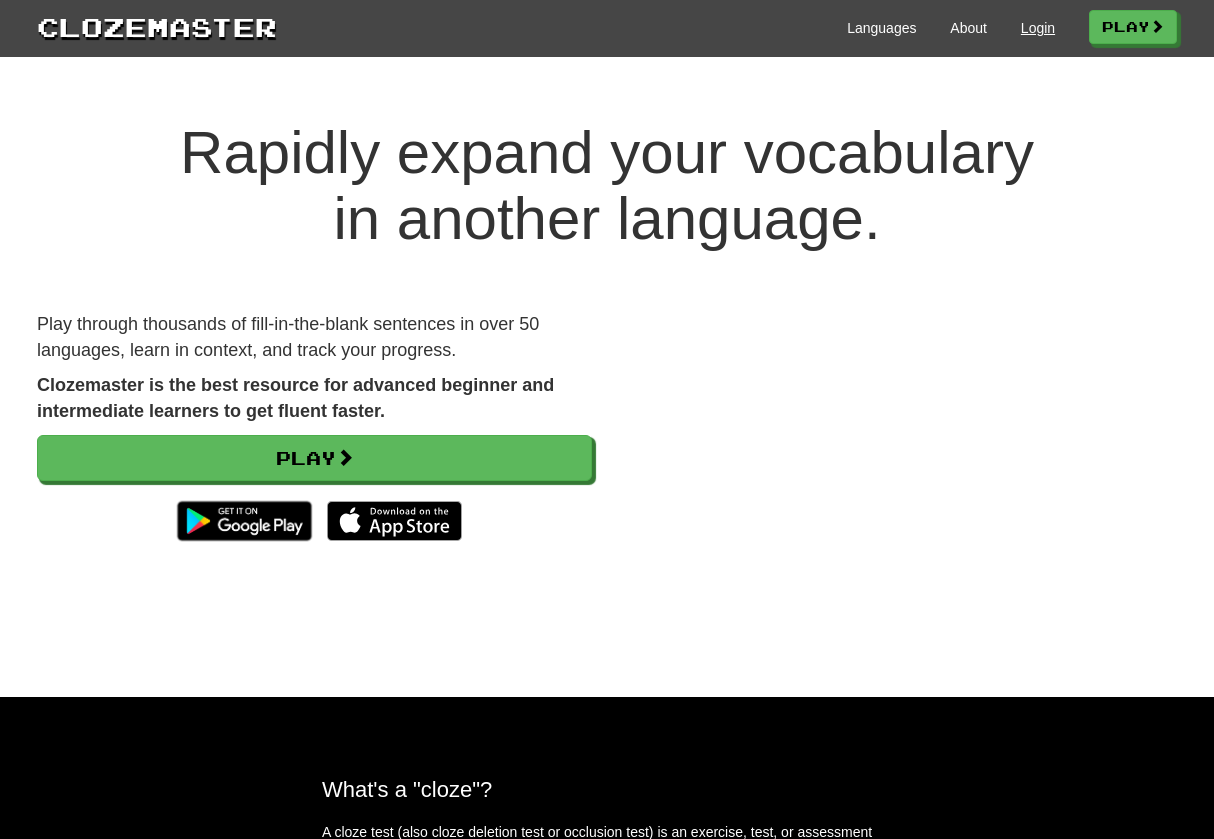 click on "Login" at bounding box center [1038, 28] 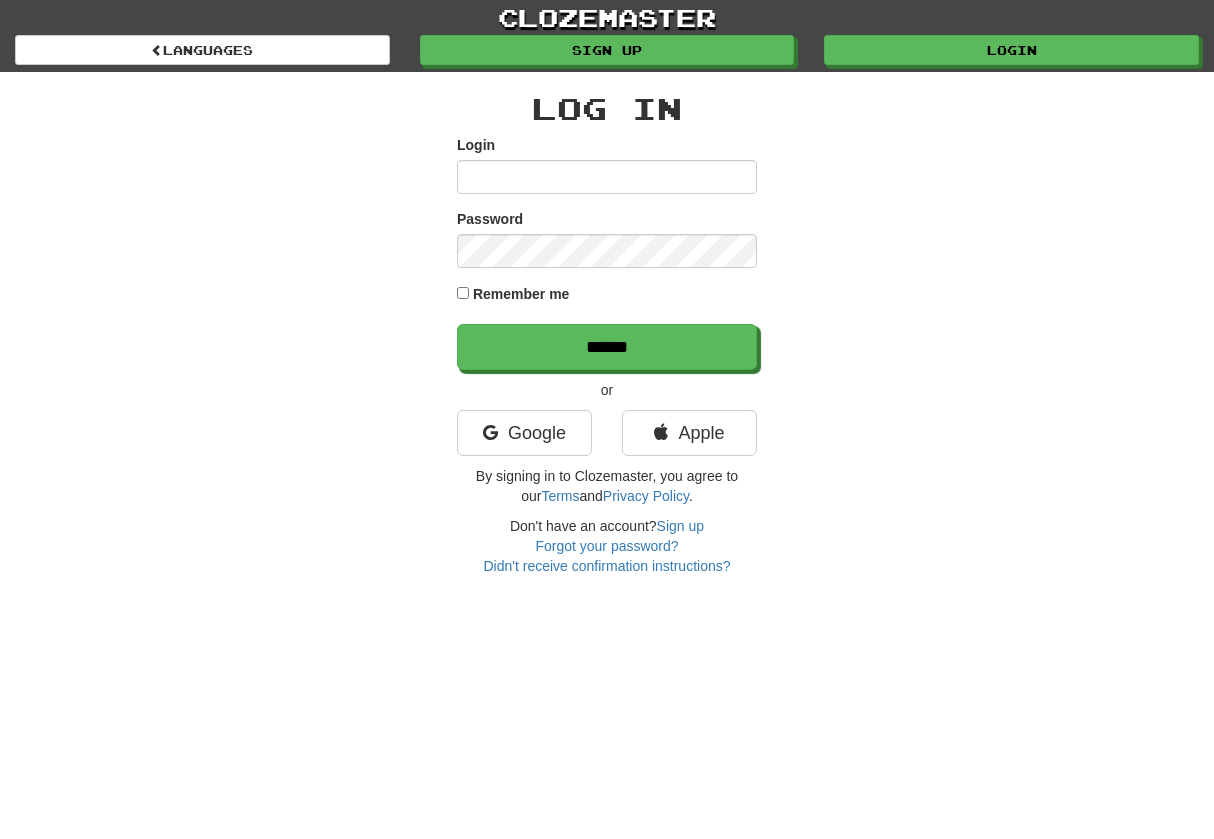 scroll, scrollTop: 0, scrollLeft: 0, axis: both 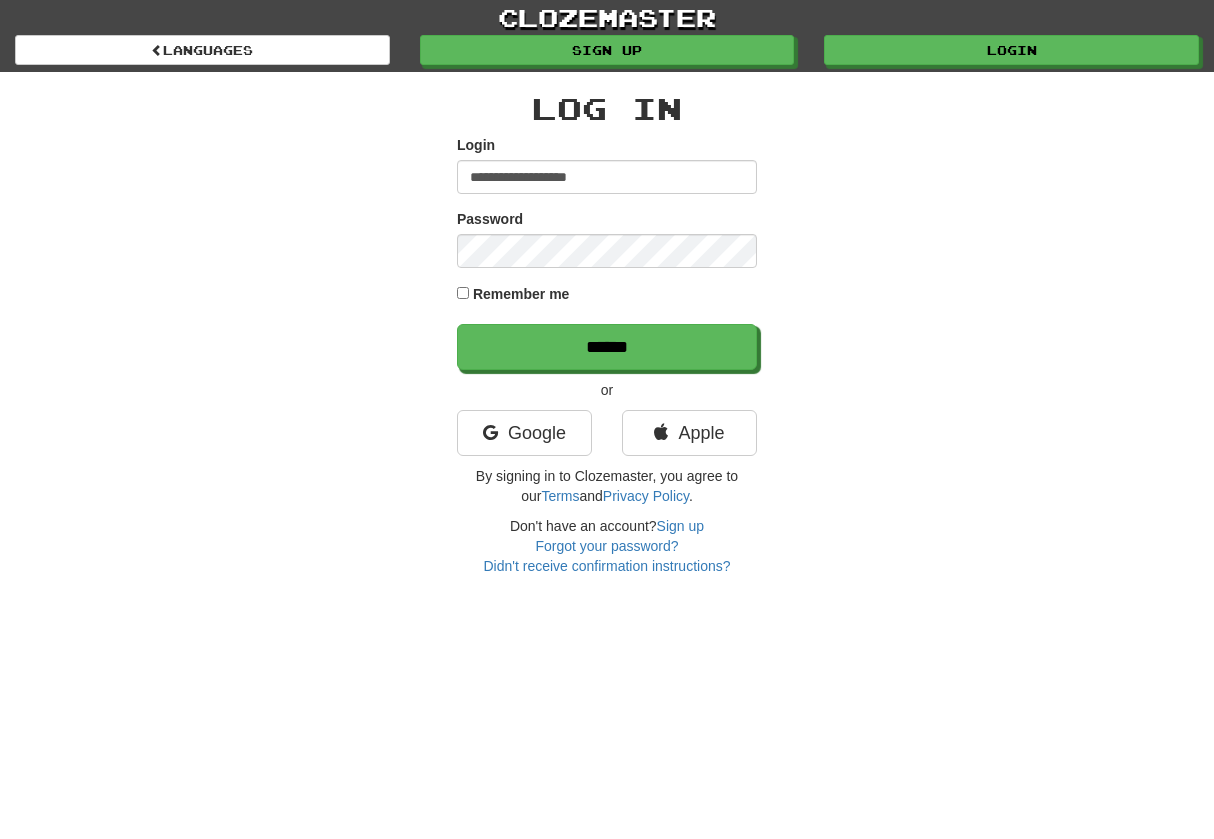 type on "**********" 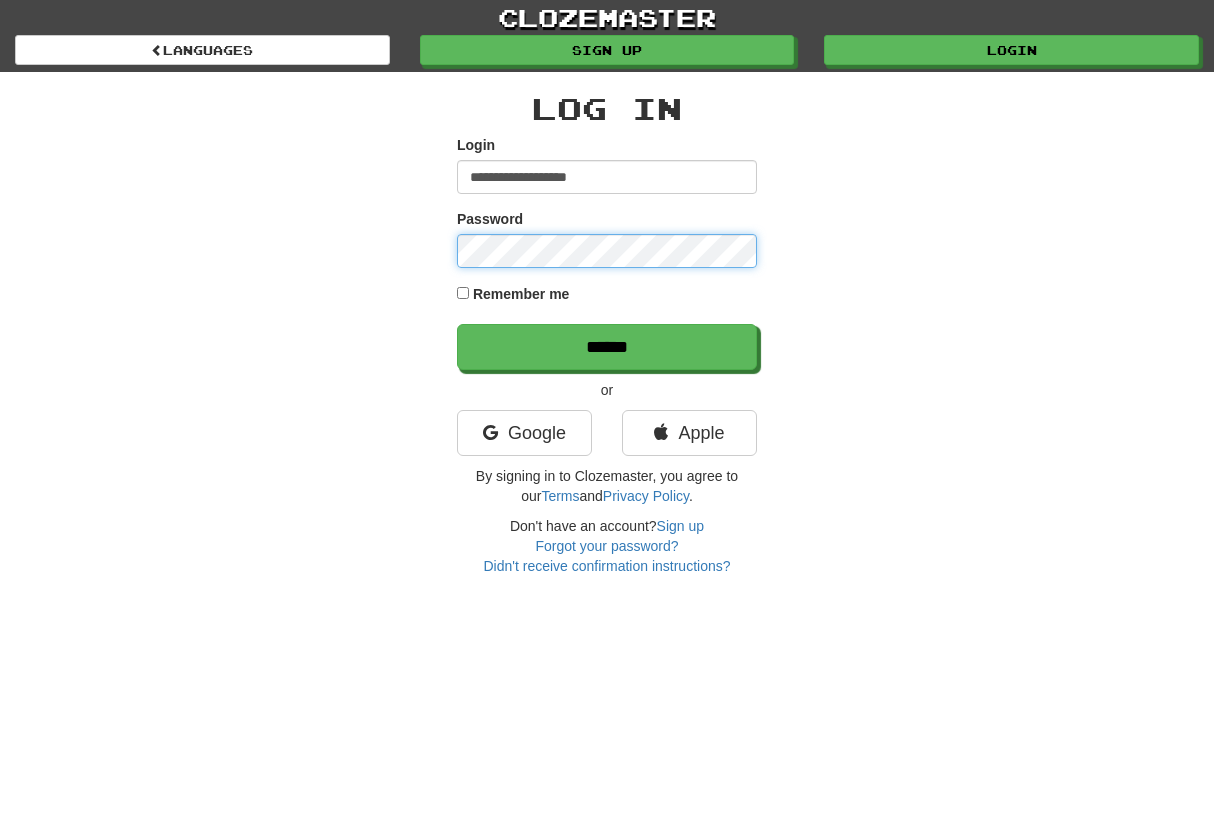 click on "******" at bounding box center [607, 347] 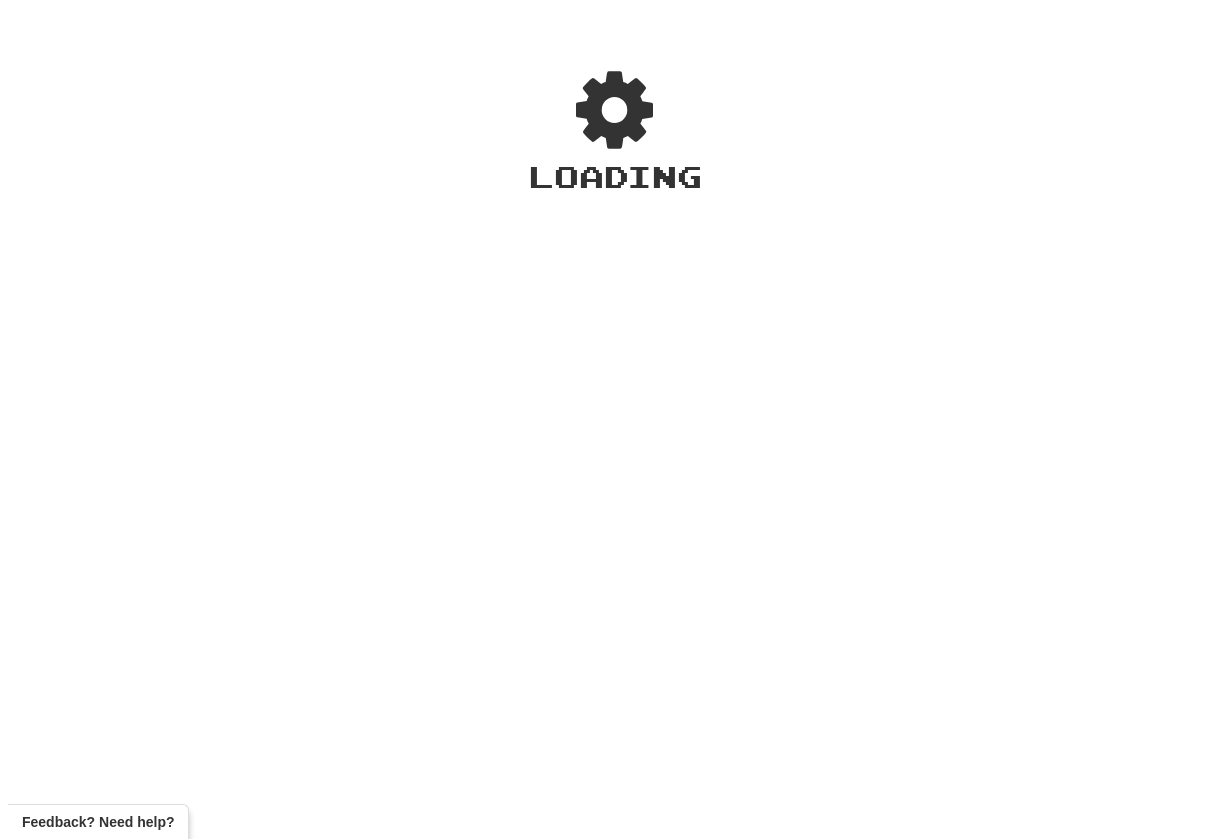 scroll, scrollTop: 0, scrollLeft: 0, axis: both 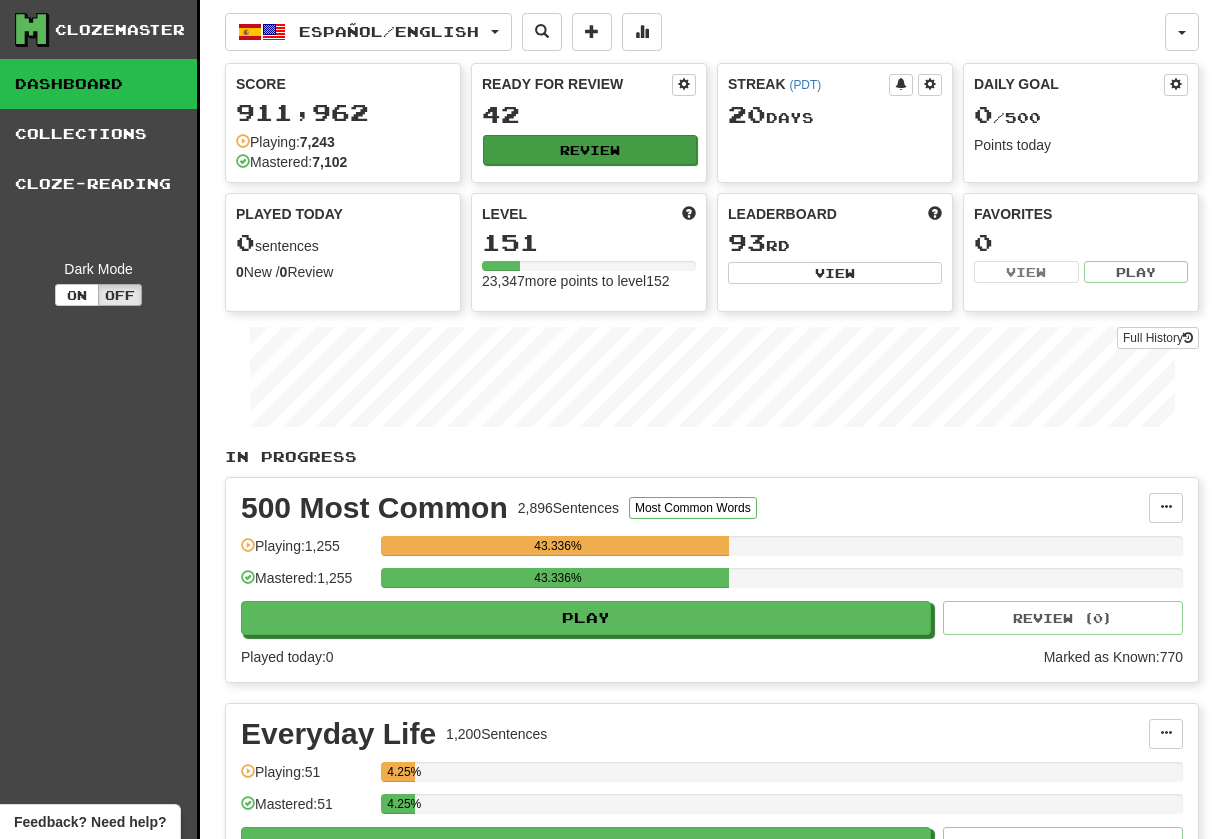 click on "Review" at bounding box center [590, 150] 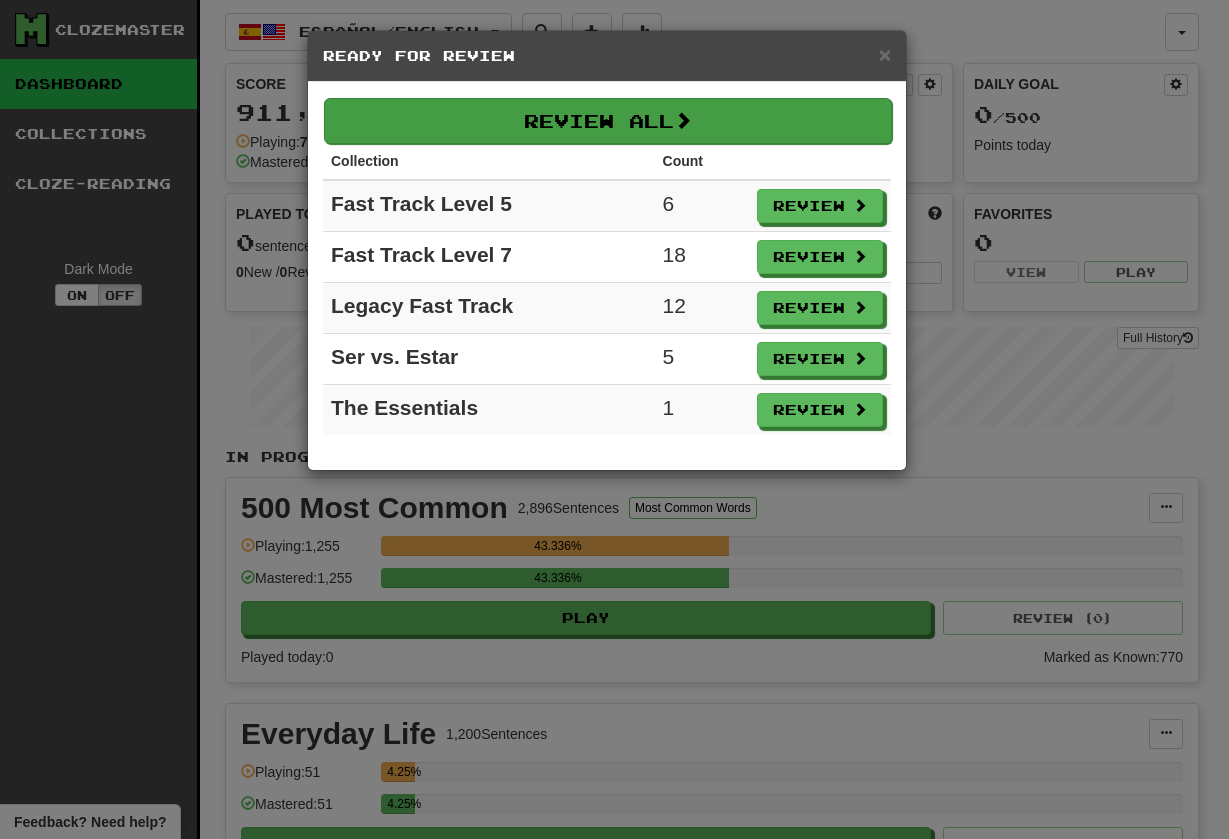 click on "Review All" at bounding box center [608, 121] 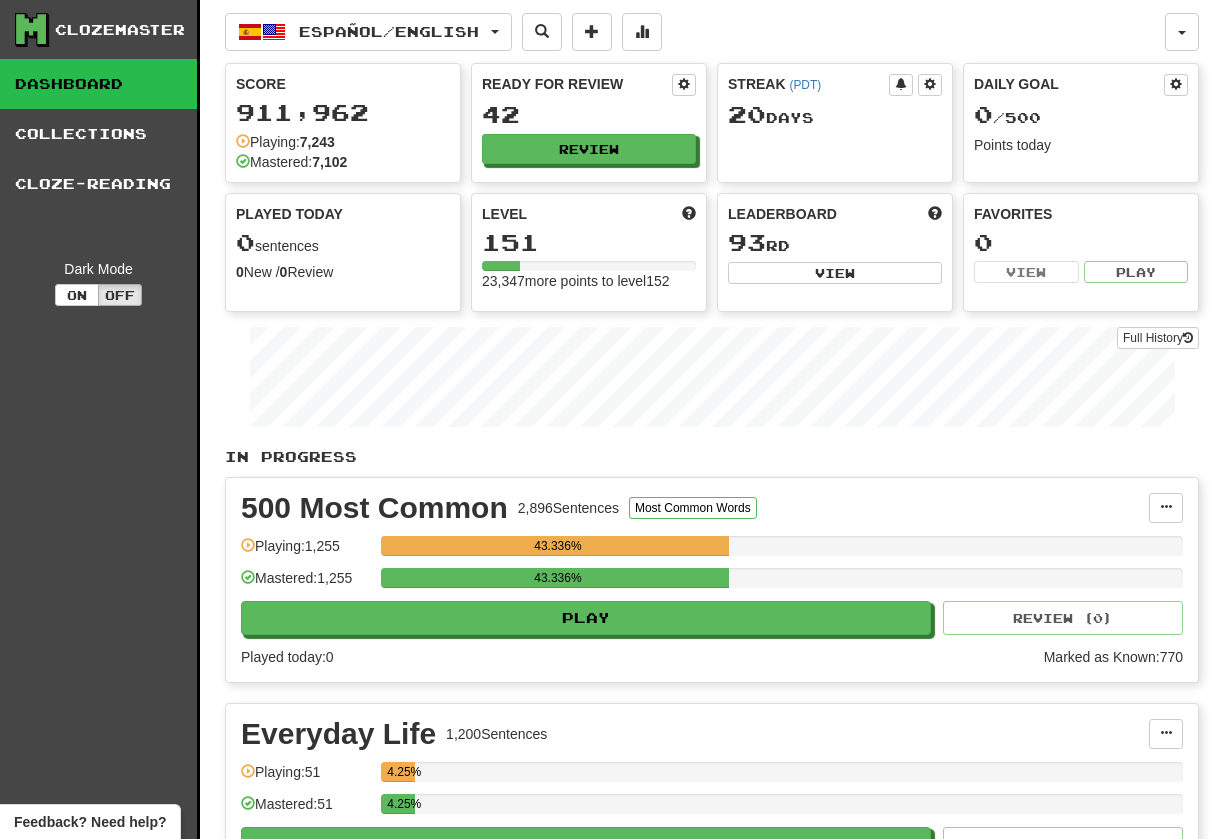 select on "********" 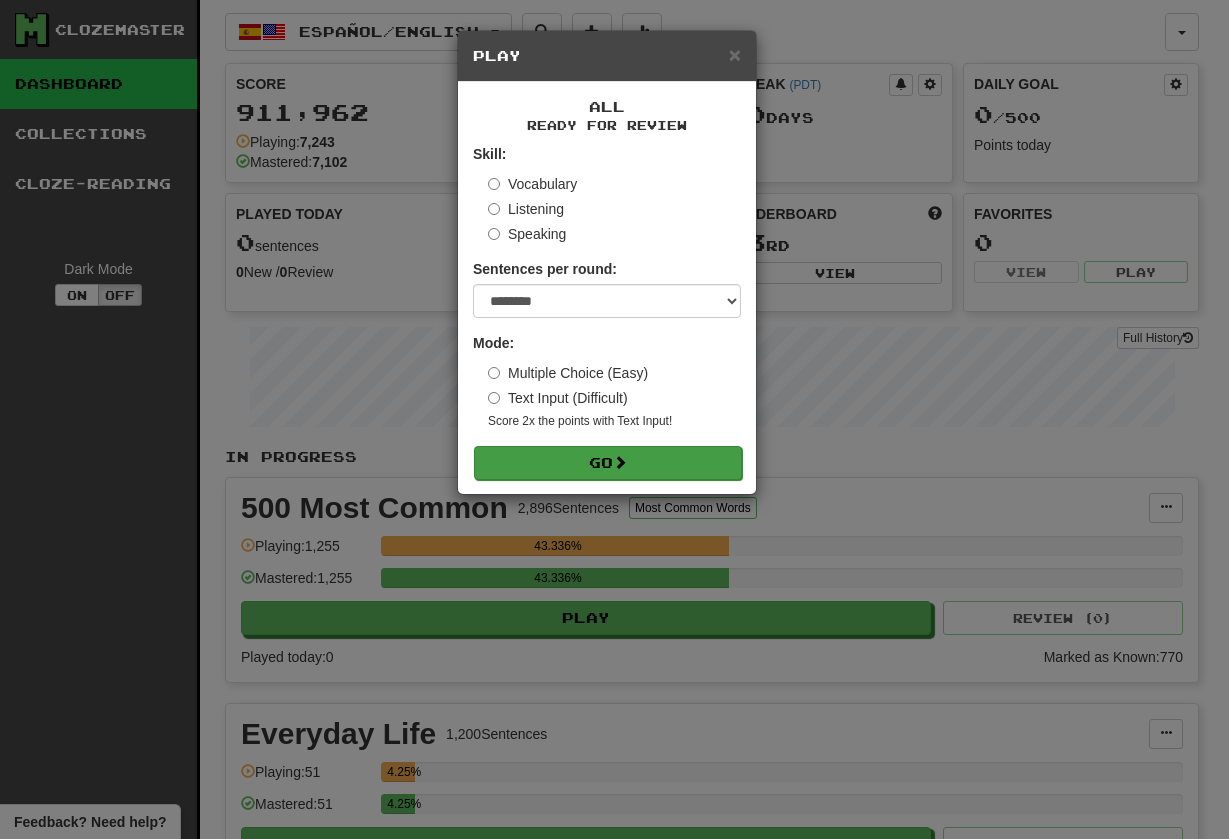 click on "Go" at bounding box center (608, 463) 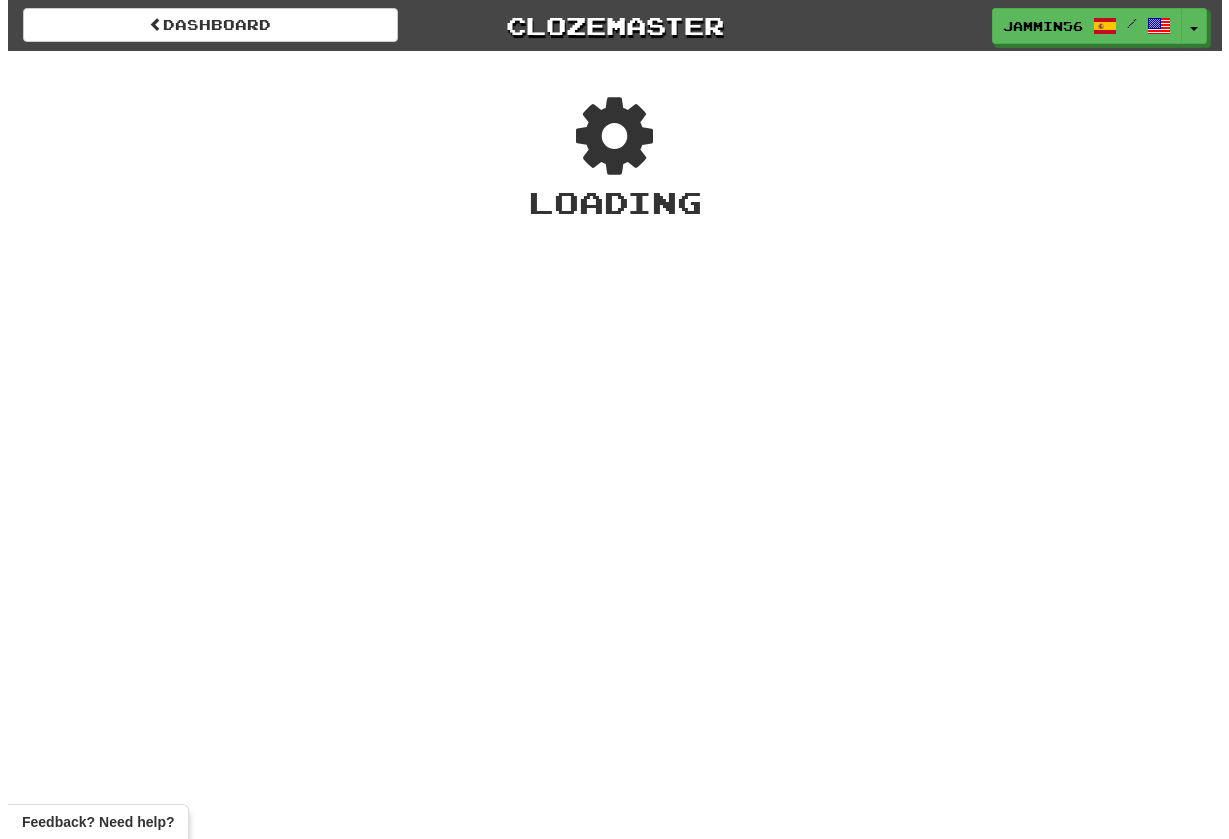 scroll, scrollTop: 0, scrollLeft: 0, axis: both 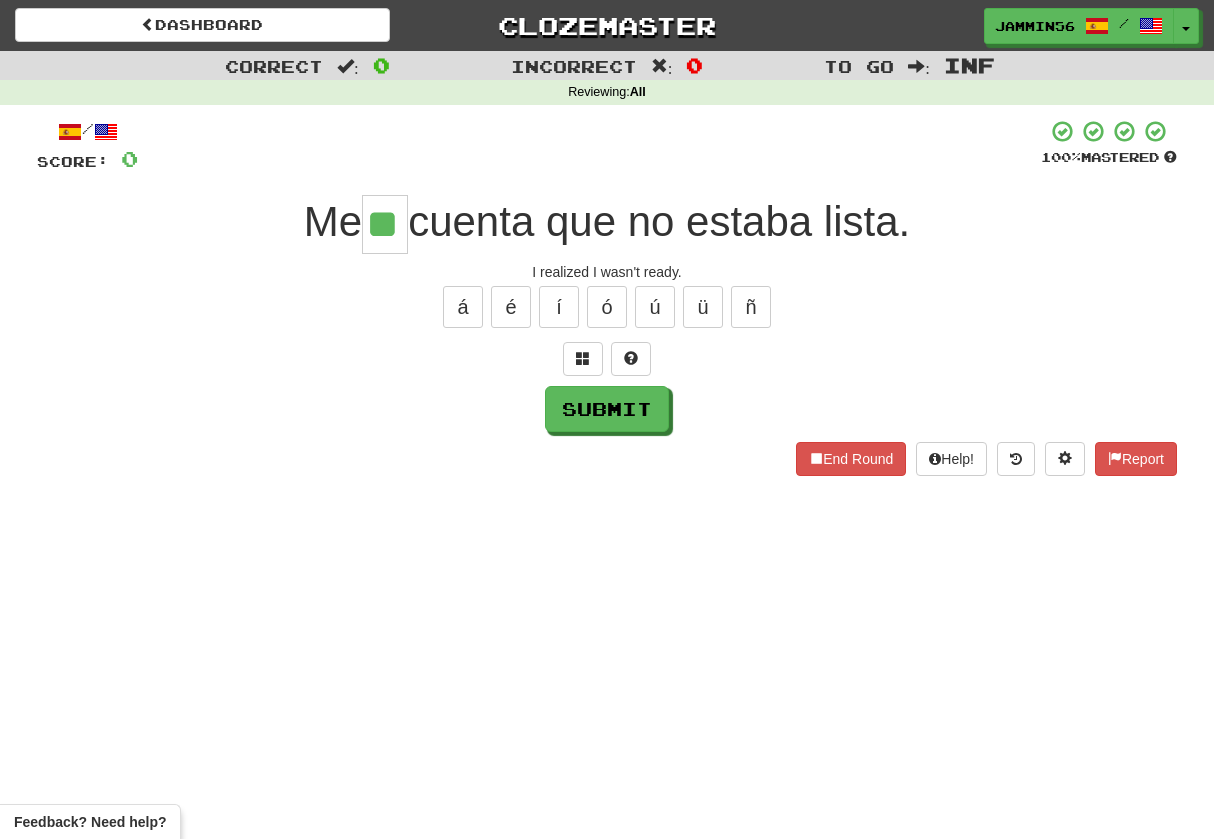 type on "**" 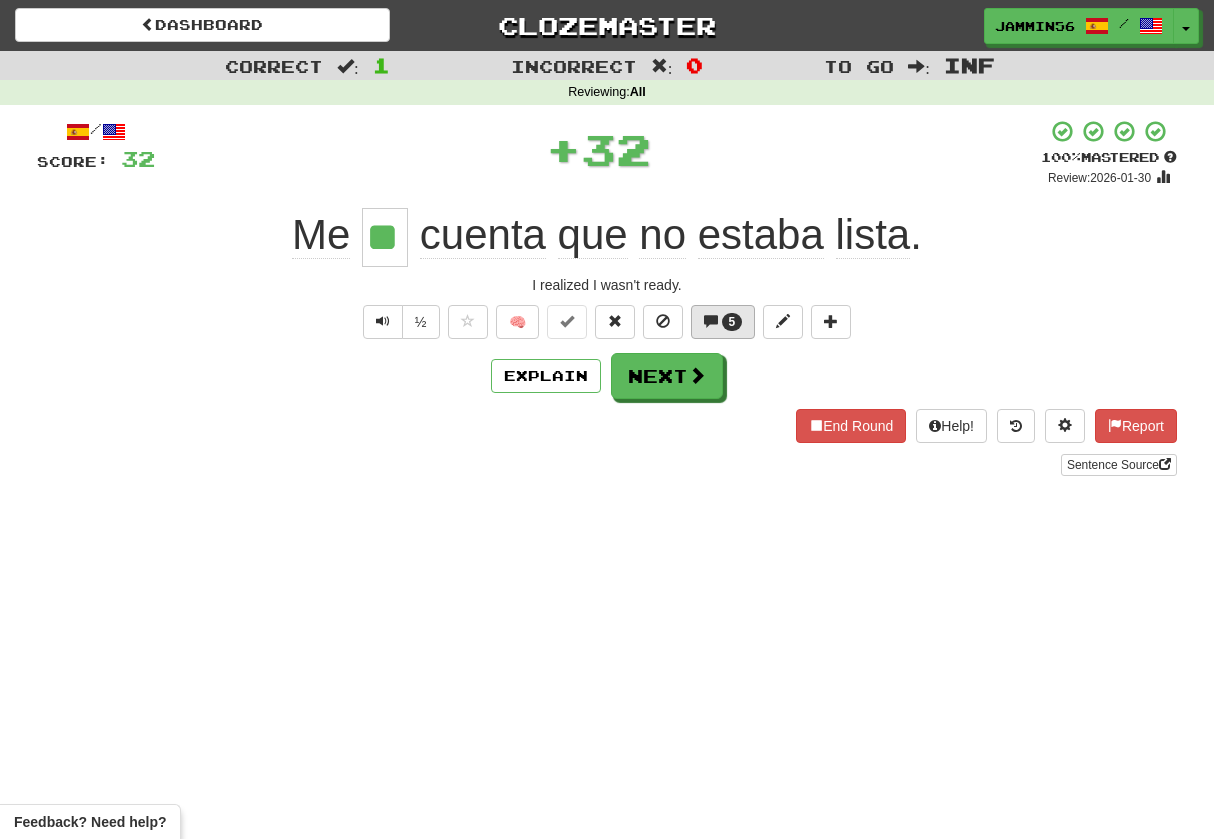 click on "5" at bounding box center (732, 322) 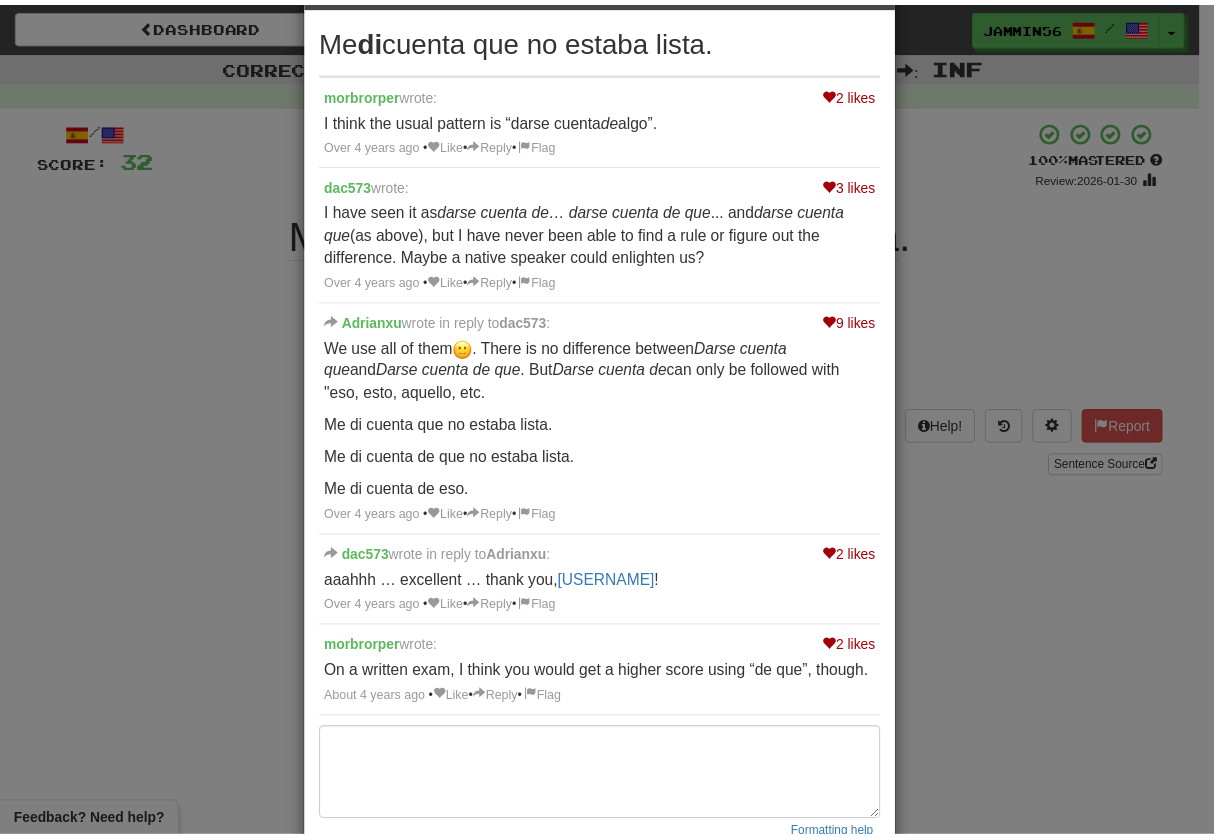 scroll, scrollTop: 0, scrollLeft: 0, axis: both 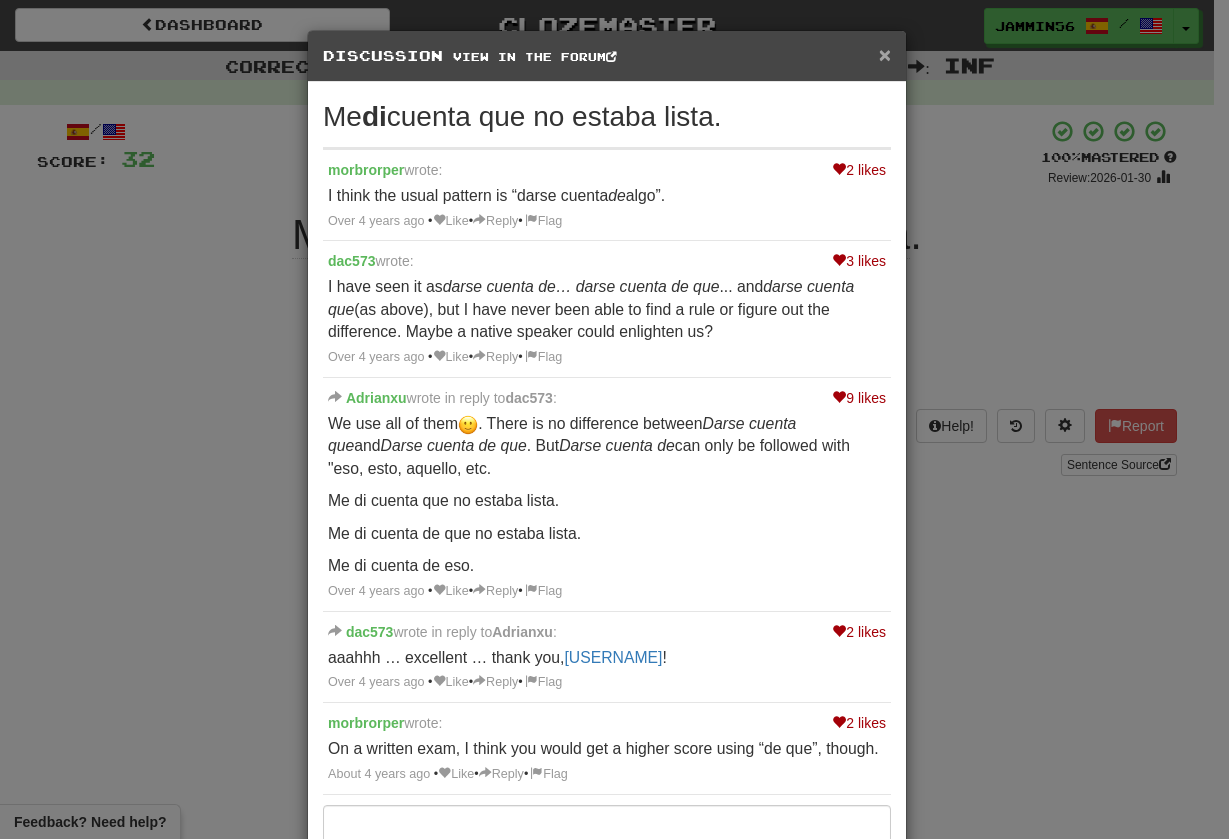 click on "×" at bounding box center (885, 54) 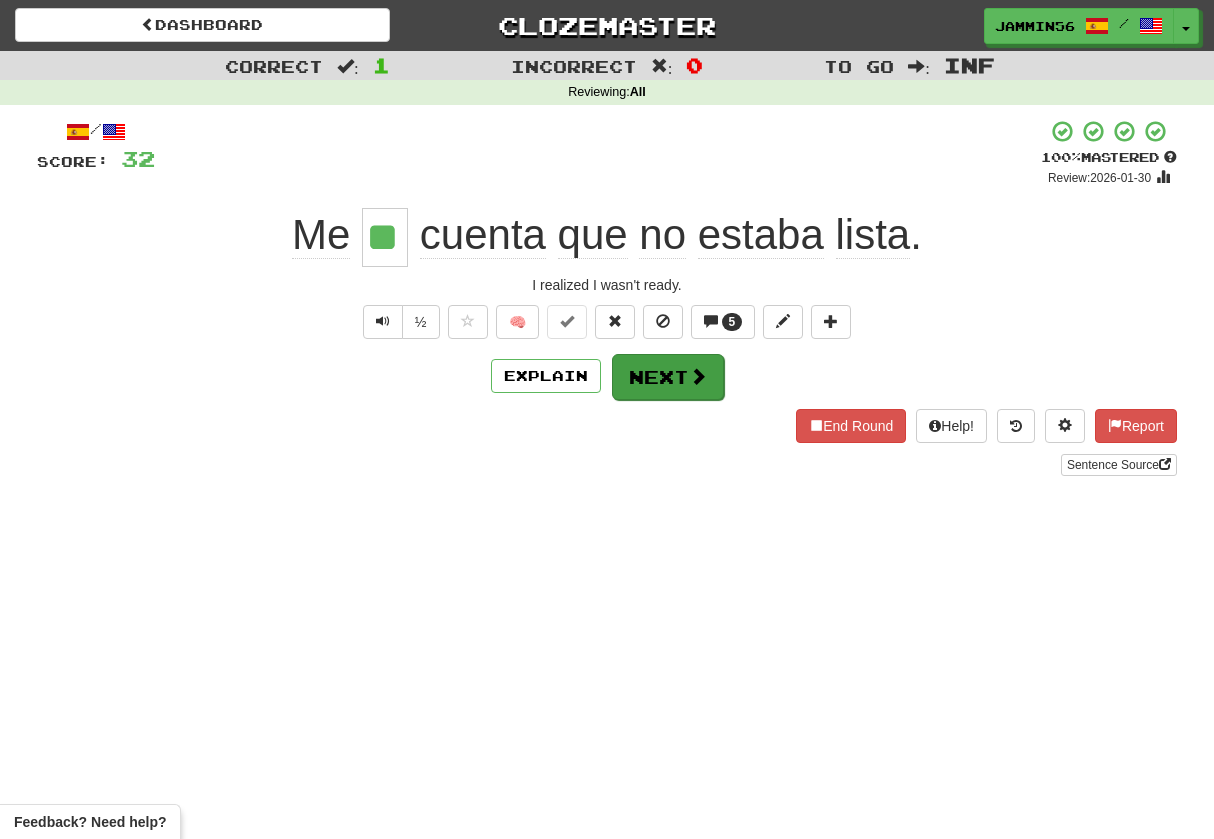 click on "Next" at bounding box center [668, 377] 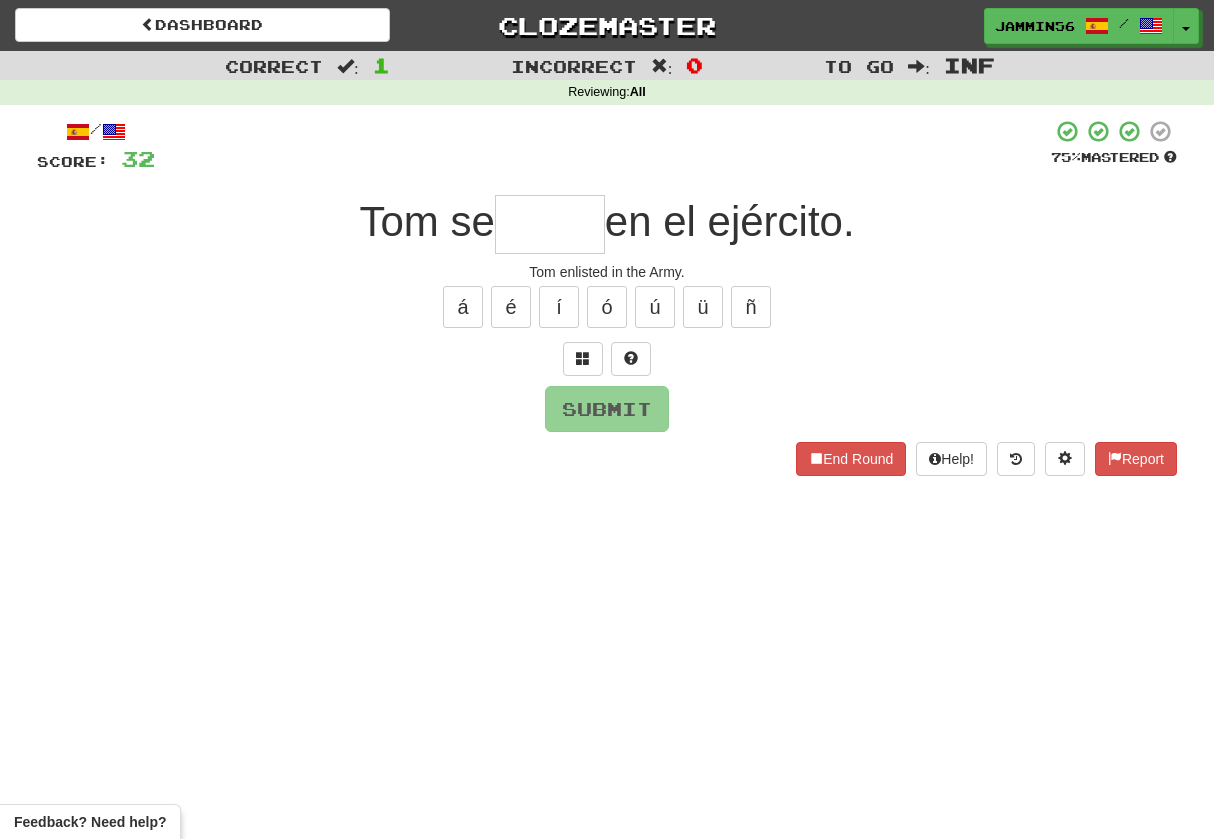 type on "*" 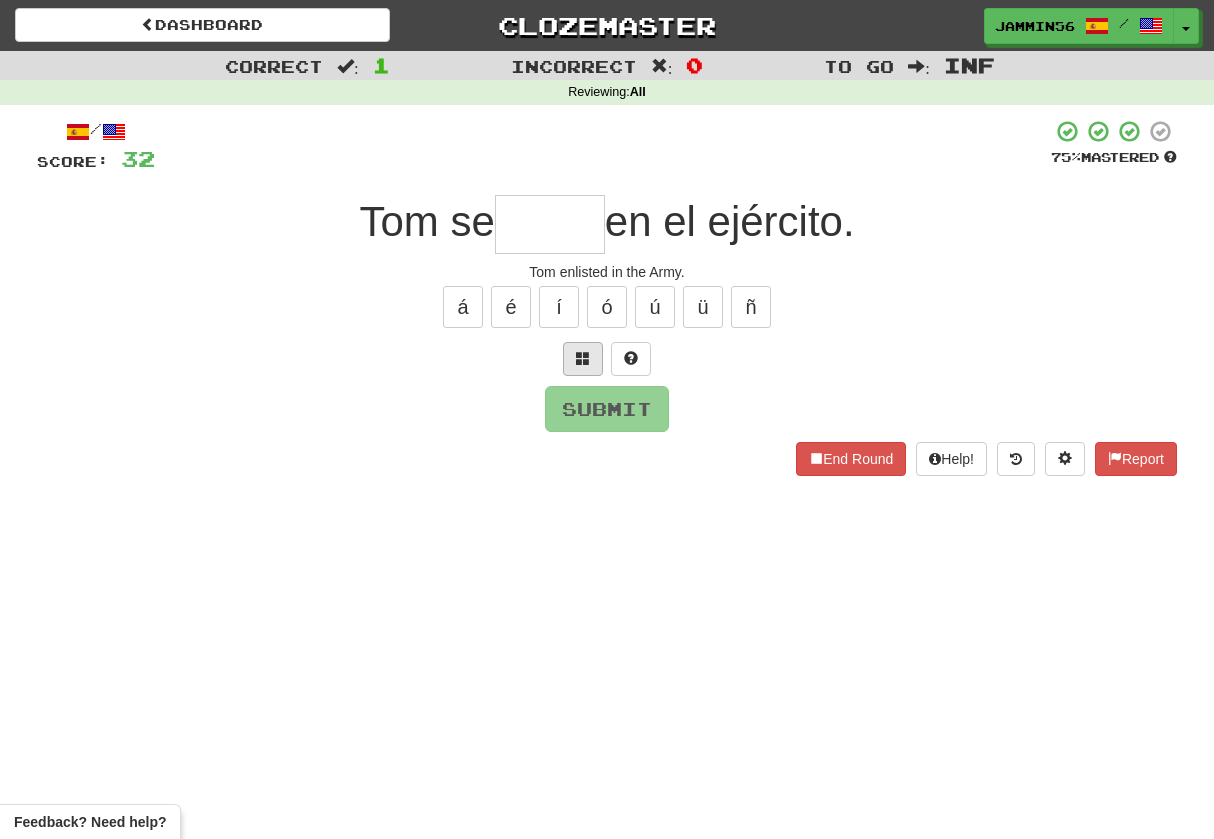 click at bounding box center (583, 359) 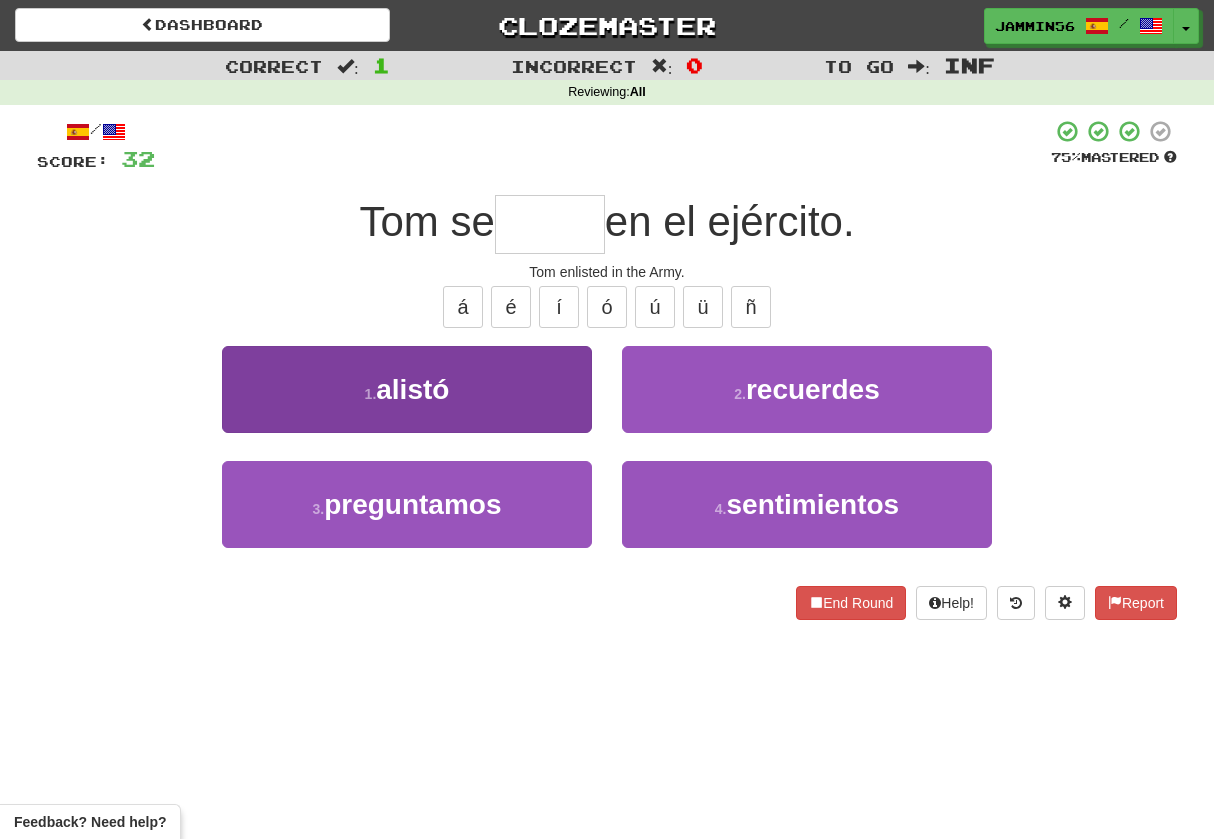 click on "1 .  alistó" at bounding box center [407, 389] 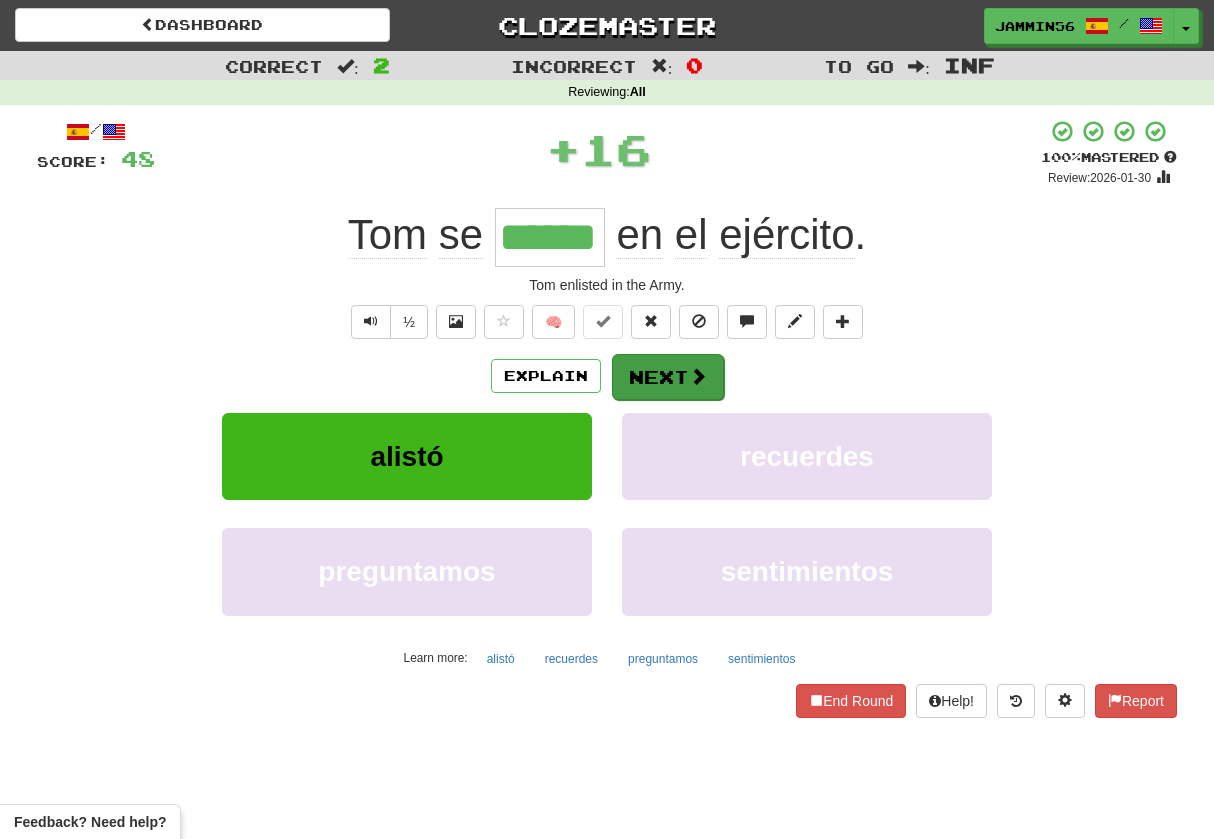 click on "Next" at bounding box center [668, 377] 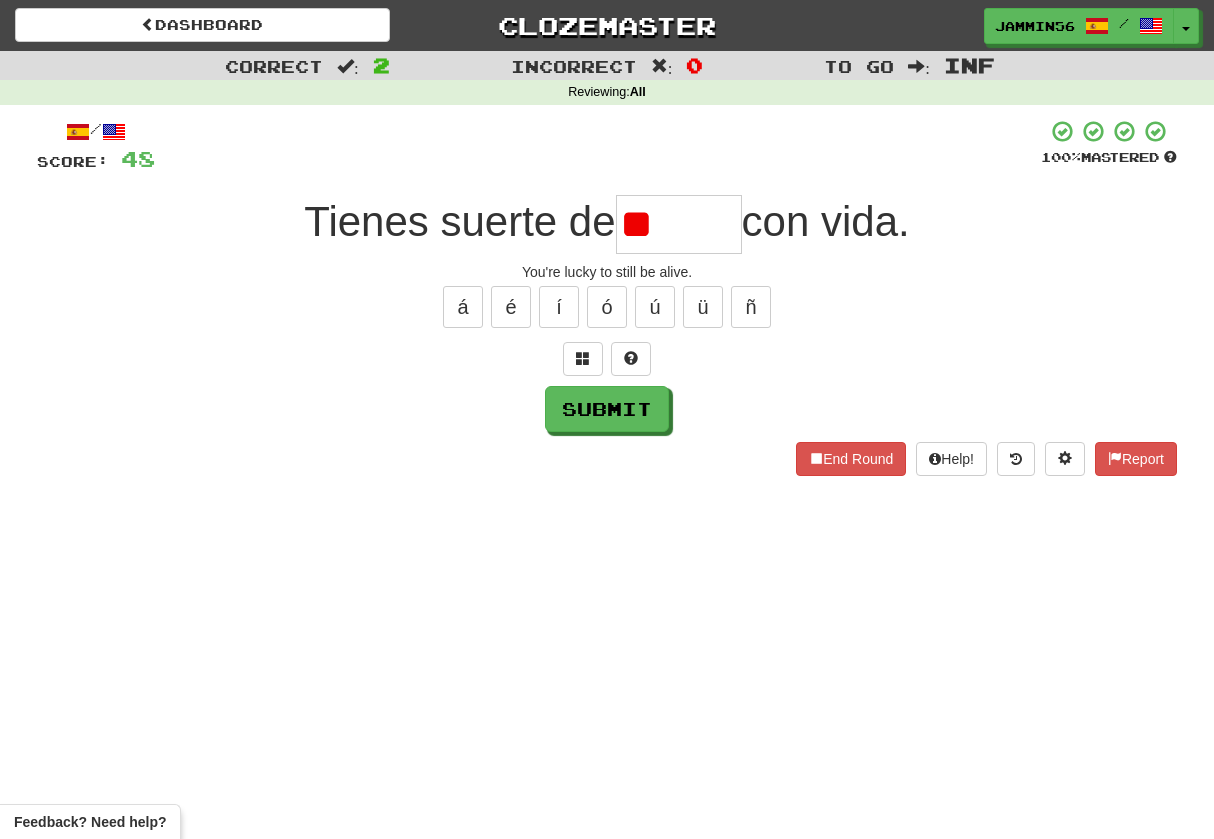 type on "*" 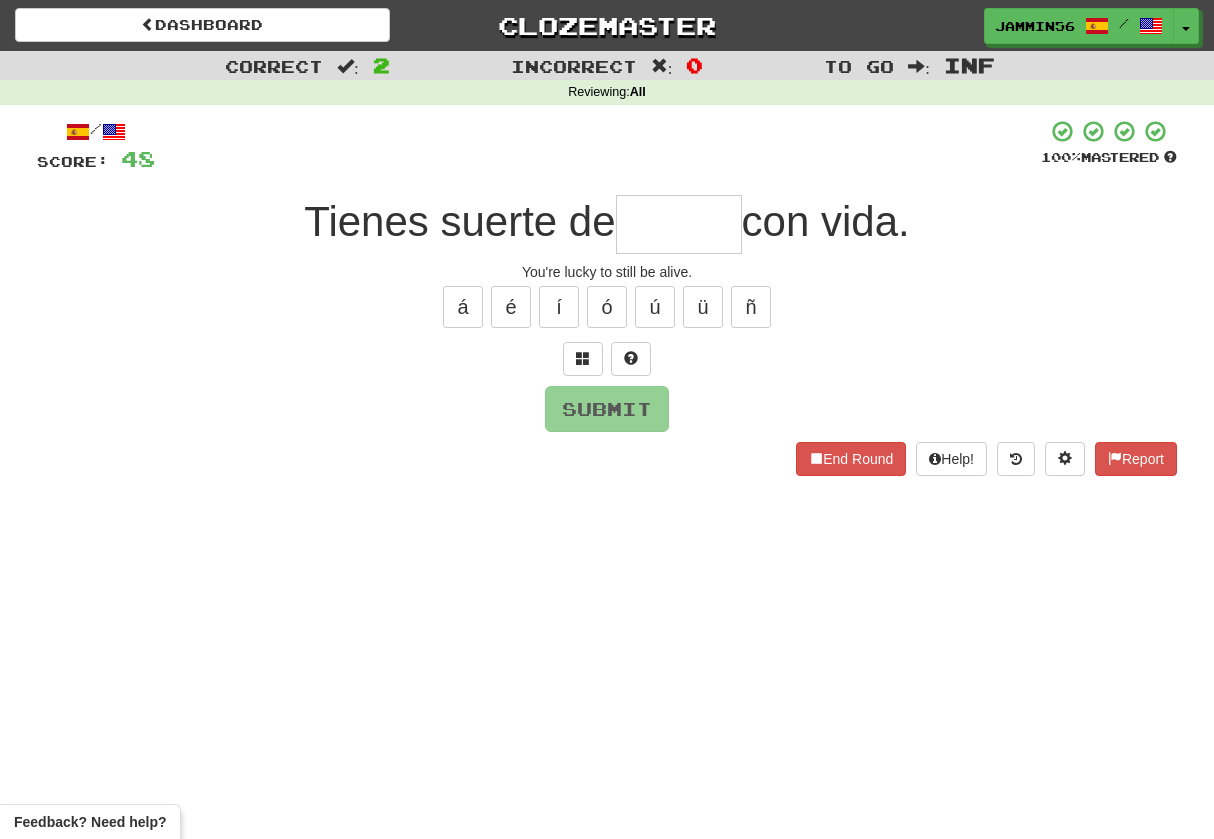 type on "*" 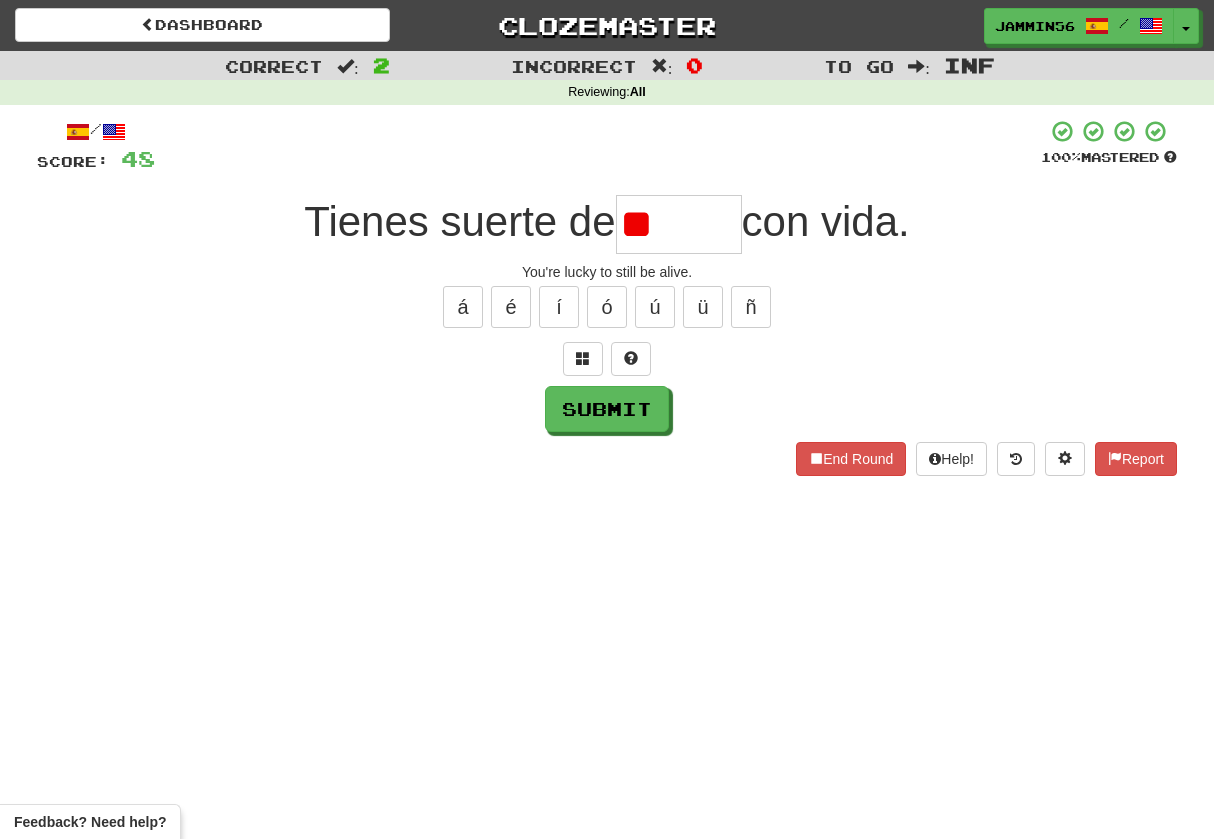 type on "*" 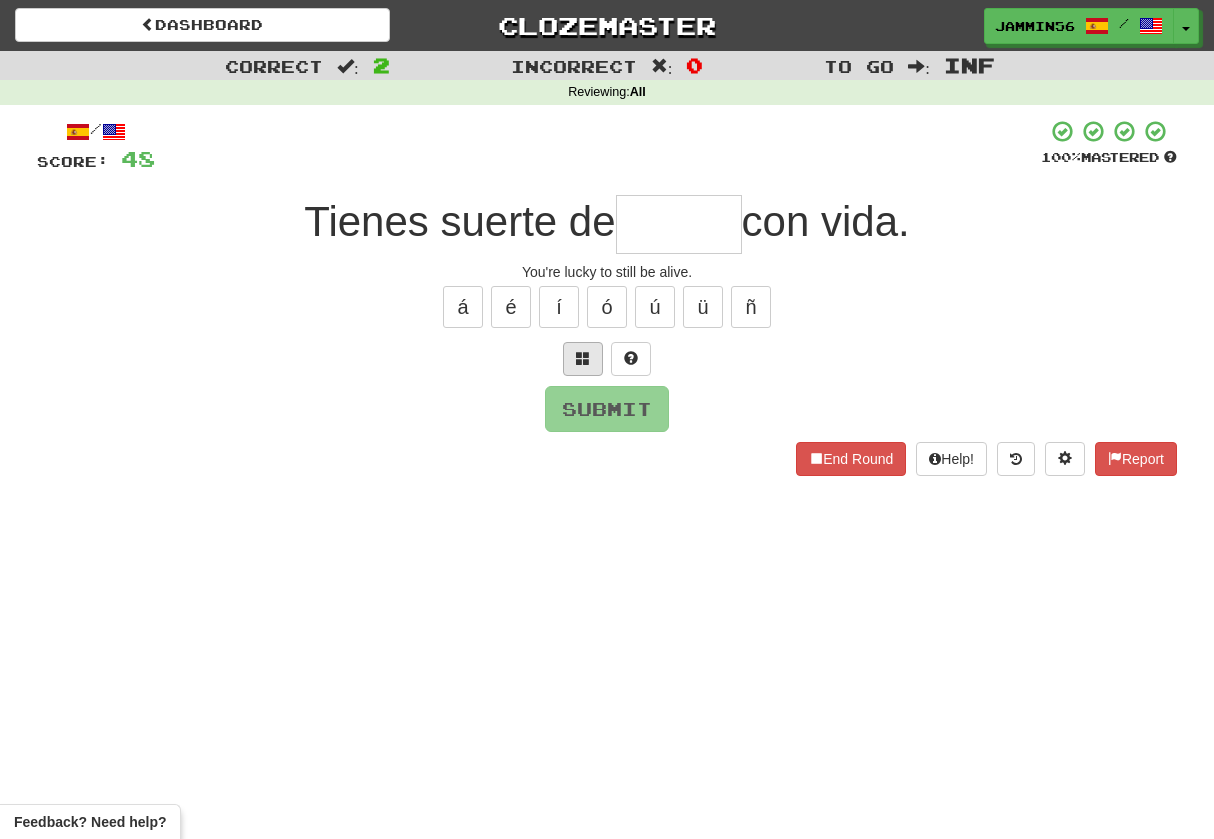 click at bounding box center (583, 359) 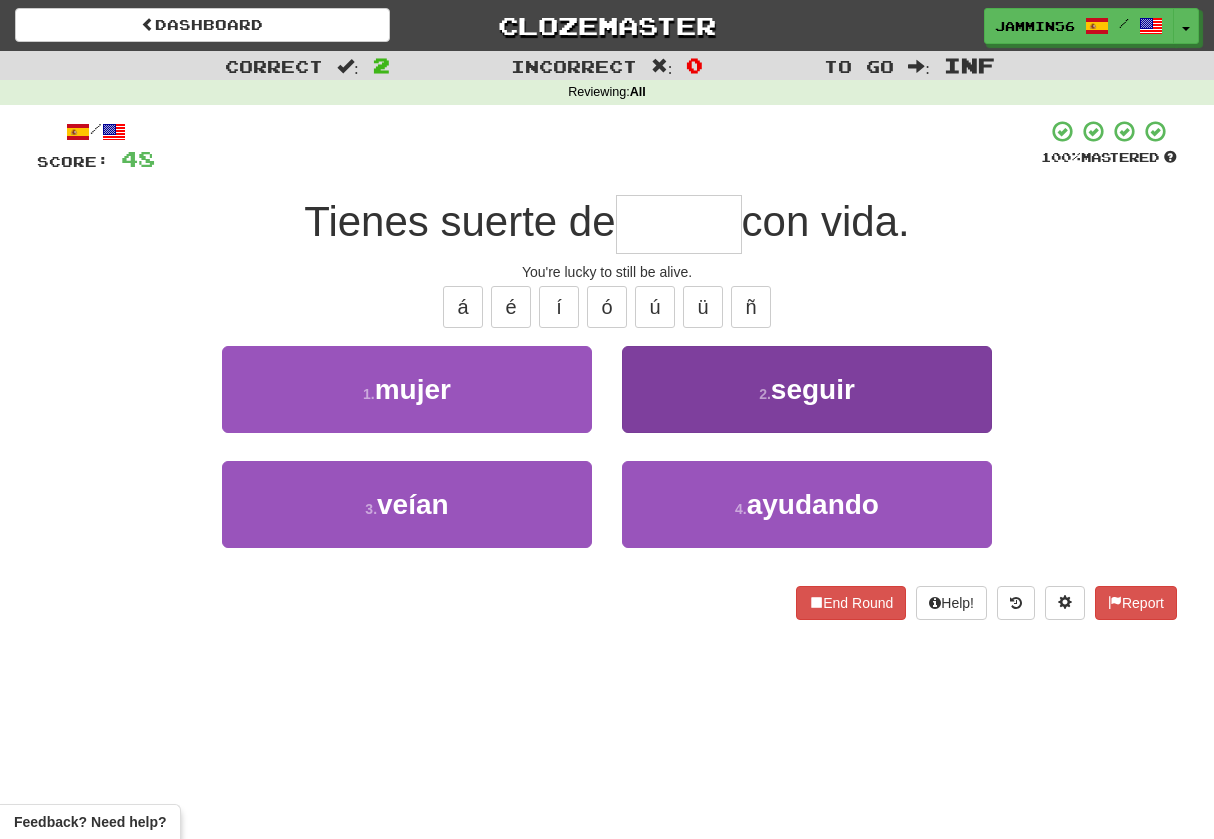 click on "2 .  seguir" at bounding box center [807, 389] 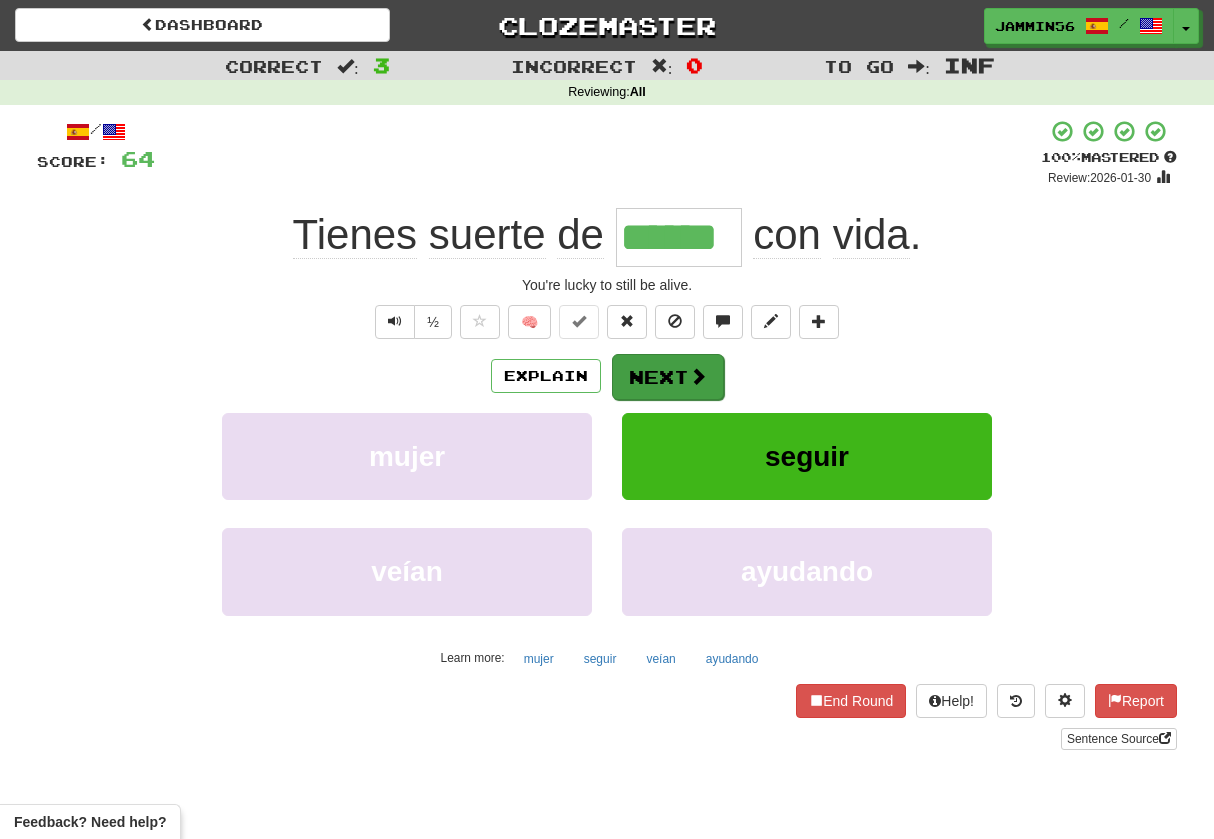 click on "Next" at bounding box center [668, 377] 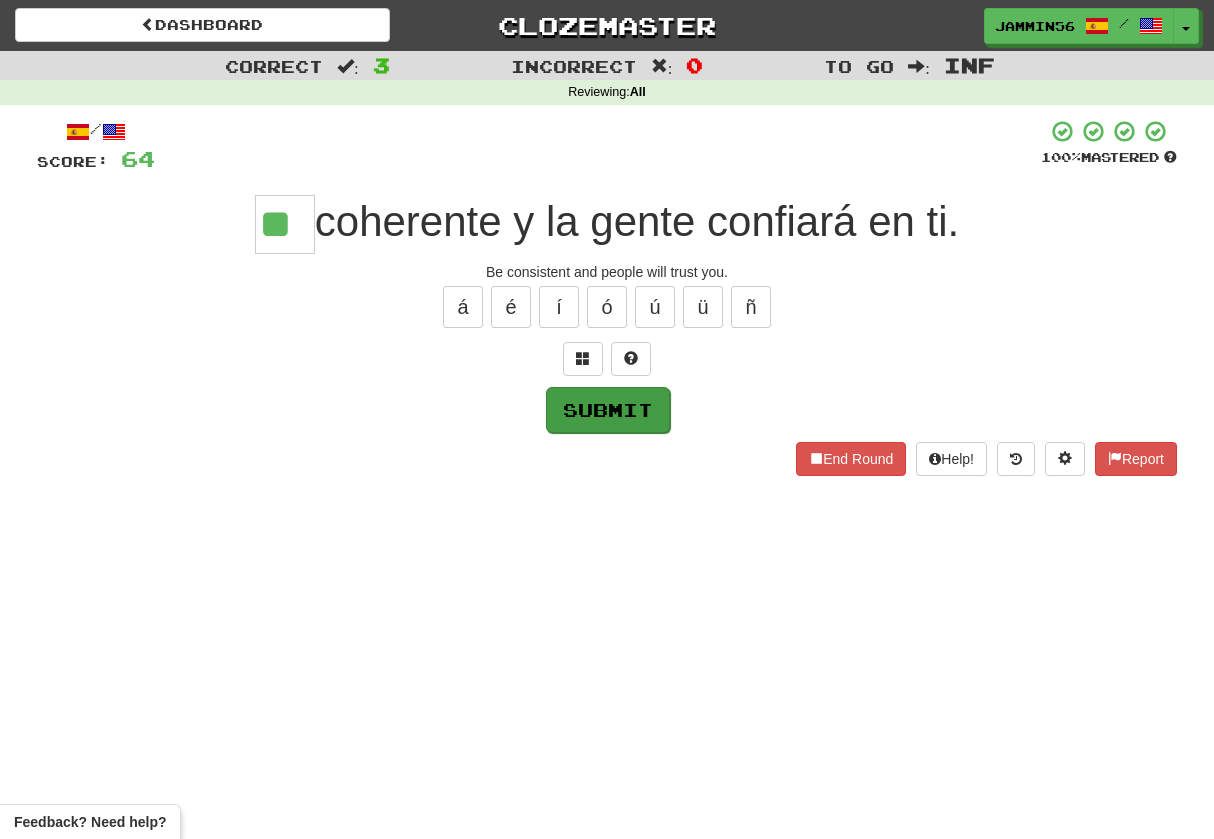 click on "Submit" at bounding box center (608, 410) 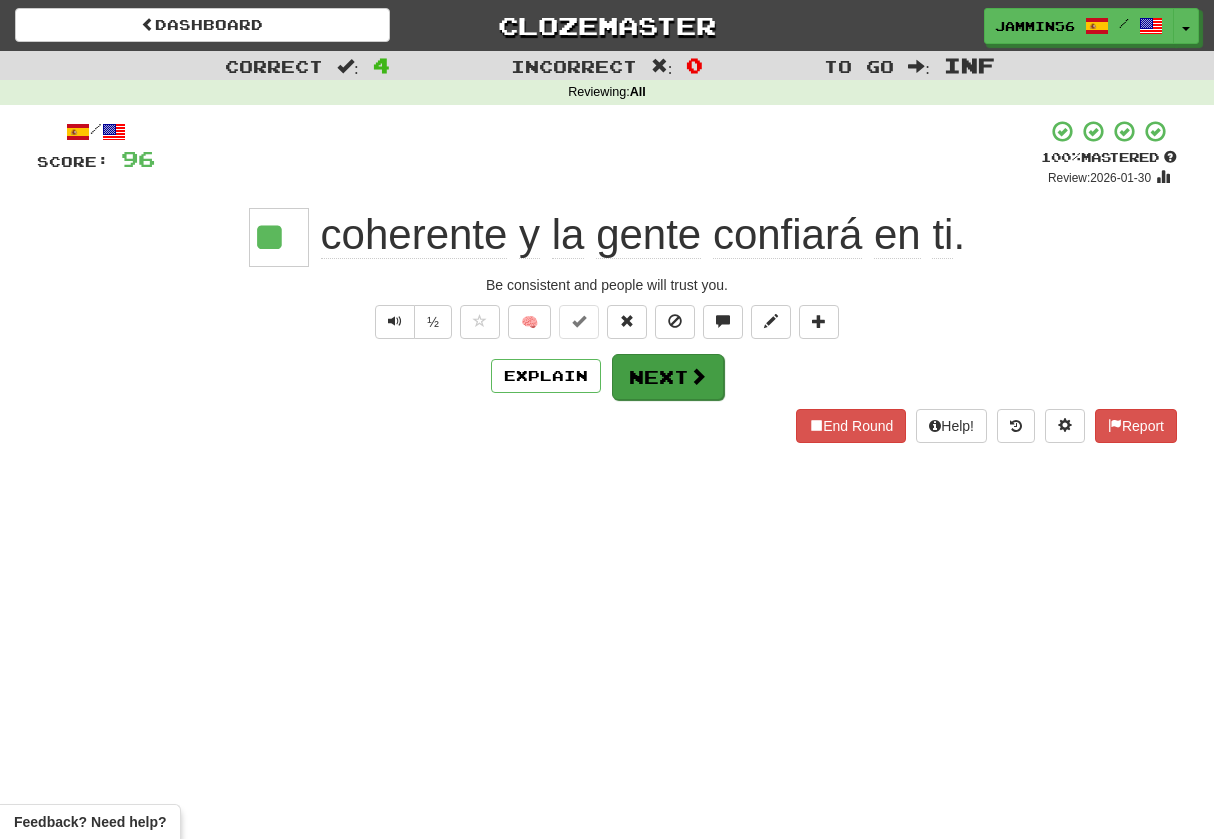 click on "Next" at bounding box center [668, 377] 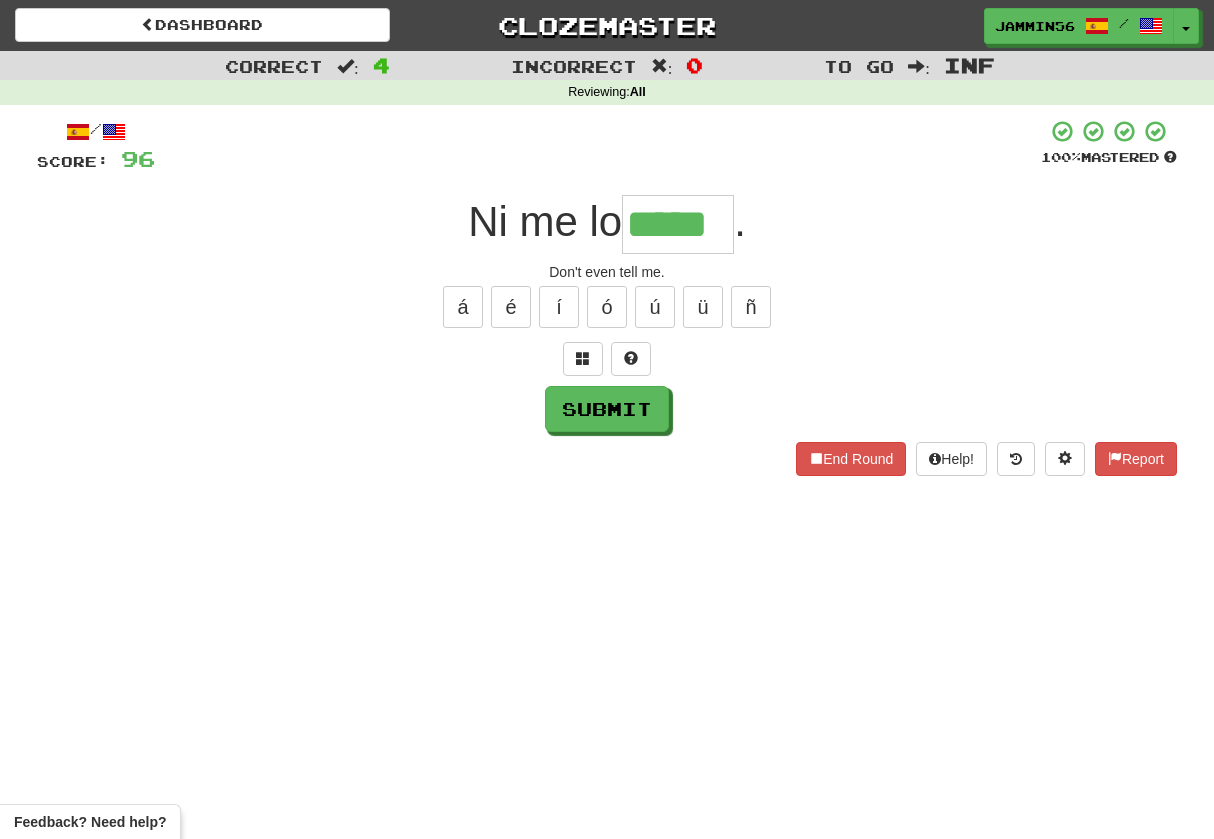 type on "*****" 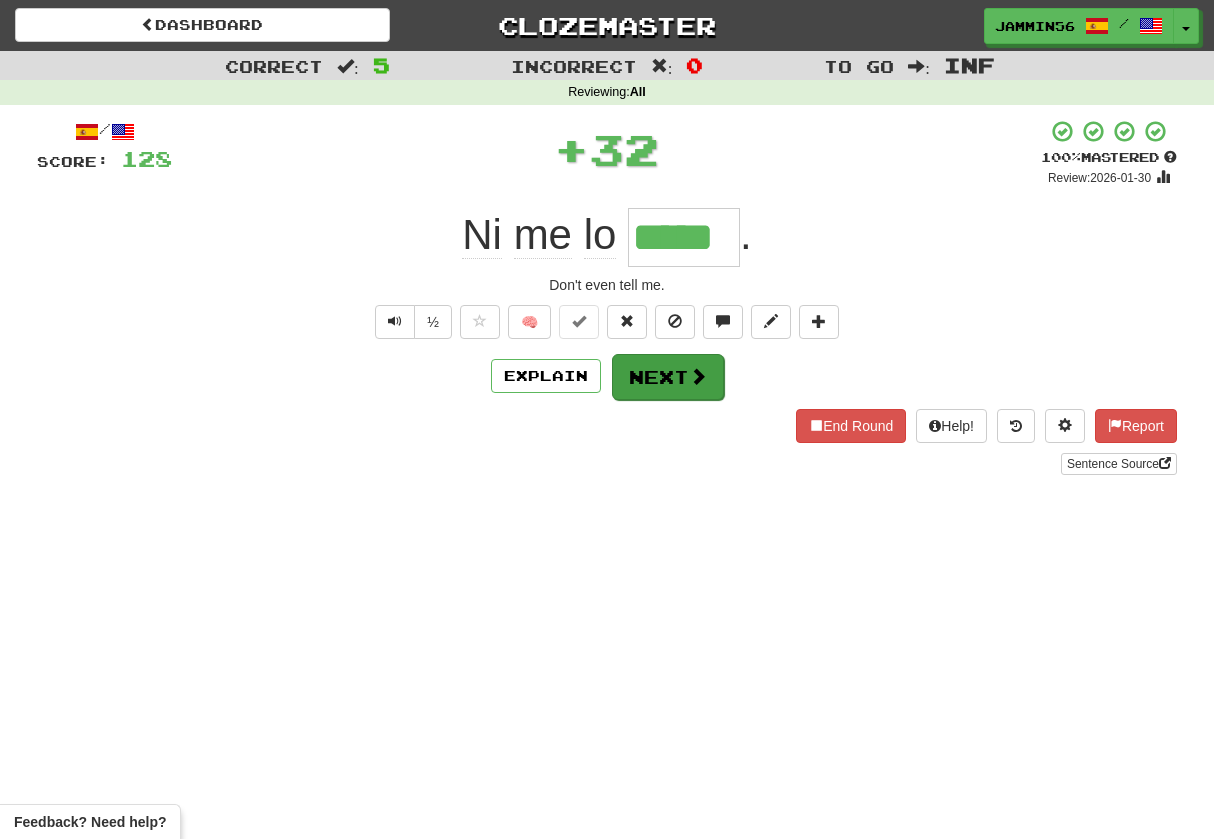 click on "Next" at bounding box center (668, 377) 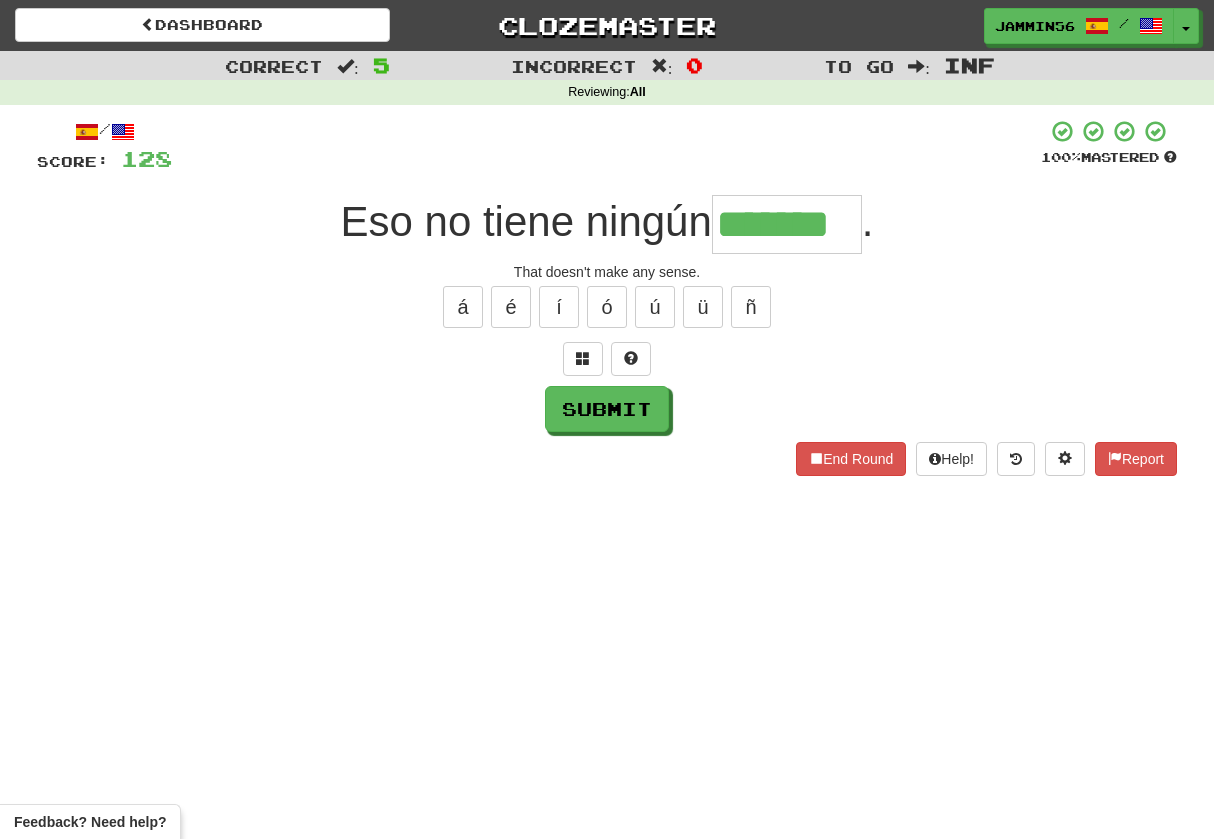 type on "*******" 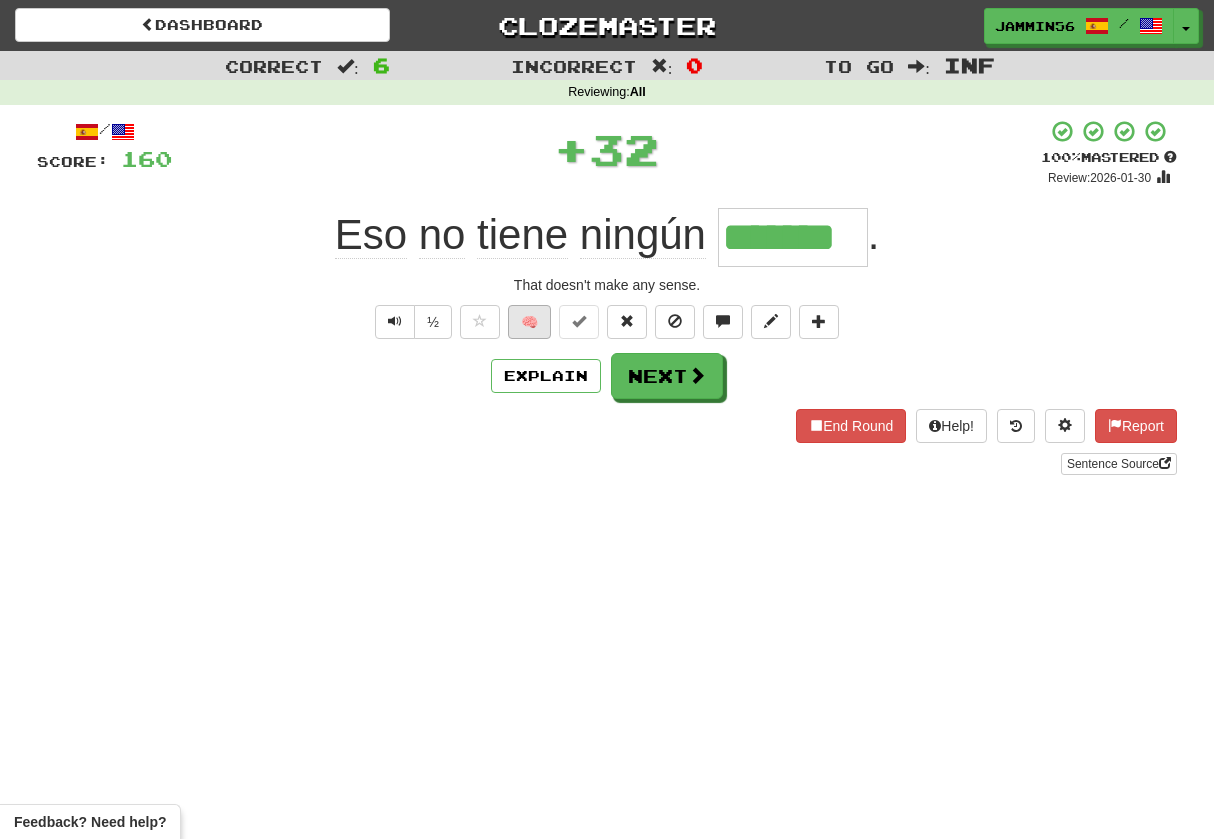 click on "🧠" at bounding box center (529, 322) 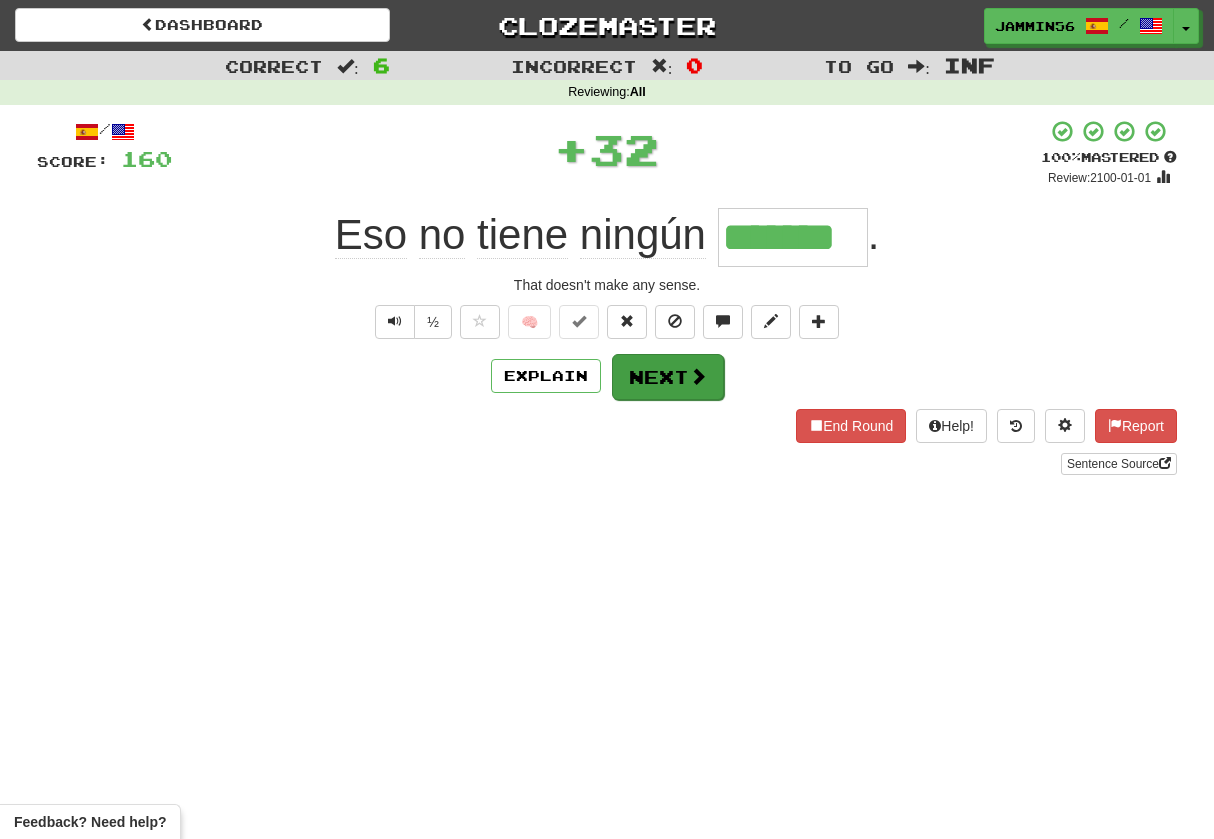 click on "Next" at bounding box center (668, 377) 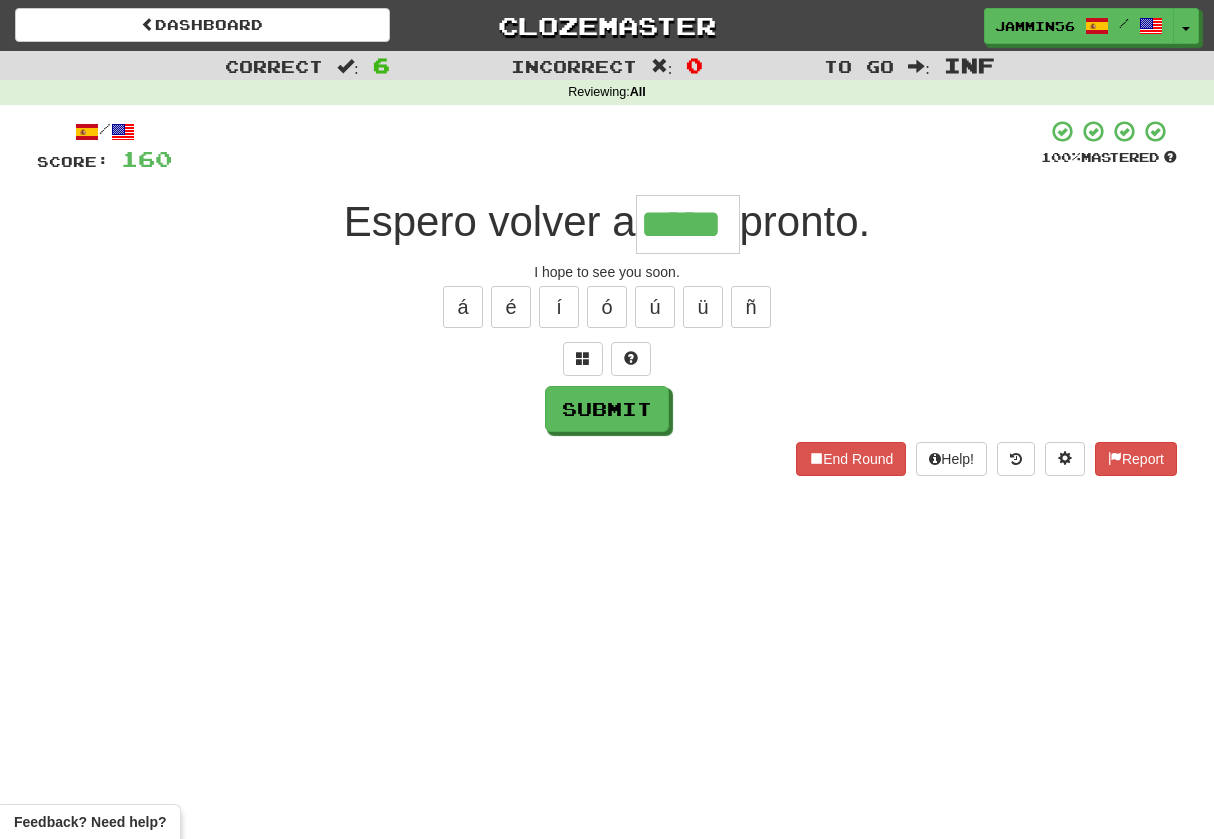 type on "*****" 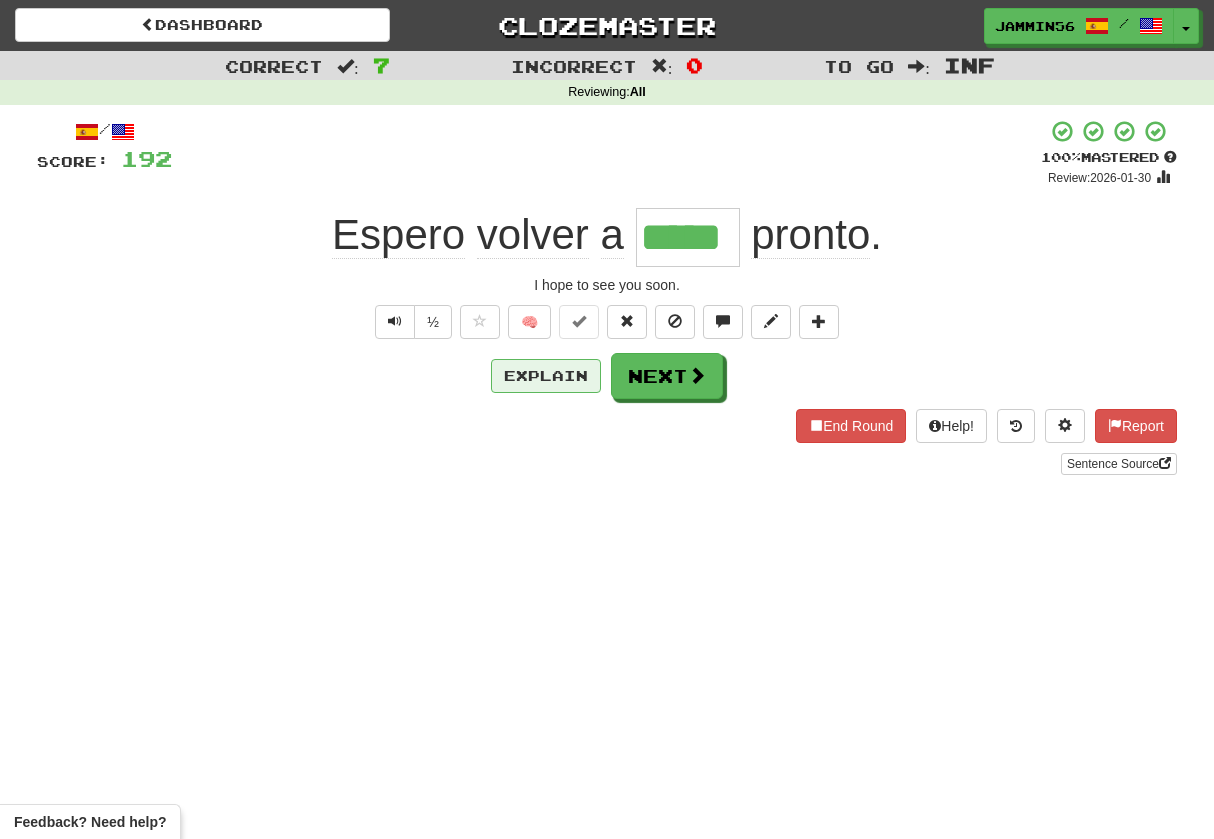 click on "Explain" at bounding box center (546, 376) 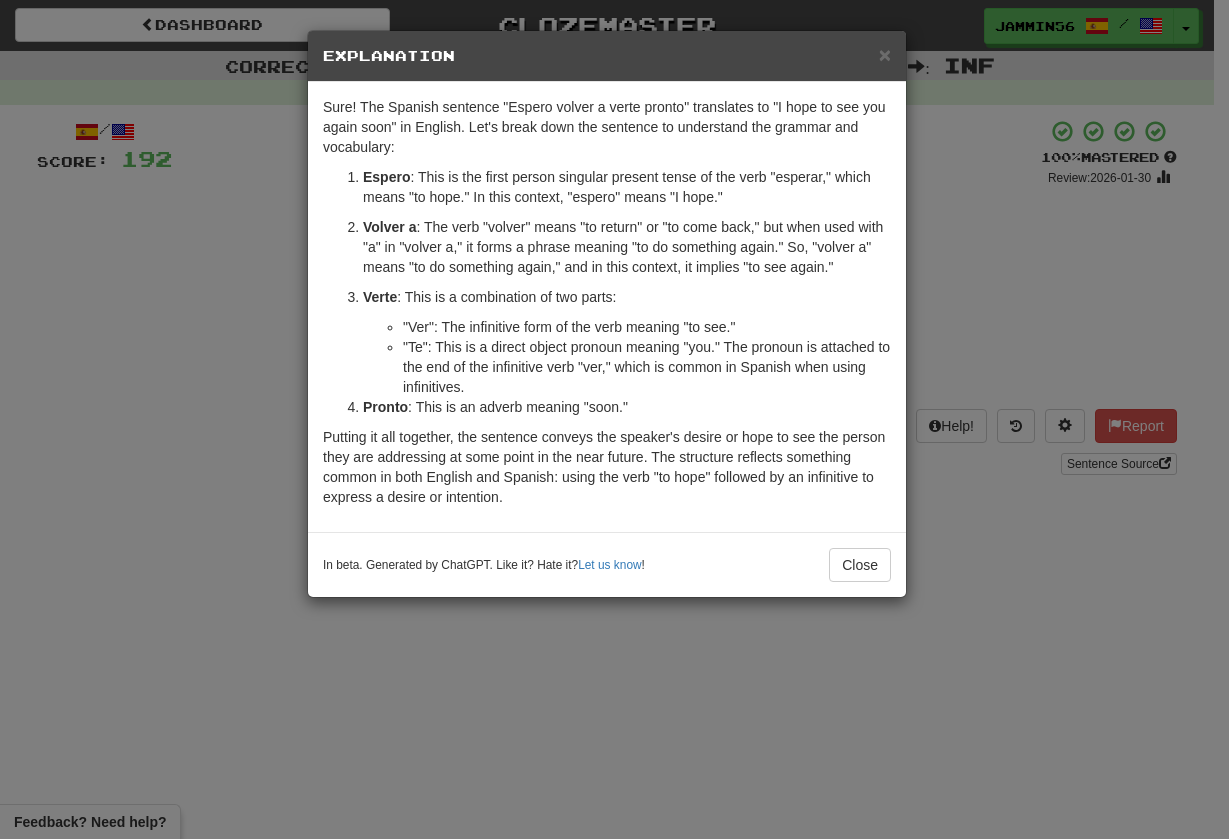 click on "× Explanation Sure! The Spanish sentence "Espero volver a verte pronto" translates to "I hope to see you again soon" in English. Let's break down the sentence to understand the grammar and vocabulary:
Espero : This is the first person singular present tense of the verb "esperar," which means "to hope." In this context, "espero" means "I hope."
Volver a : The verb "volver" means "to return" or "to come back," but when used with "a" in "volver a," it forms a phrase meaning "to do something again." So, "volver a" means "to do something again," and in this context, it implies "to see again."
Verte : This is a combination of two parts:
"Ver": The infinitive form of the verb meaning "to see."
"Te": This is a direct object pronoun meaning "you." The pronoun is attached to the end of the infinitive verb "ver," which is common in Spanish when using infinitives.
Pronto : This is an adverb meaning "soon."
In beta. Generated by ChatGPT. Like it? Hate it?  Let us know ! Close" at bounding box center [614, 419] 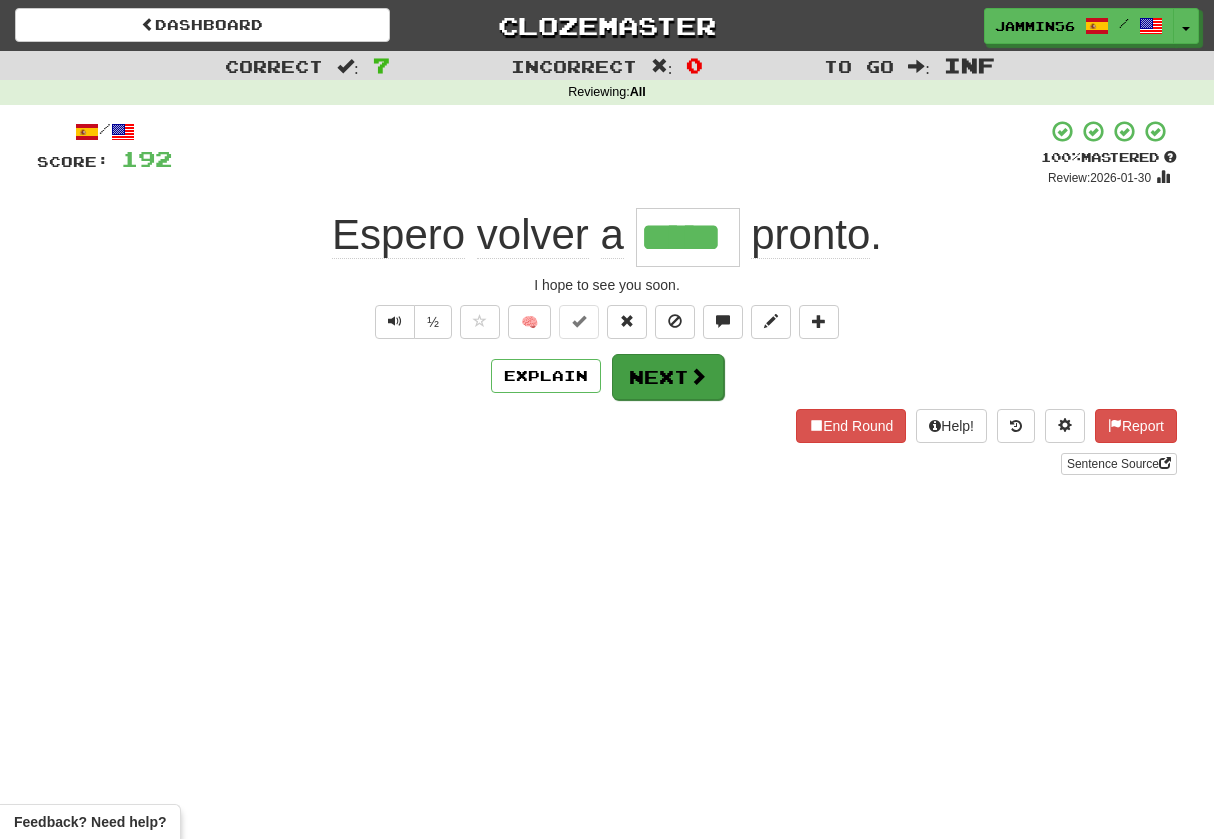 click on "Next" at bounding box center [668, 377] 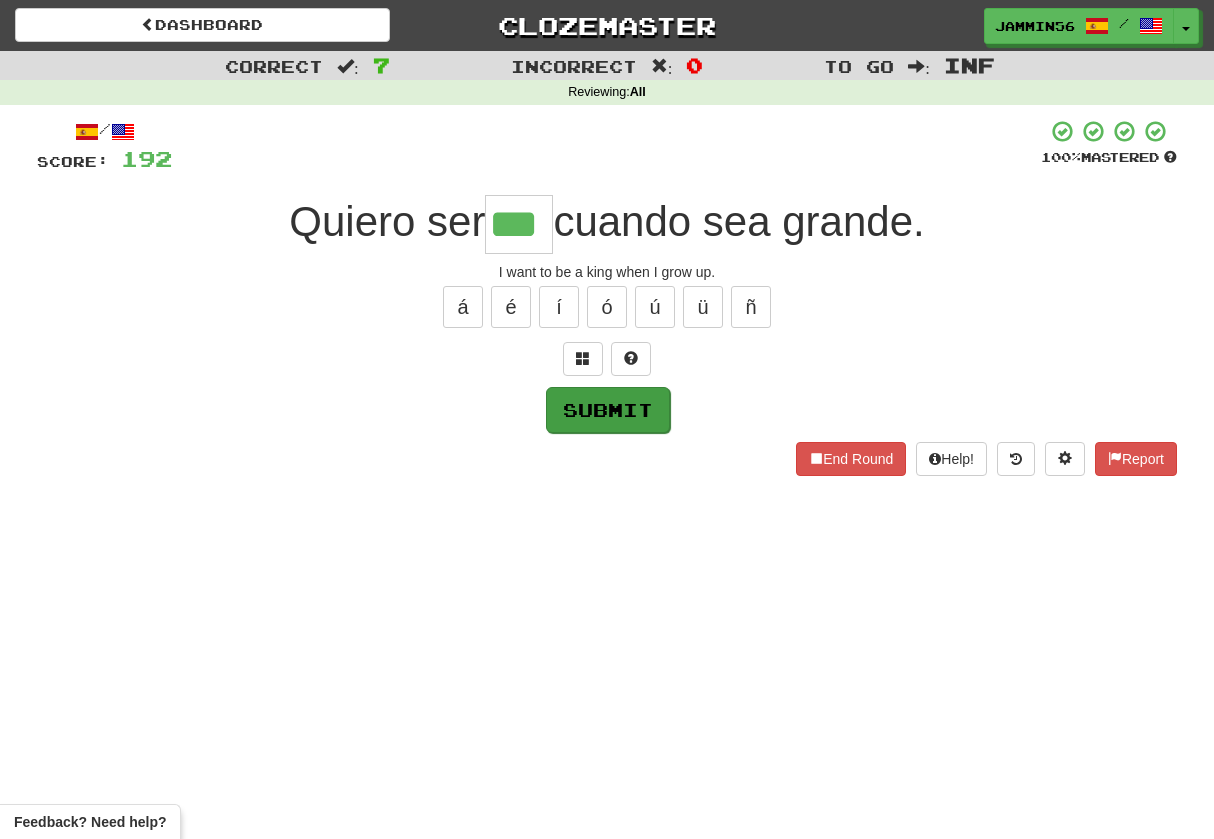 type on "***" 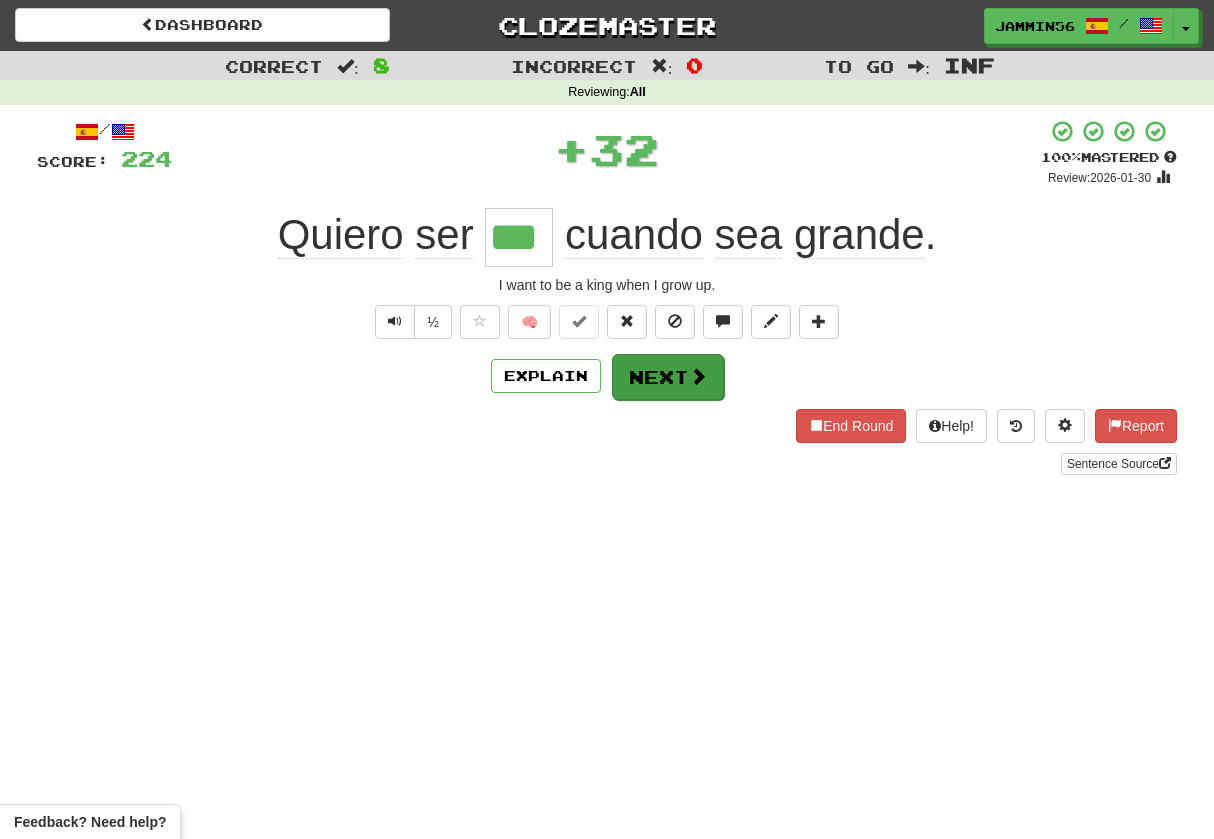 click on "Next" at bounding box center [668, 377] 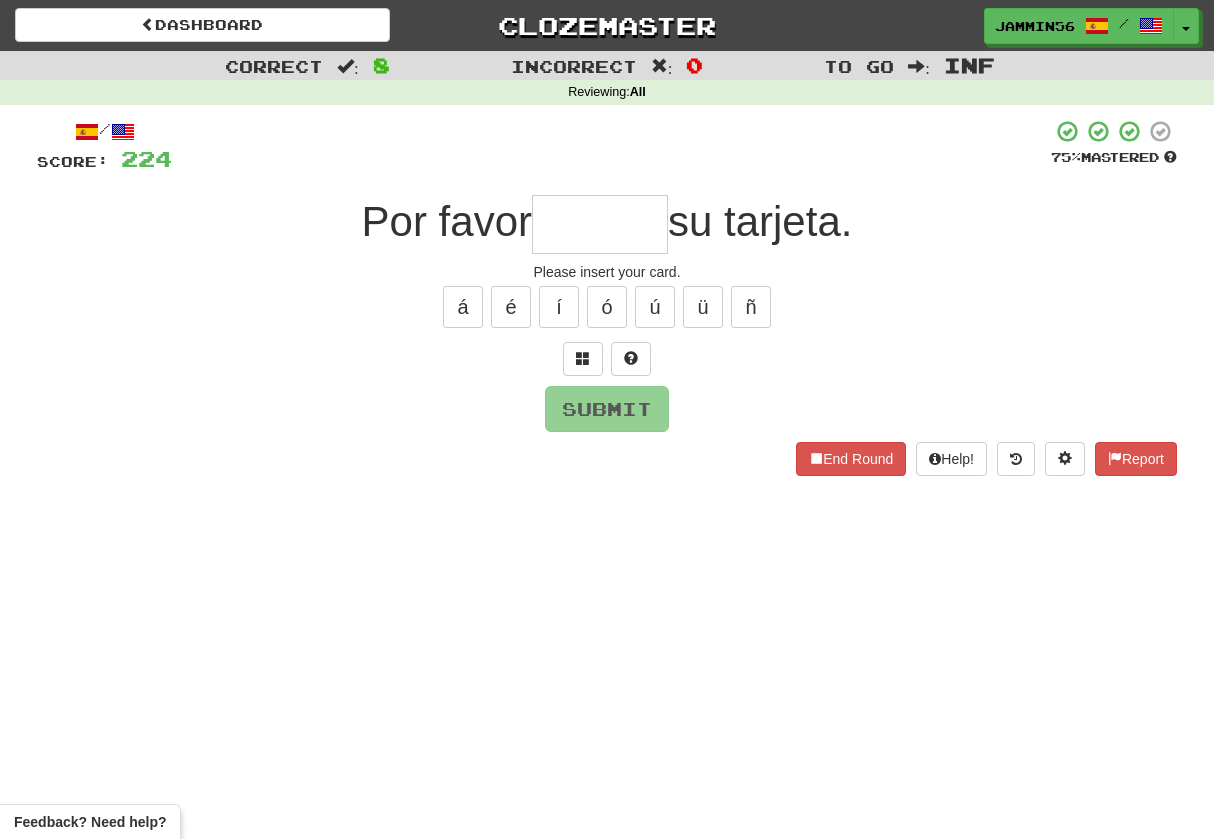 type on "*" 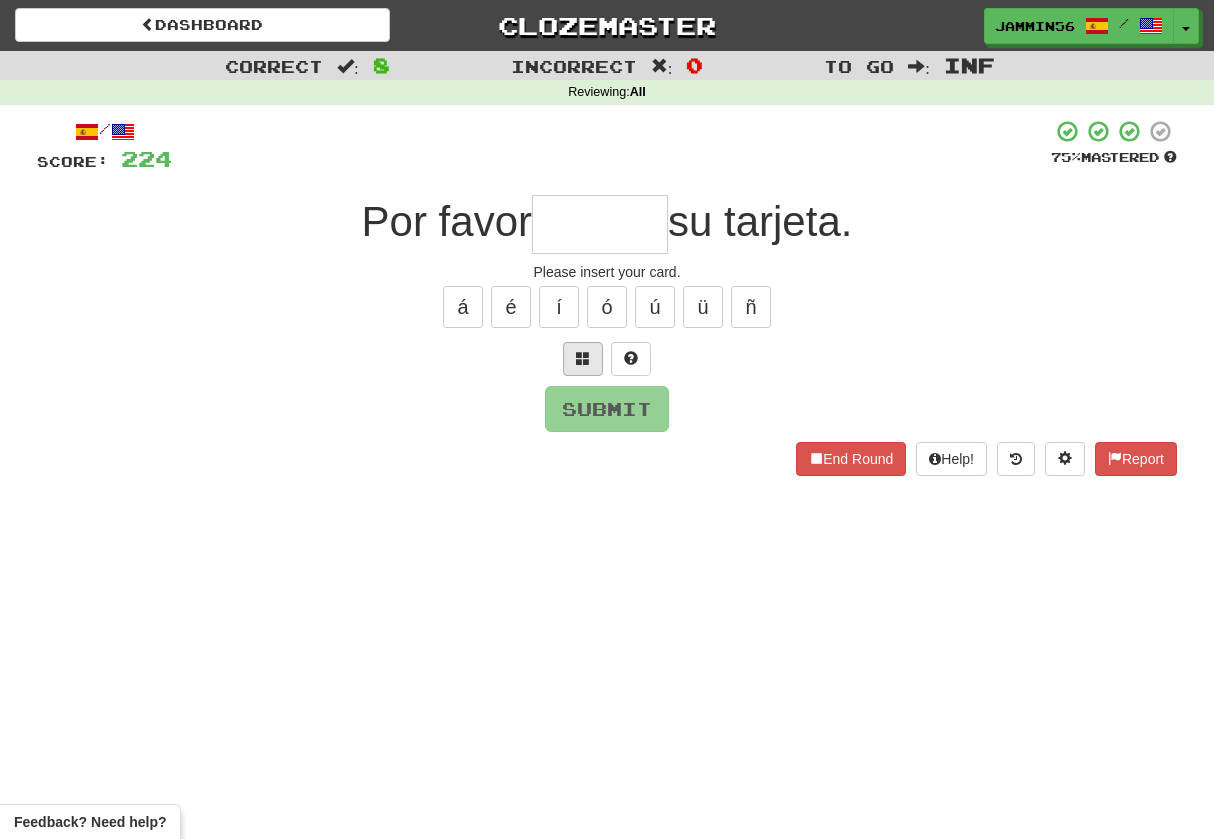 click at bounding box center [583, 358] 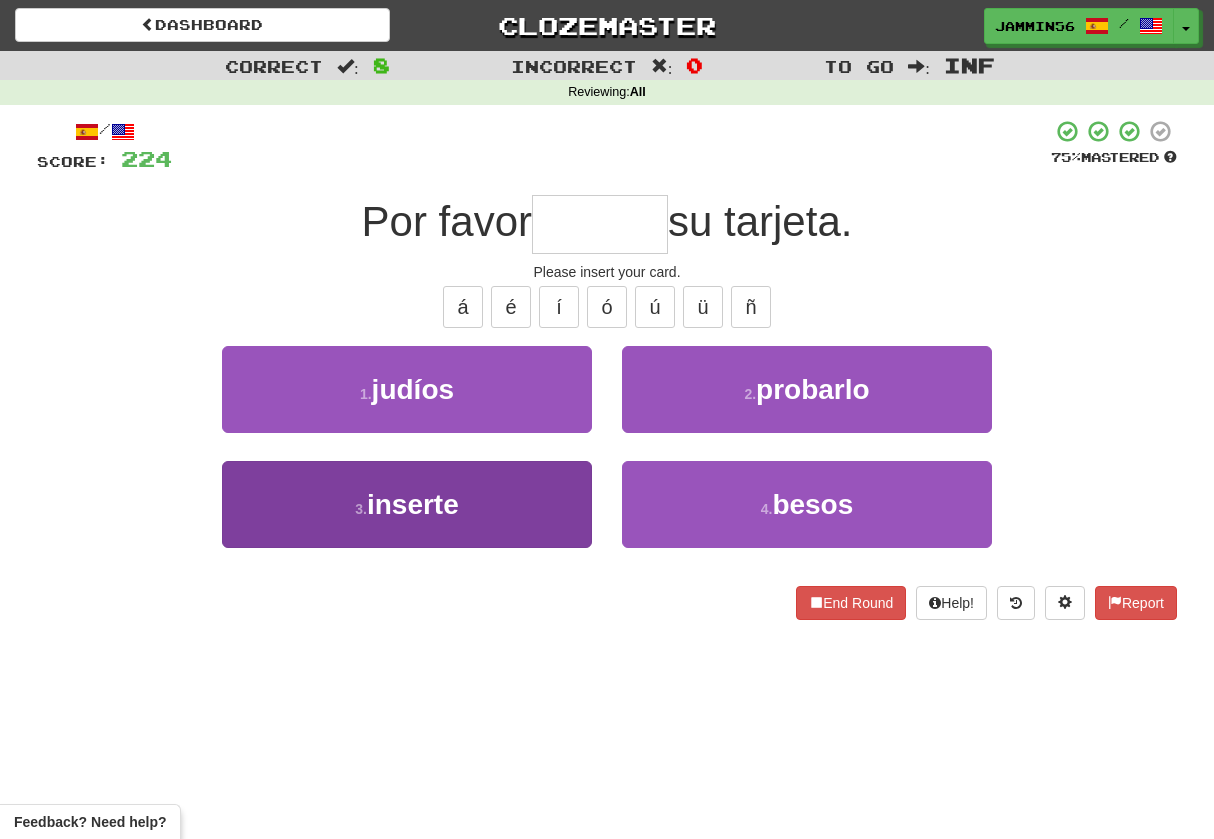 click on "3 .  inserte" at bounding box center (407, 504) 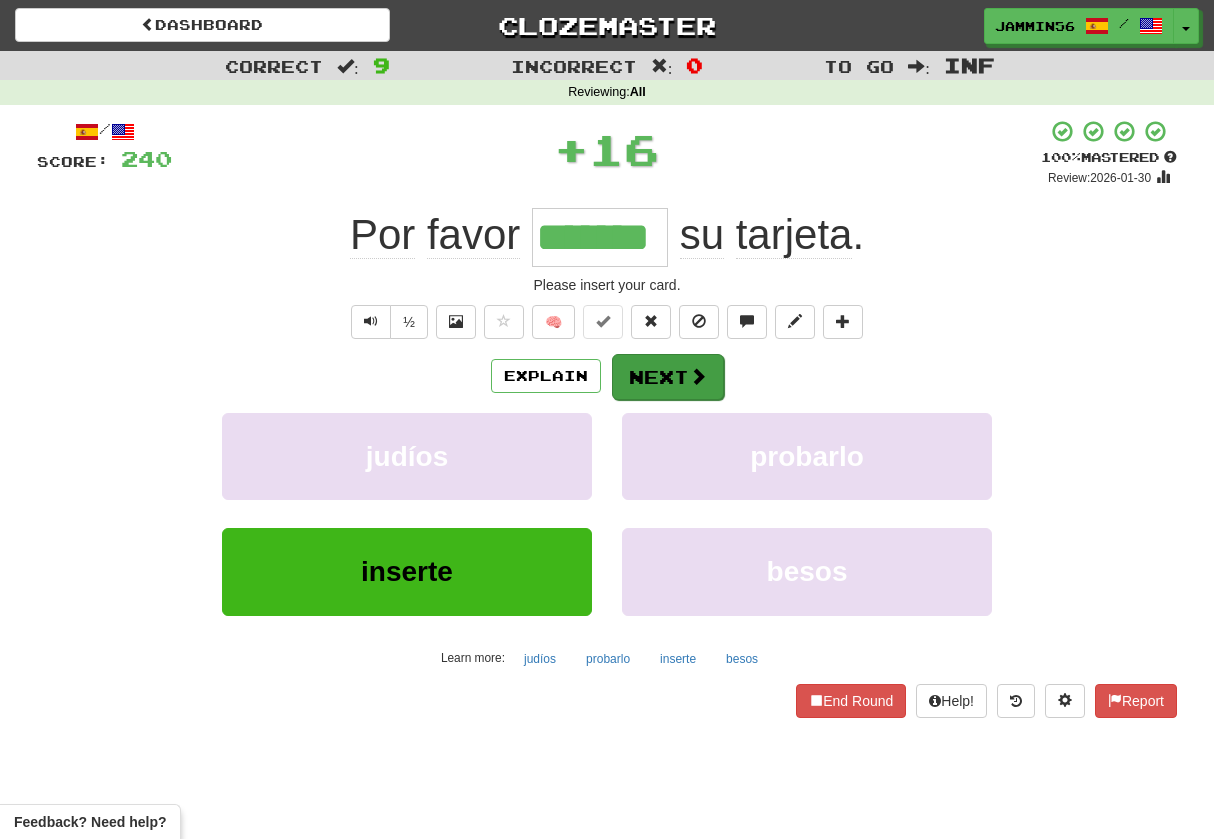 click on "Next" at bounding box center (668, 377) 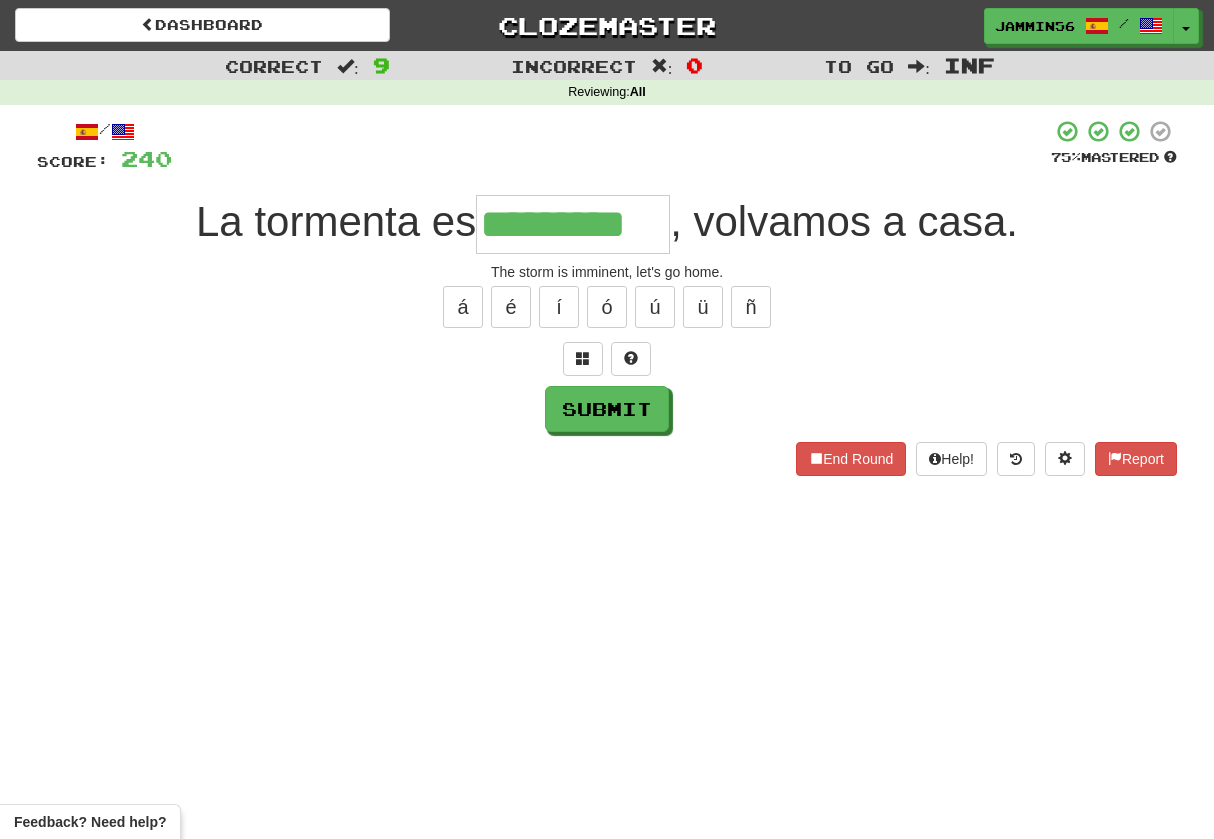 type on "*********" 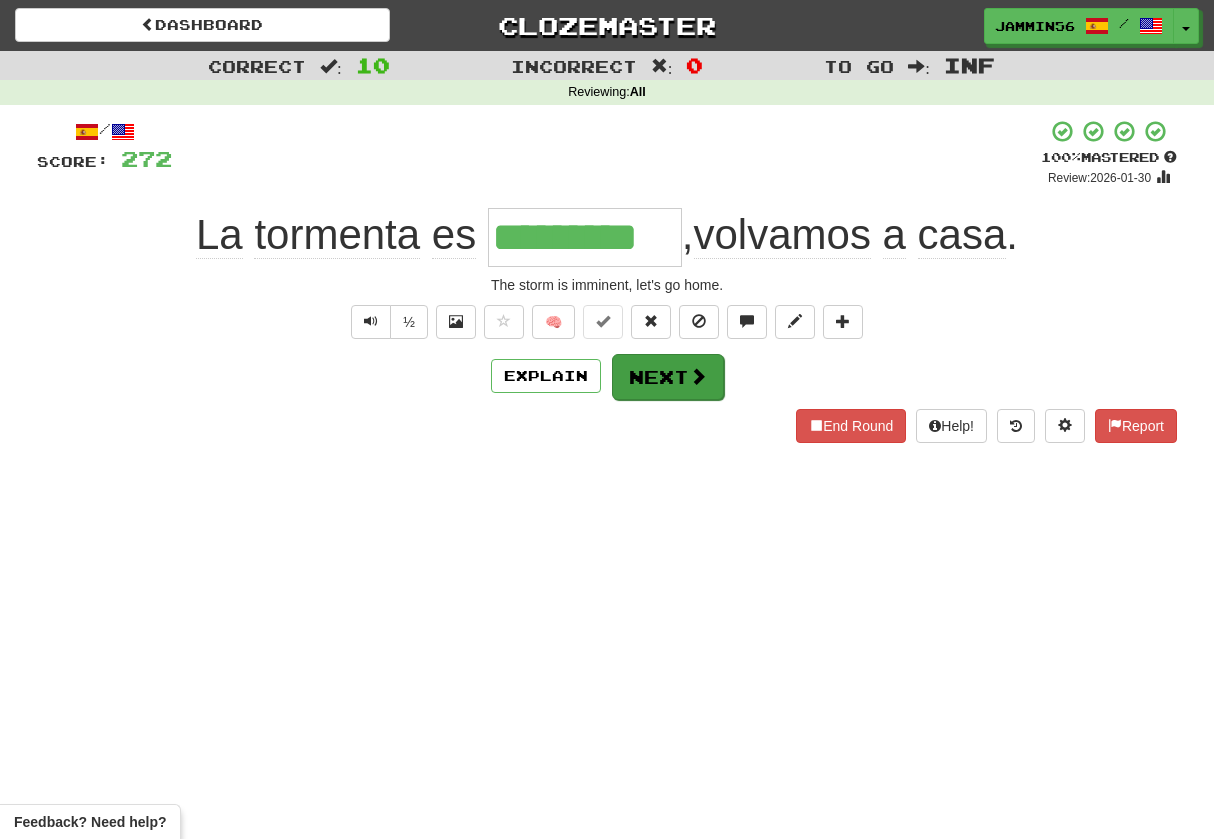 click on "Next" at bounding box center (668, 377) 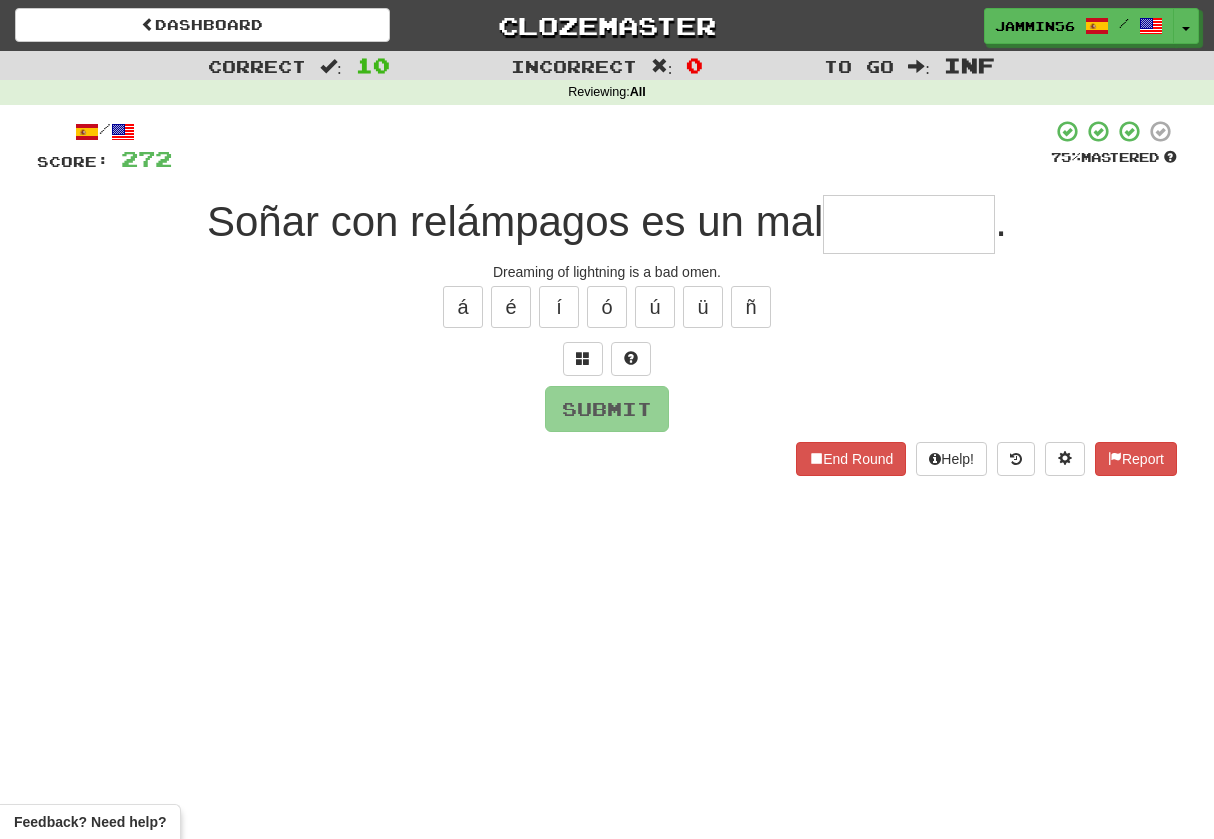 type on "*" 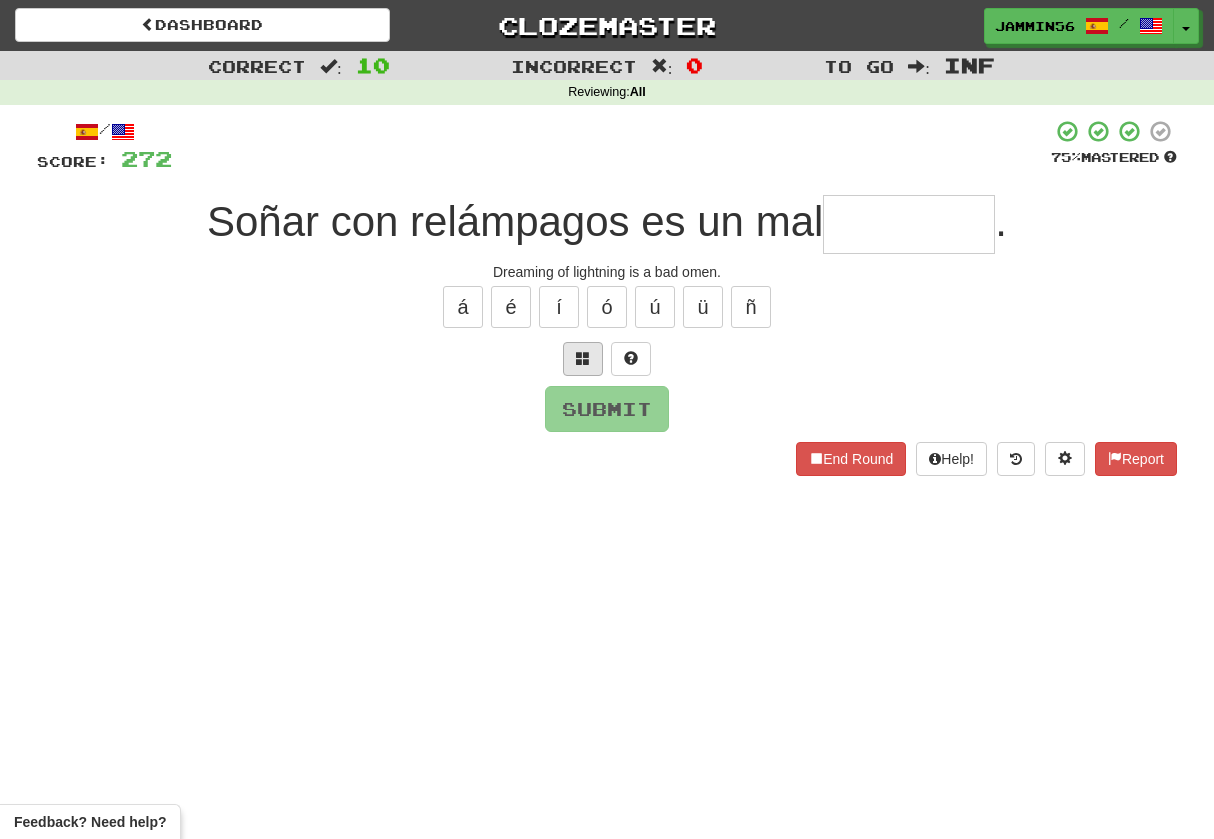 click at bounding box center (583, 358) 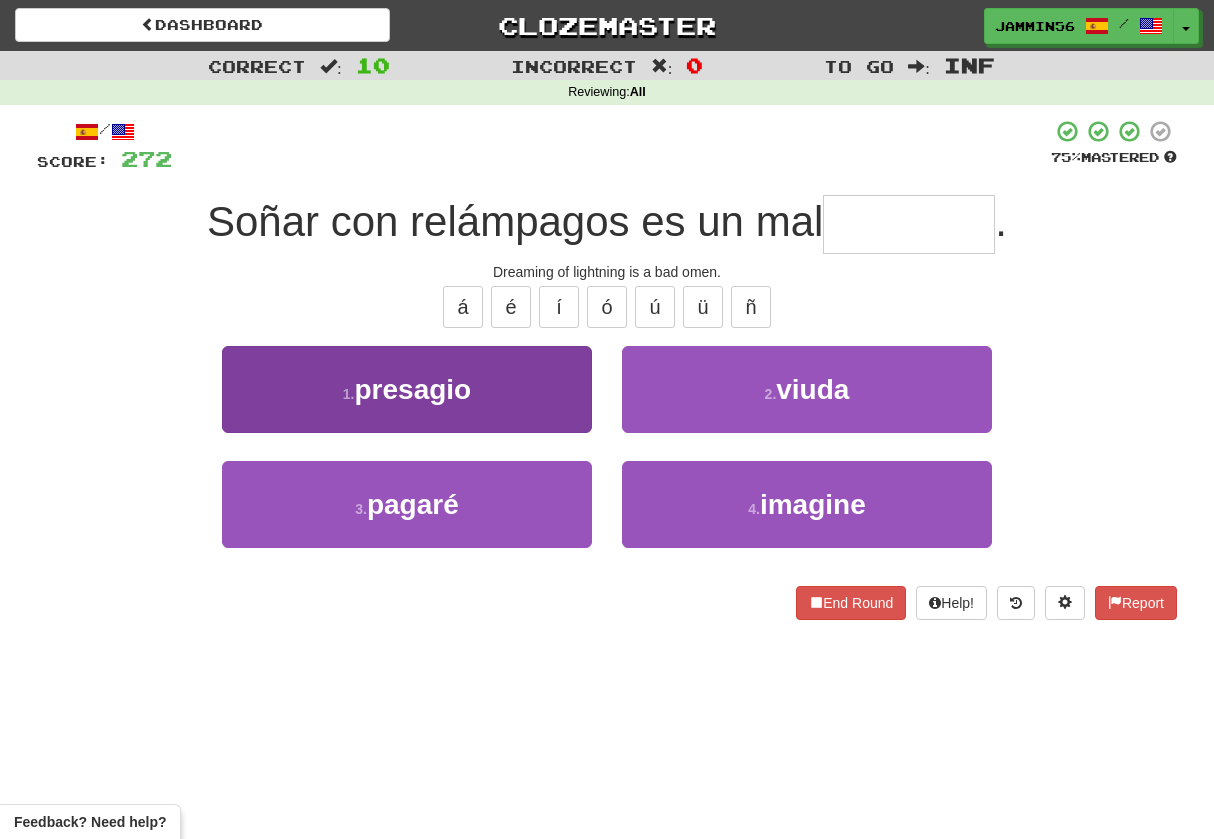 click on "1 .  presagio" at bounding box center (407, 389) 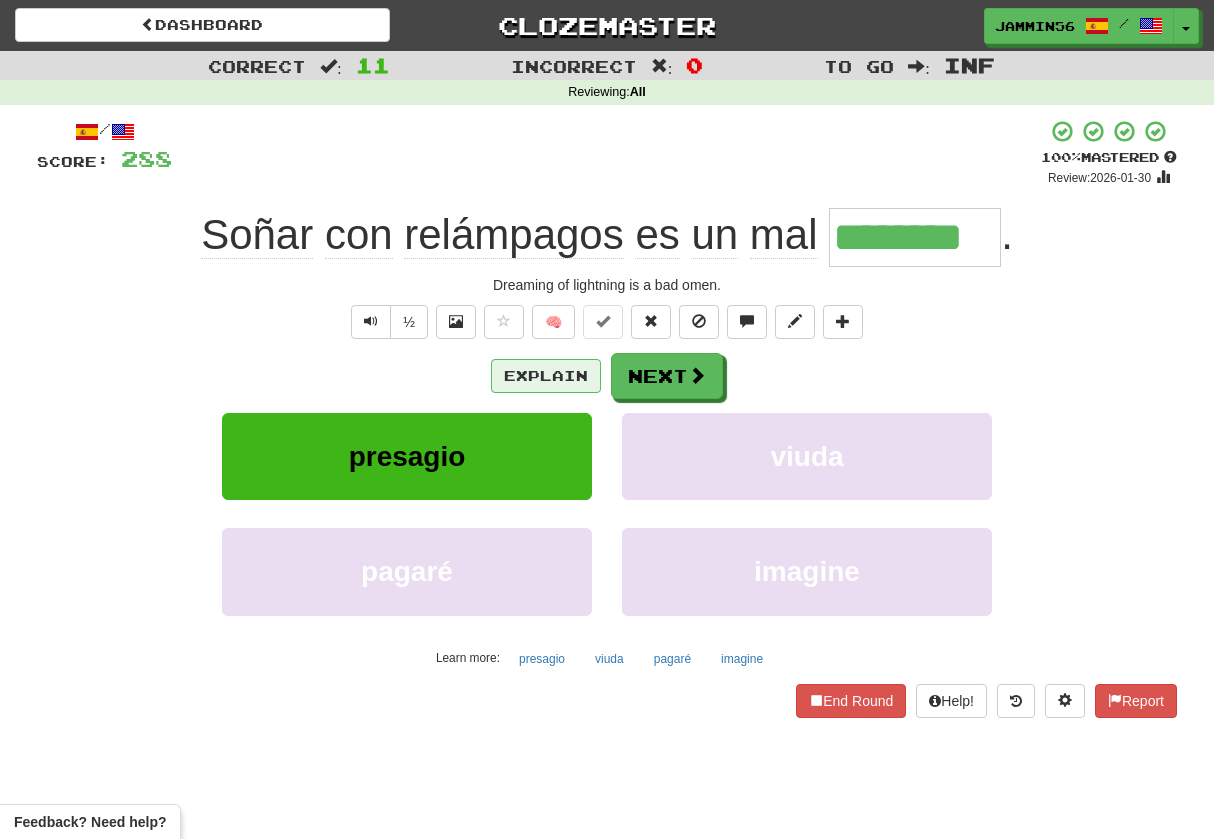 click on "Explain" at bounding box center [546, 376] 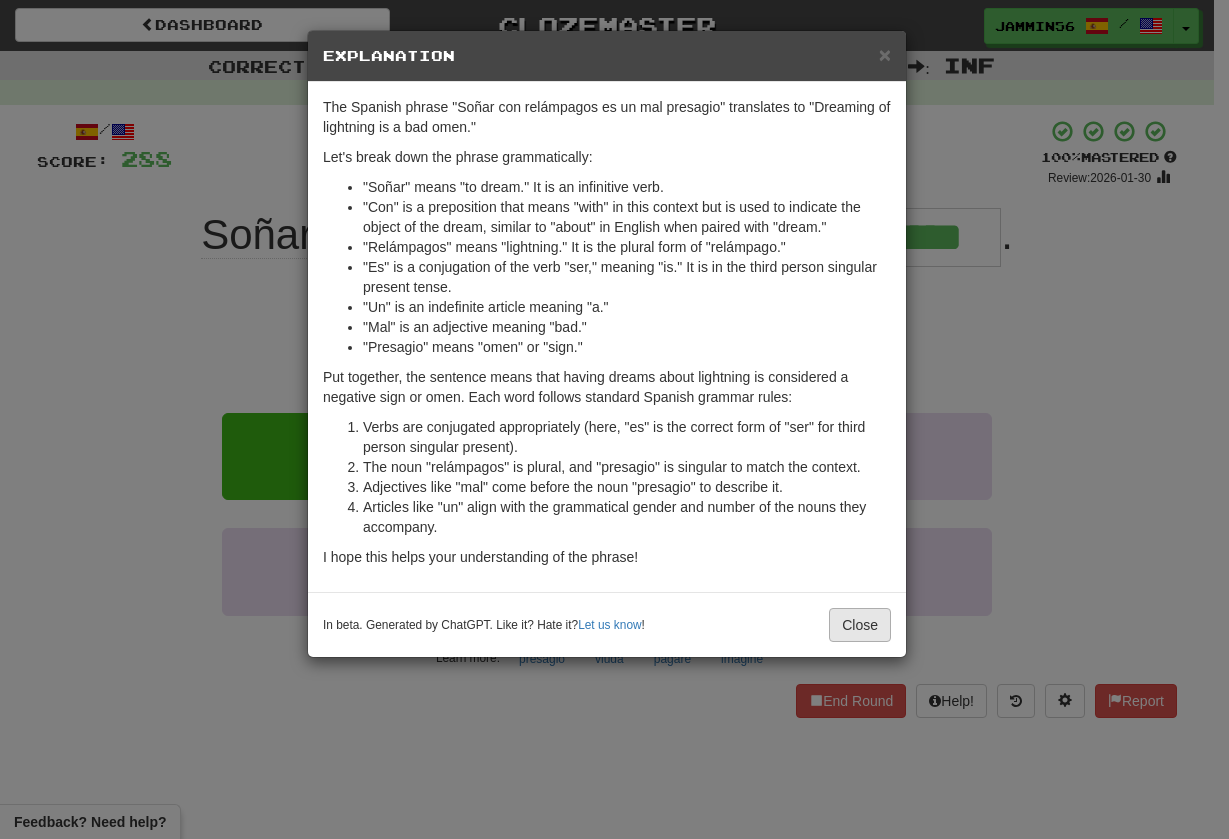 click on "Close" at bounding box center (860, 625) 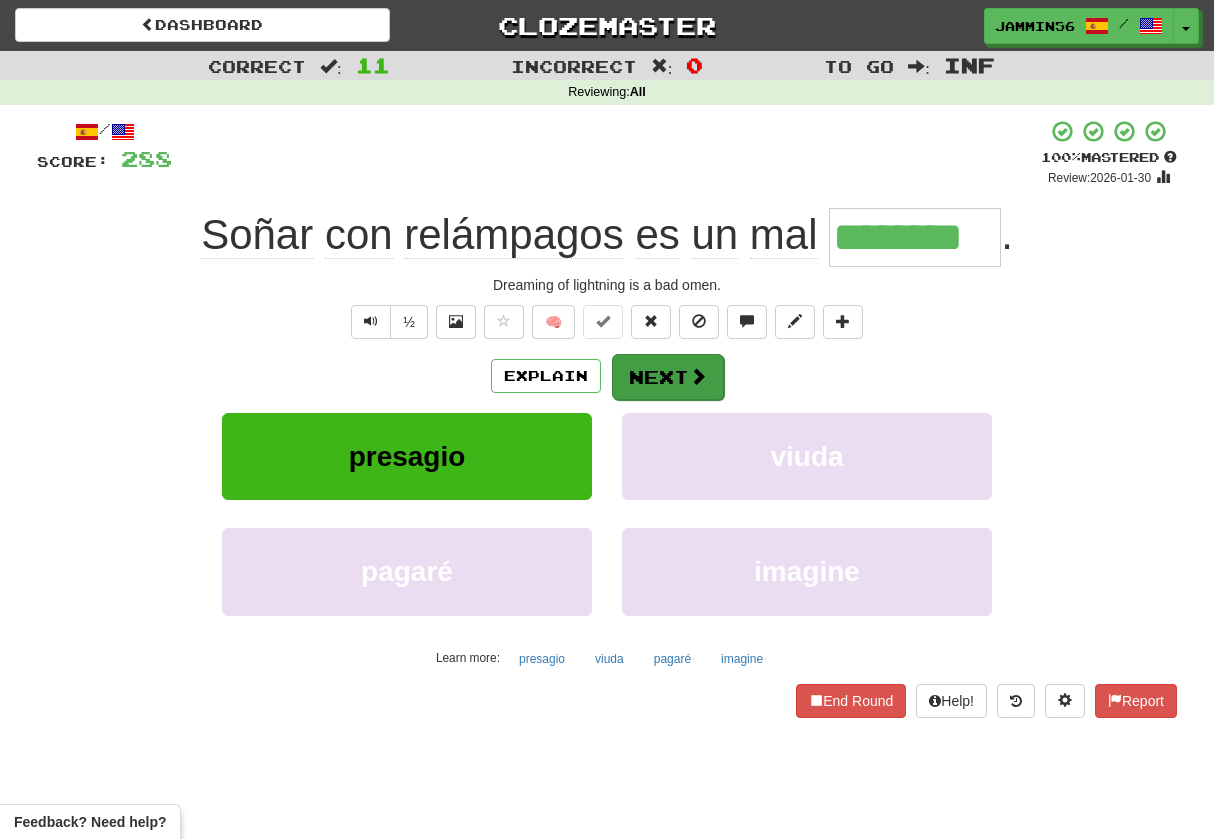 click on "Next" at bounding box center (668, 377) 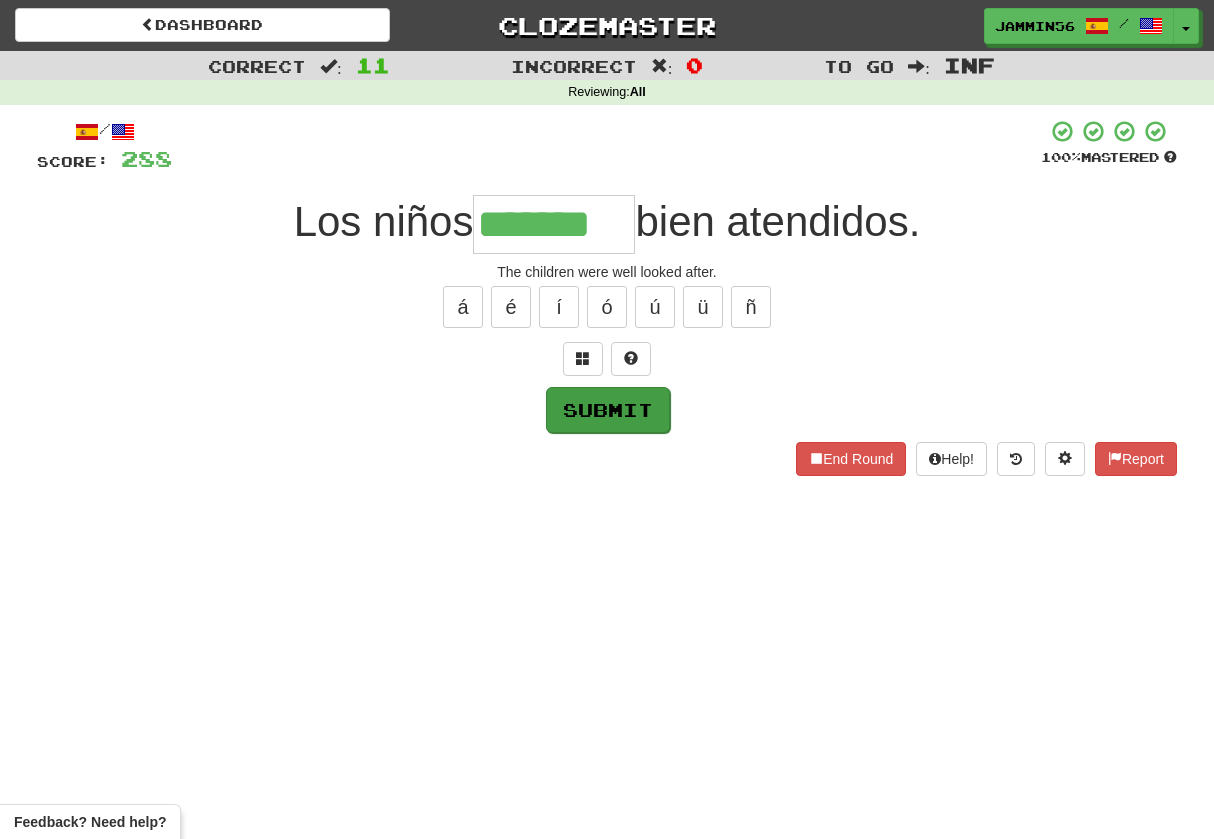 type on "*******" 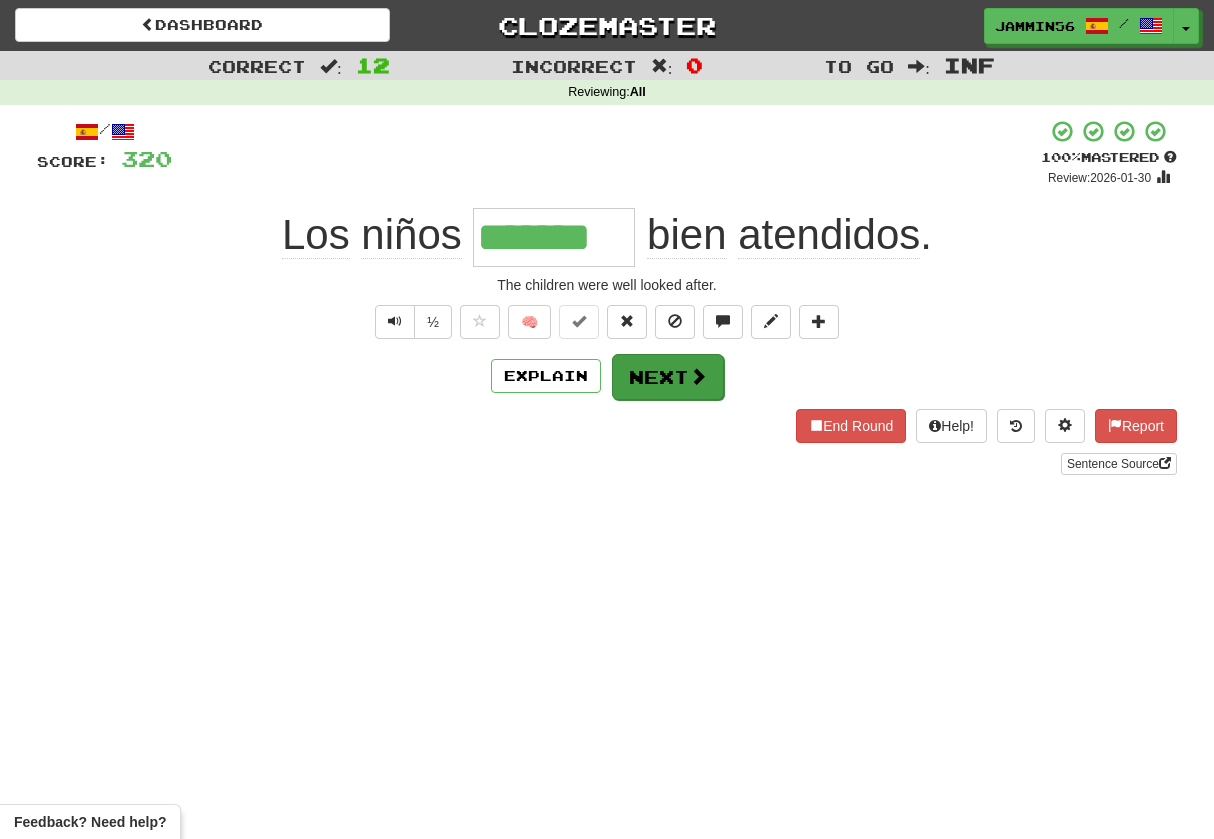 click on "Next" at bounding box center (668, 377) 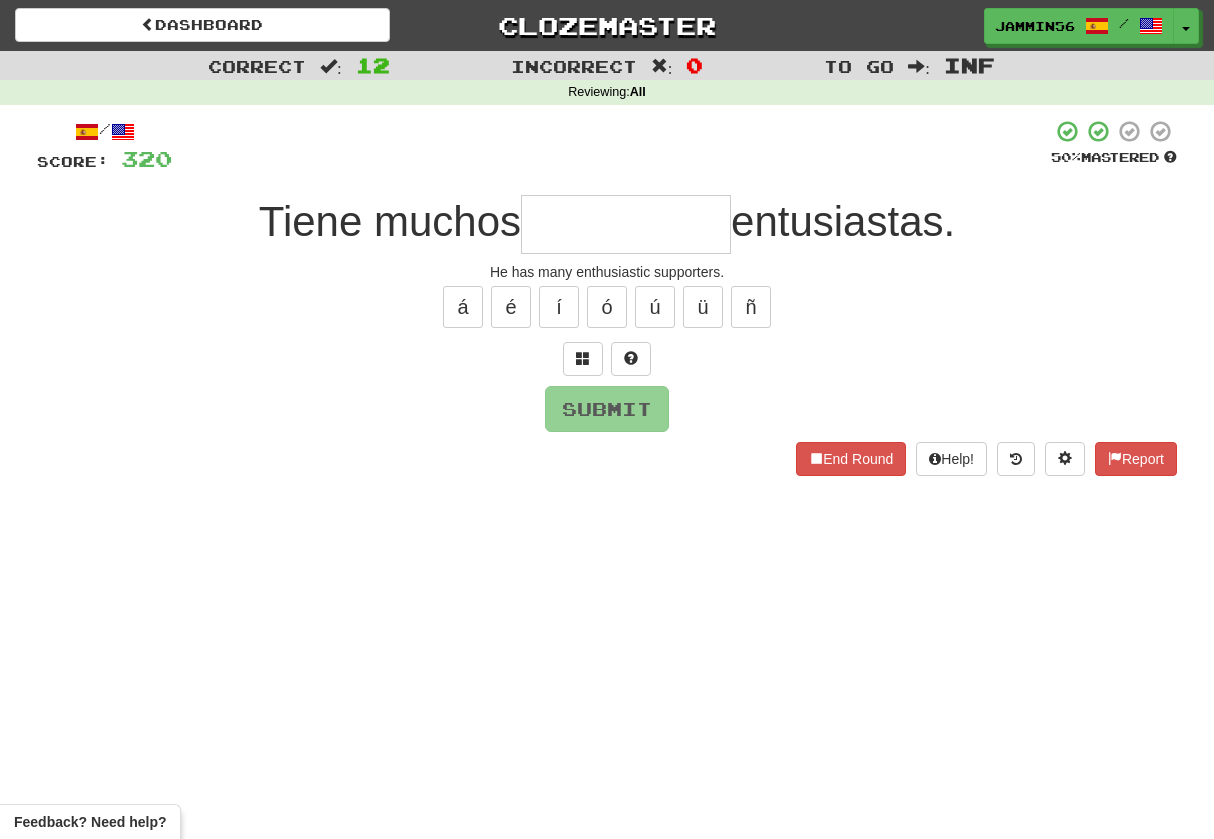 type on "*" 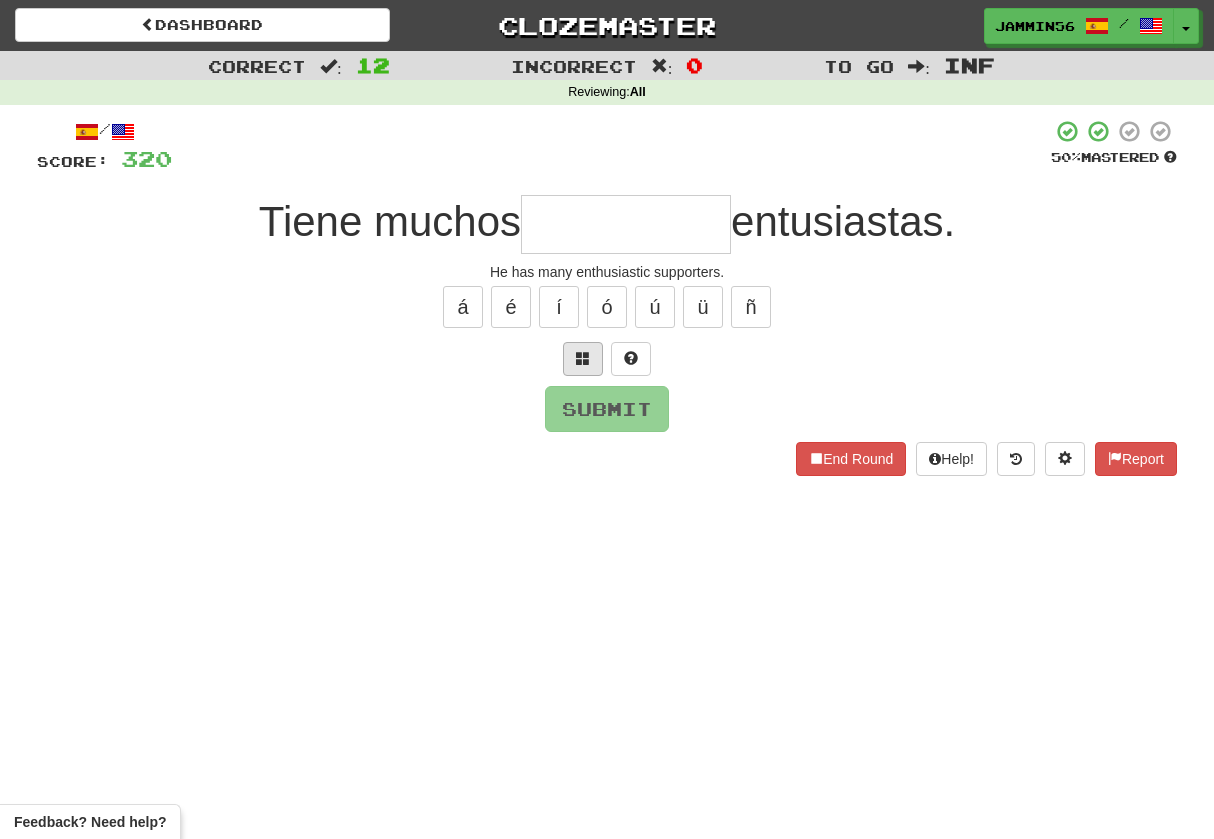 click at bounding box center (583, 359) 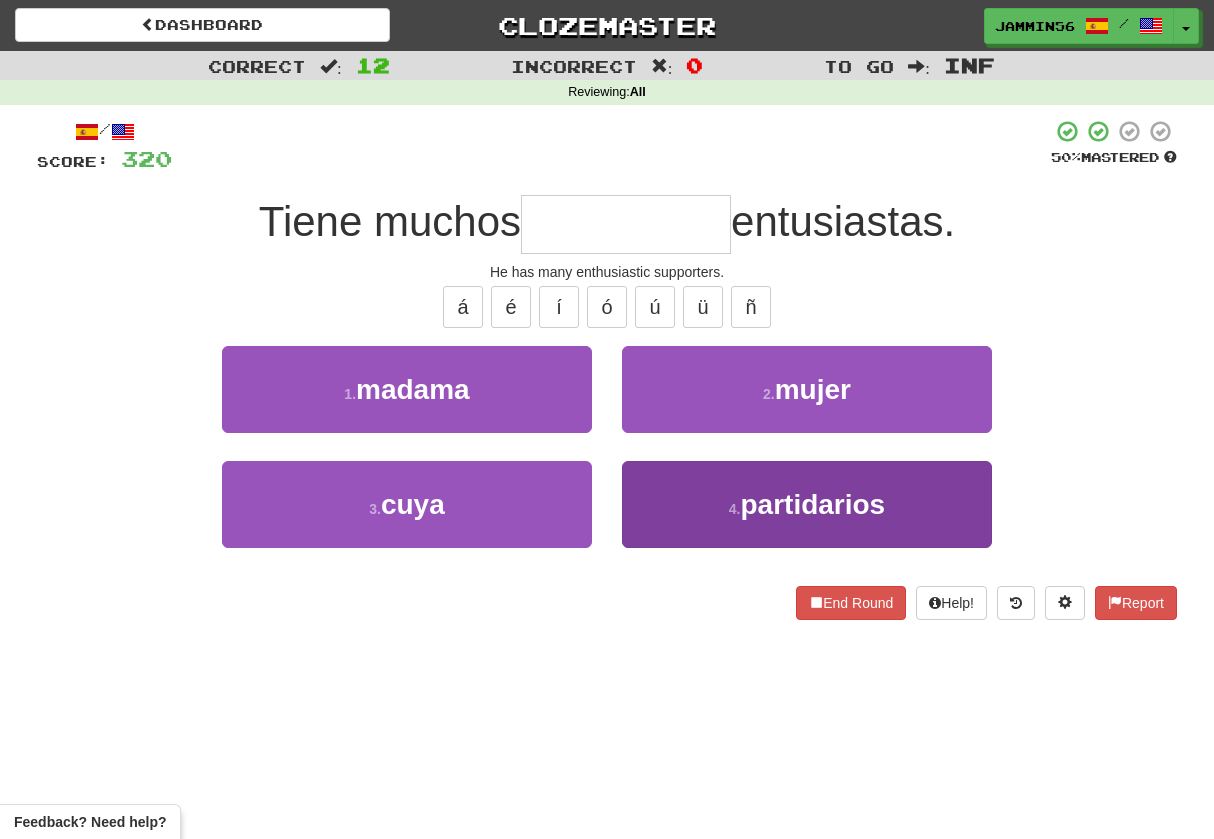 click on "partidarios" at bounding box center (812, 504) 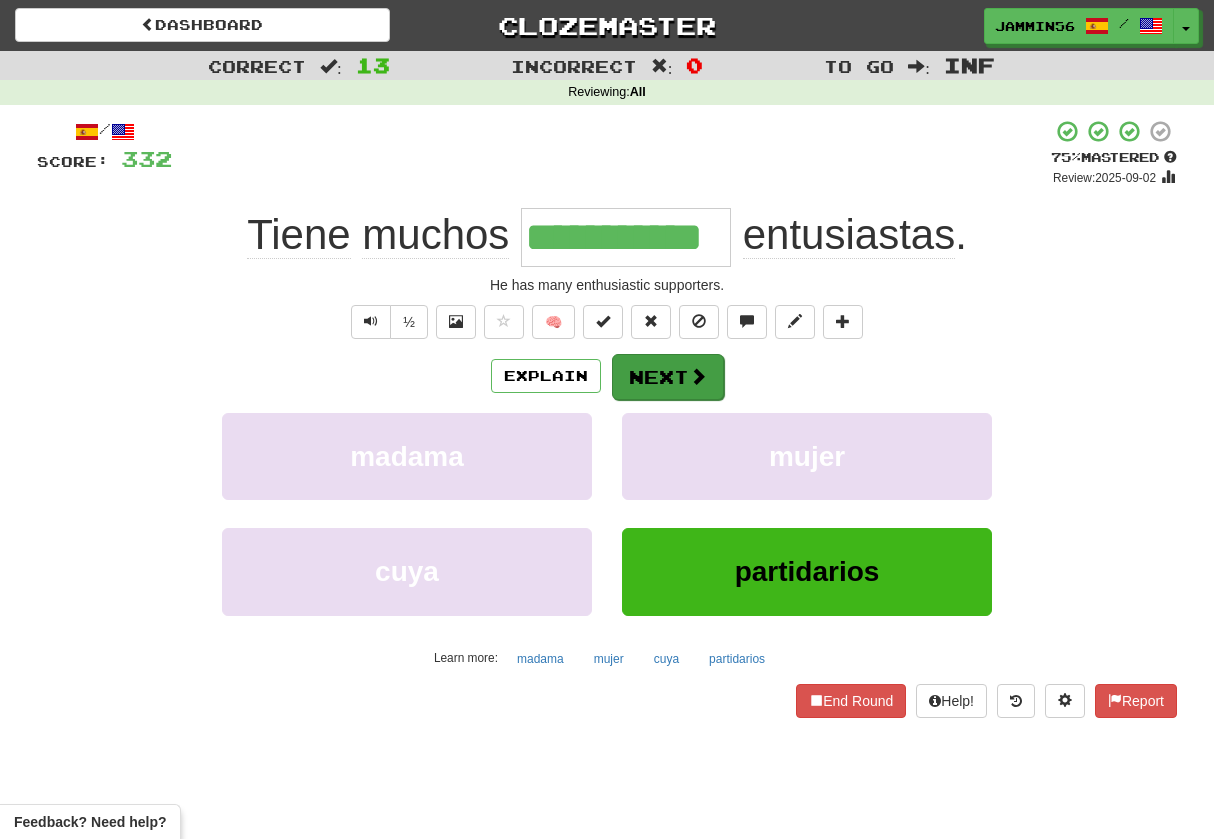 click on "Next" at bounding box center (668, 377) 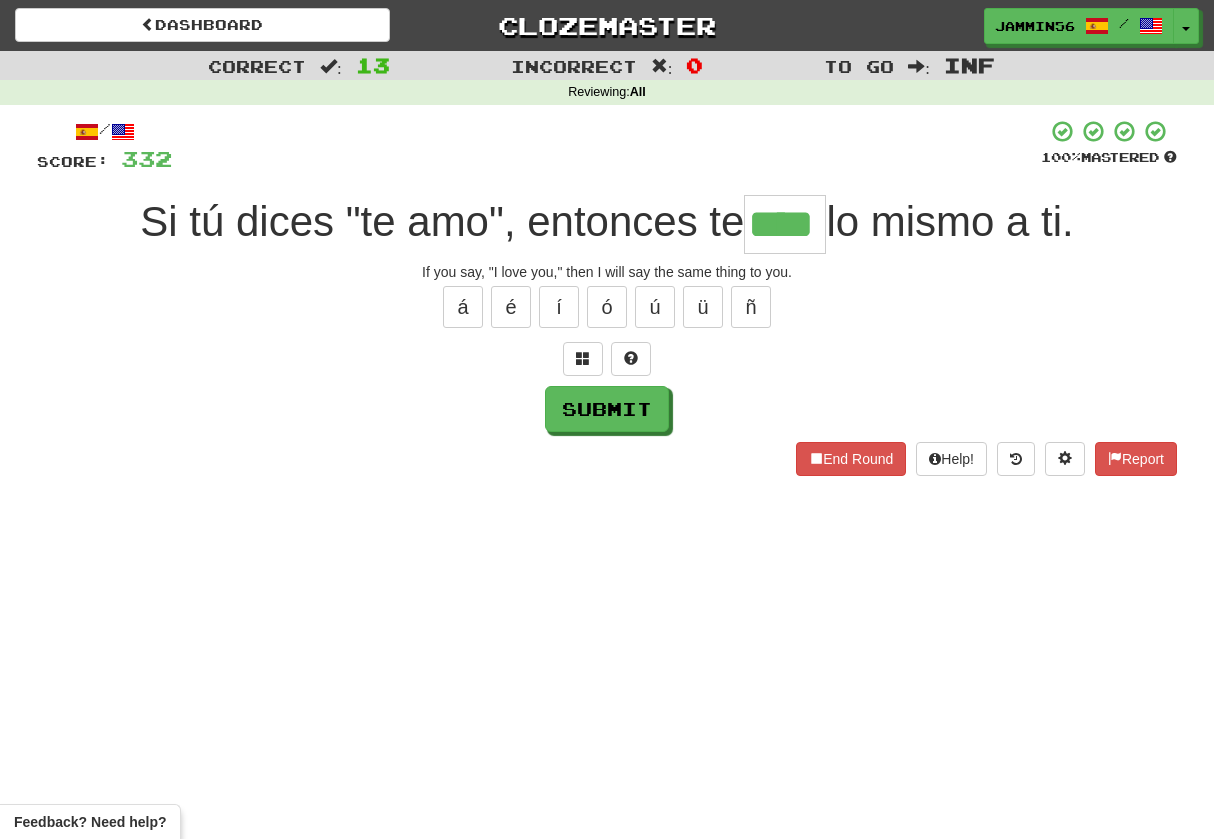 type on "****" 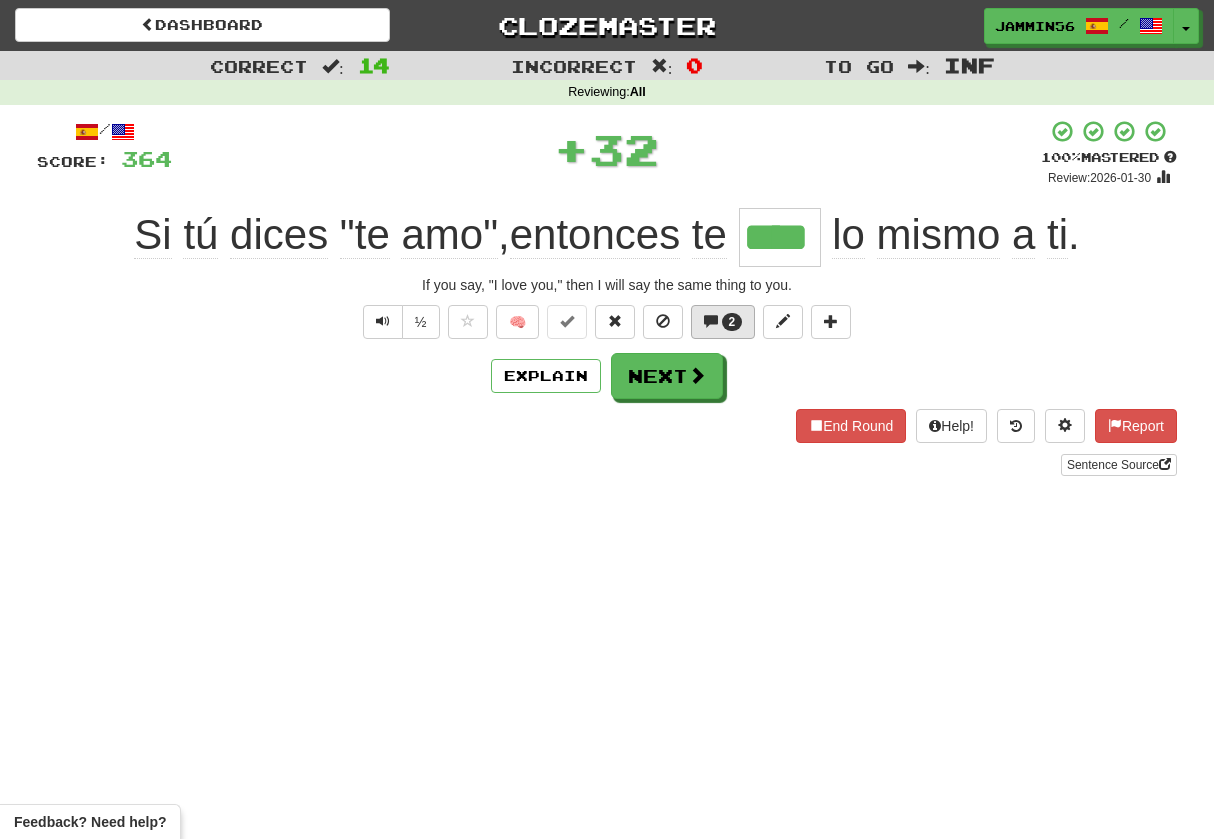 click on "2" at bounding box center [723, 322] 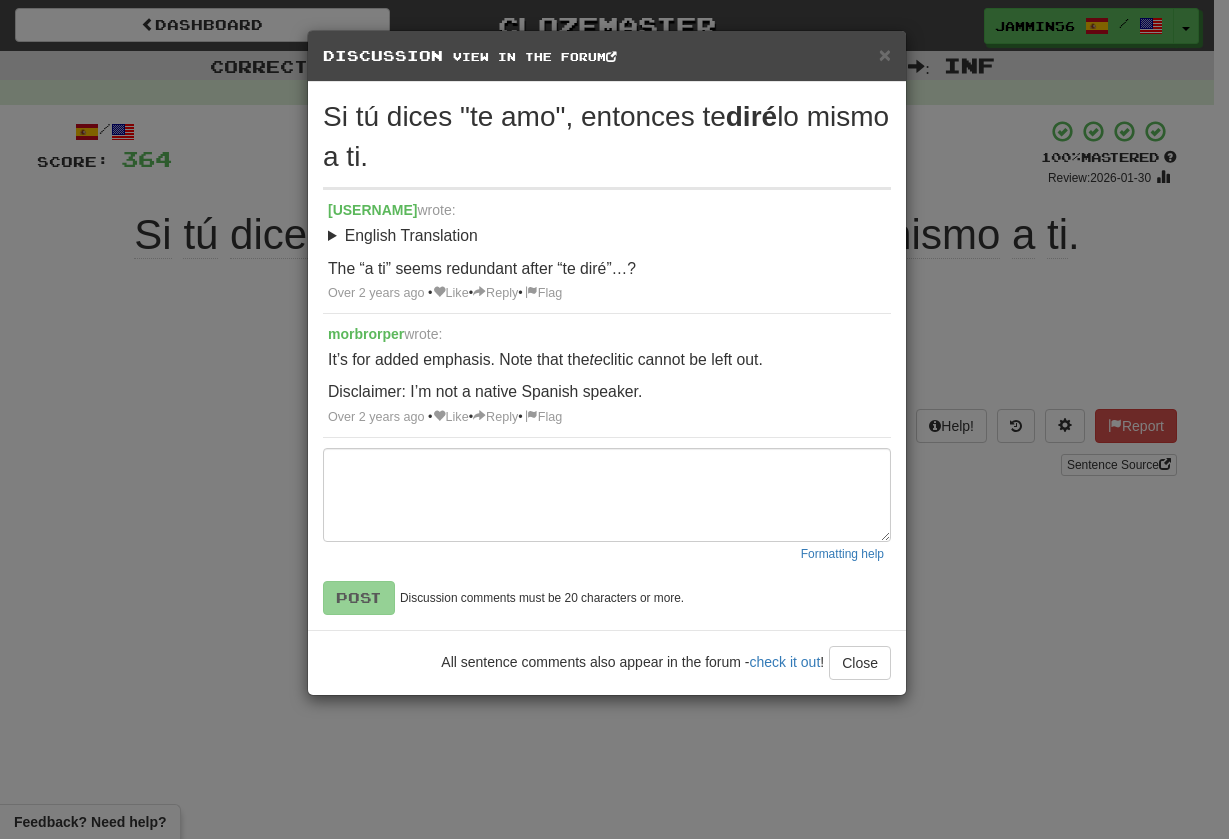 click on "Discussion View in the forum" at bounding box center (607, 56) 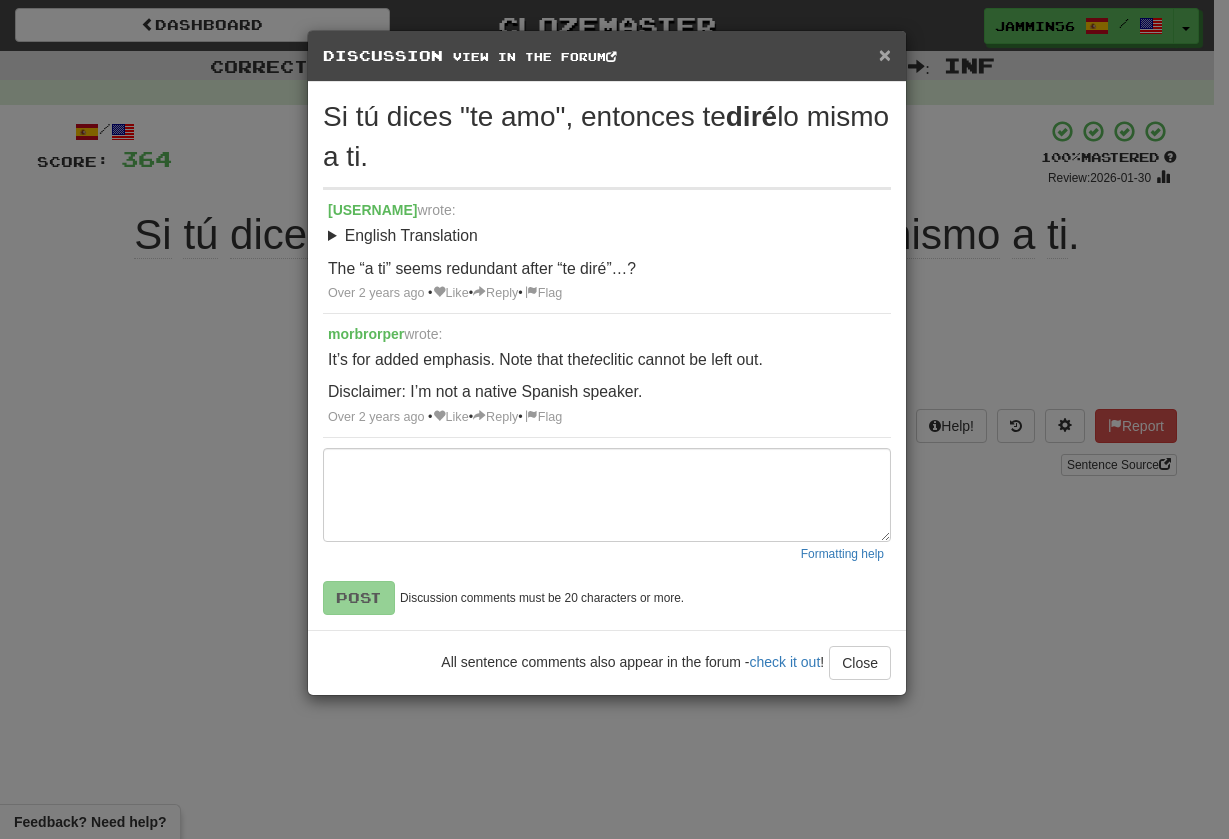 click on "×" at bounding box center [885, 54] 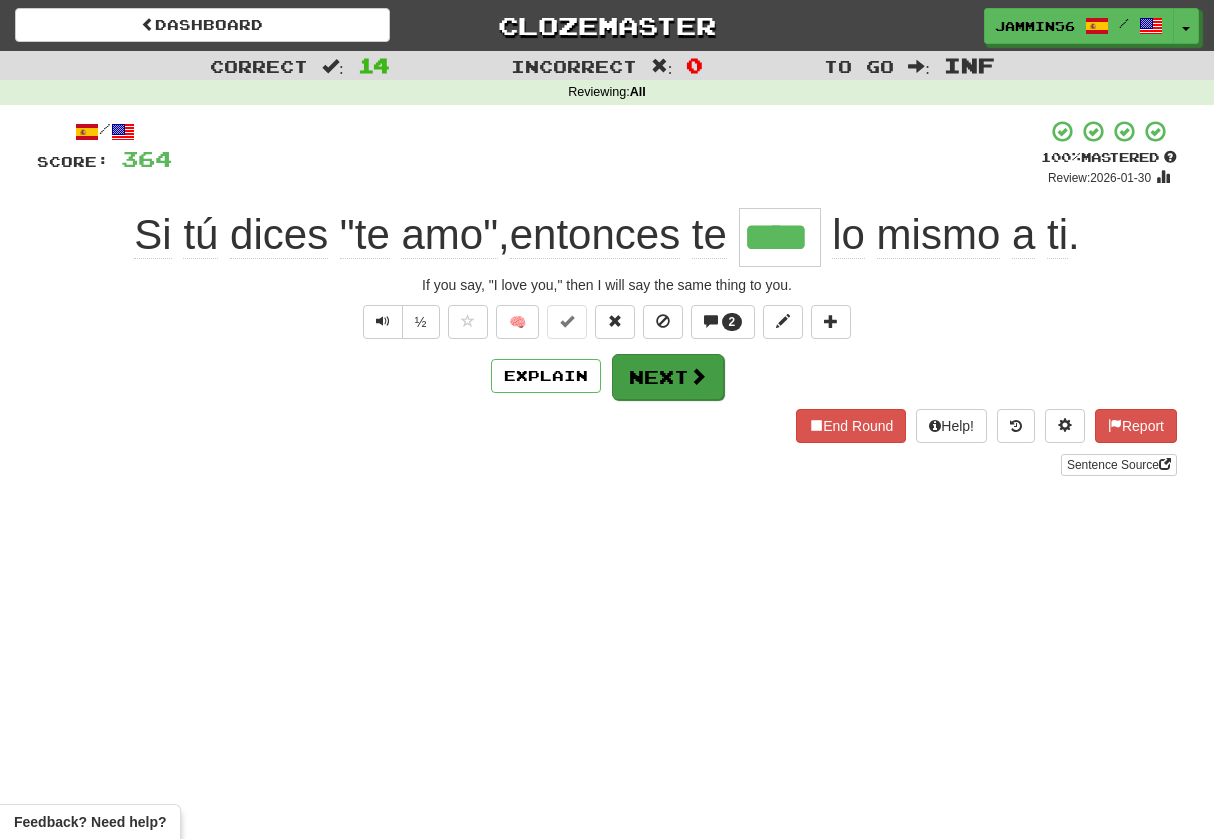 click on "Next" at bounding box center (668, 377) 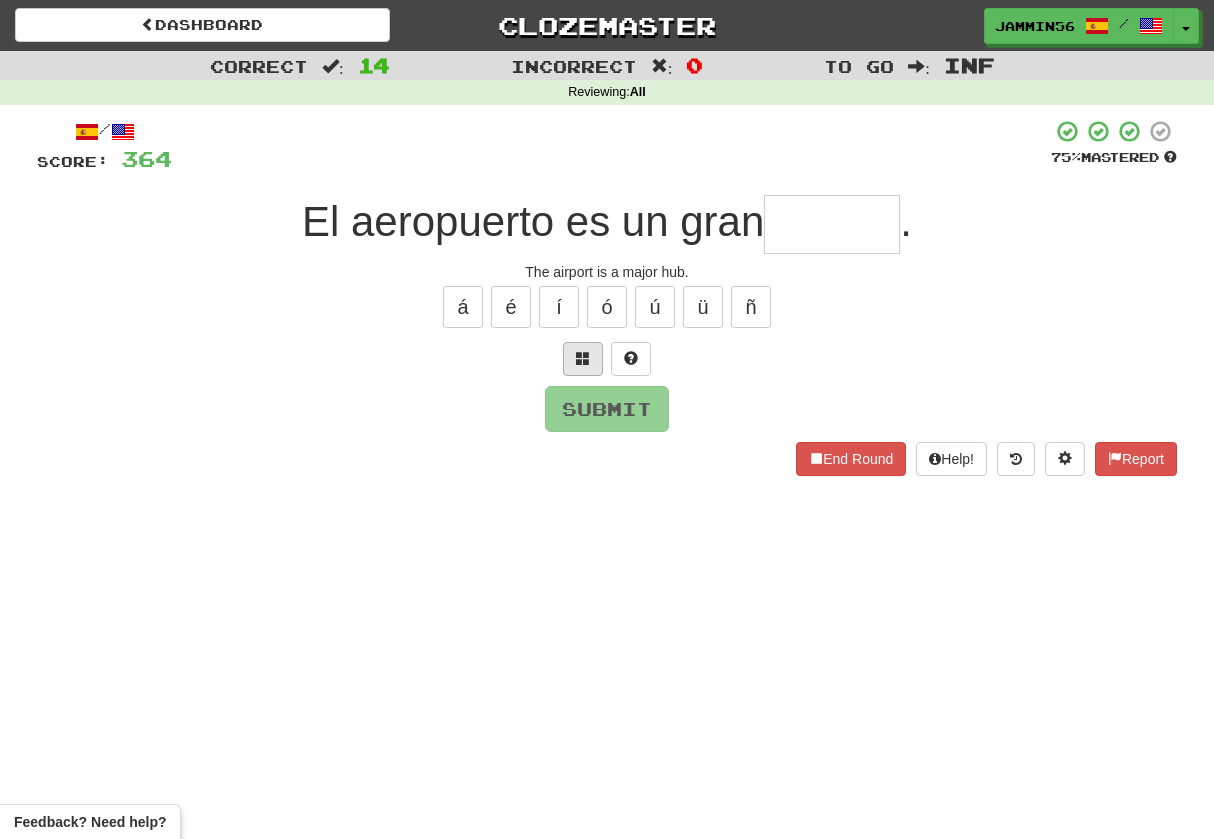 click at bounding box center [583, 358] 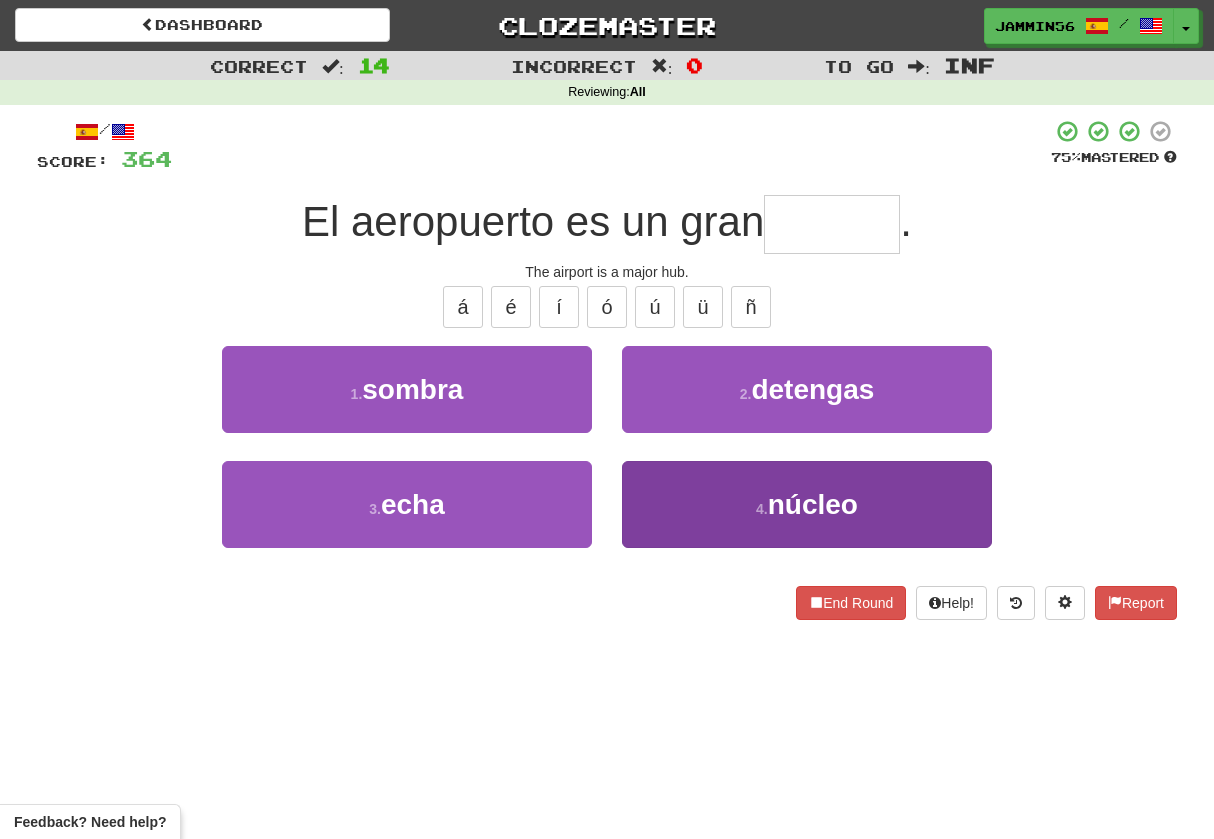 click on "núcleo" at bounding box center [813, 504] 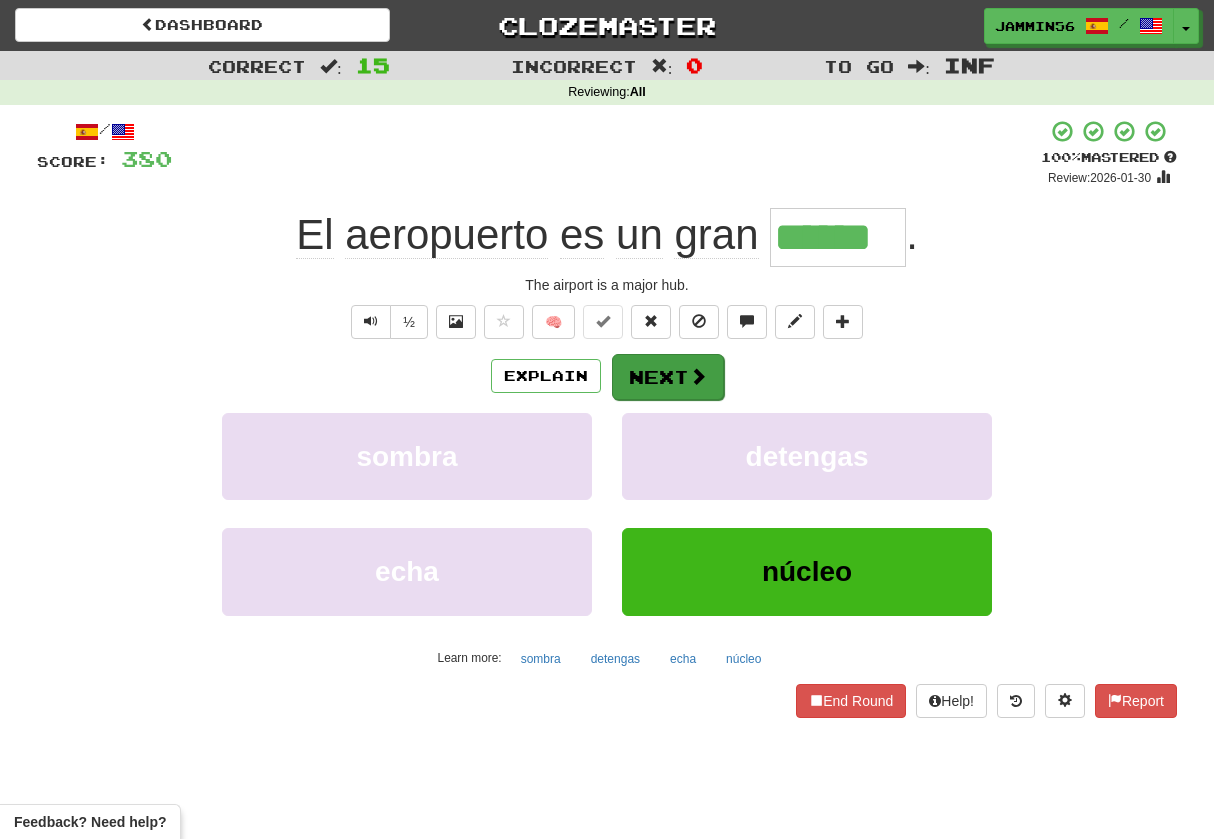 click on "Next" at bounding box center (668, 377) 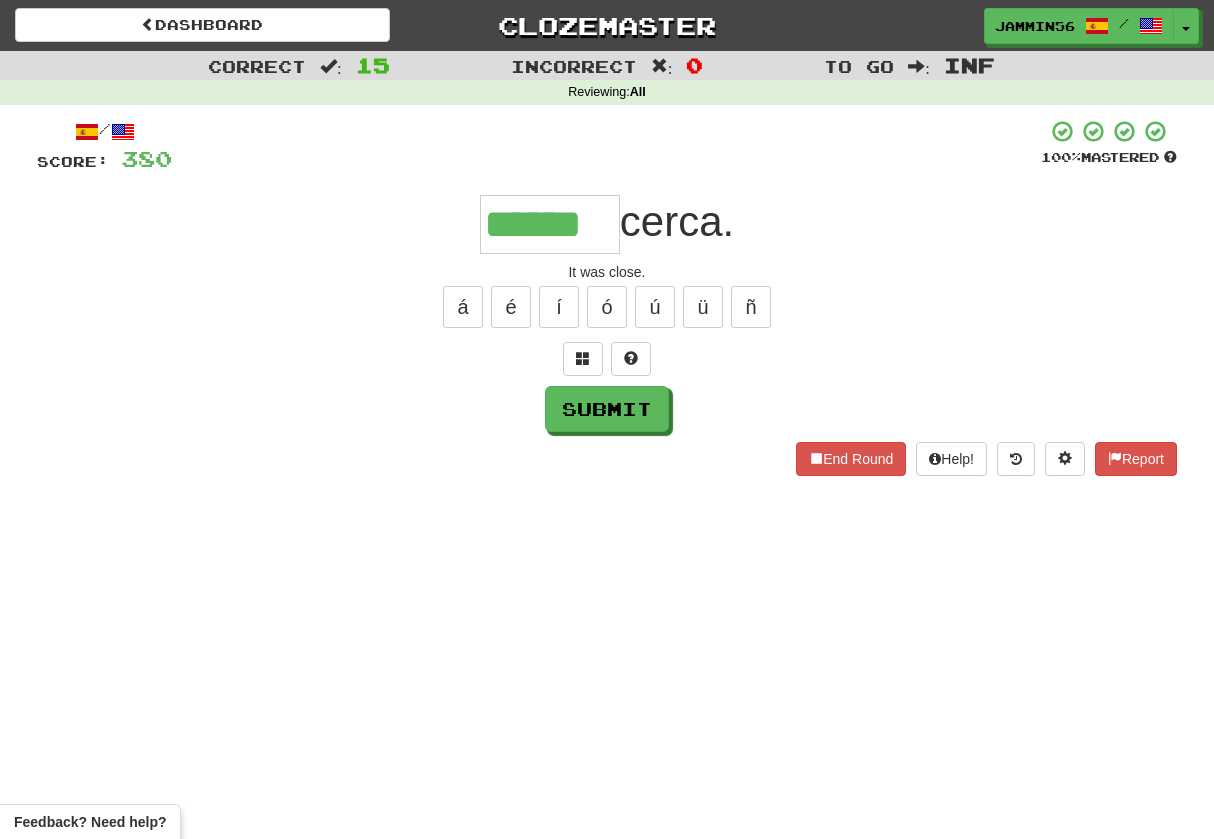 type on "******" 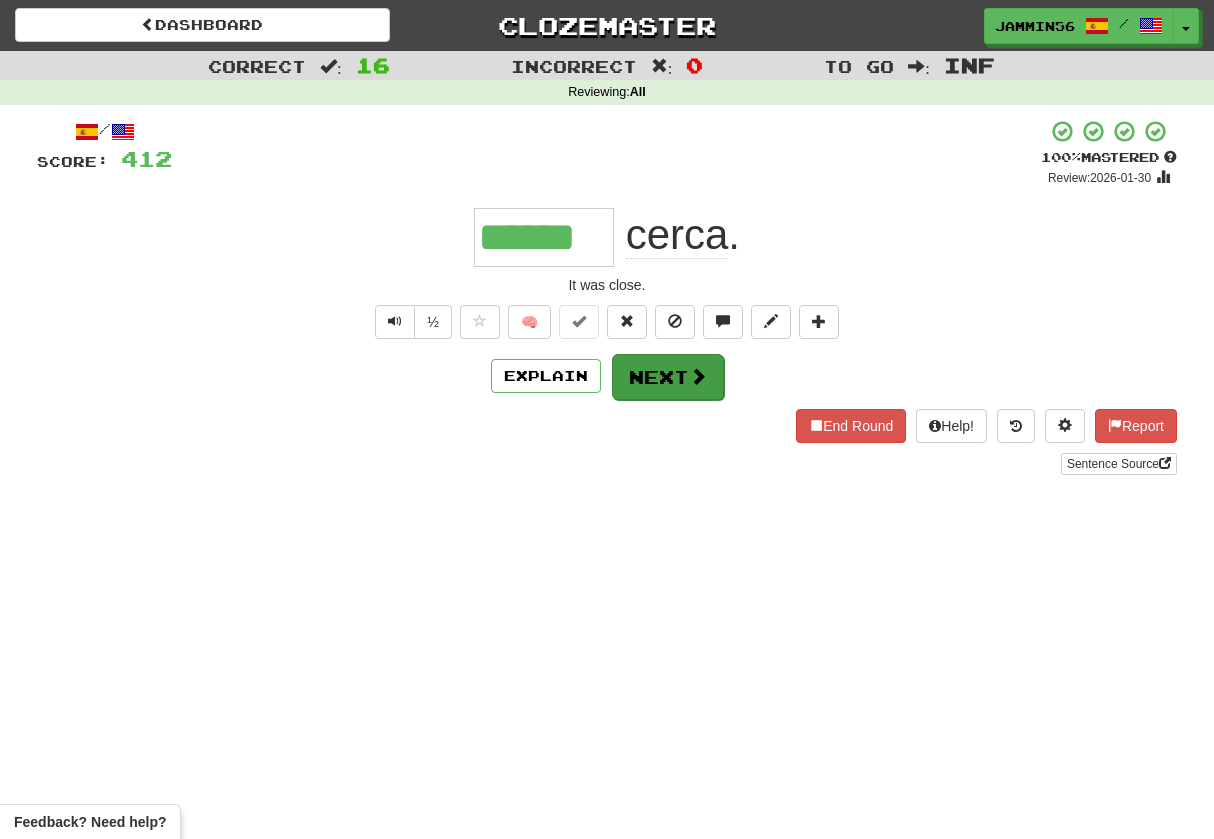 click on "Next" at bounding box center [668, 377] 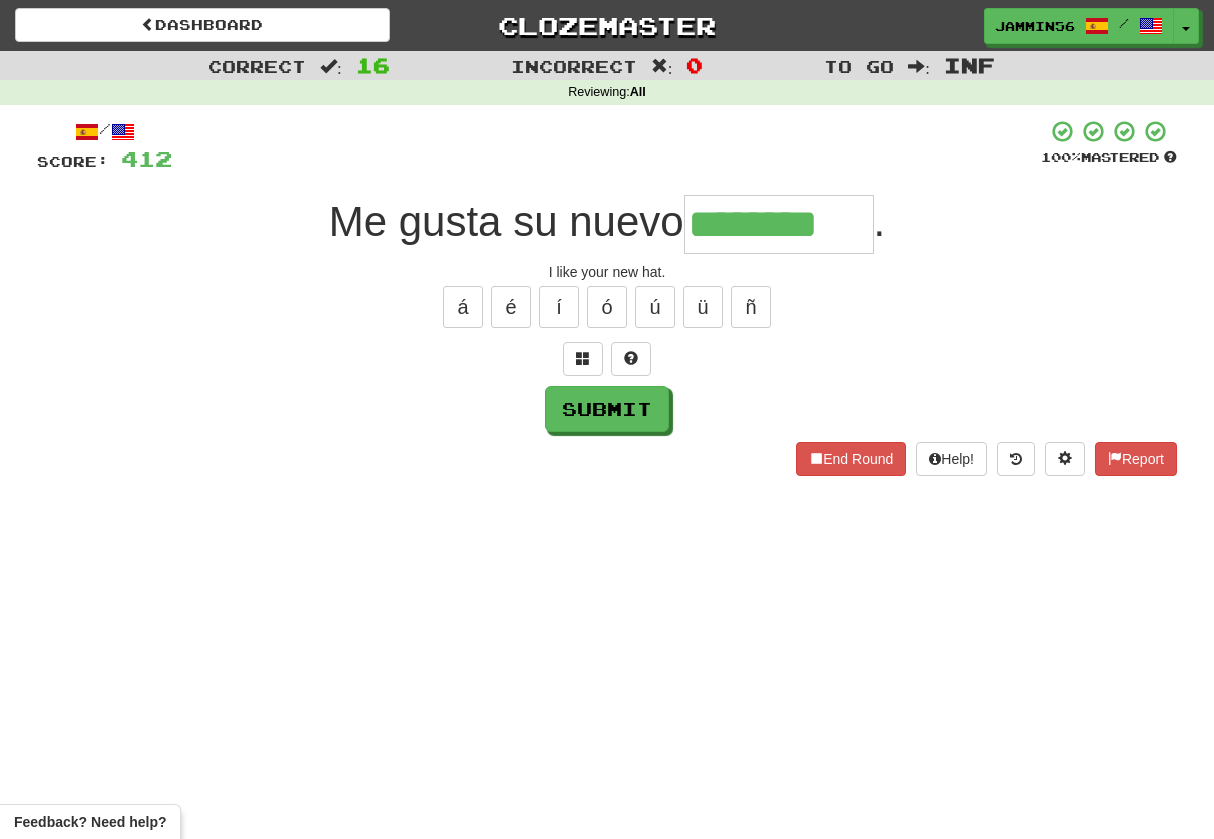 type on "********" 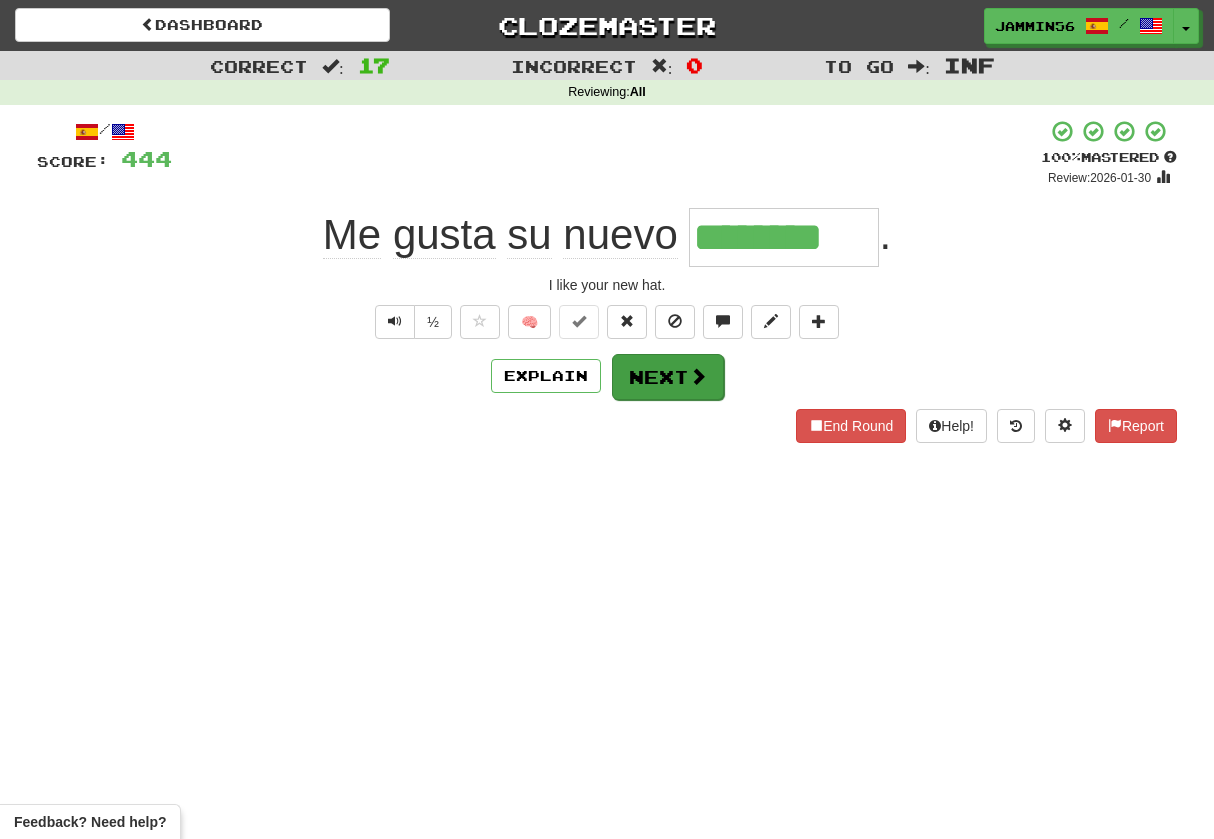 click on "Next" at bounding box center (668, 377) 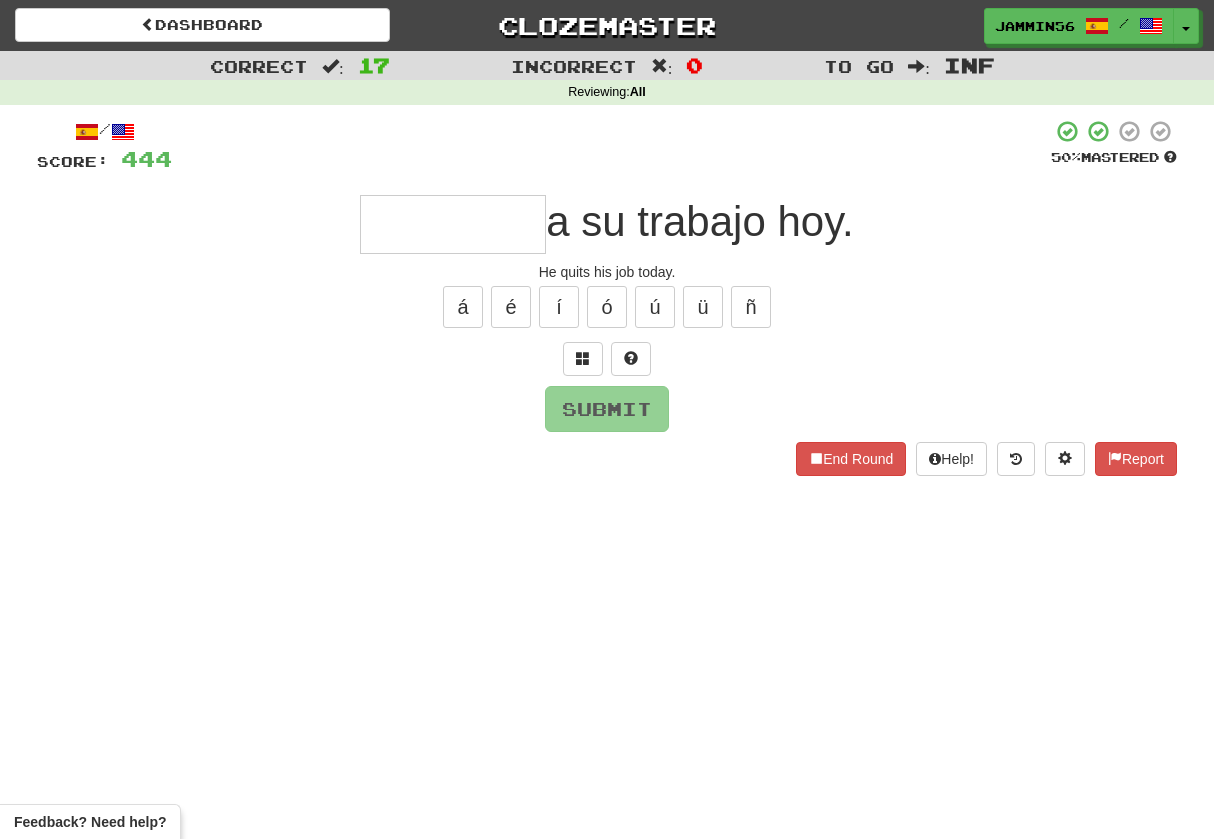 type on "*" 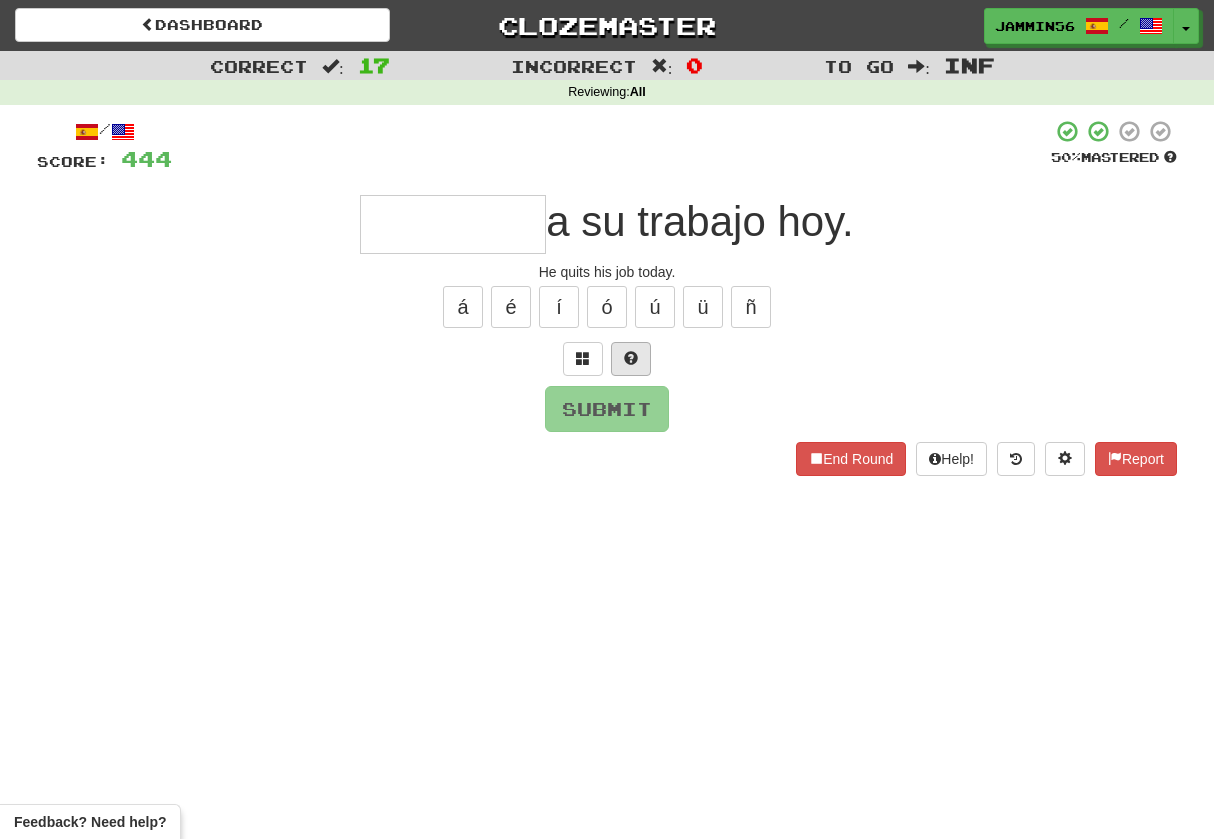 click at bounding box center [631, 359] 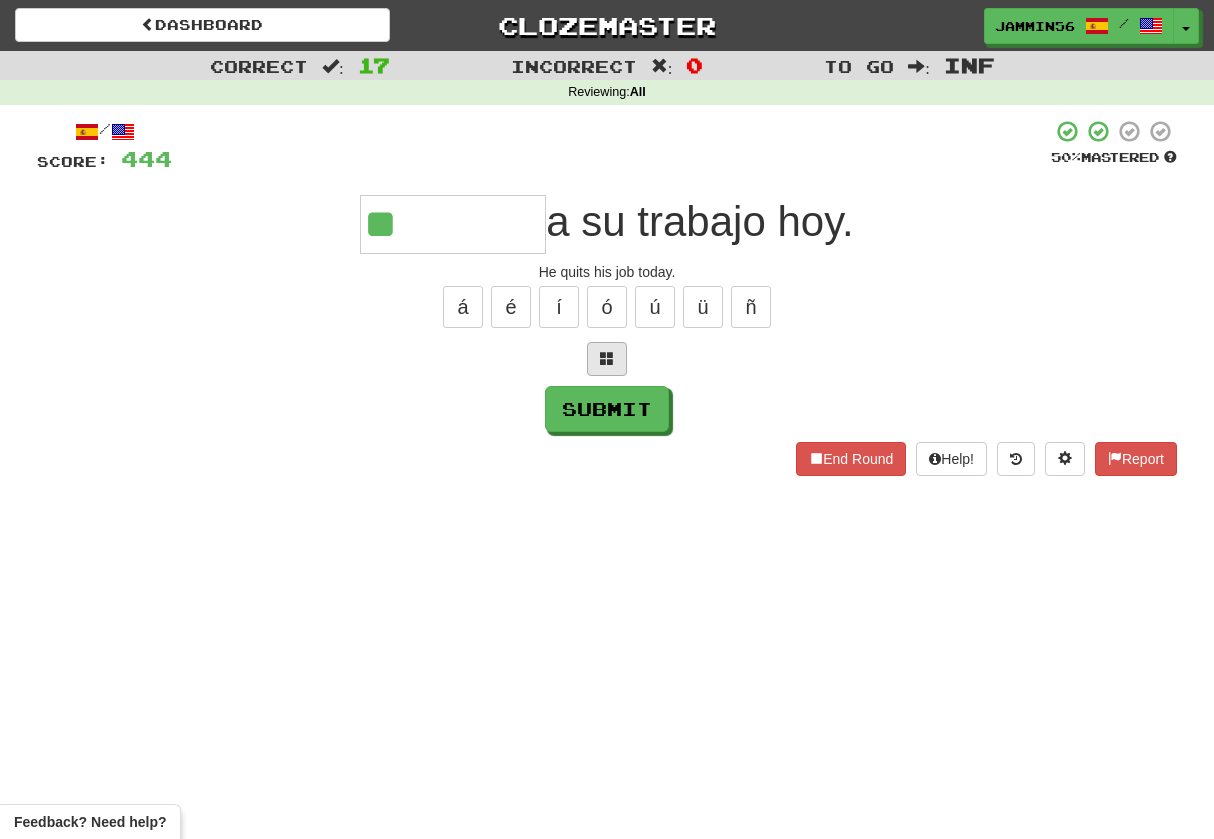 click at bounding box center (607, 359) 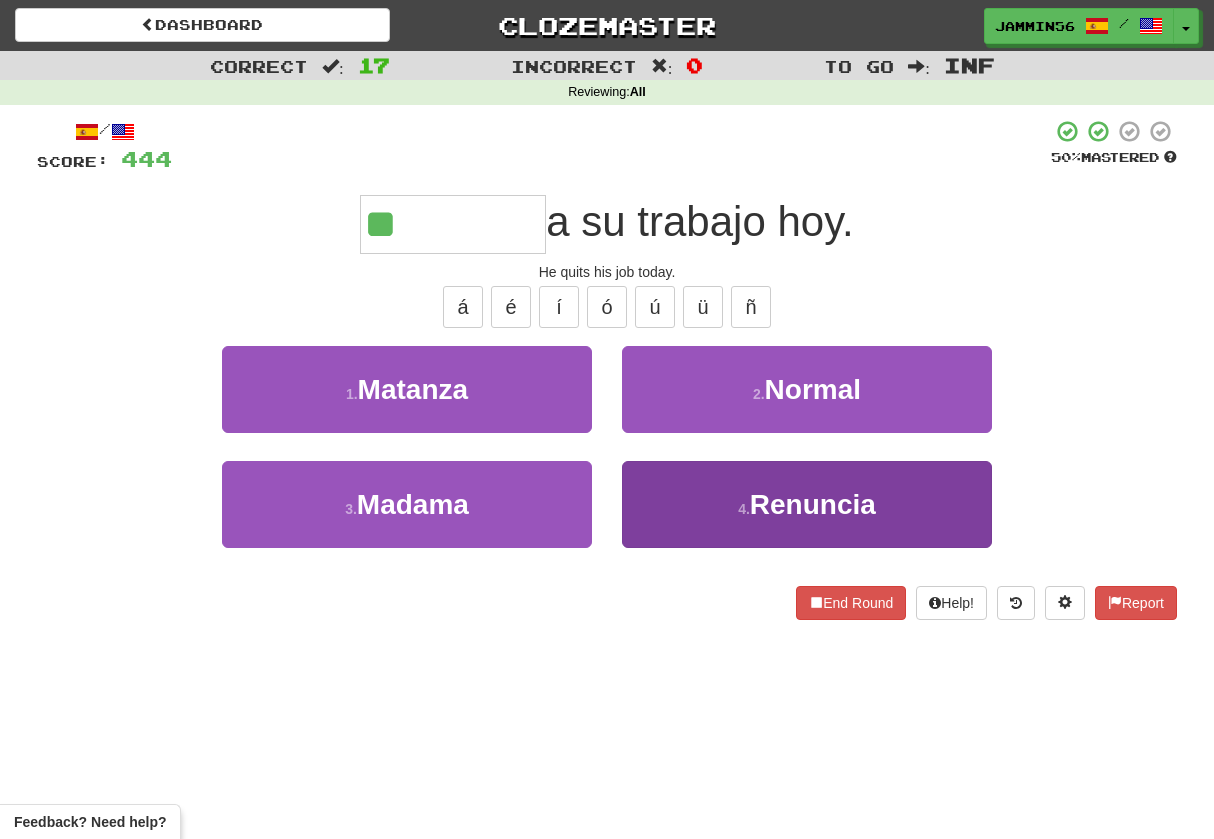 click on "4 .  Renuncia" at bounding box center (807, 504) 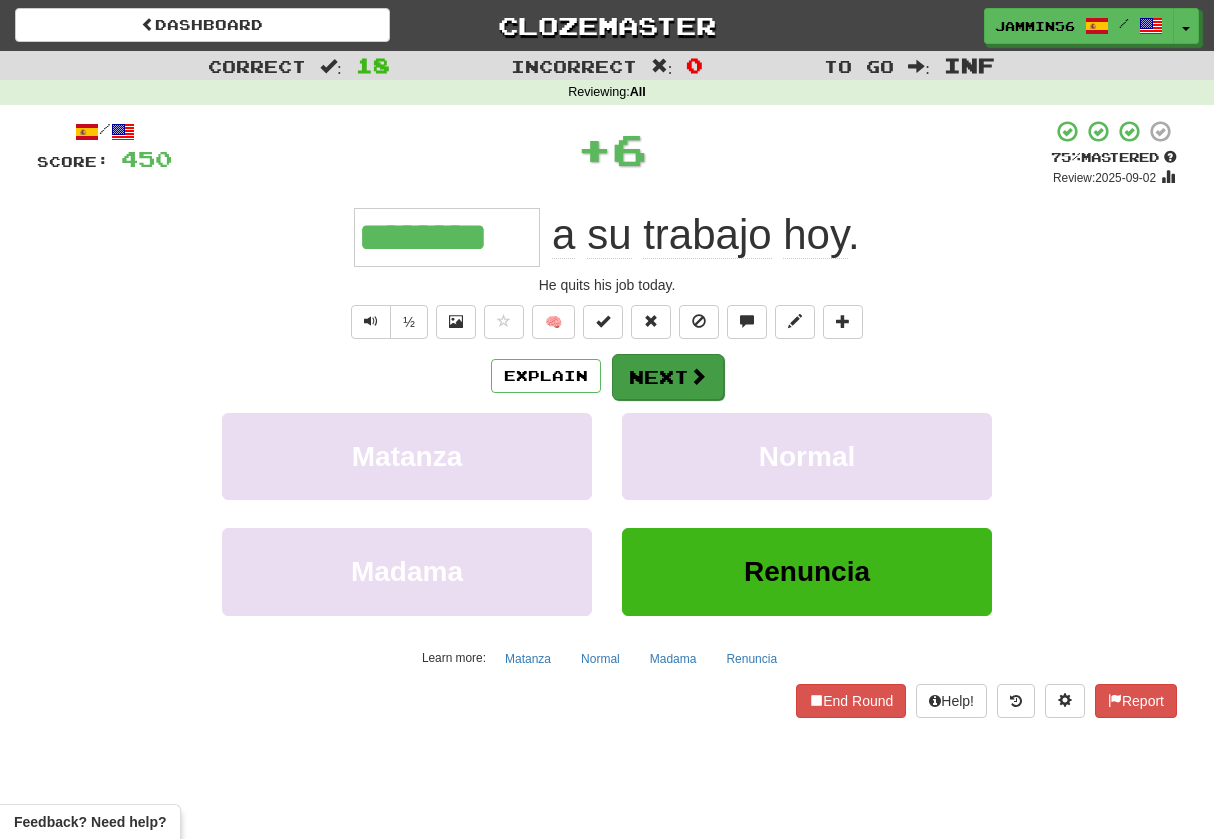 click on "Next" at bounding box center [668, 377] 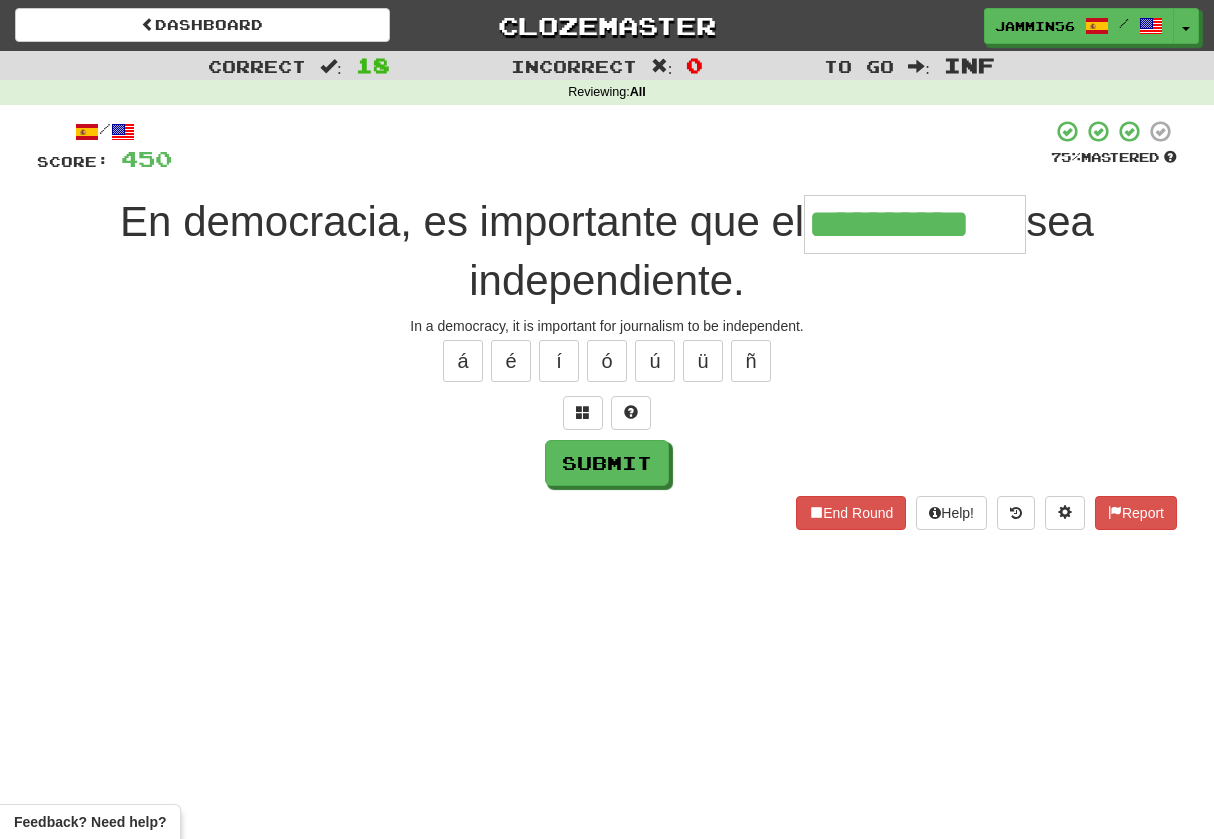 type on "**********" 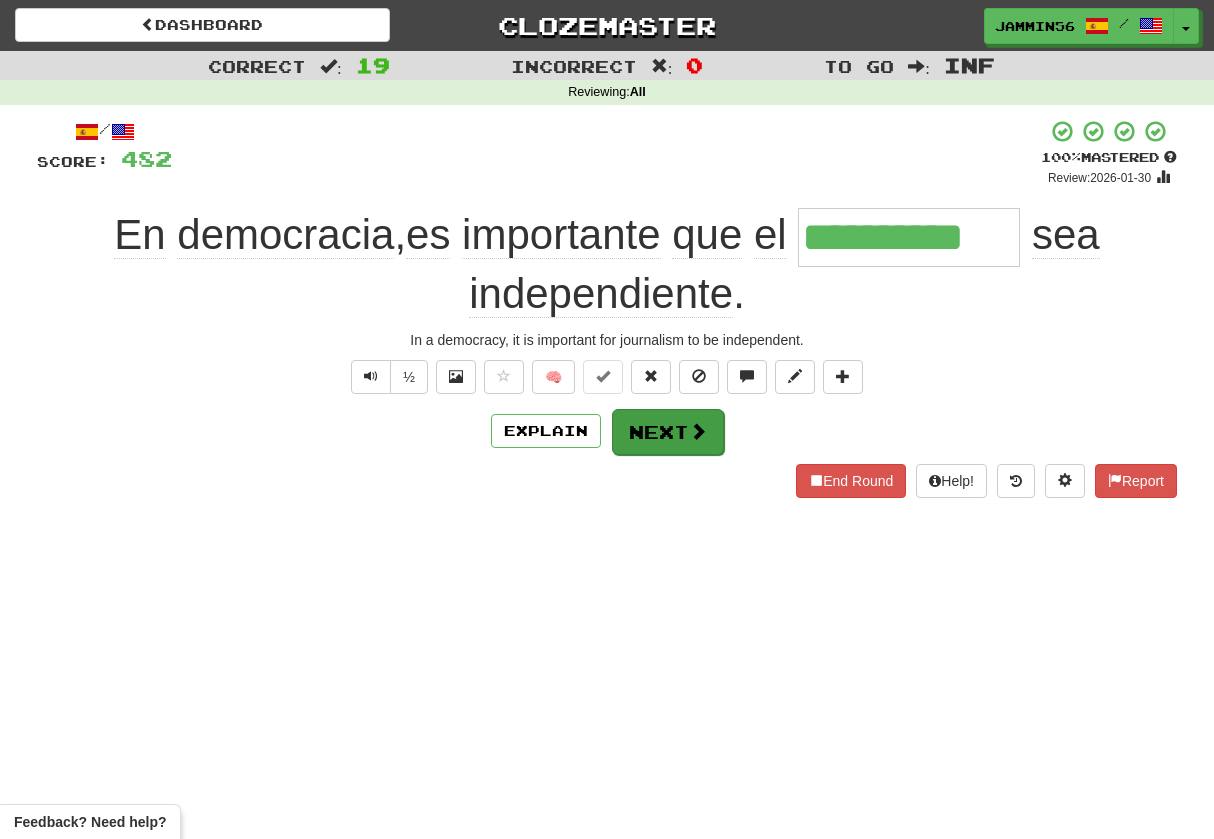click on "Next" at bounding box center (668, 432) 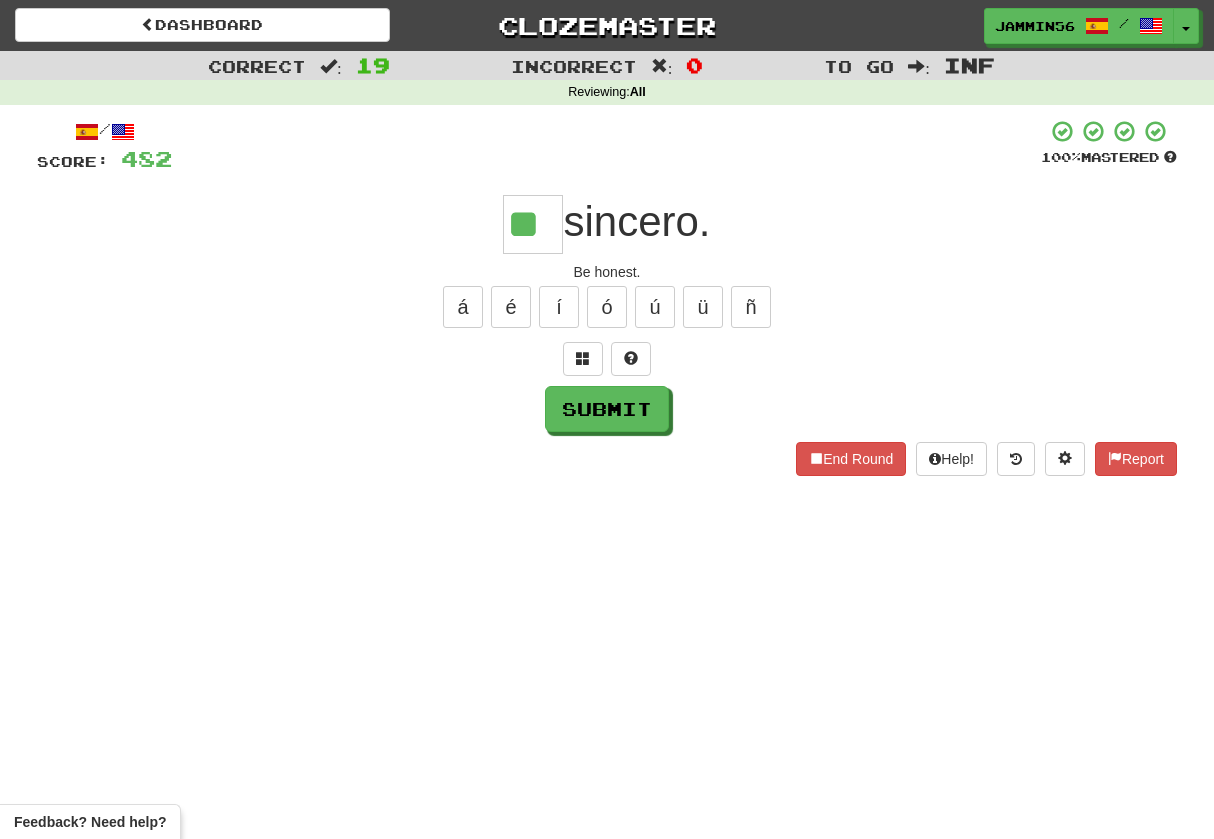 type on "**" 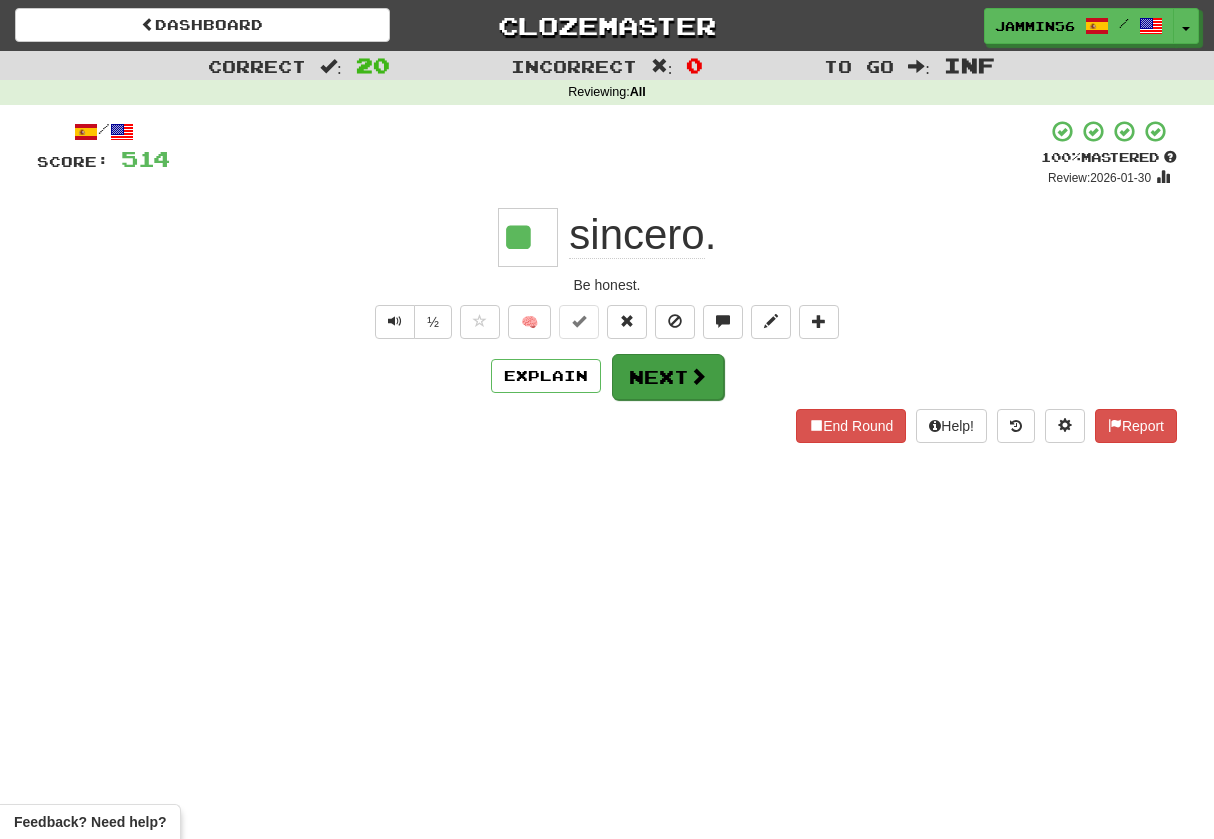 click on "Next" at bounding box center [668, 377] 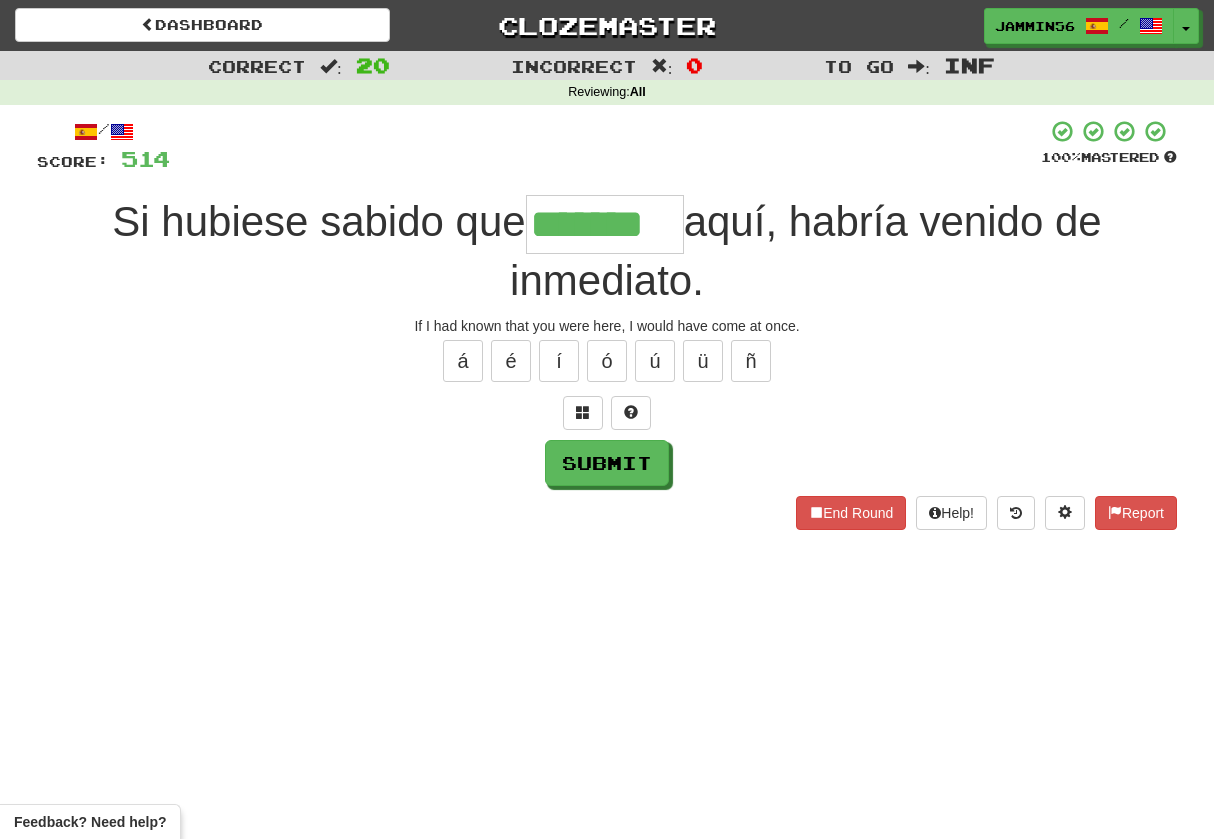 type on "*******" 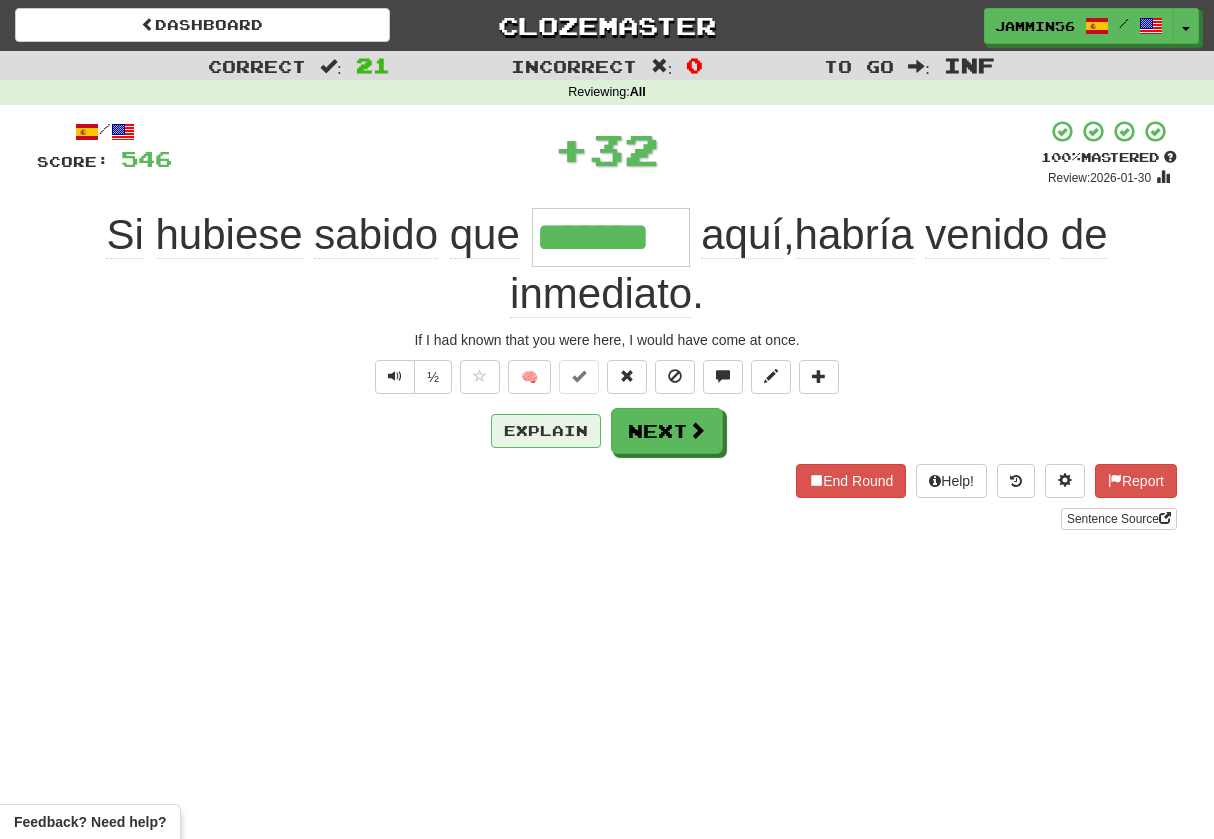 click on "Explain" at bounding box center [546, 431] 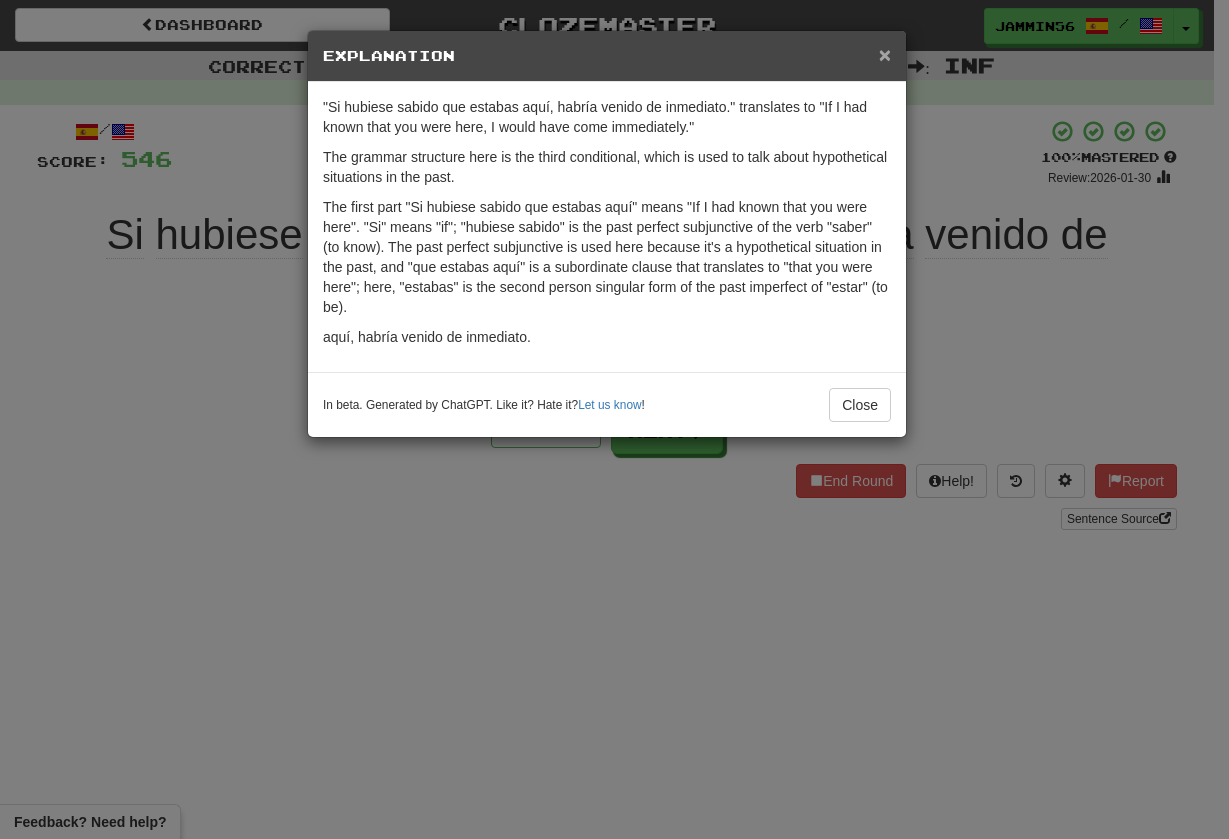click on "×" at bounding box center (885, 54) 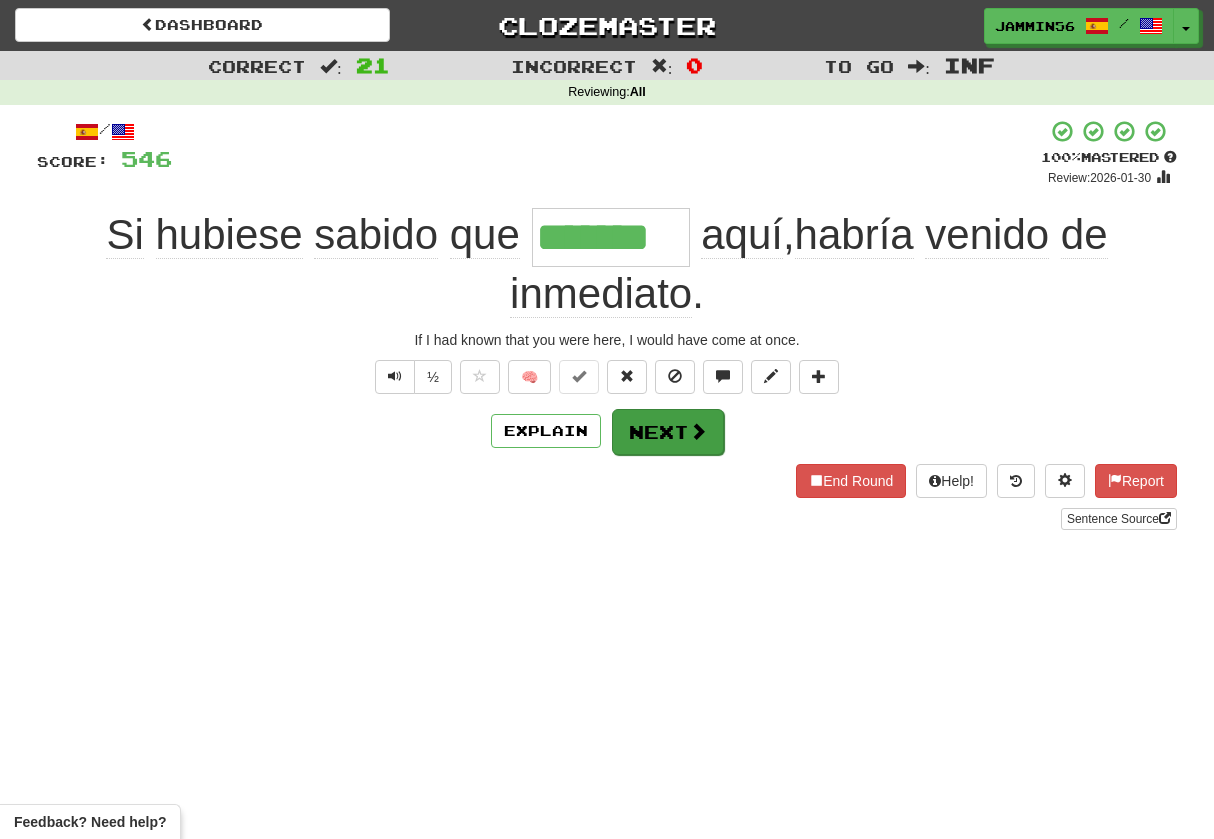 click on "Next" at bounding box center [668, 432] 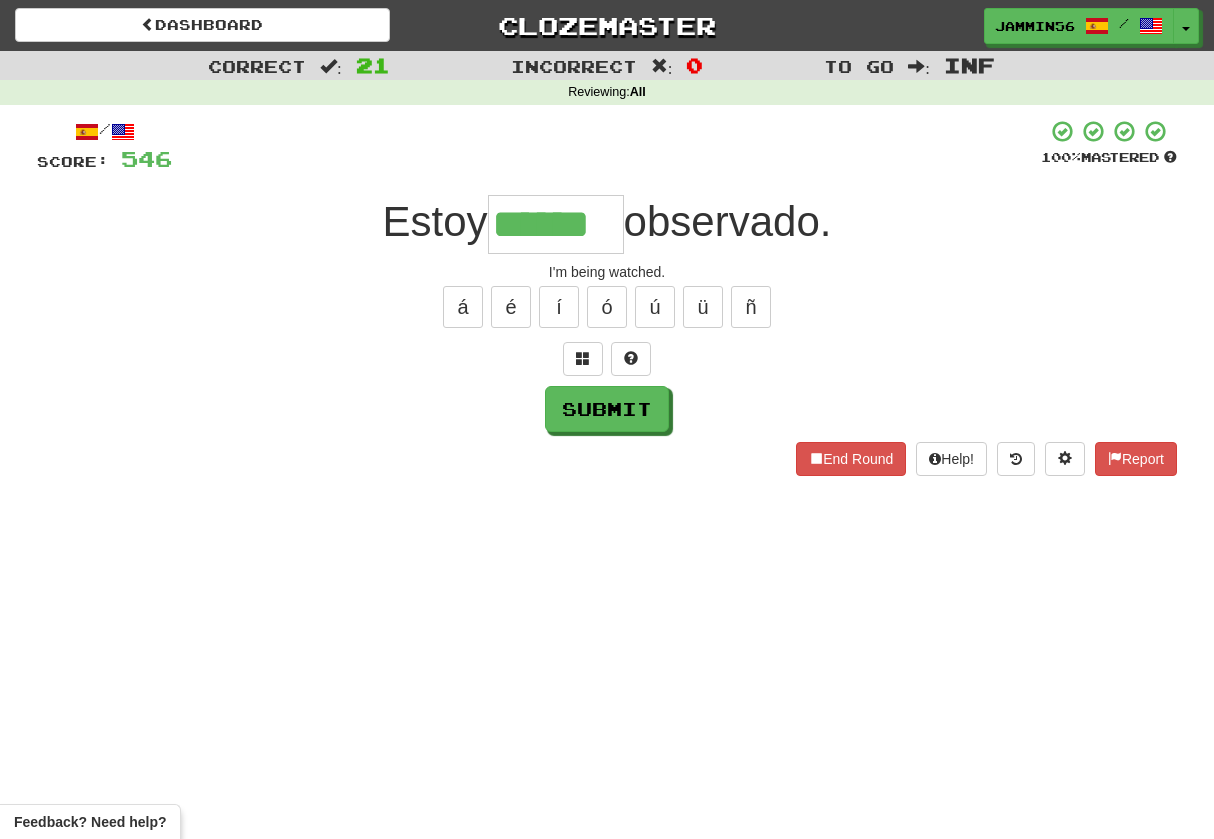 type on "******" 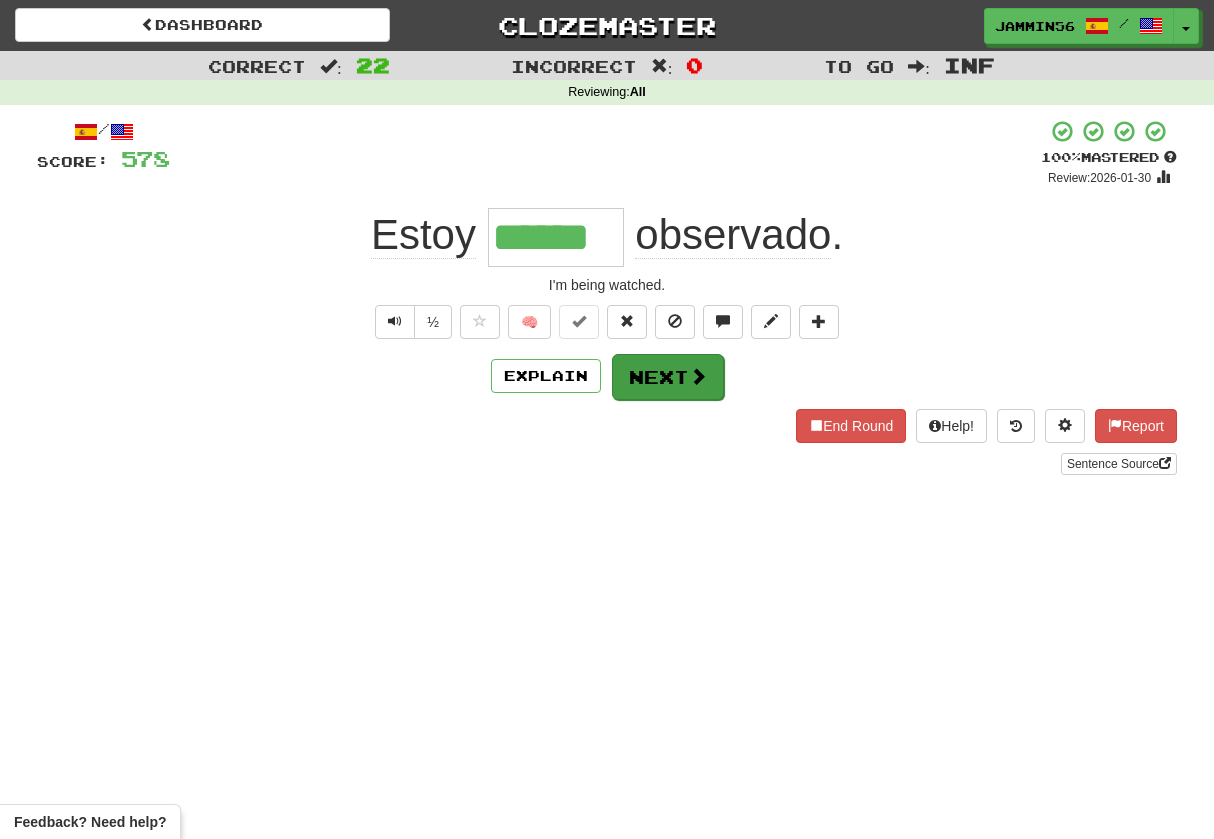 click at bounding box center [698, 376] 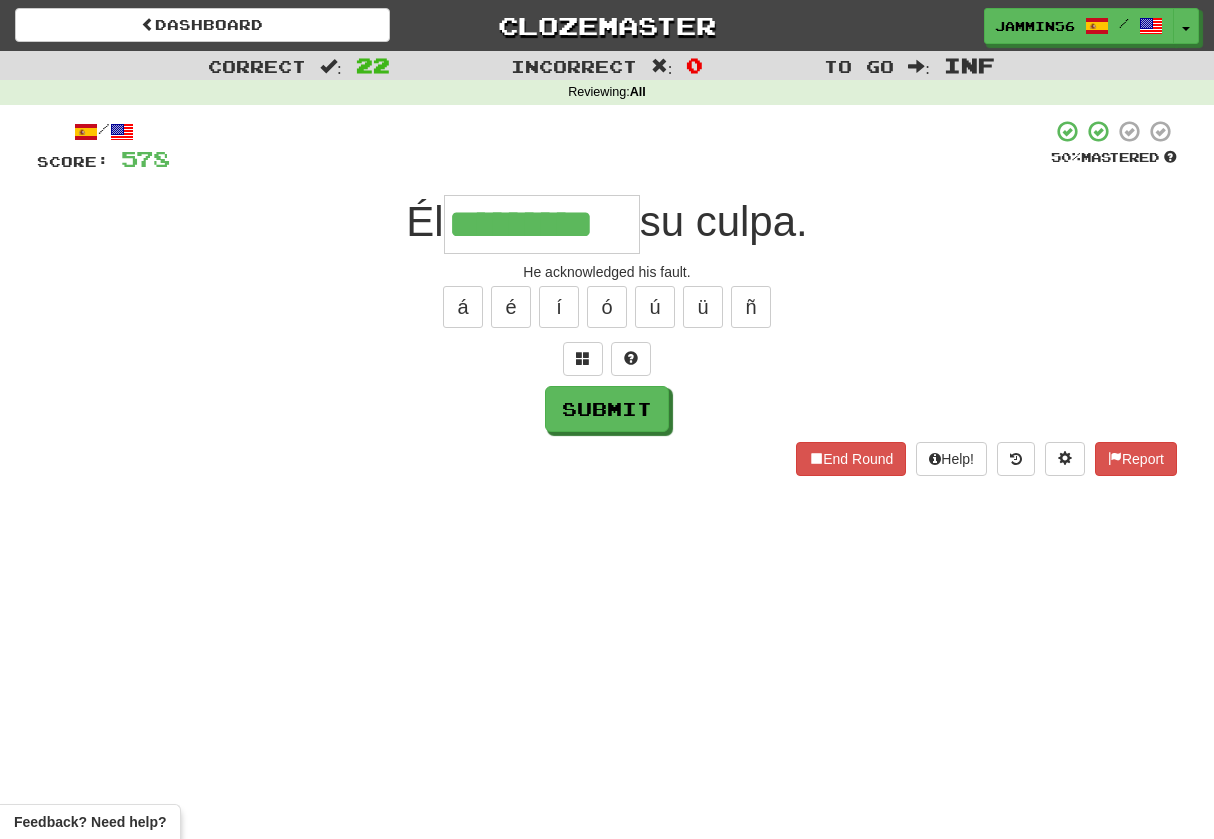 type on "*********" 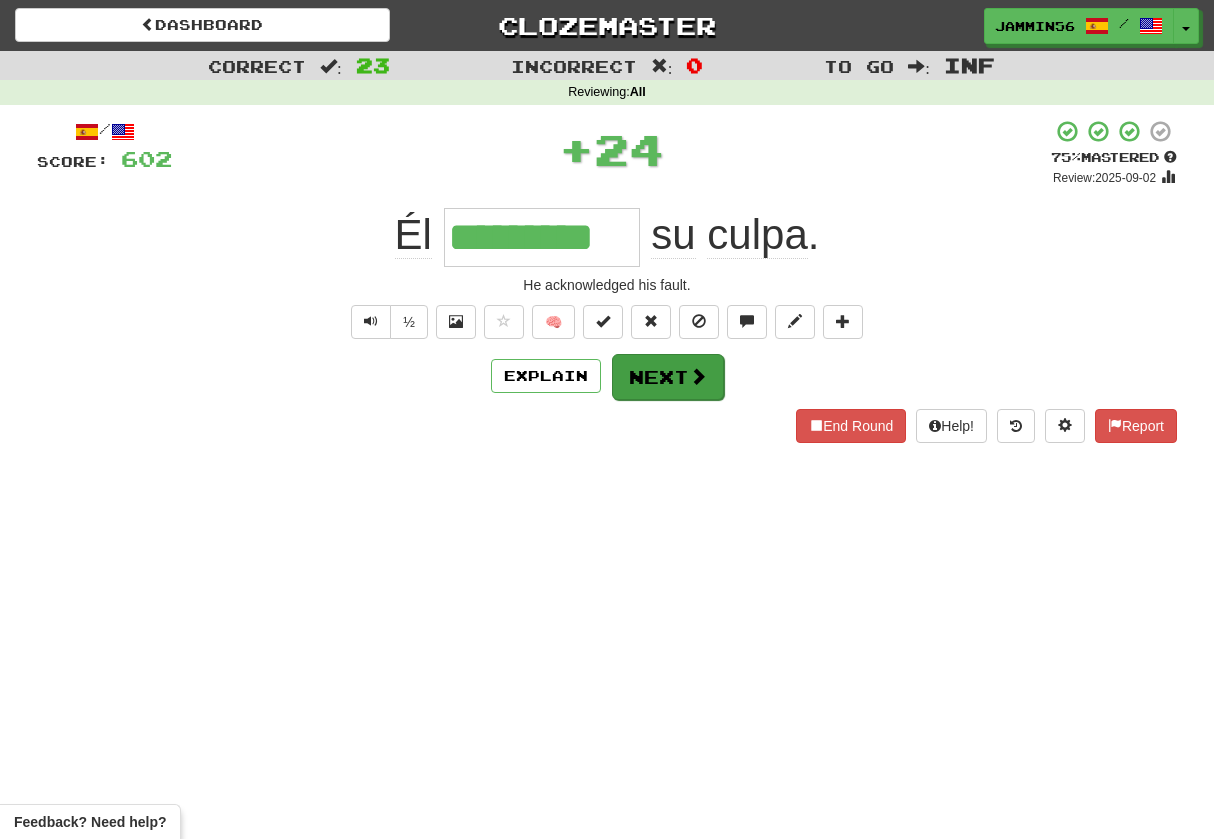 click at bounding box center (698, 376) 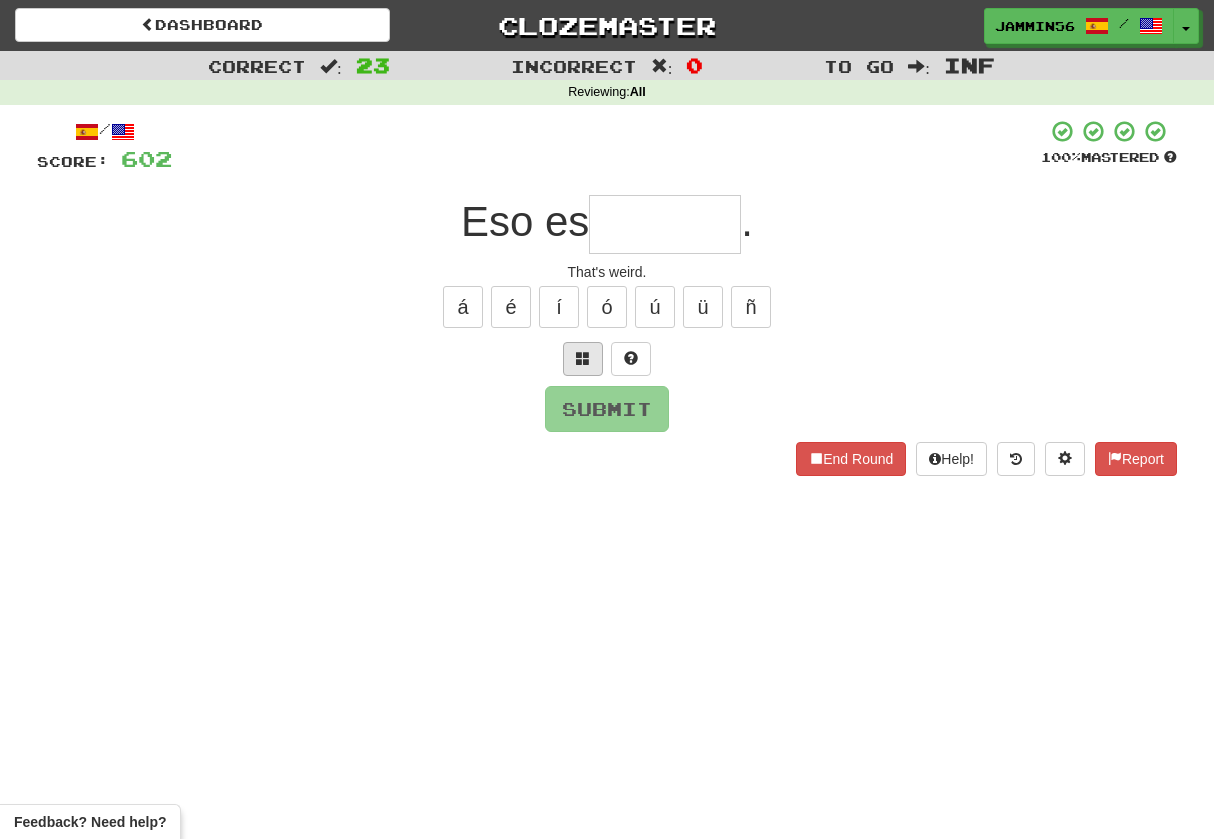 click at bounding box center (583, 358) 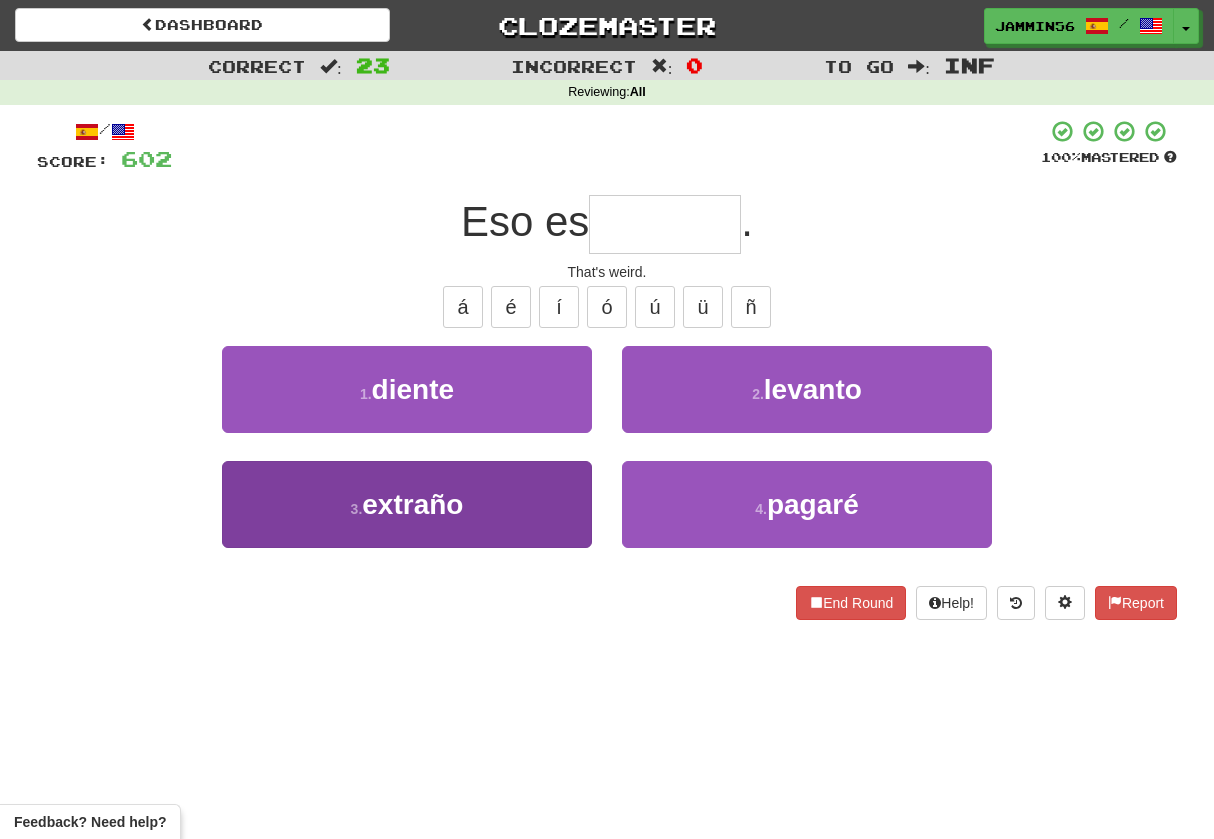 click on "3 .  extraño" at bounding box center (407, 504) 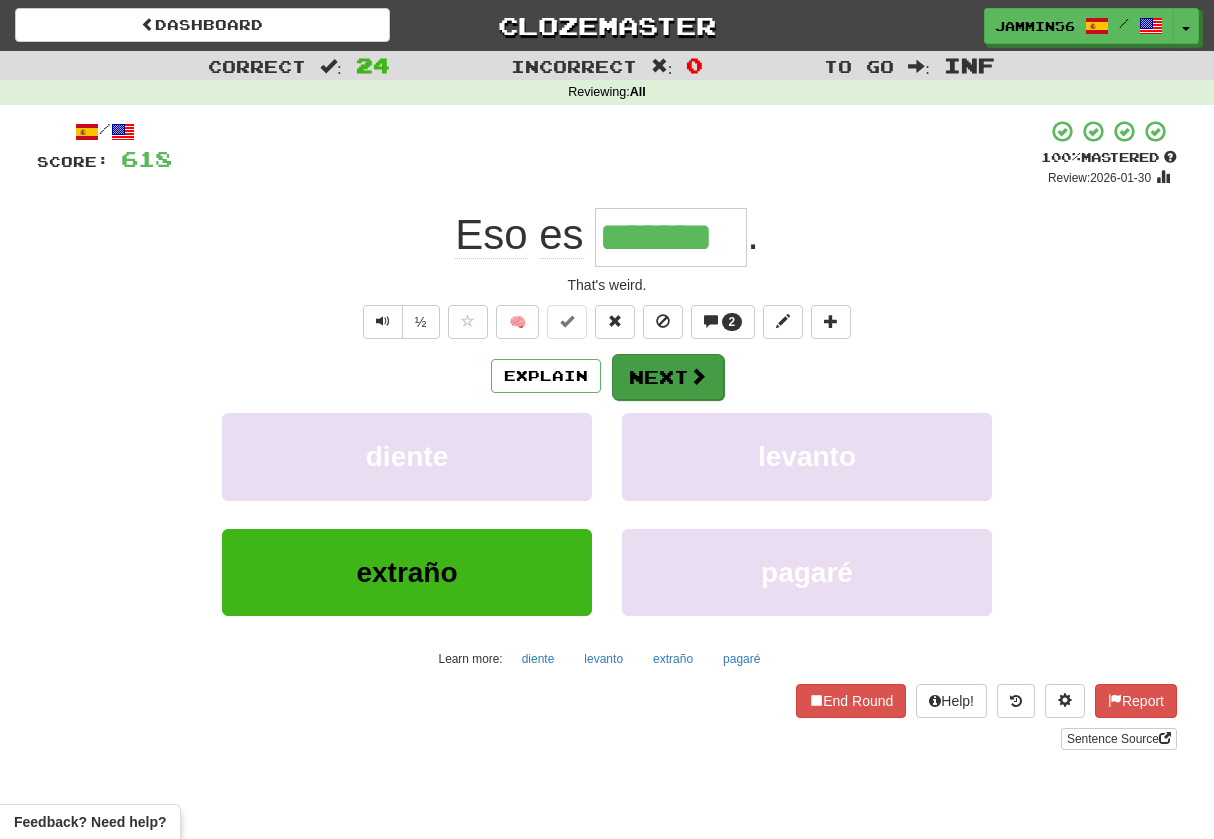click on "Next" at bounding box center [668, 377] 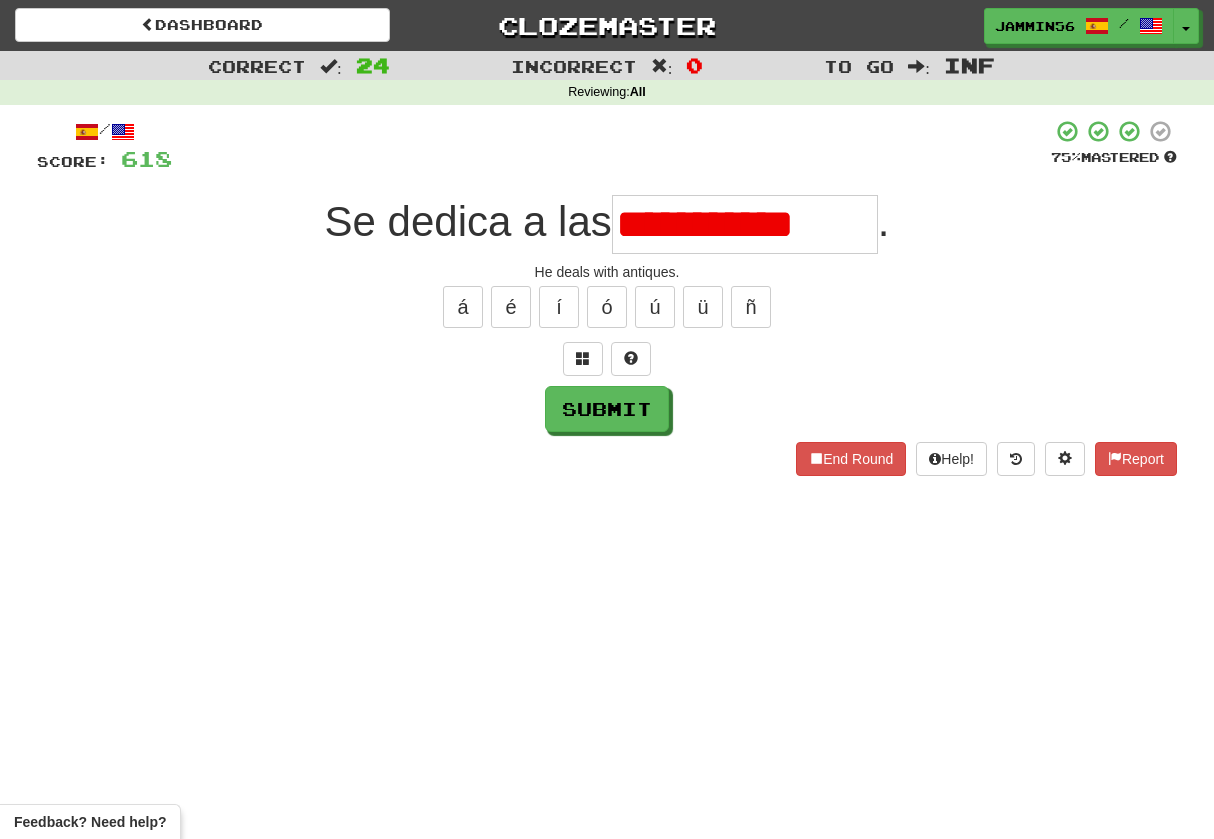 click on "**********" at bounding box center (745, 224) 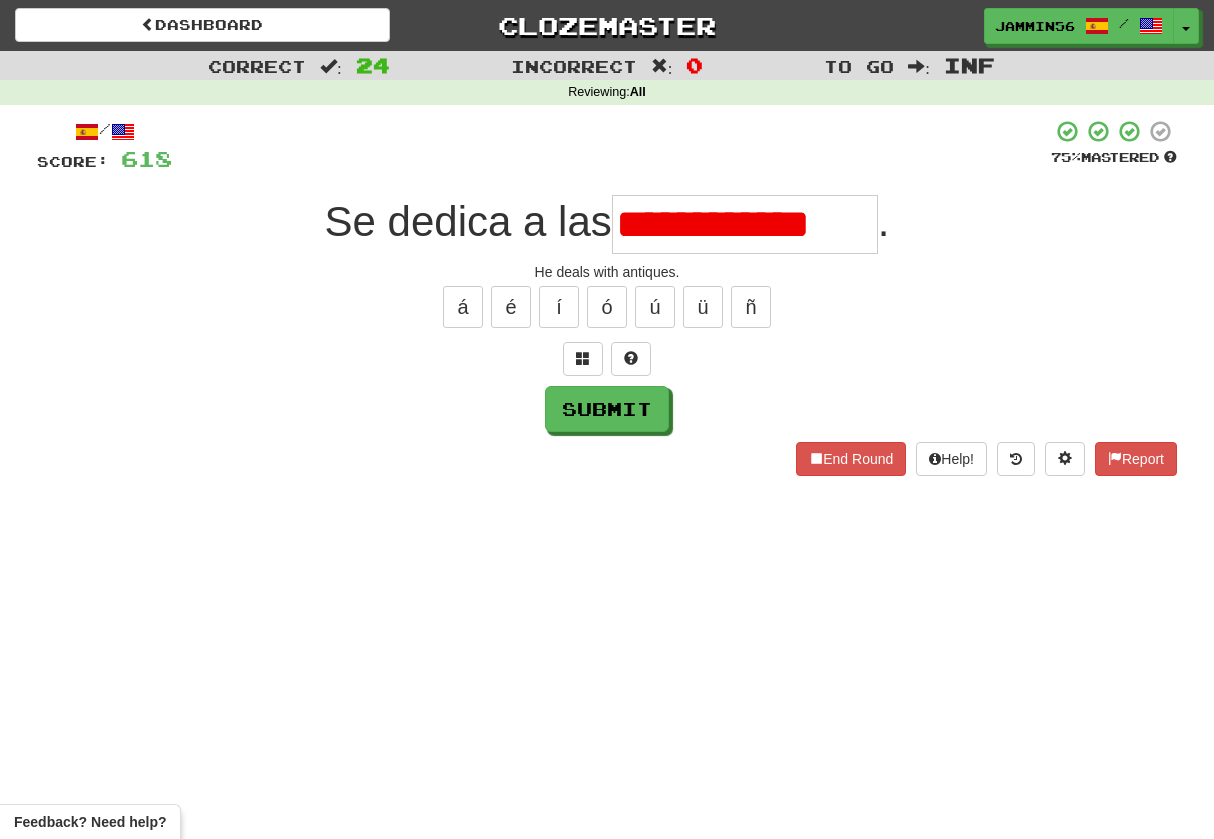 click on "**********" at bounding box center (745, 224) 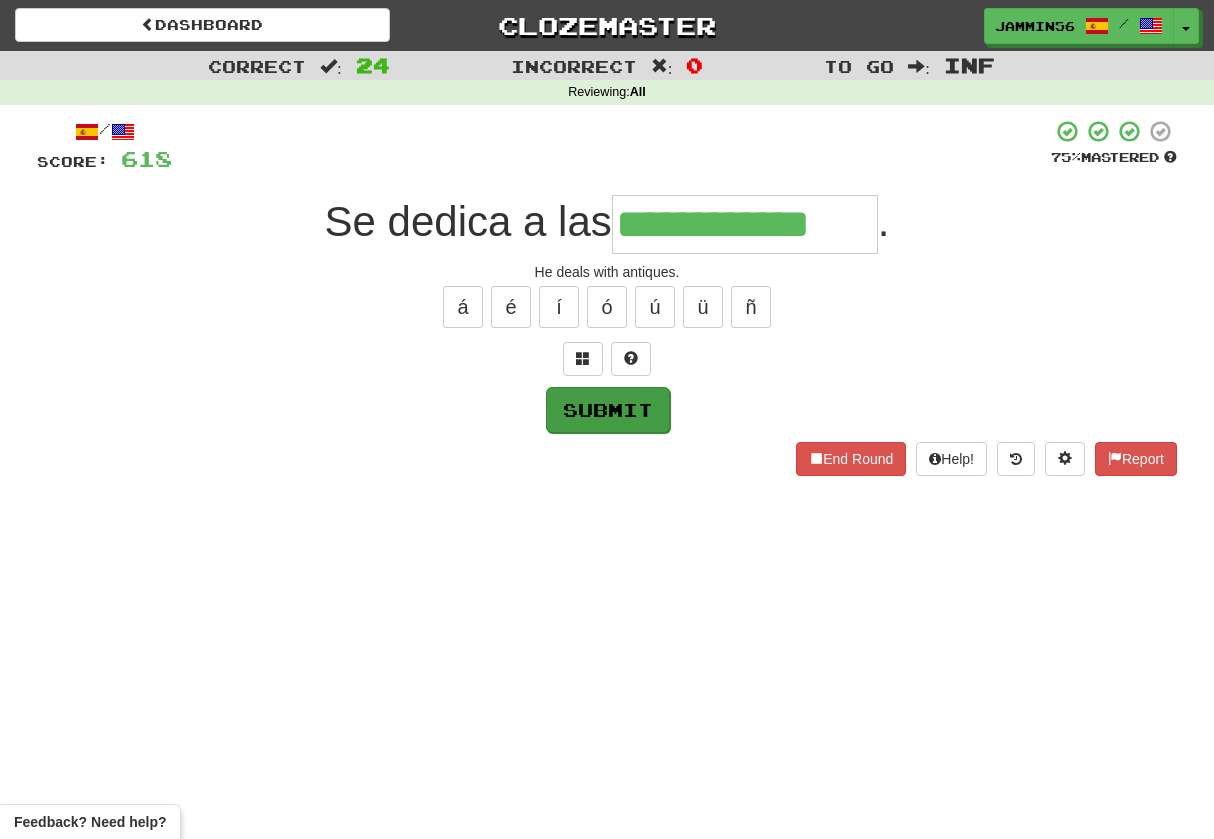 type on "**********" 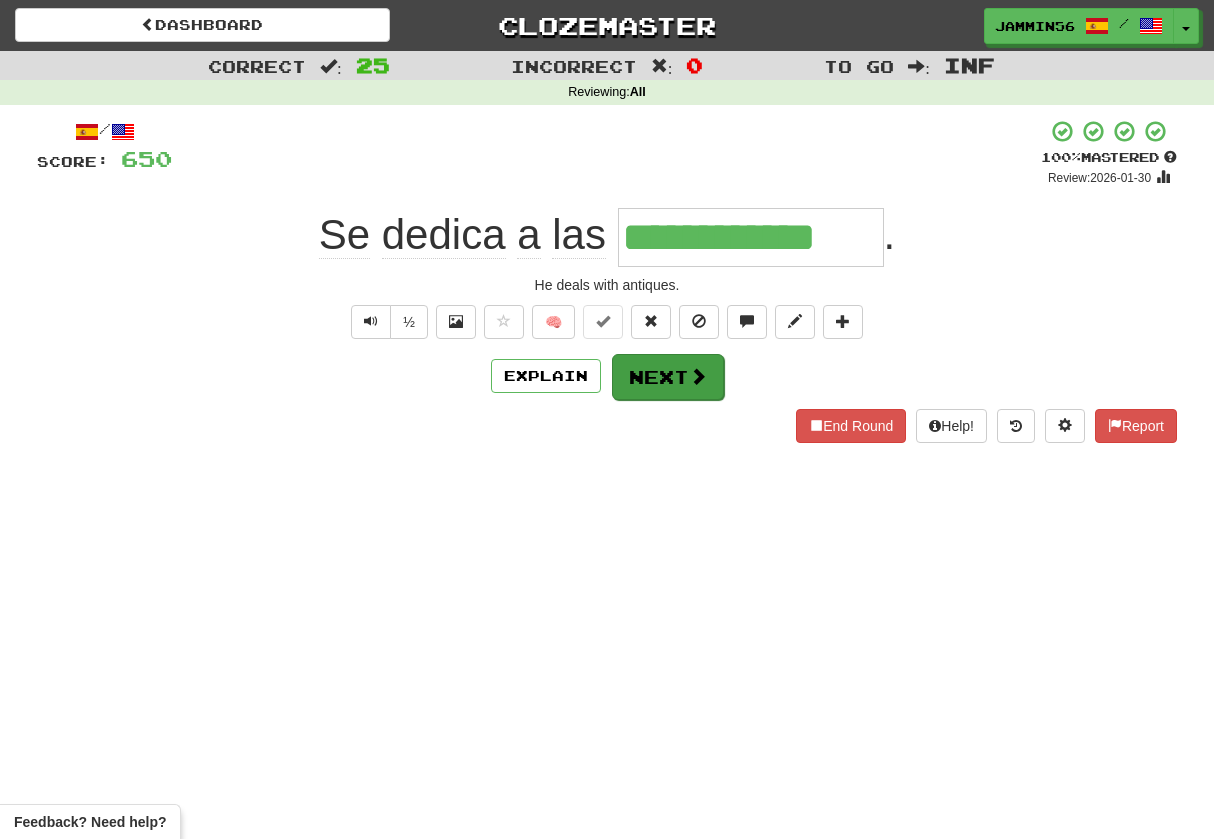 click on "Next" at bounding box center [668, 377] 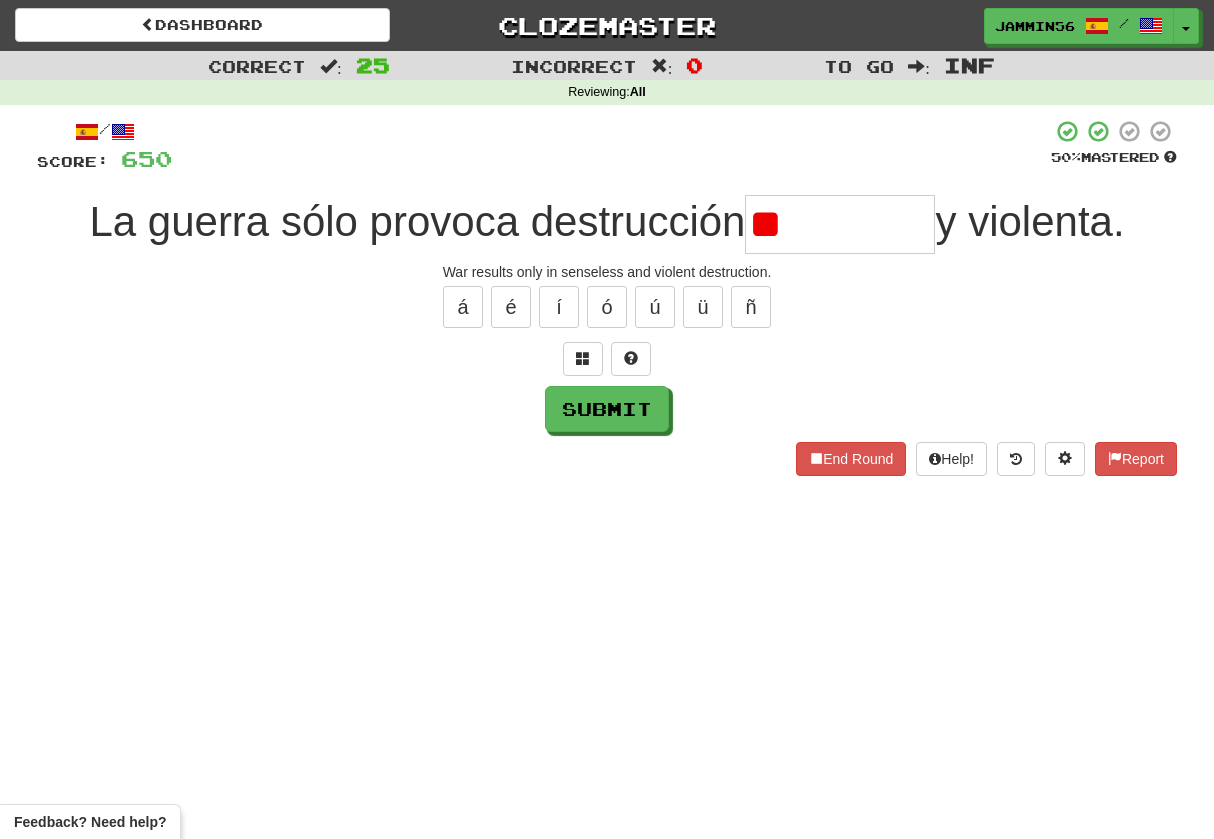 type on "*" 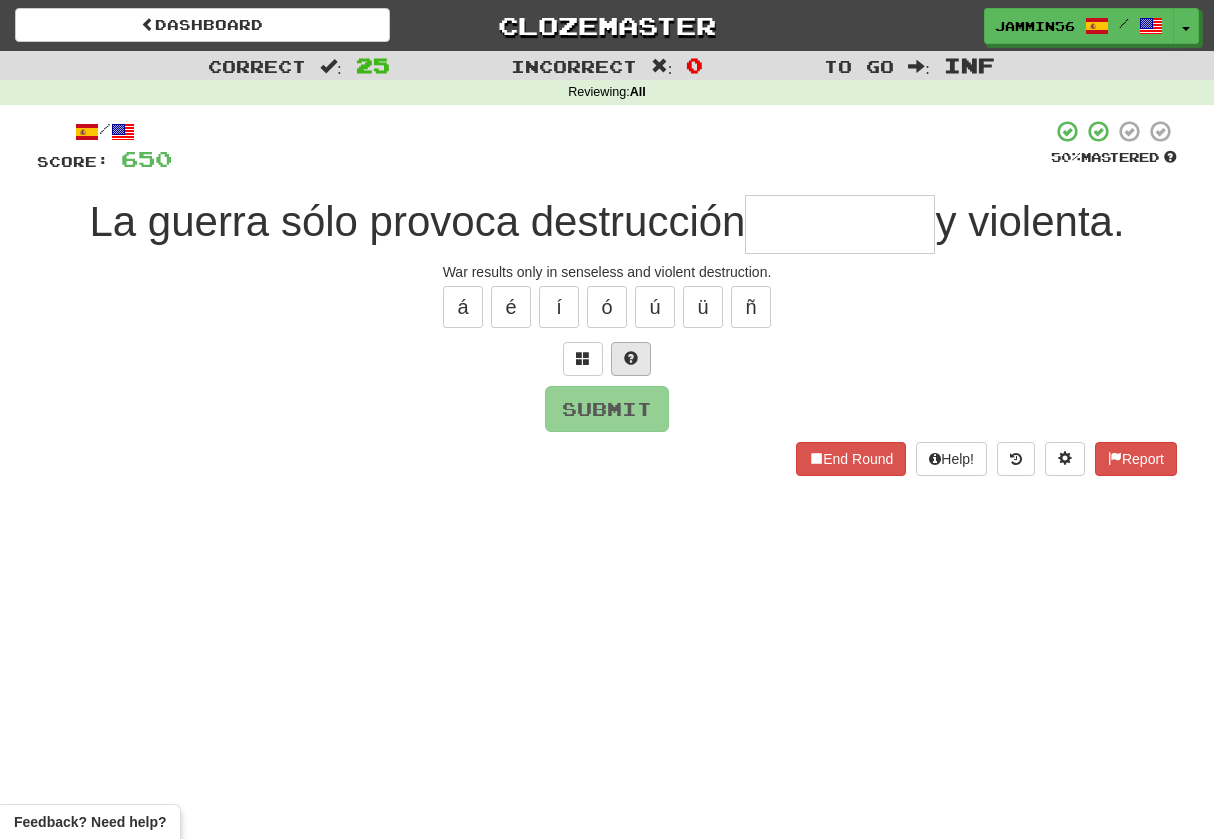 click at bounding box center (631, 358) 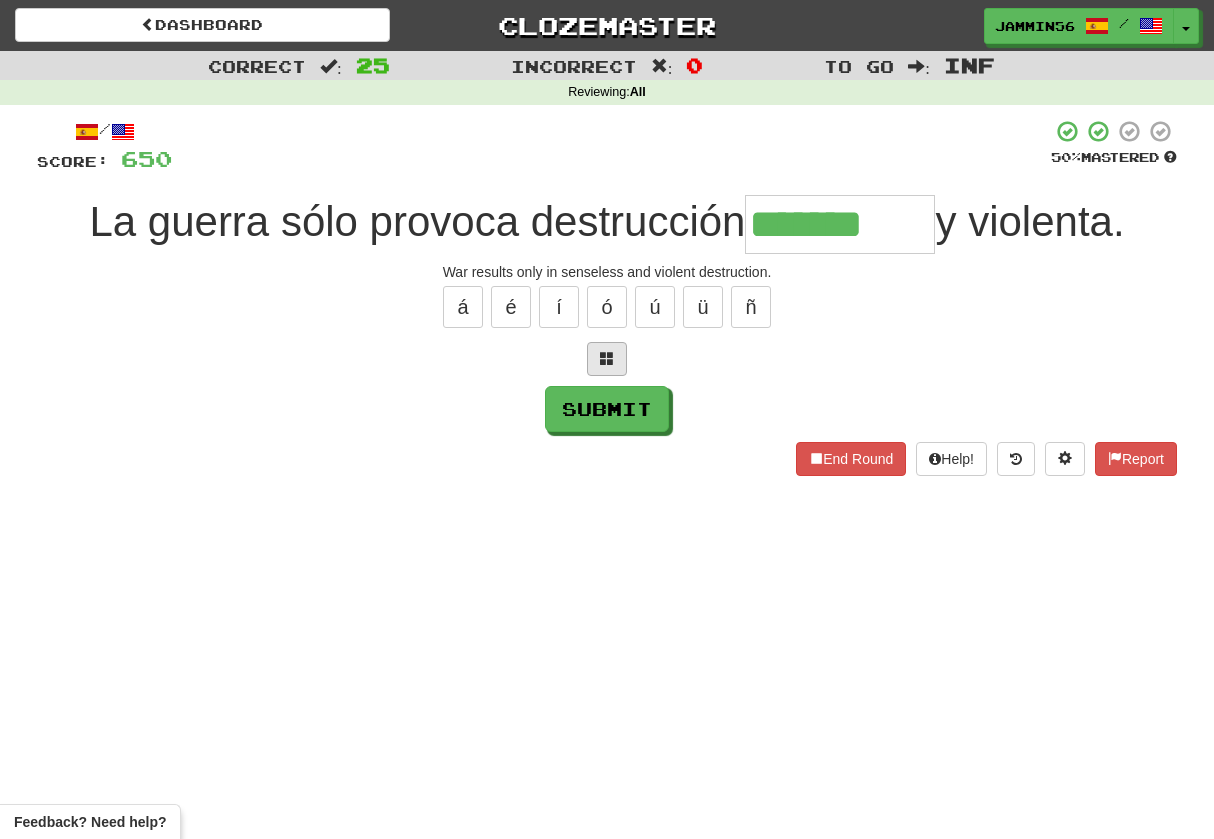 click at bounding box center [607, 358] 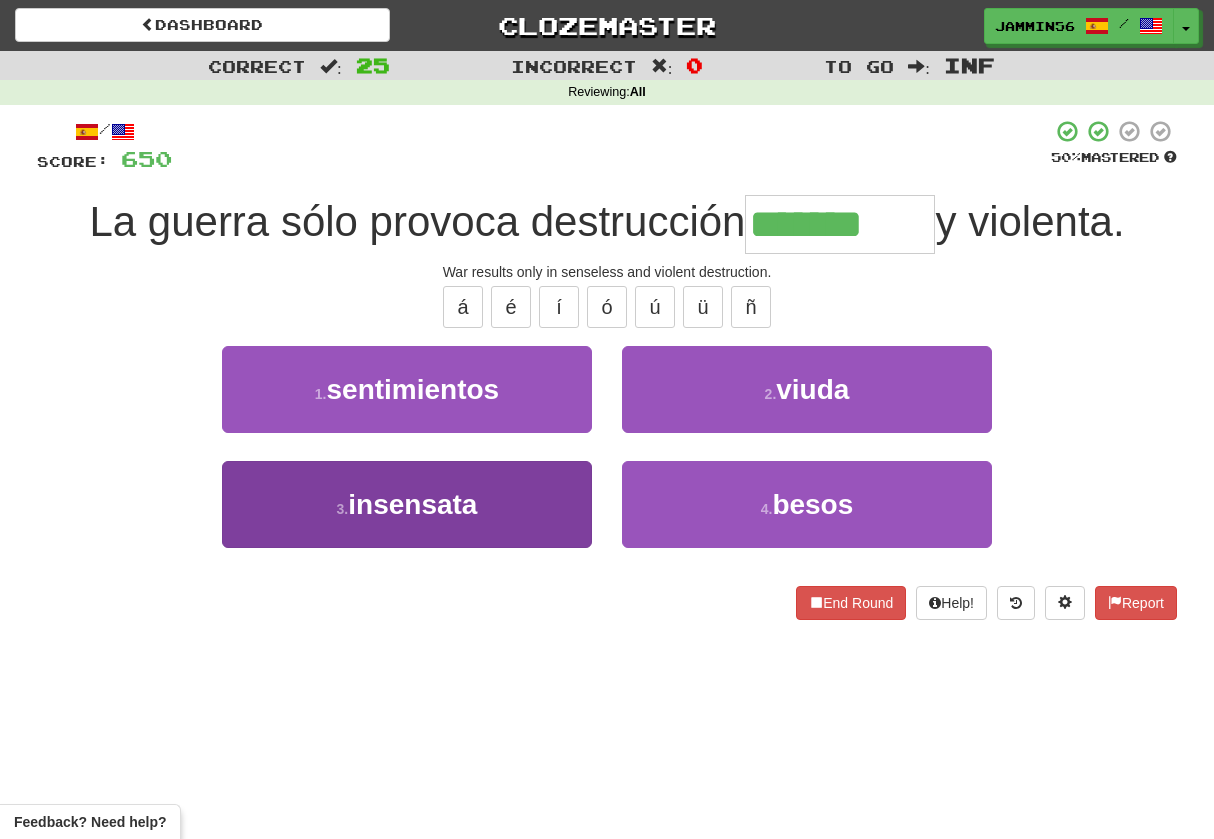 click on "3 .  insensata" at bounding box center [407, 504] 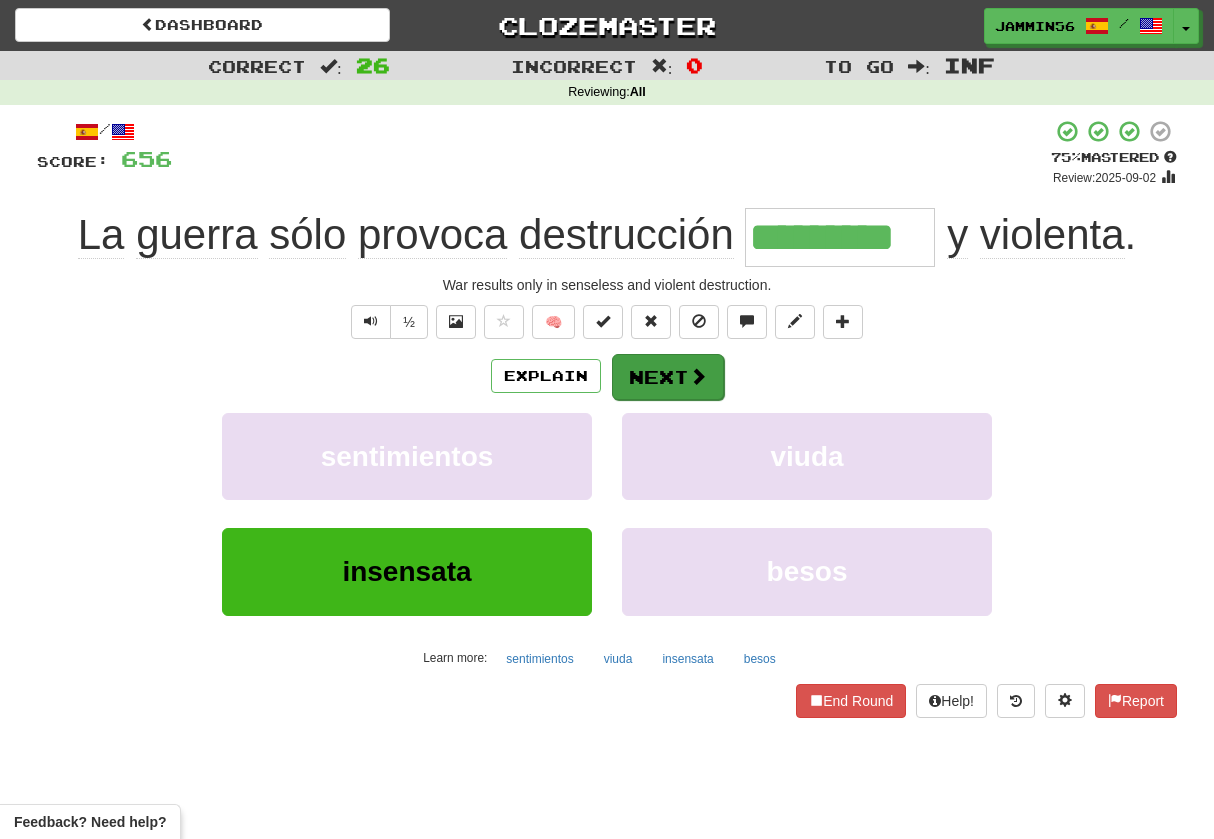 click on "Next" at bounding box center [668, 377] 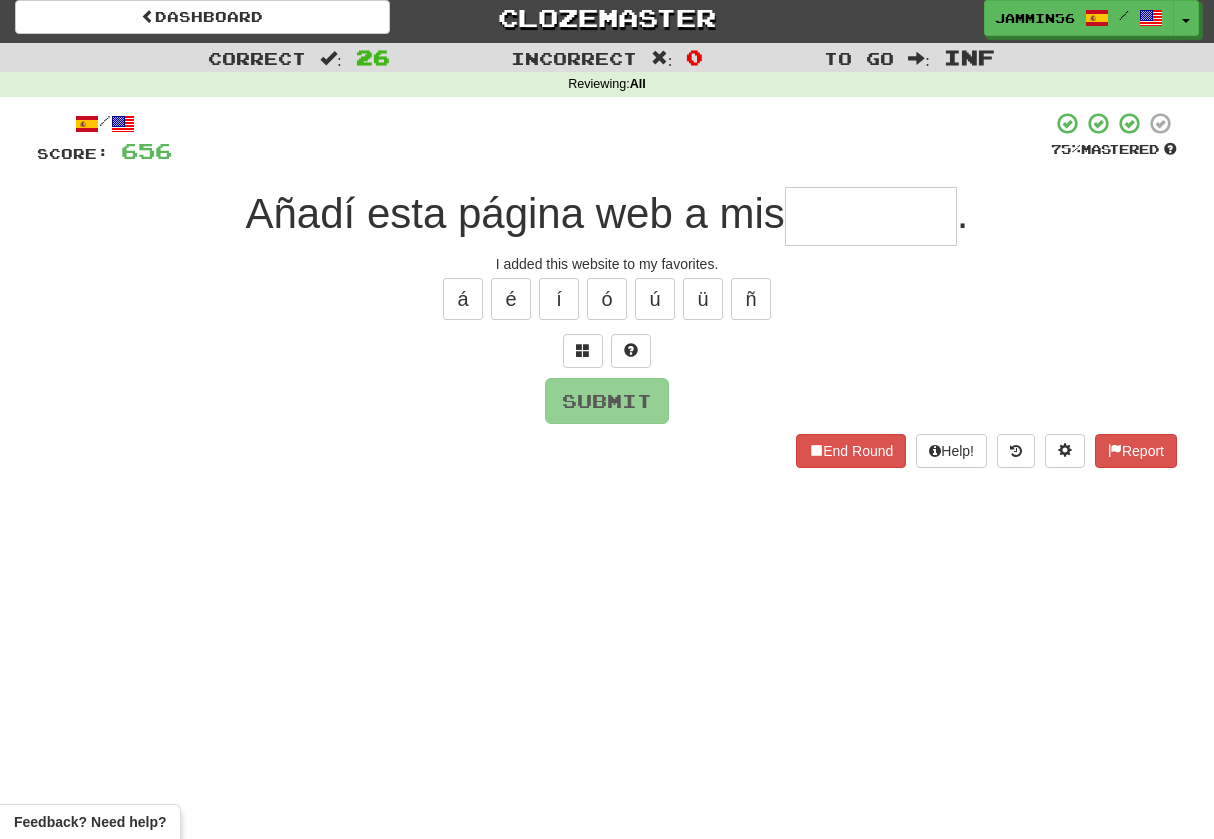 scroll, scrollTop: 0, scrollLeft: 0, axis: both 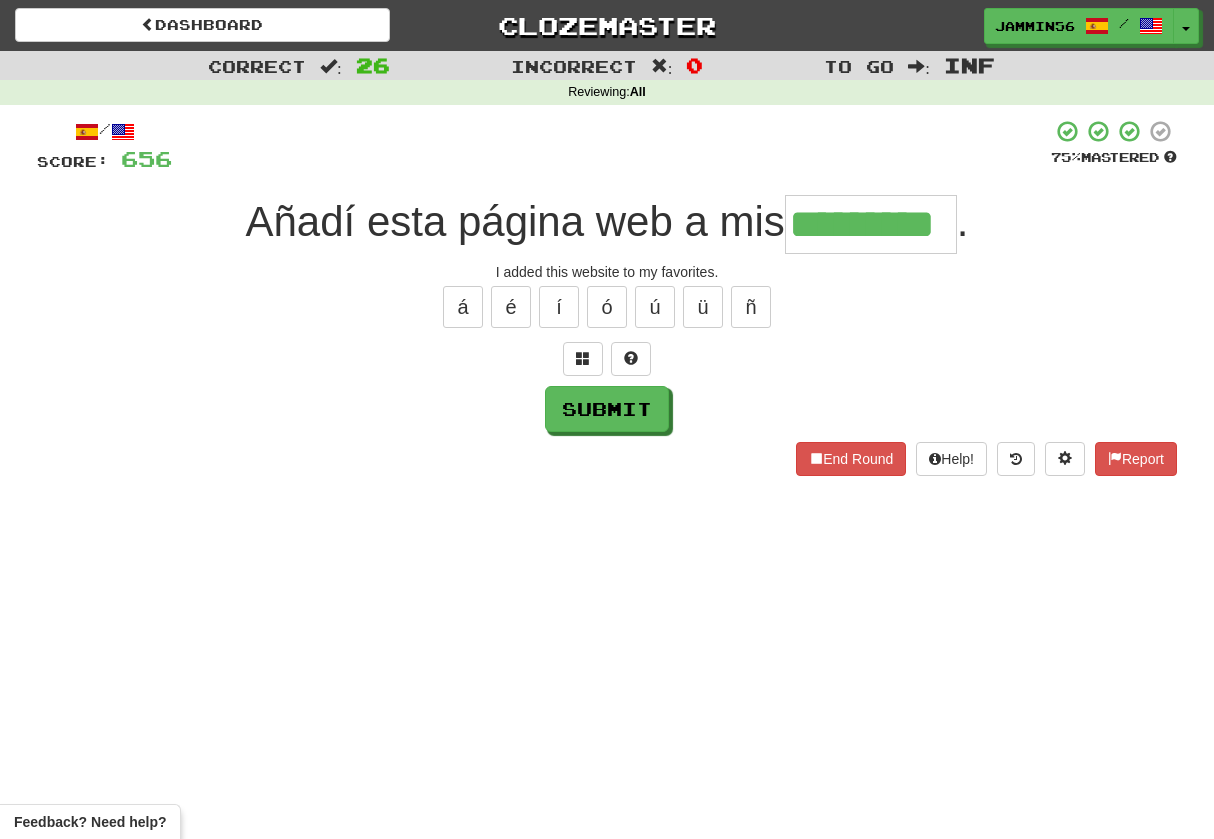 type on "*********" 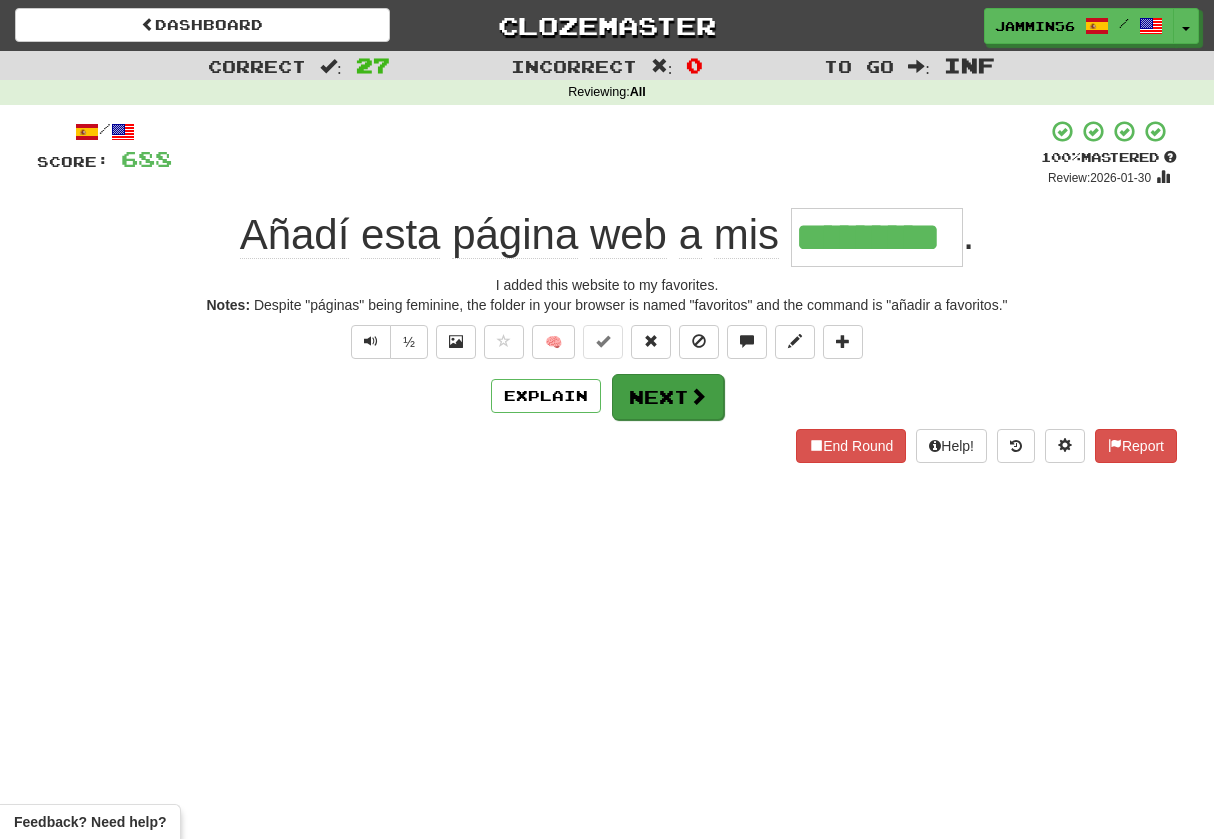 click on "Next" at bounding box center [668, 397] 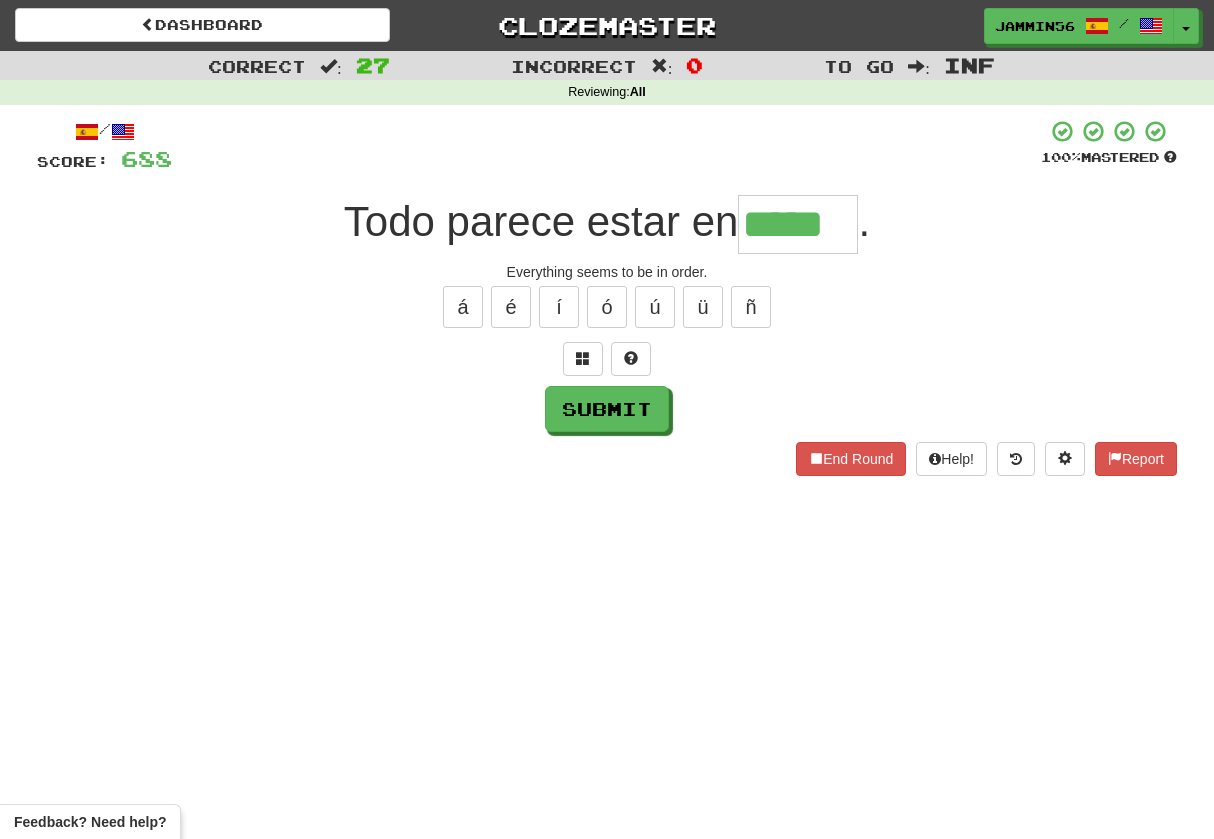 type on "*****" 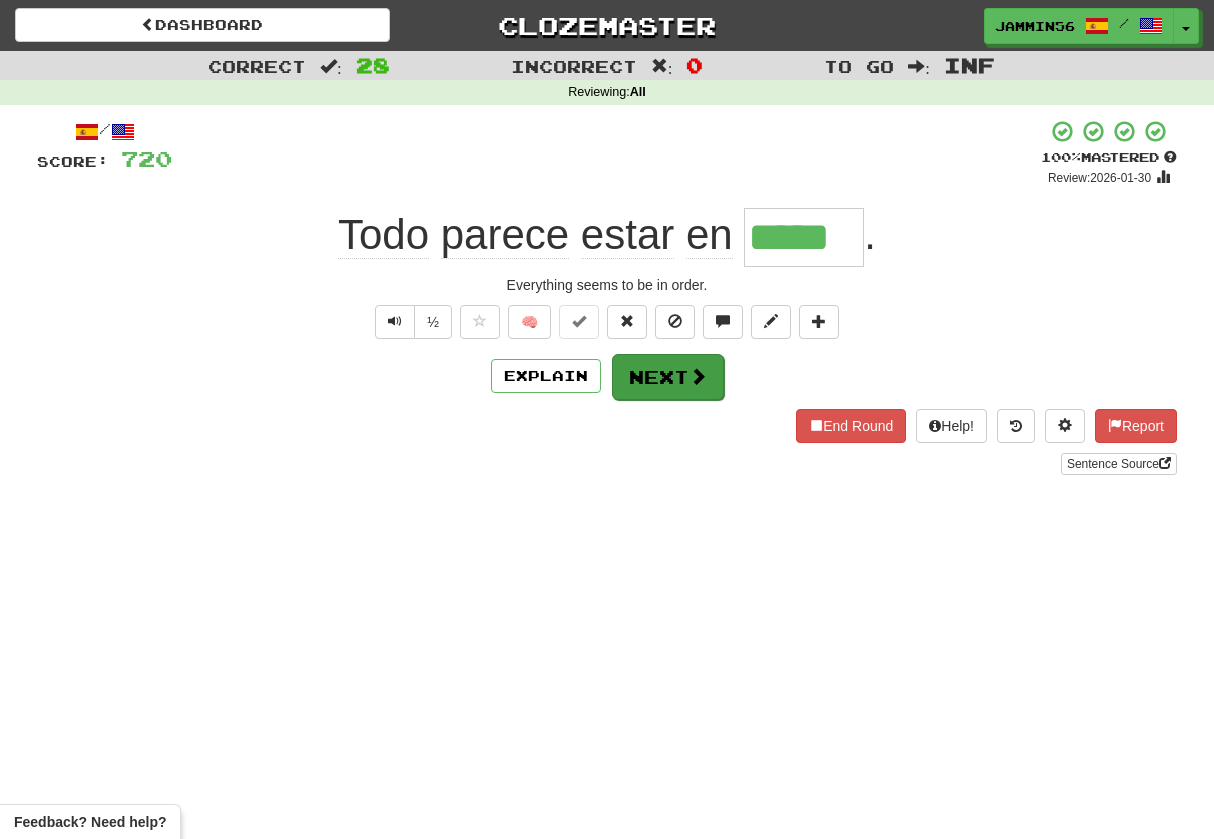 click on "Next" at bounding box center [668, 377] 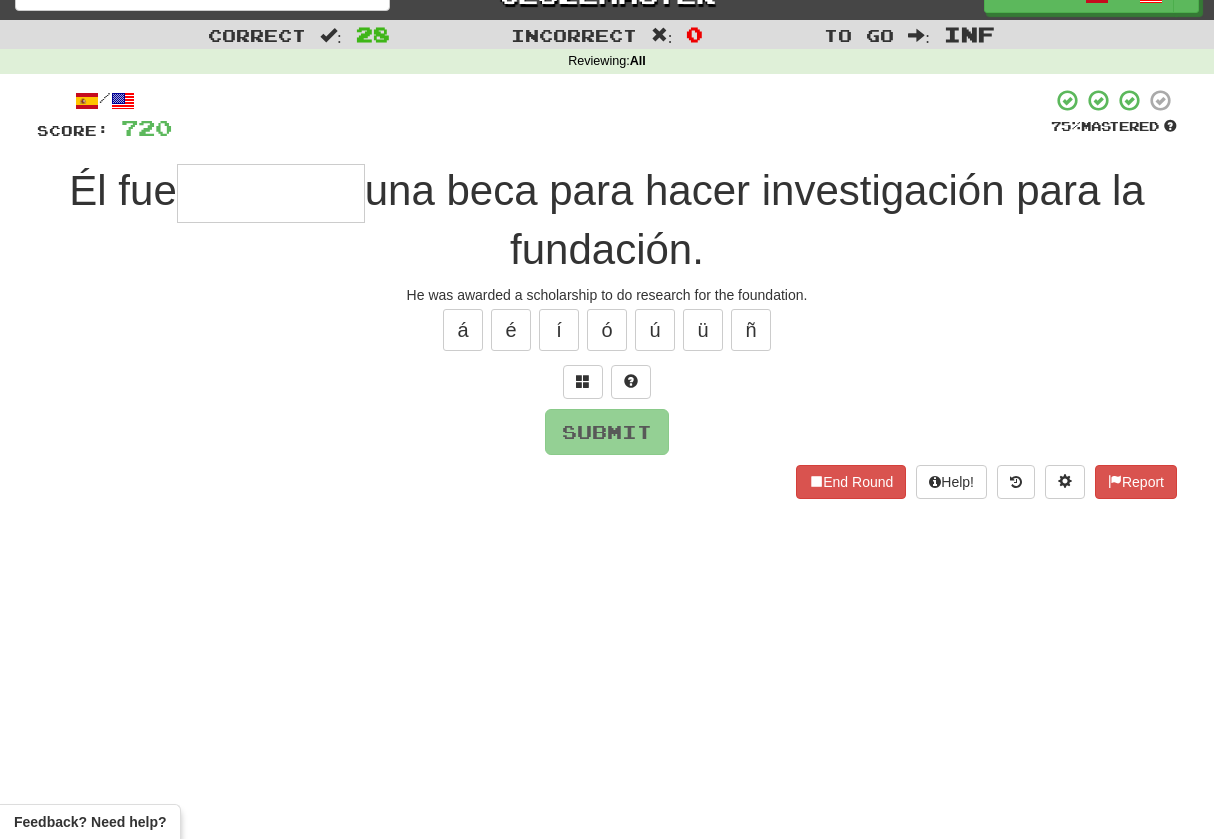 scroll, scrollTop: 35, scrollLeft: 0, axis: vertical 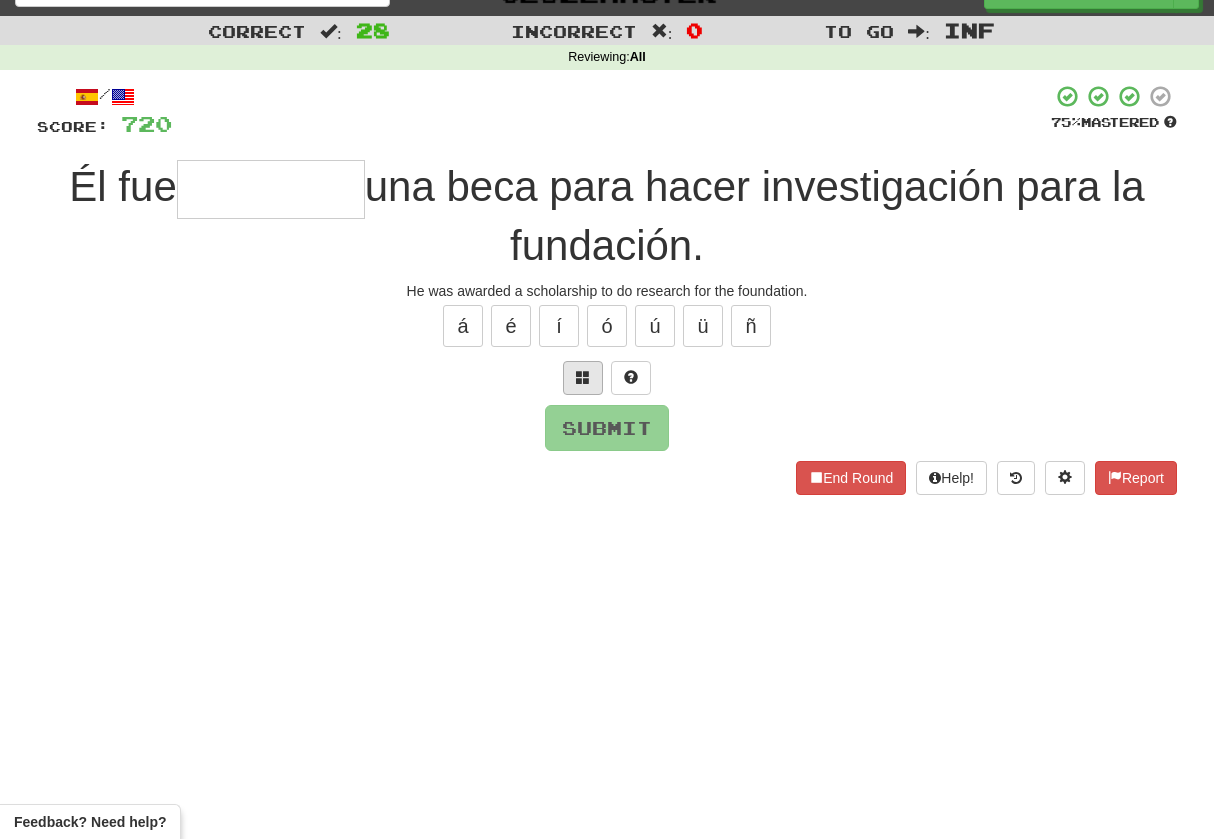 click at bounding box center (583, 377) 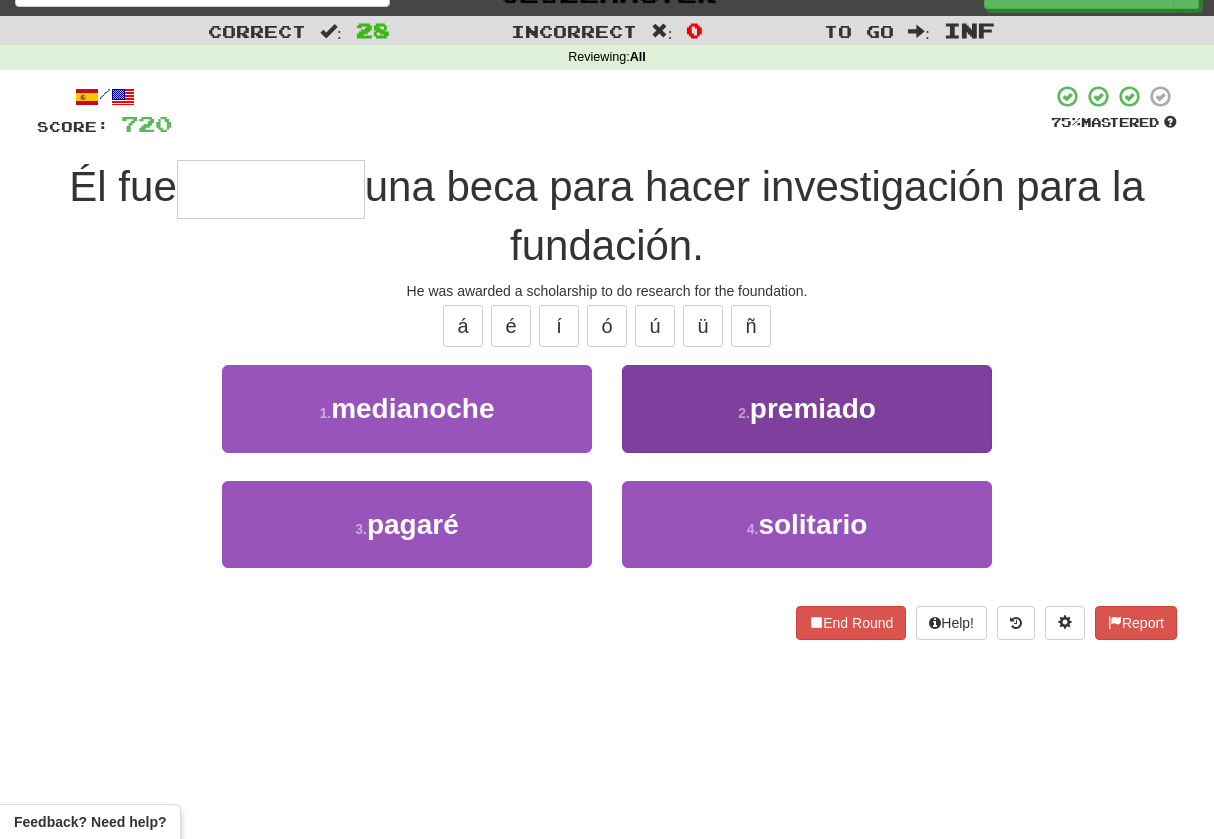 click on "2 .  premiado" at bounding box center (807, 408) 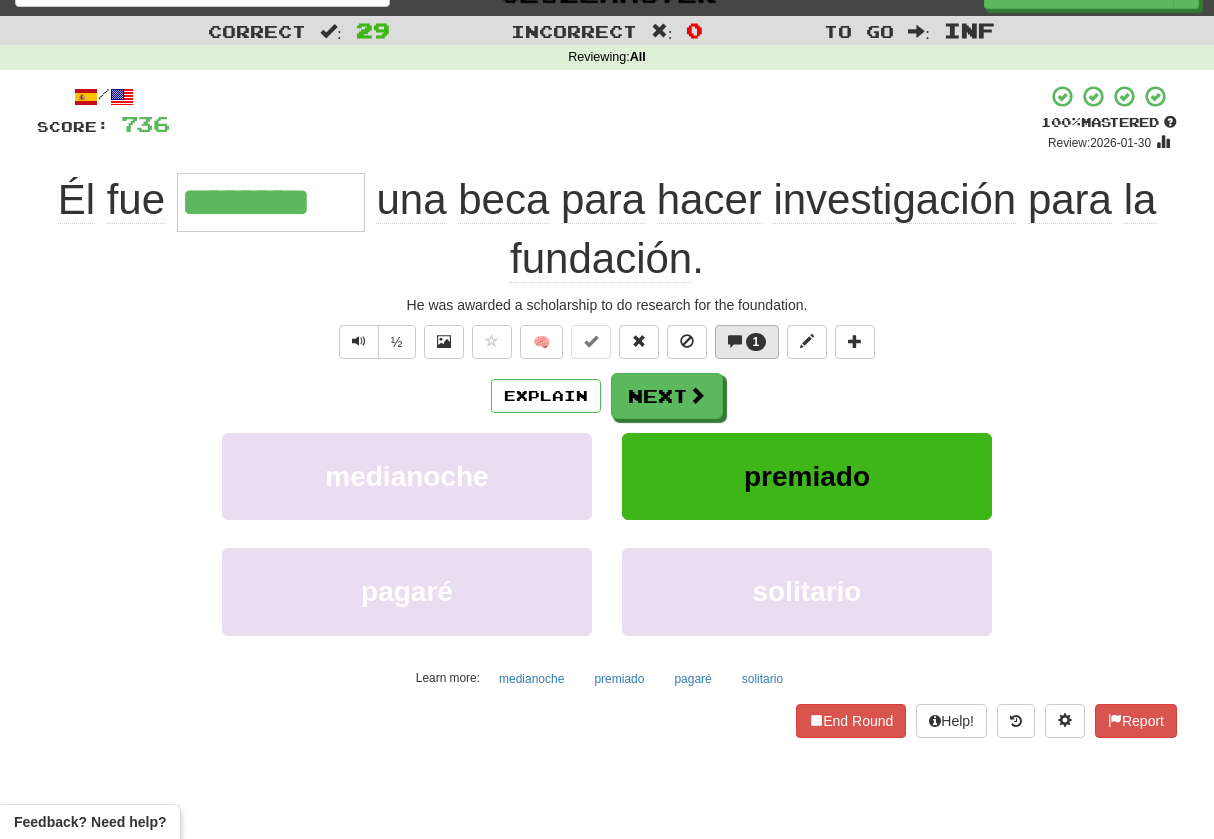 click at bounding box center [735, 341] 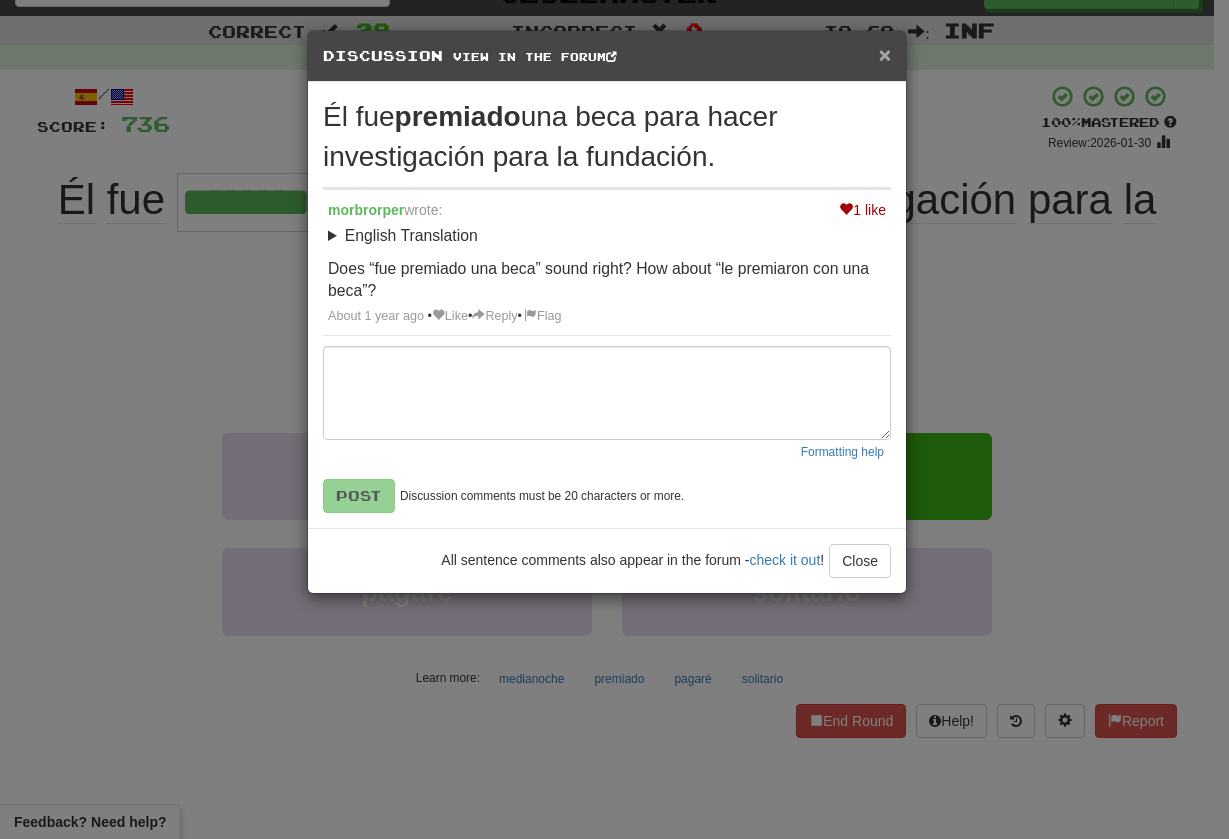click on "×" at bounding box center [885, 54] 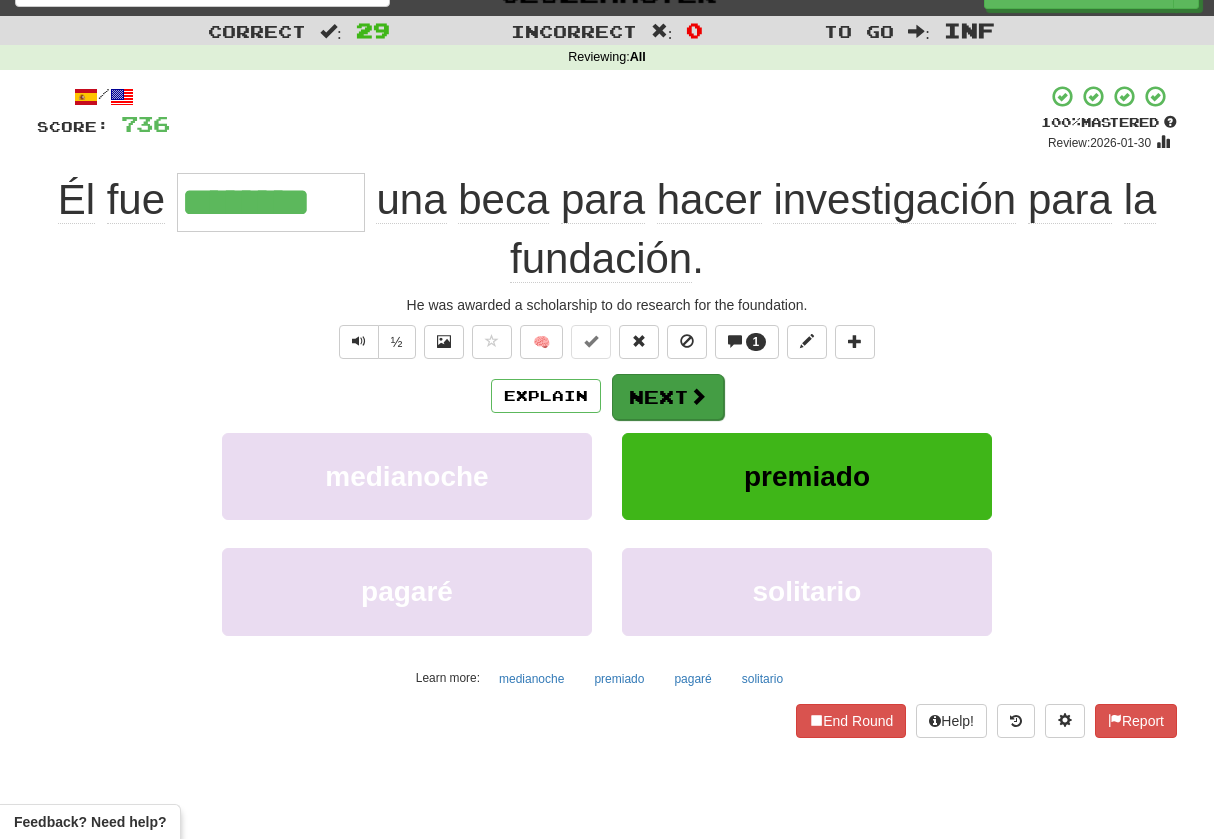 click on "Next" at bounding box center [668, 397] 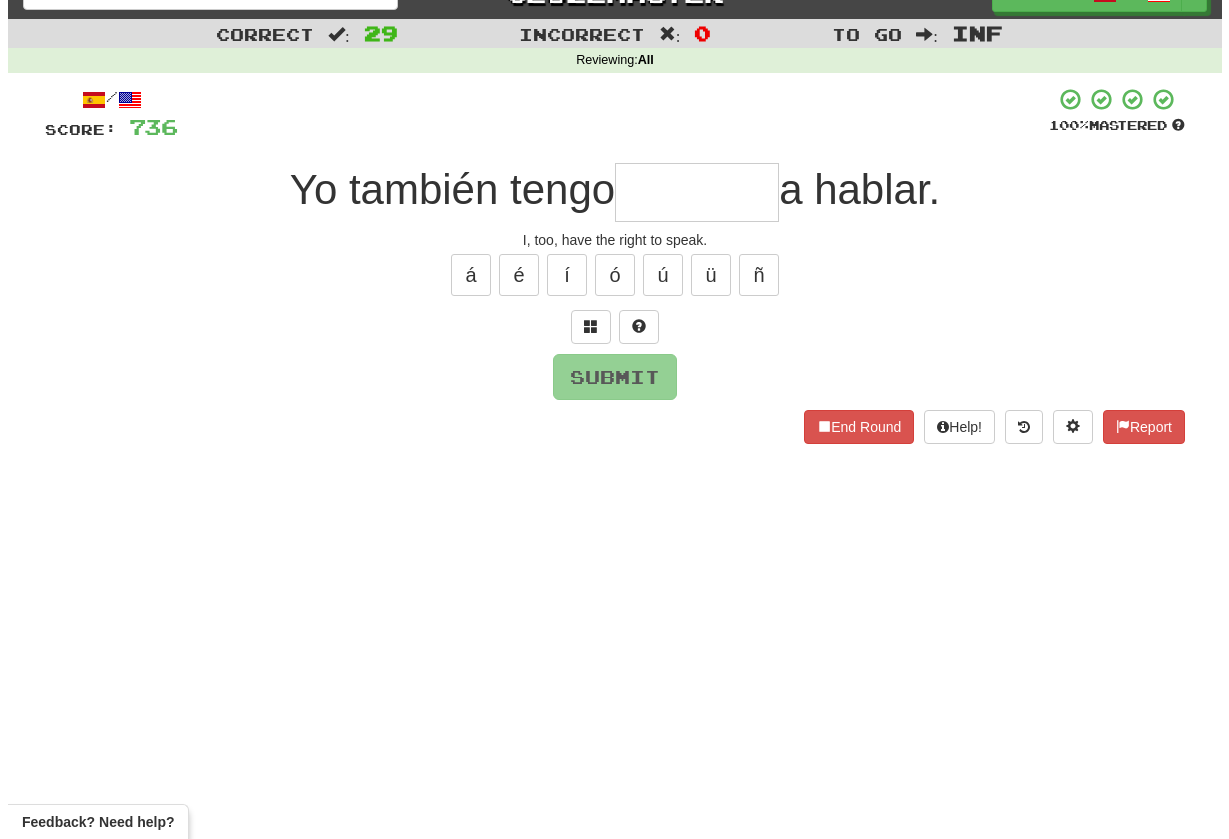 scroll, scrollTop: 0, scrollLeft: 0, axis: both 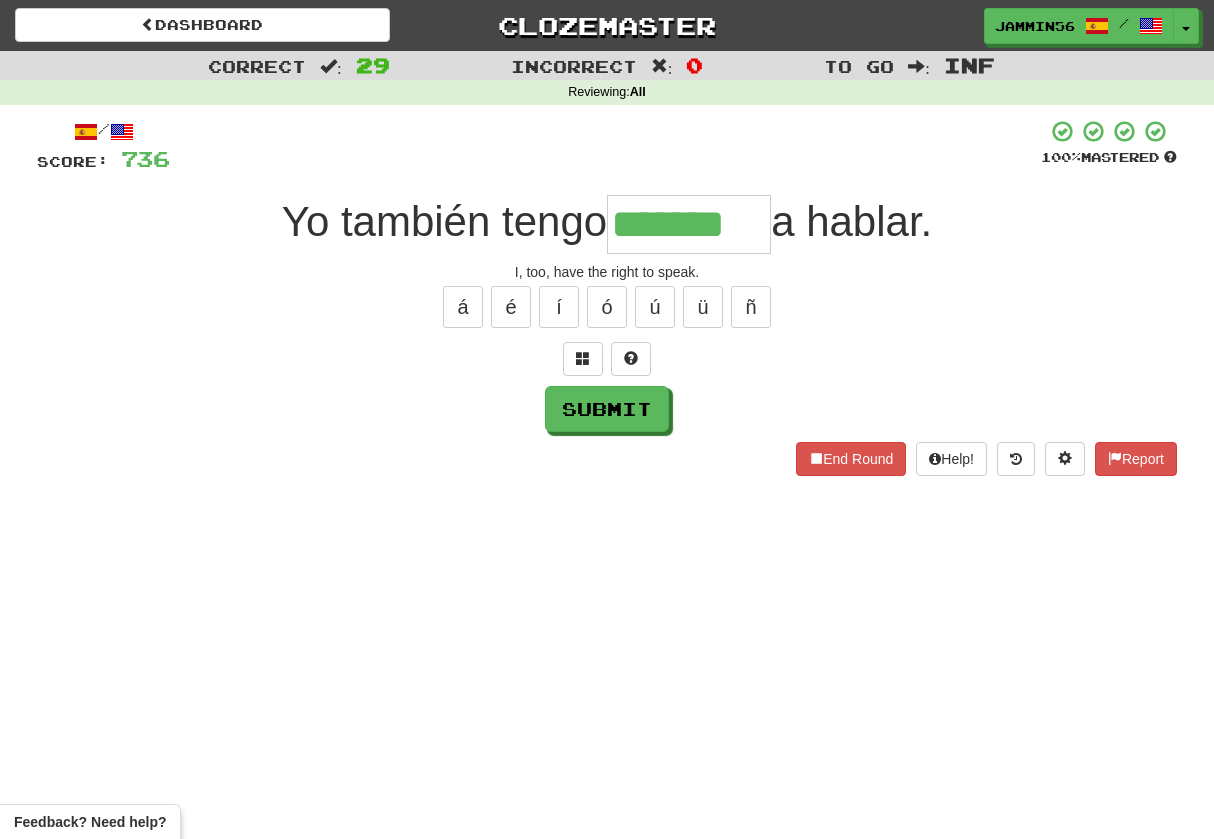 type on "*******" 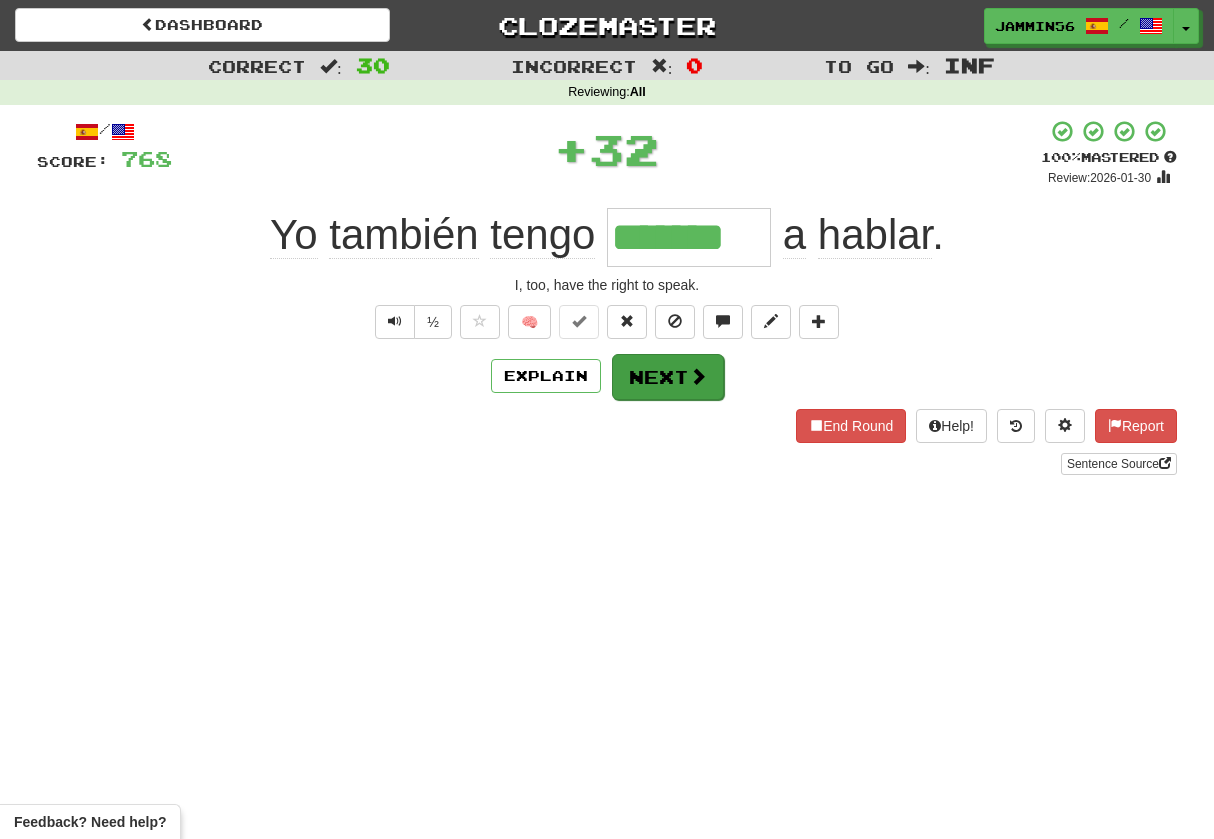 click on "Next" at bounding box center (668, 377) 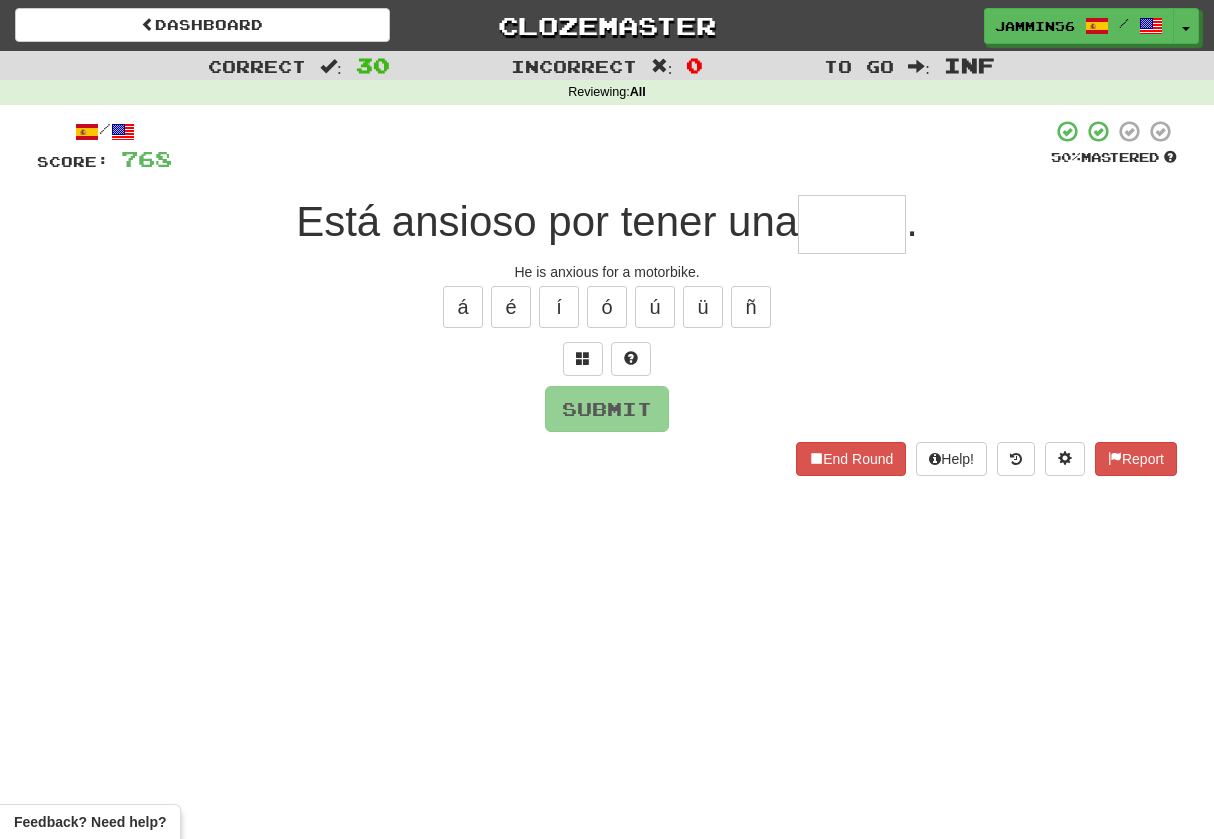 type on "*" 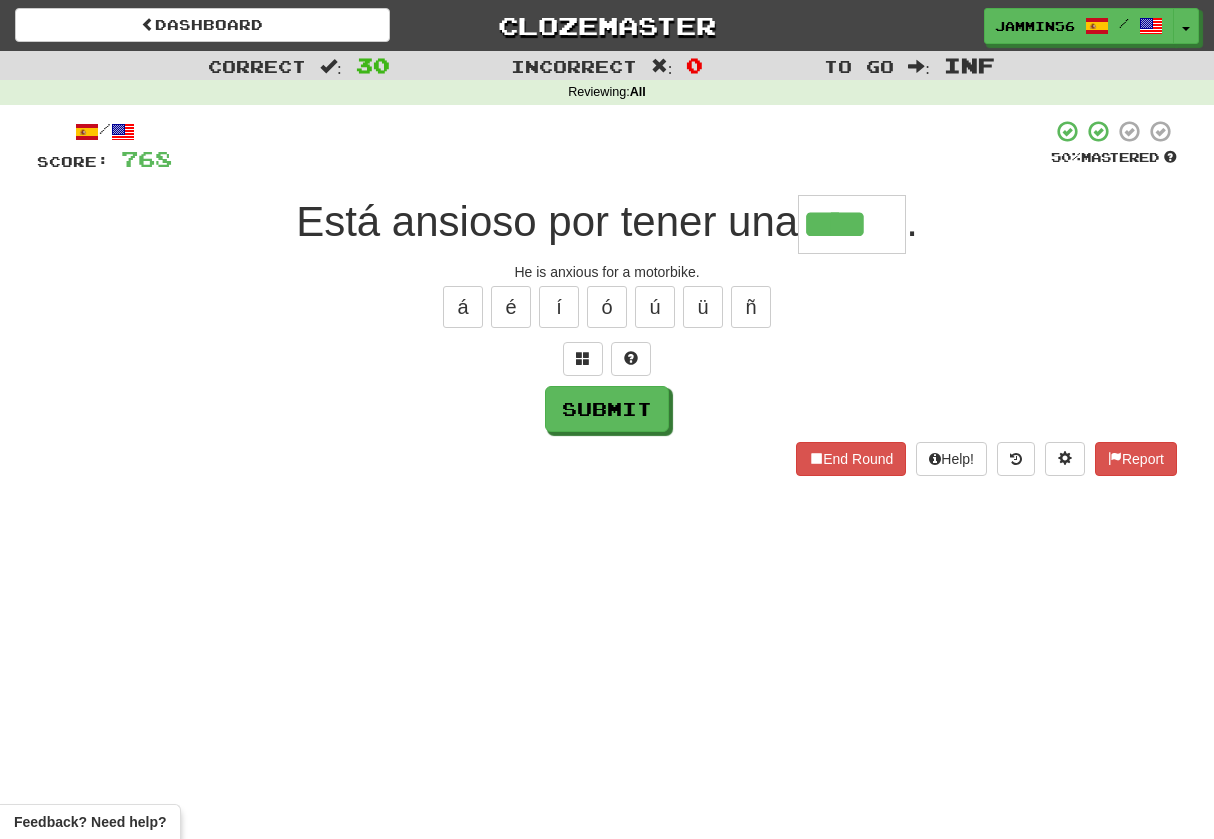 type on "****" 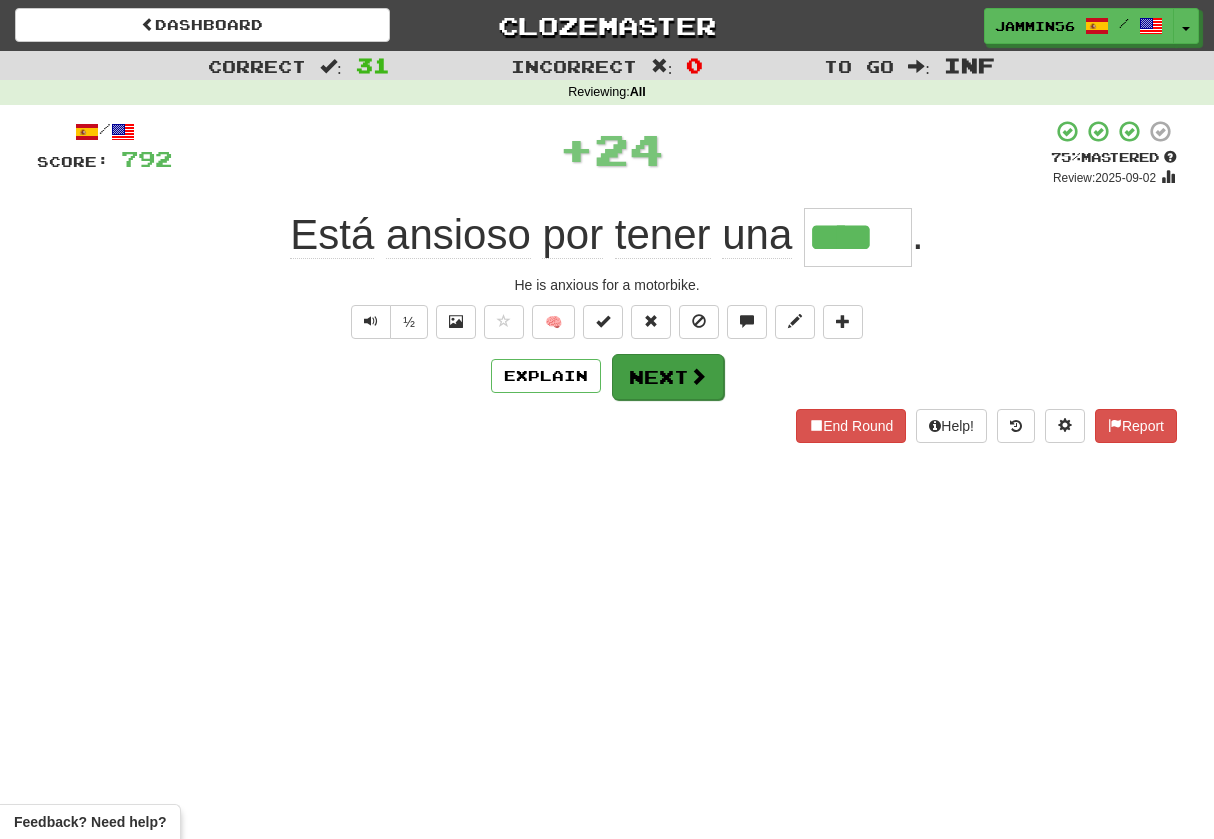 click on "Next" at bounding box center [668, 377] 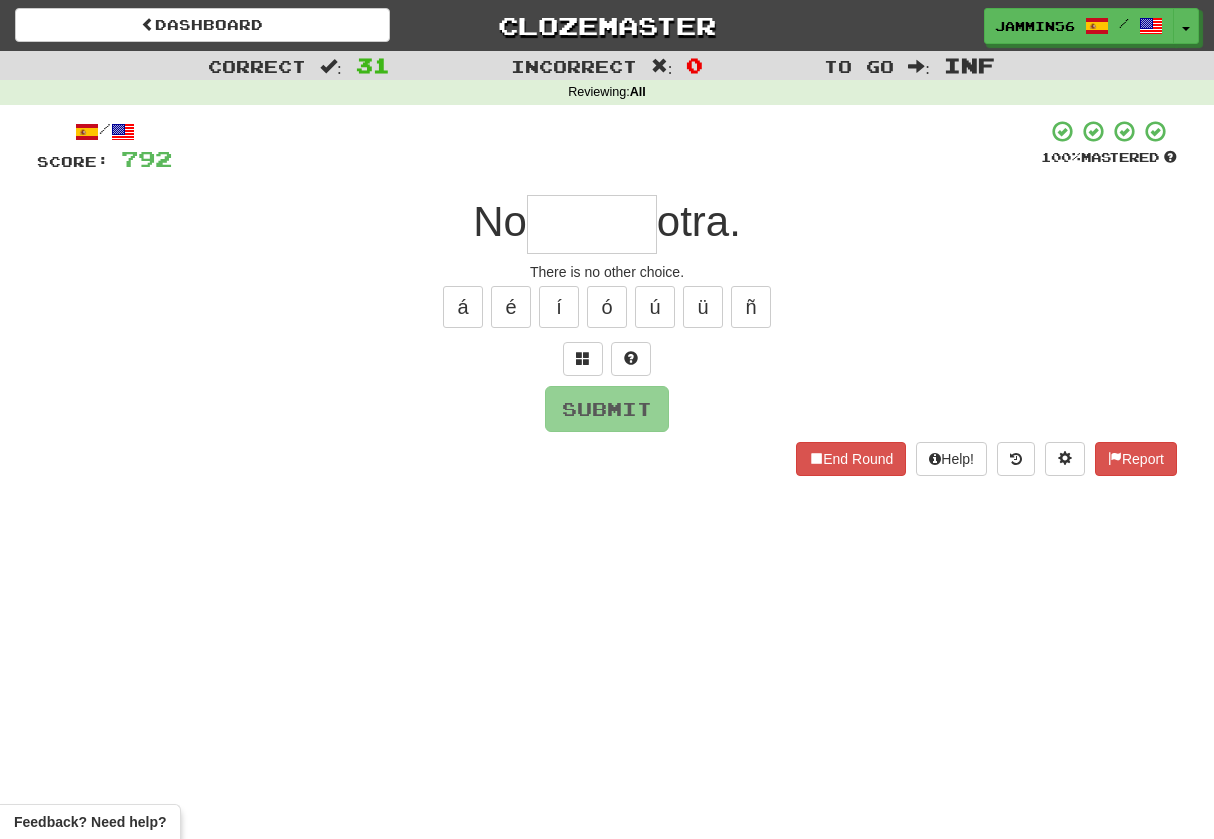 type on "*" 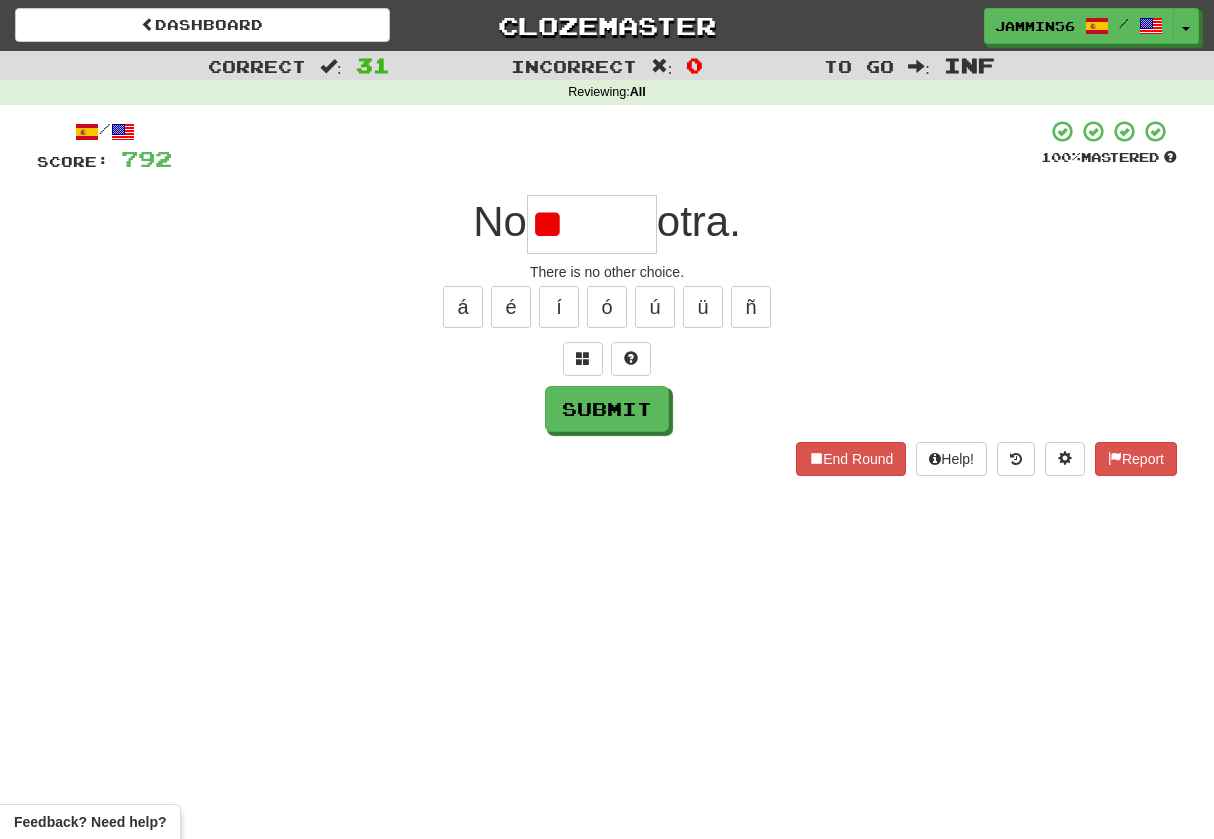 type on "*" 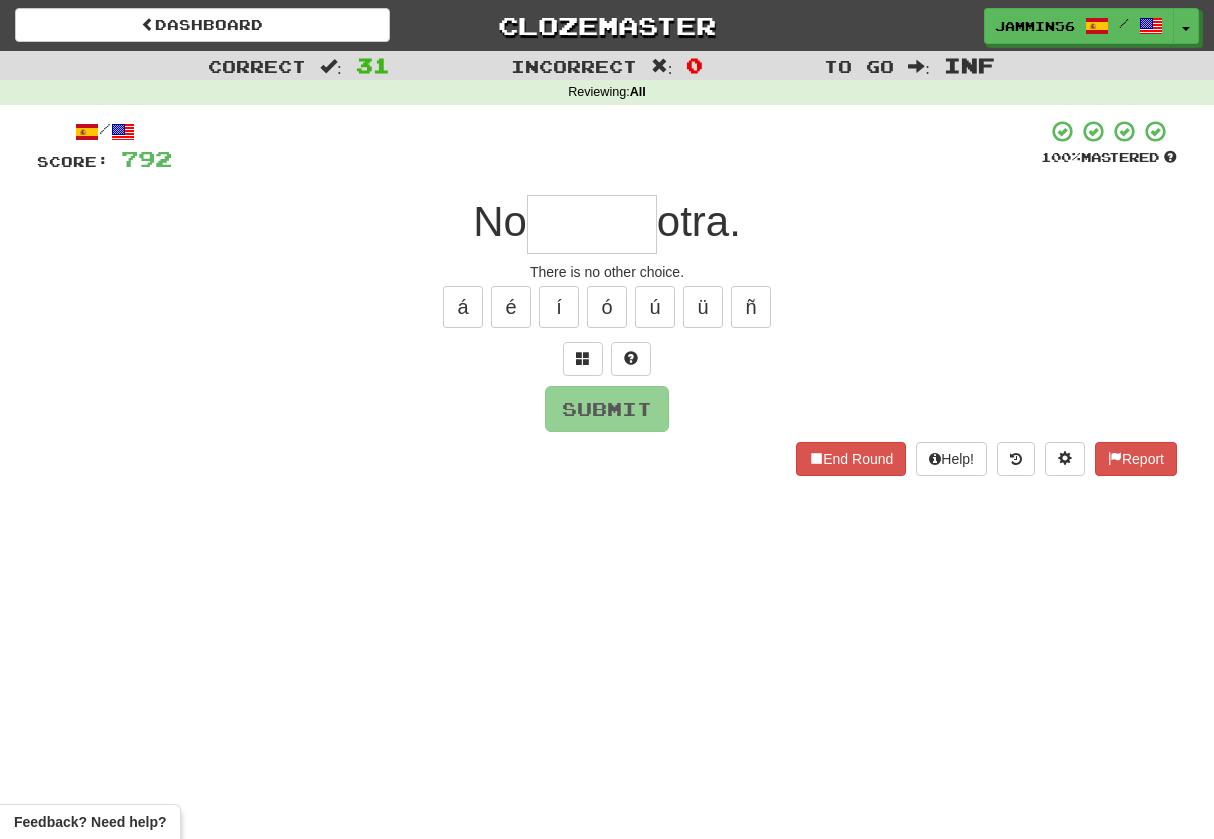 type on "*" 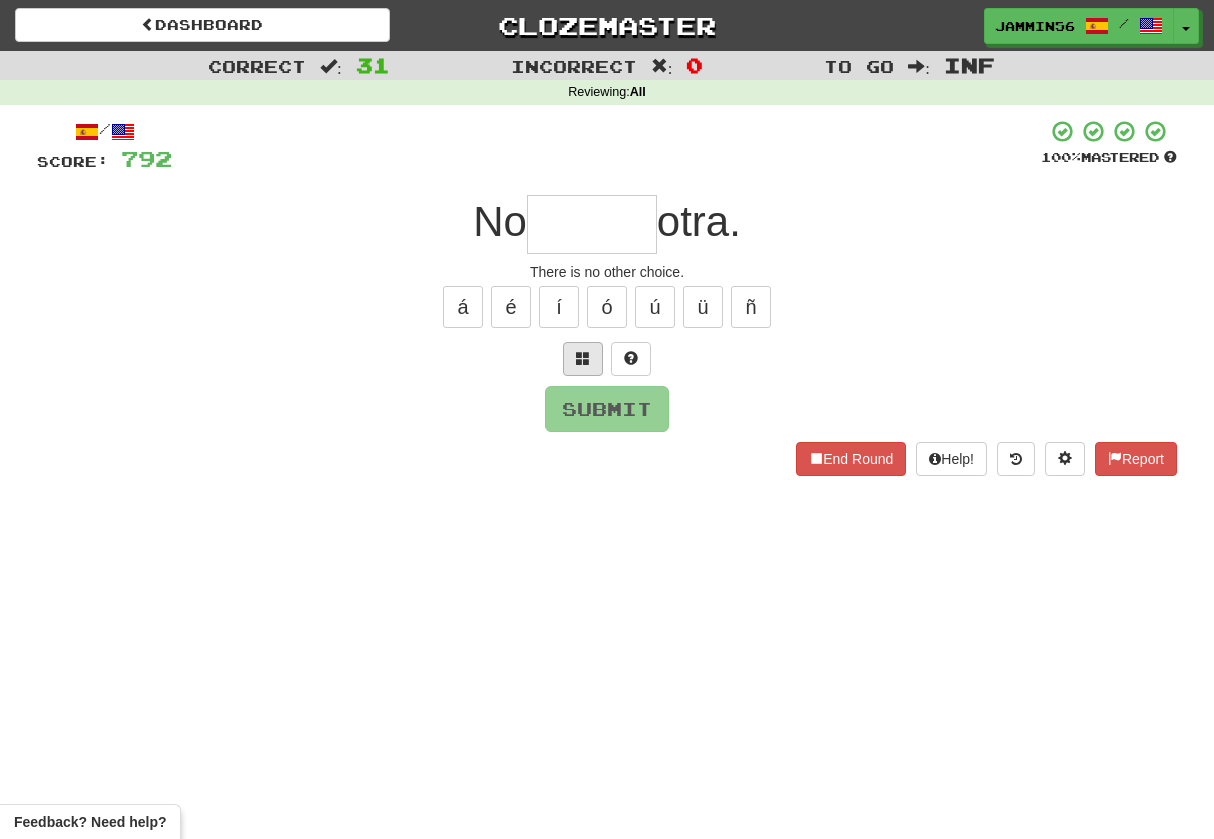 click at bounding box center (583, 359) 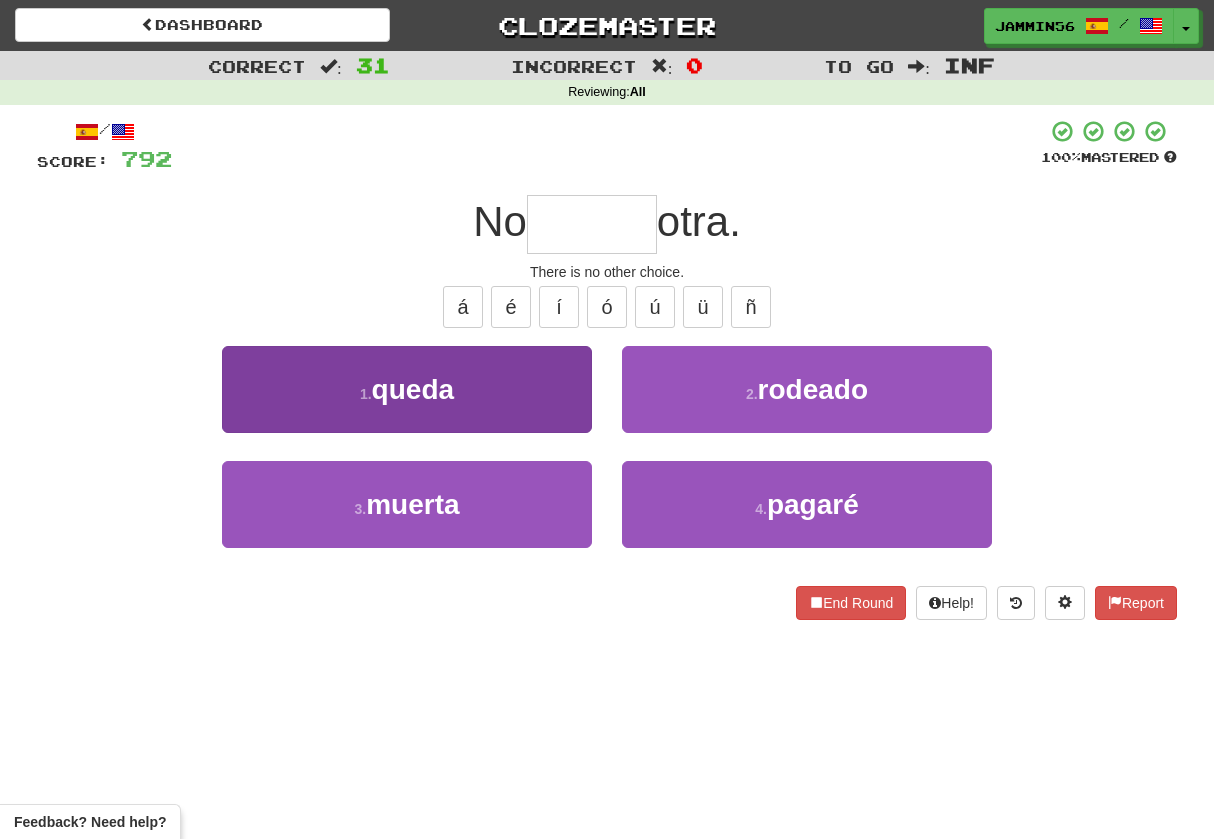 click on "1 .  queda" at bounding box center [407, 389] 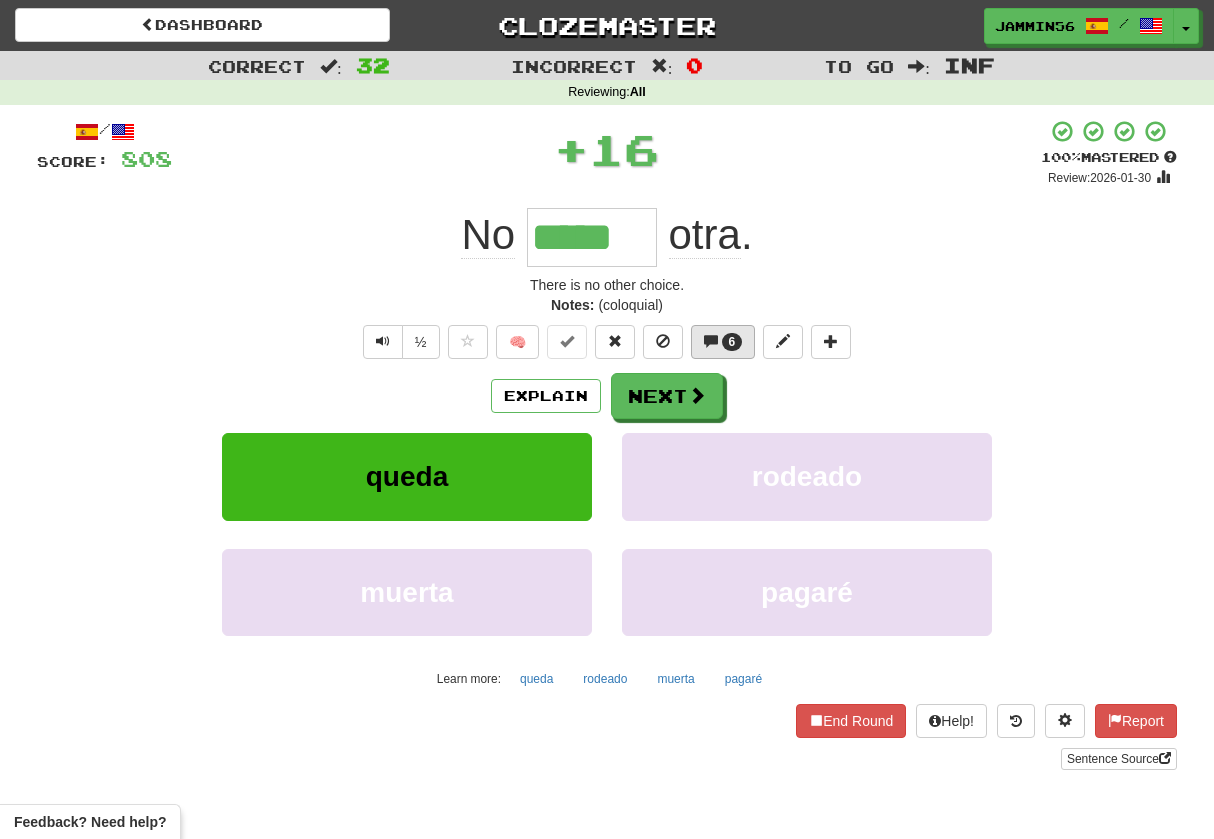 click on "6" at bounding box center [732, 342] 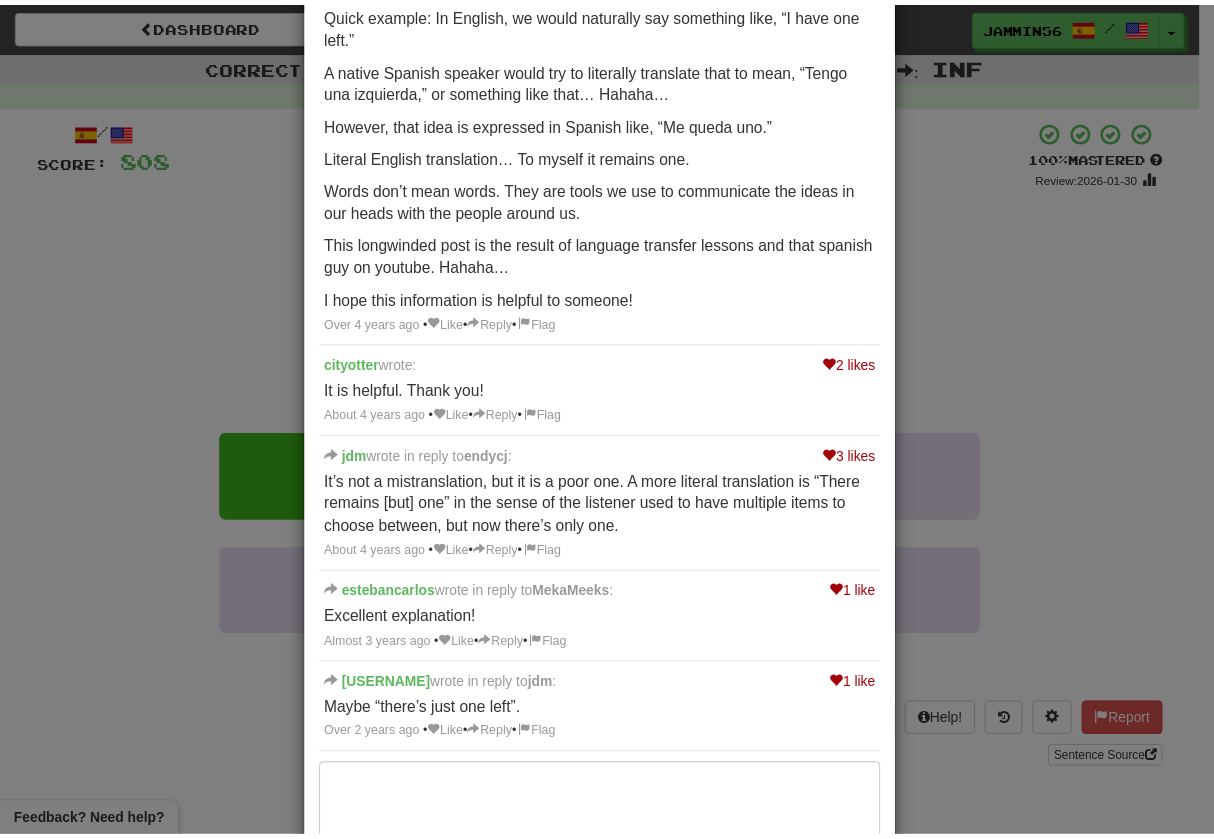 scroll, scrollTop: 0, scrollLeft: 0, axis: both 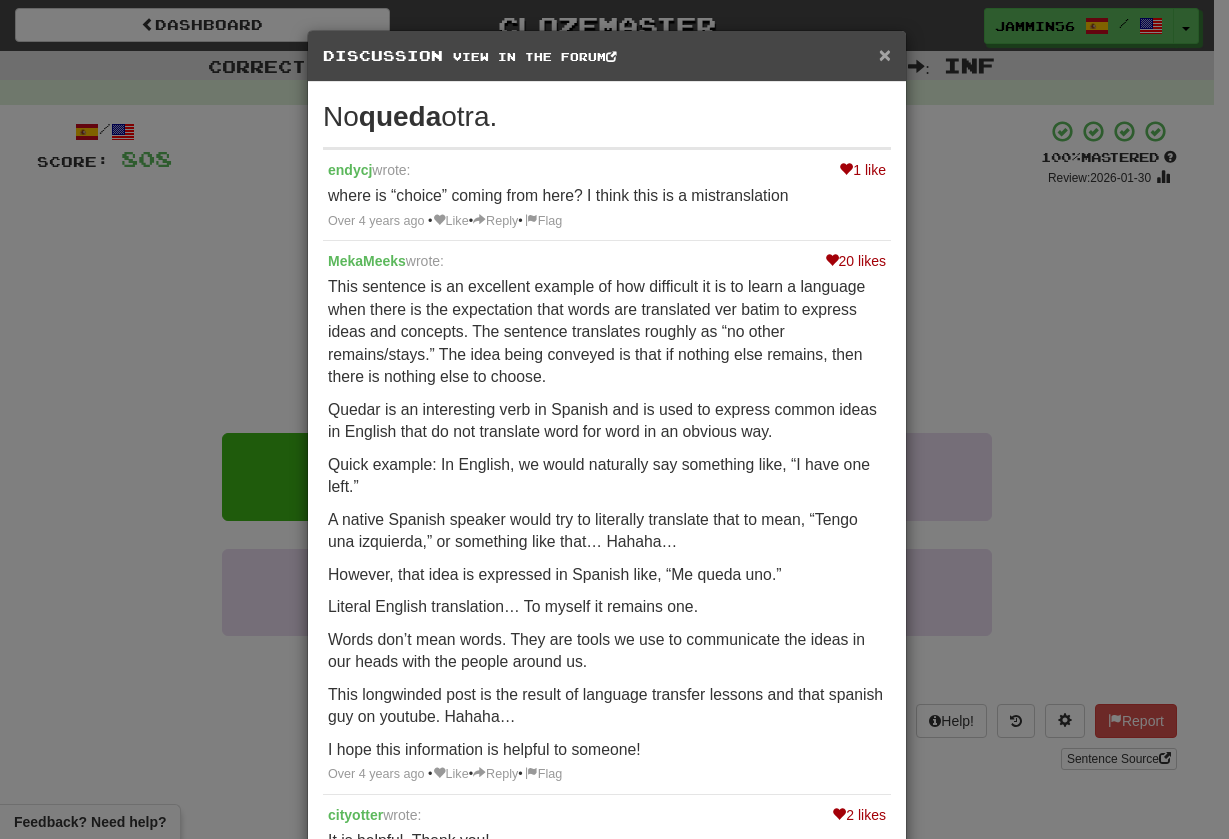 click on "×" at bounding box center [885, 54] 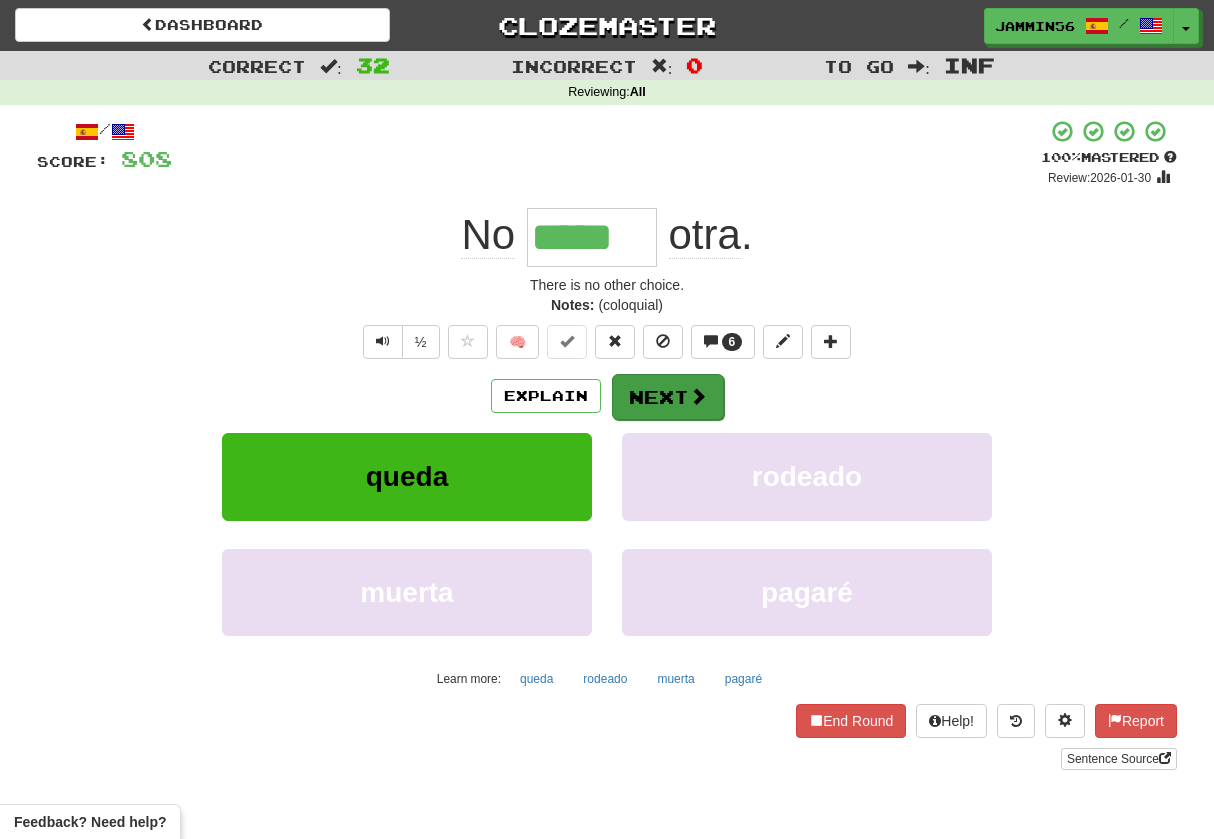 click on "Next" at bounding box center (668, 397) 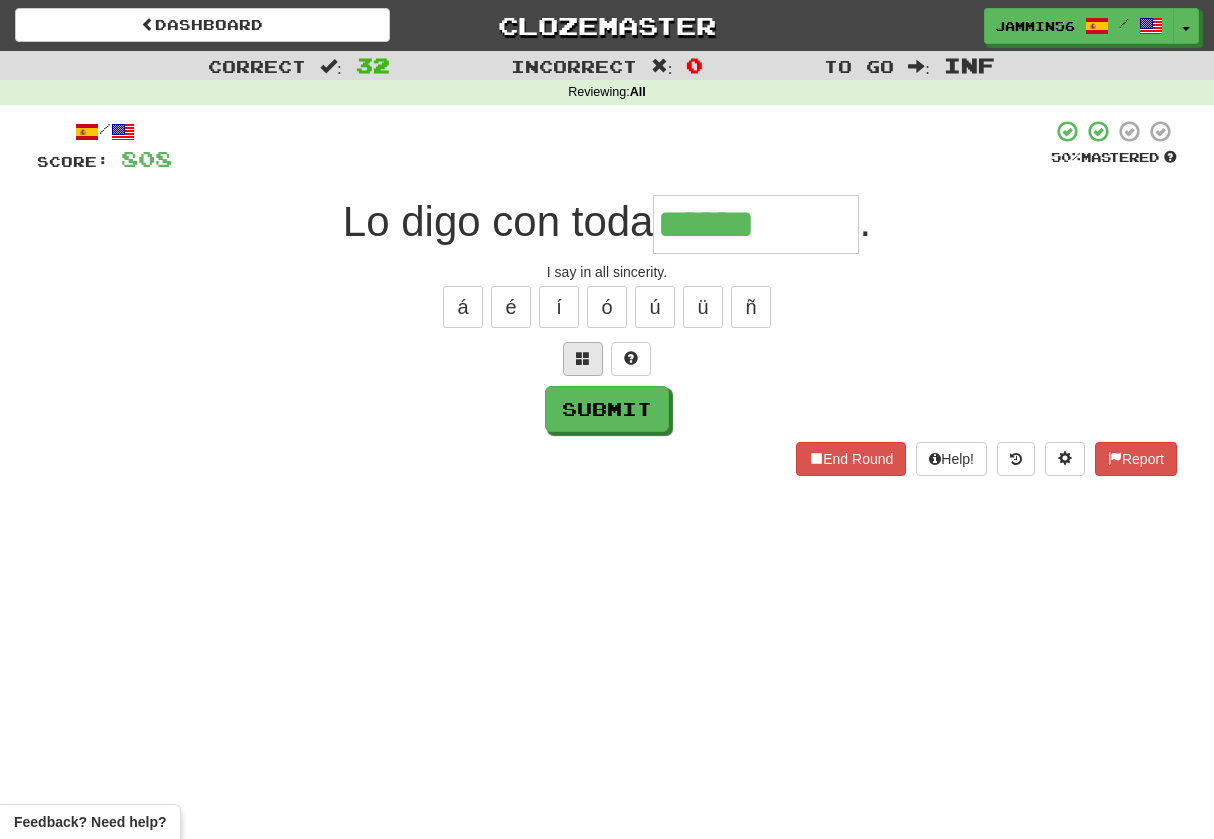 click at bounding box center [583, 359] 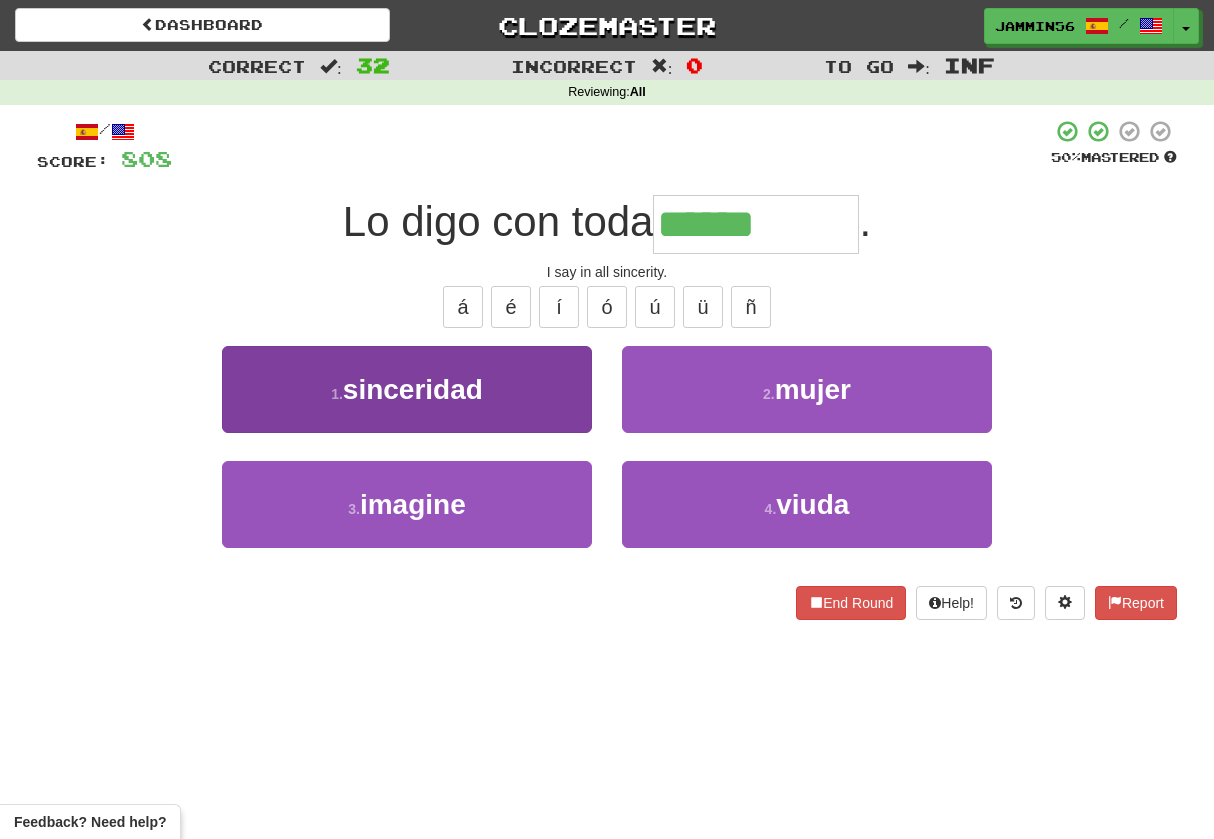 click on "1 .  sinceridad" at bounding box center [407, 389] 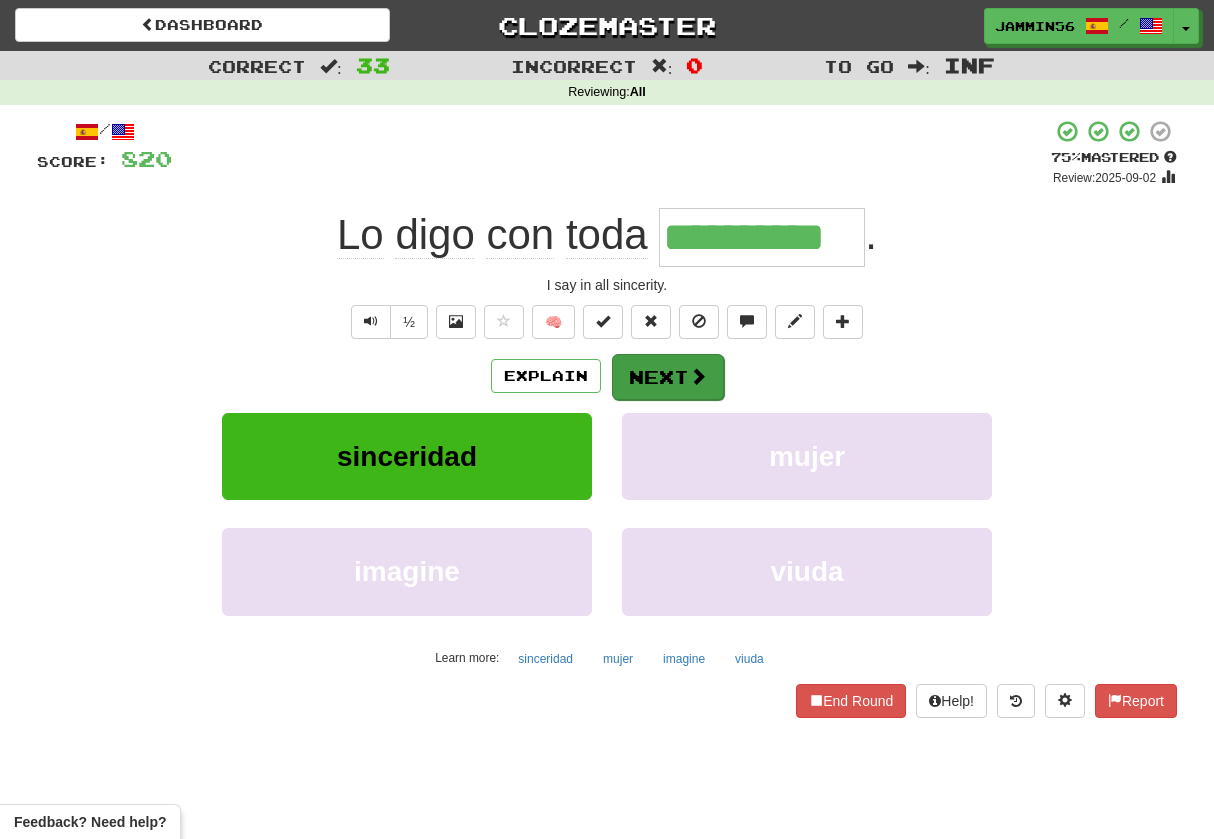 click on "Next" at bounding box center [668, 377] 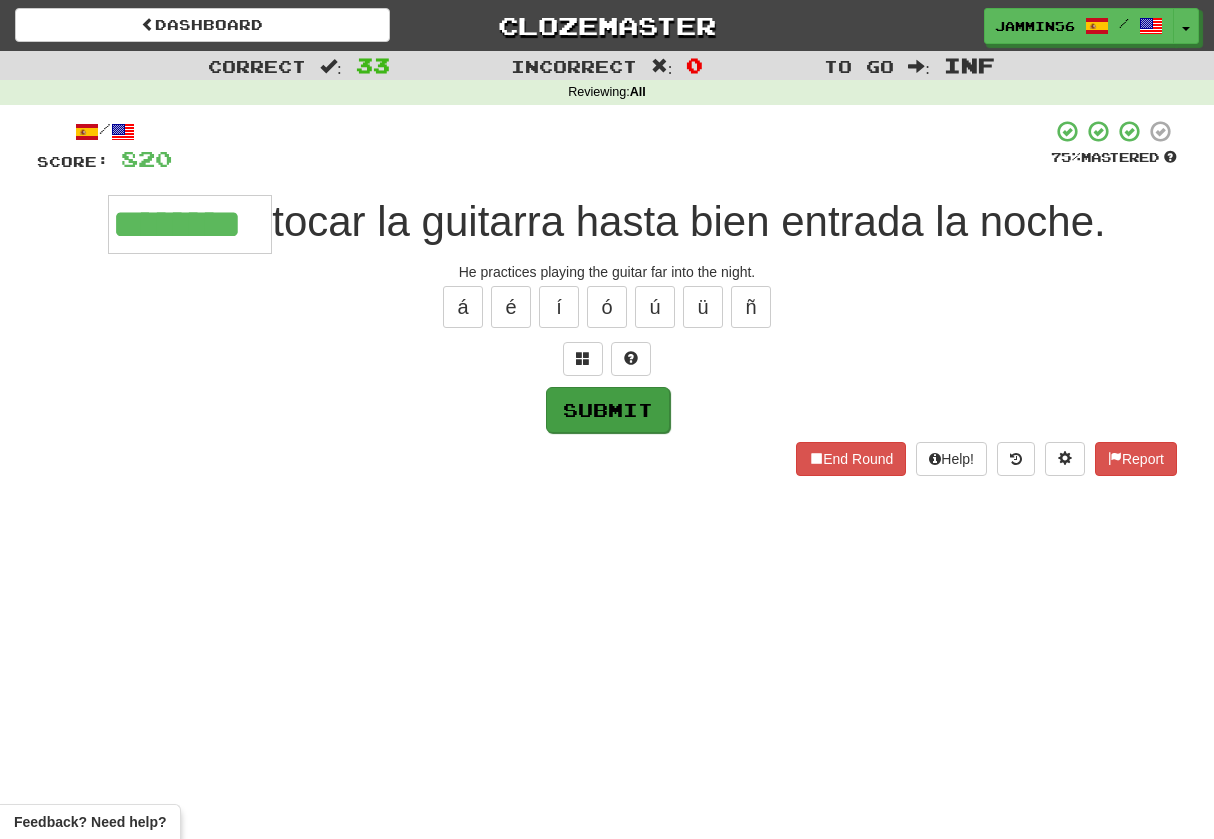 click on "Submit" at bounding box center [608, 410] 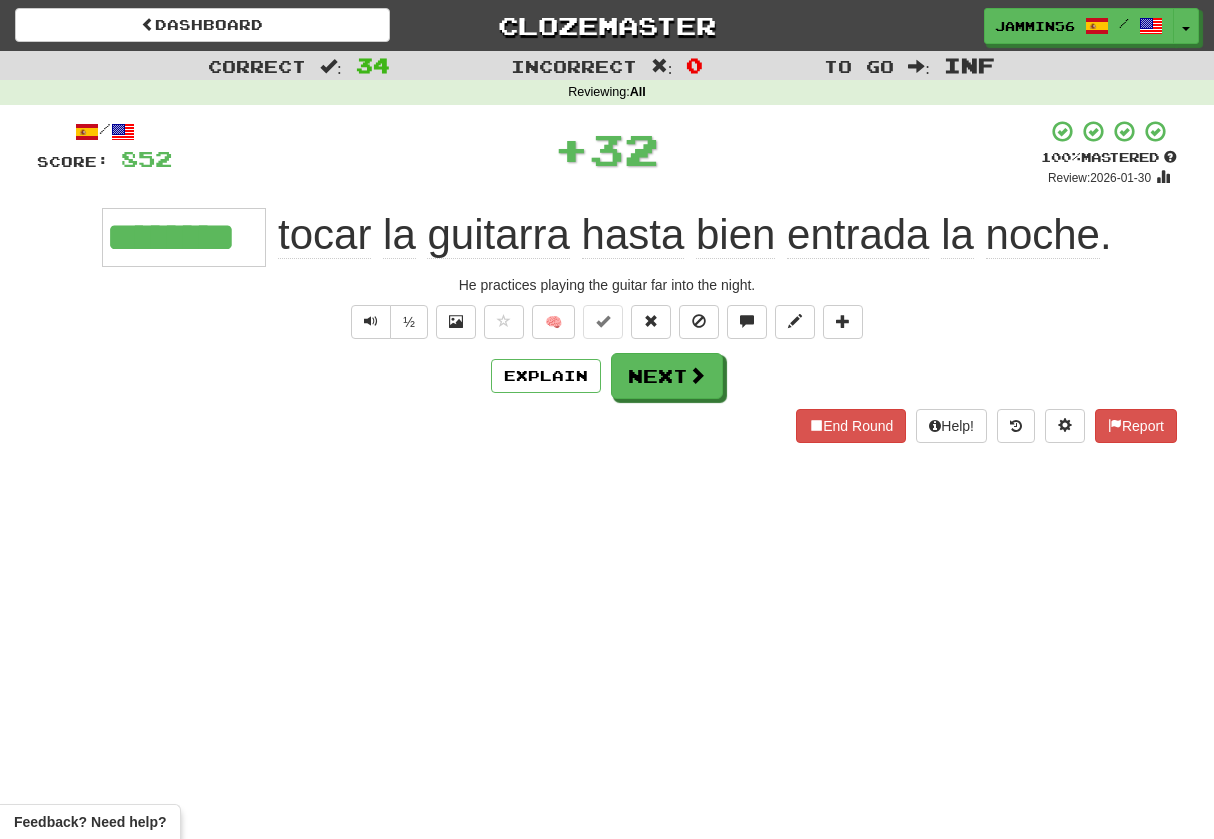 type on "********" 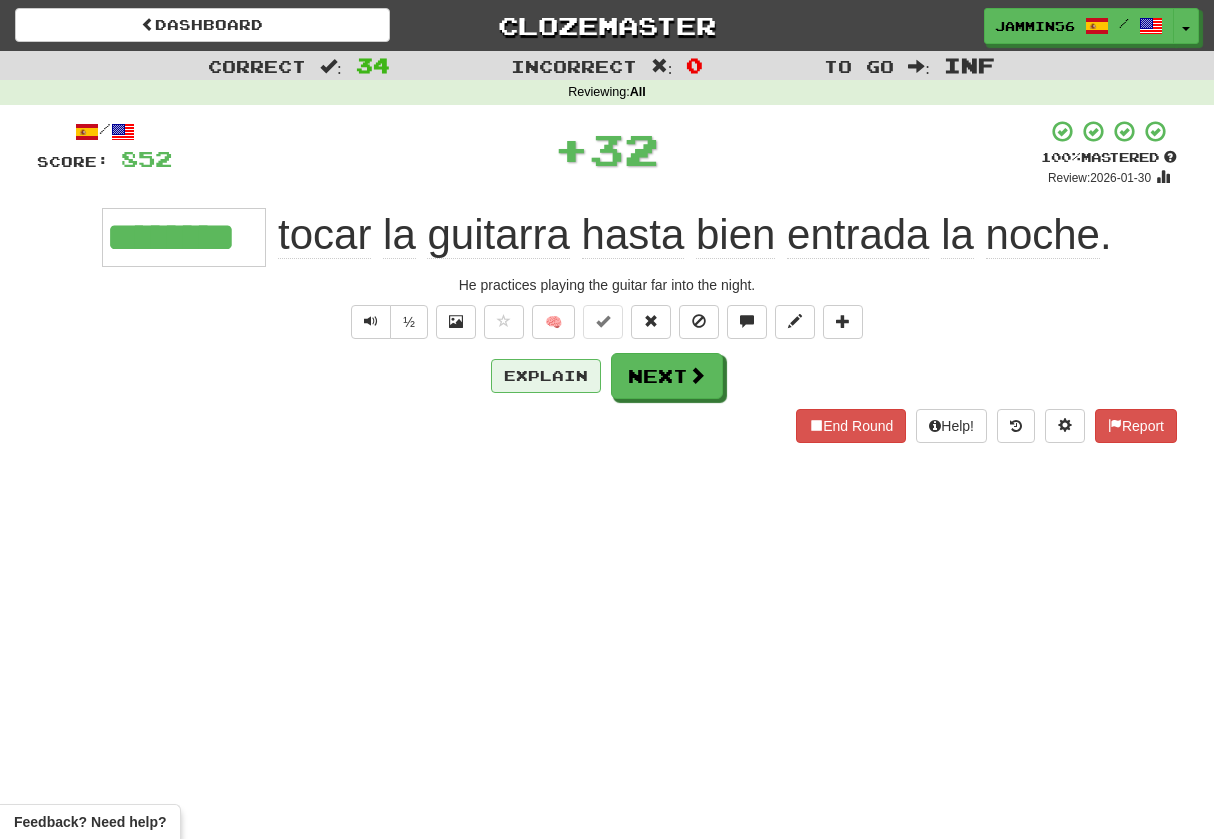 click on "Explain" at bounding box center [546, 376] 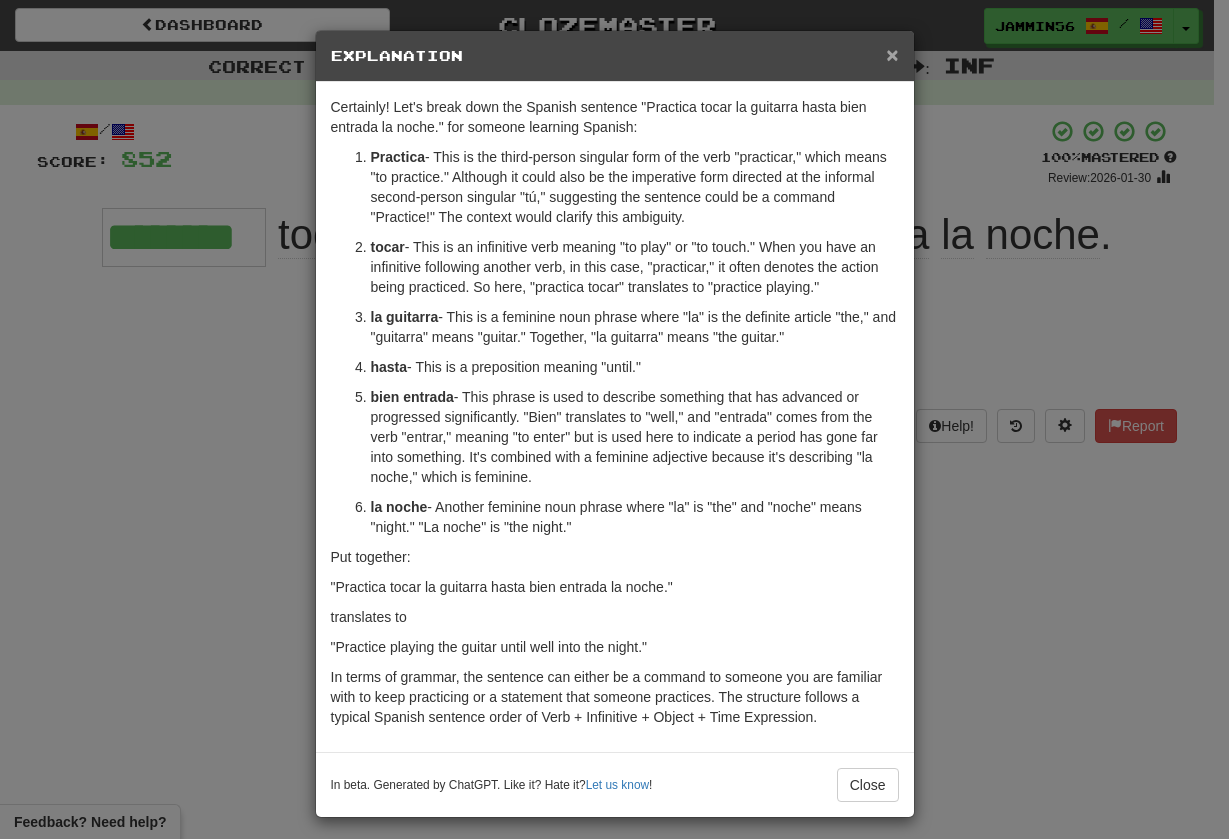 click on "×" at bounding box center (892, 54) 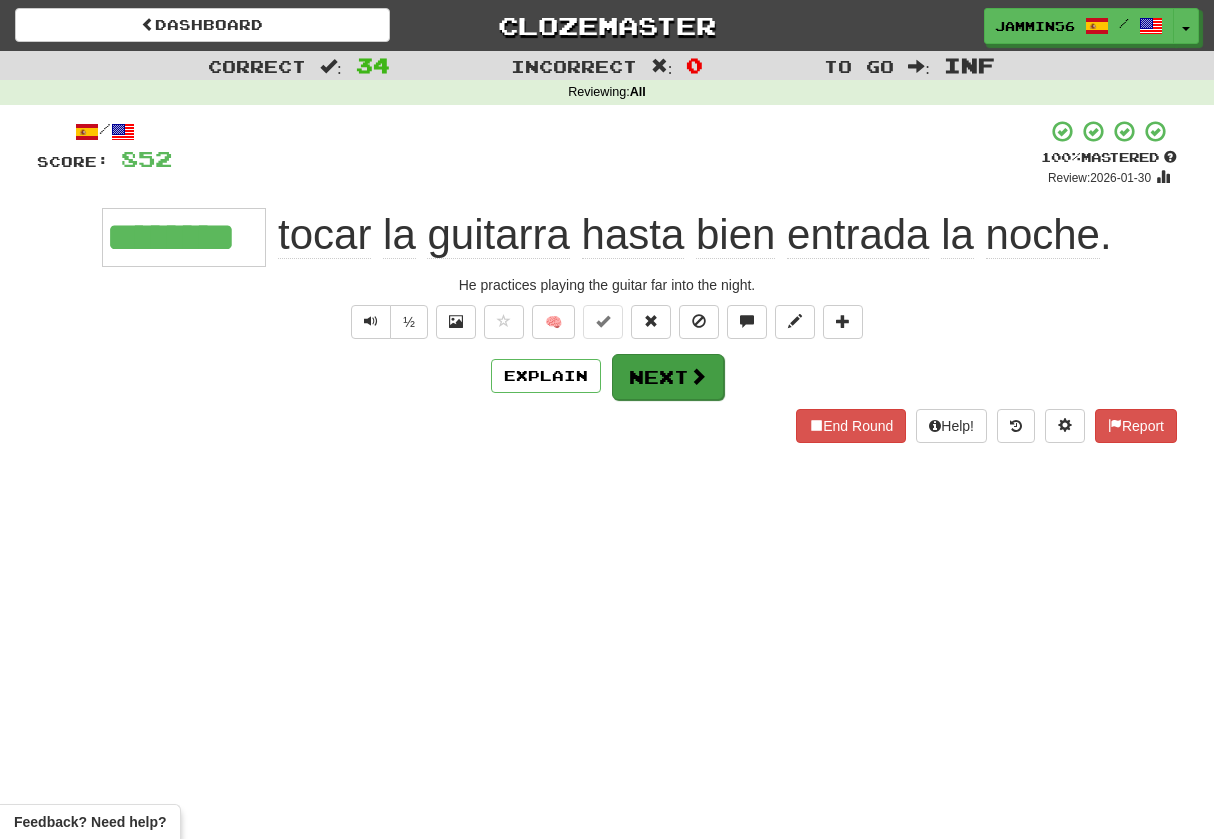 click on "Next" at bounding box center (668, 377) 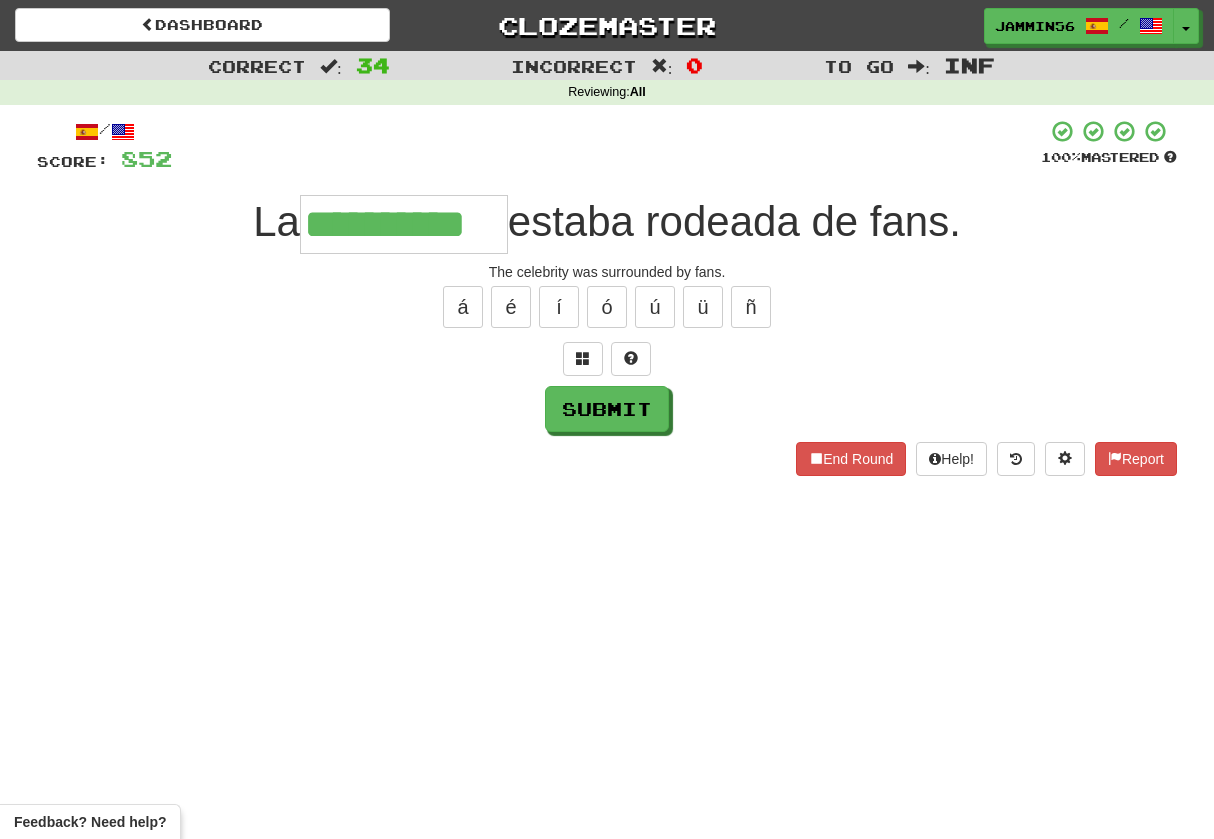 type on "**********" 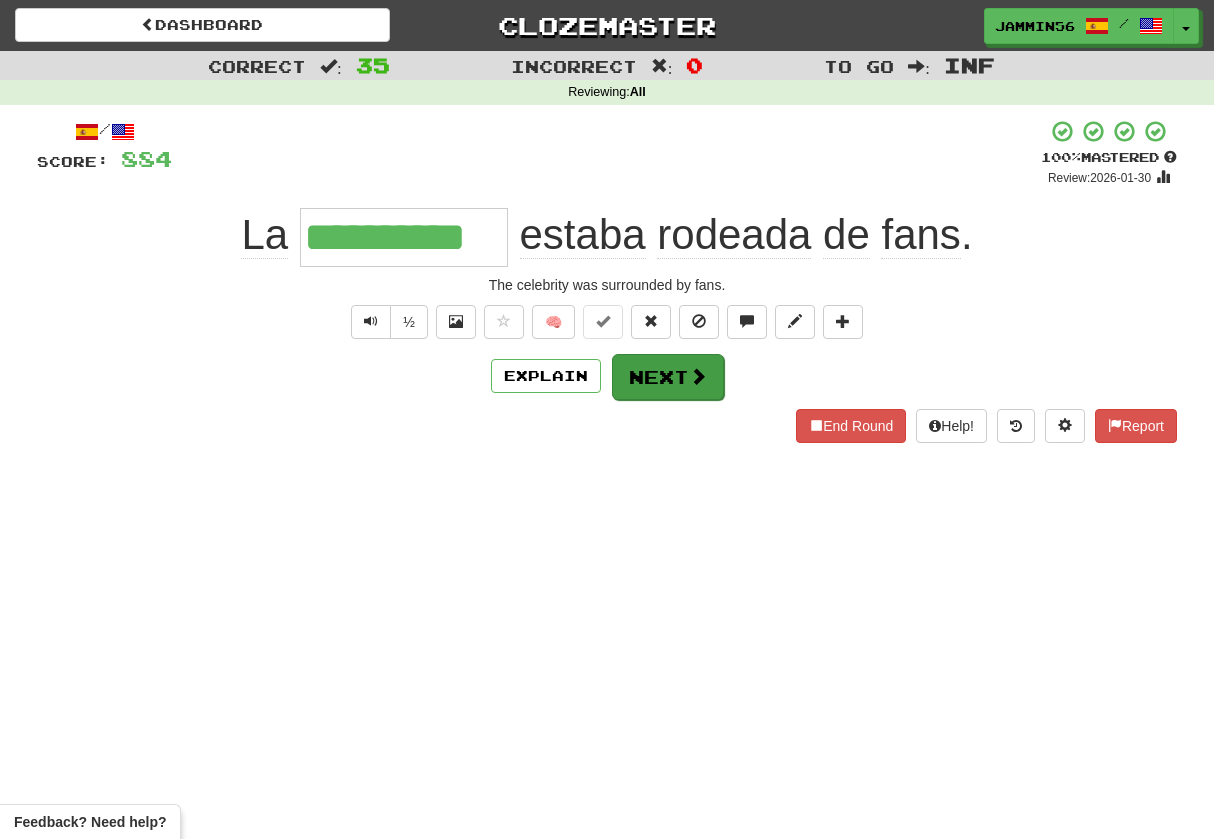 click on "Next" at bounding box center [668, 377] 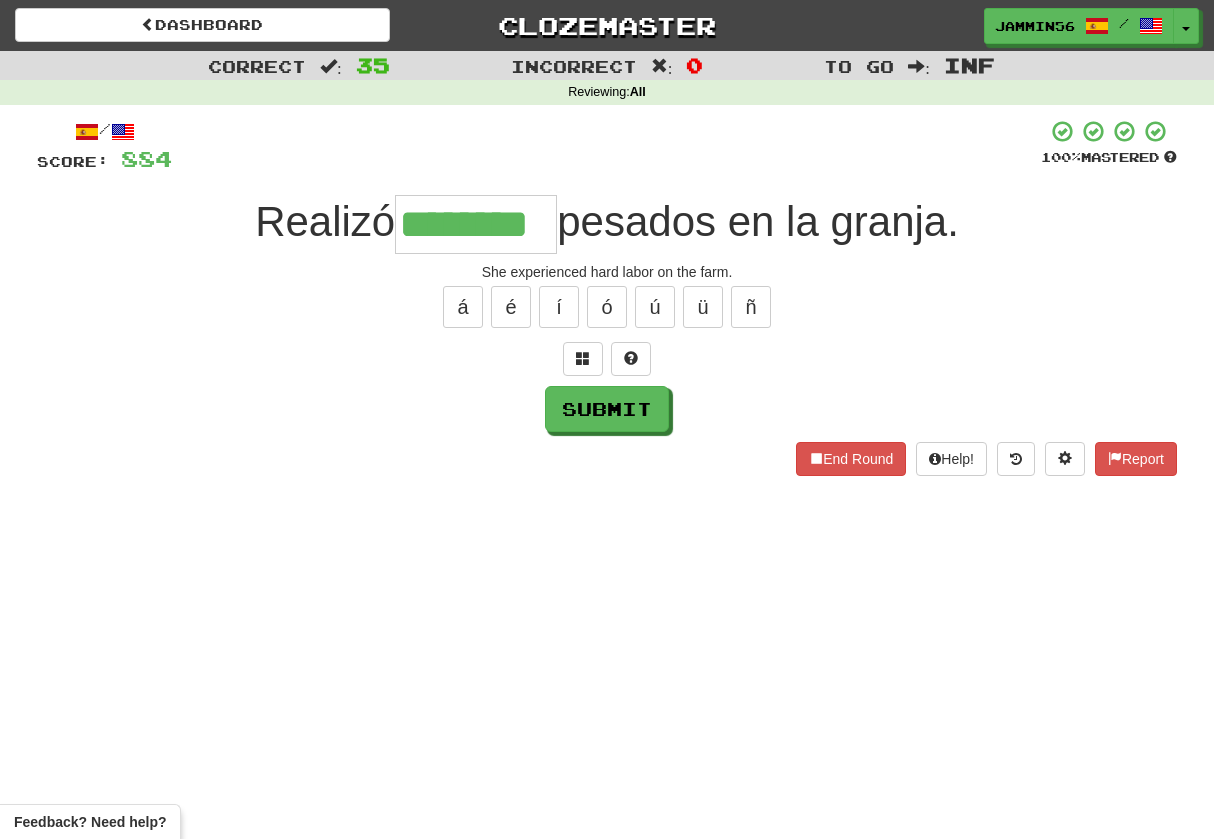 type on "********" 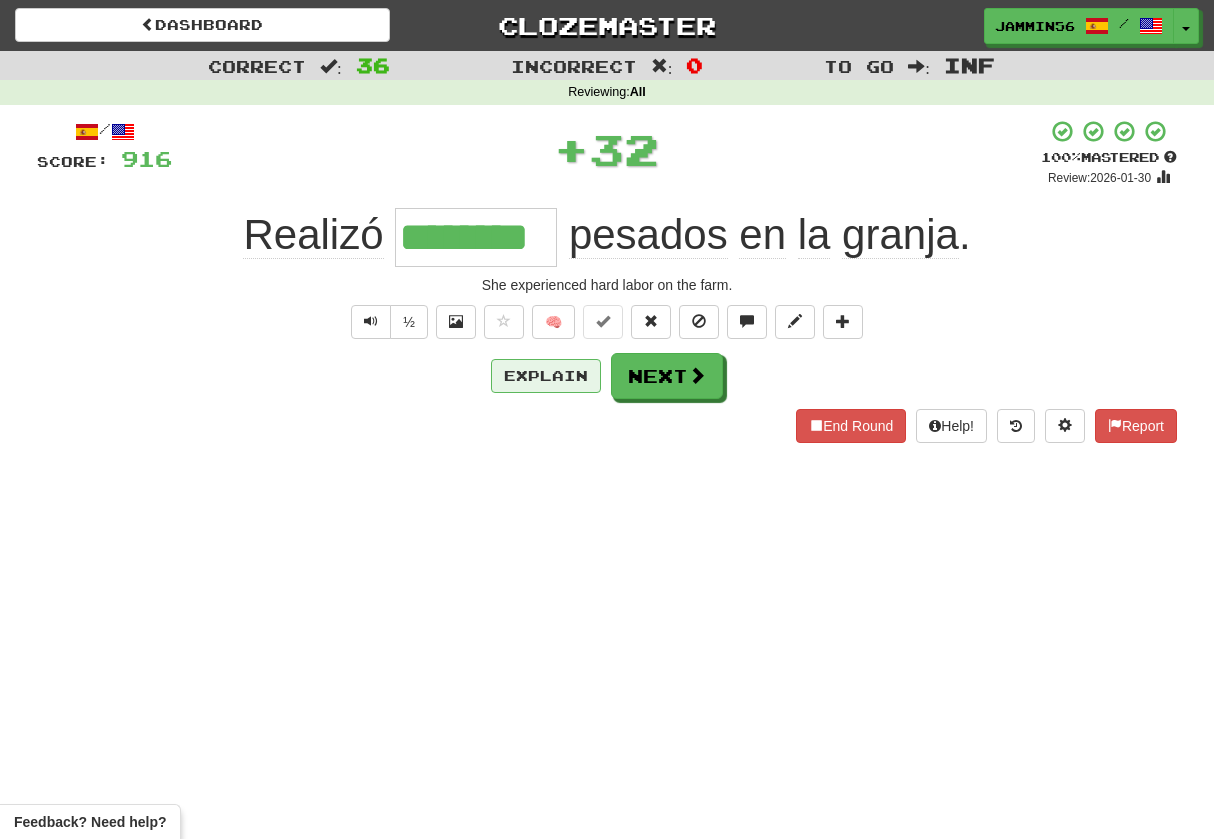click on "Explain" at bounding box center (546, 376) 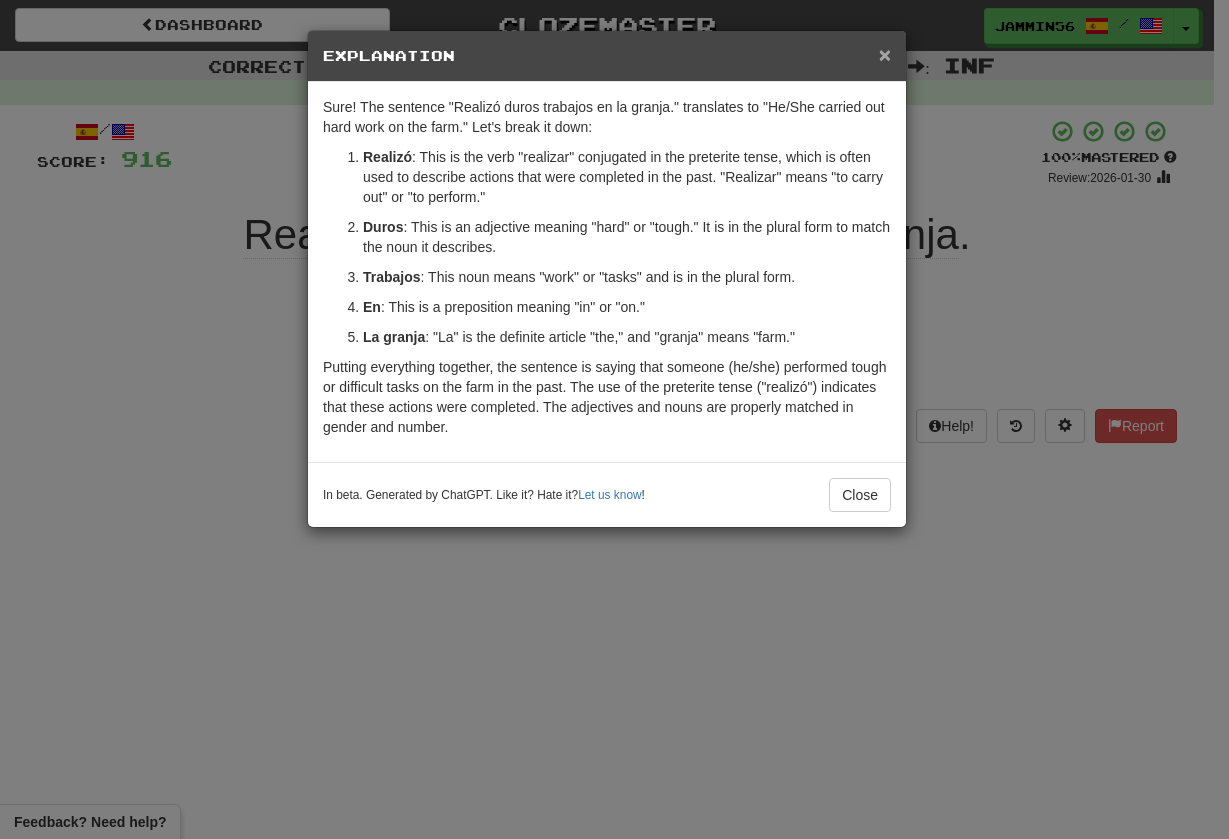 click on "×" at bounding box center (885, 54) 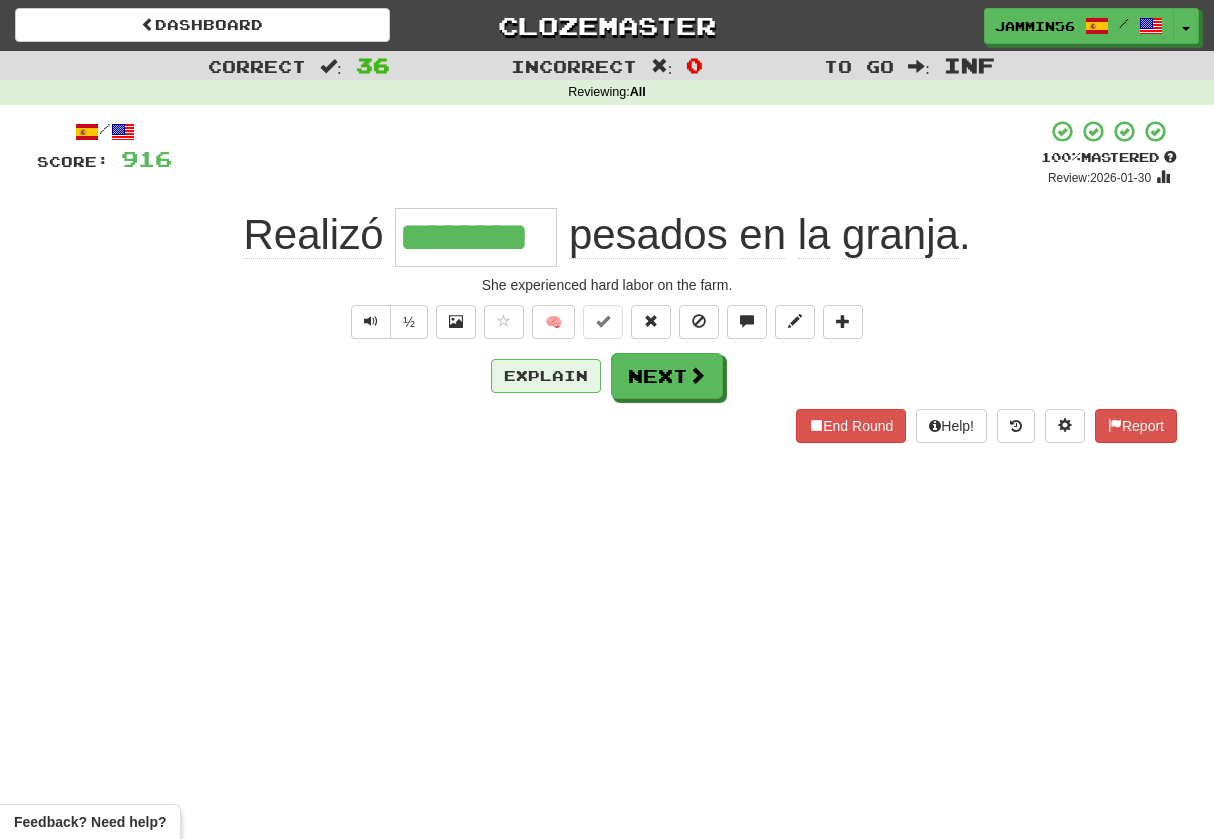 click on "Explain" at bounding box center (546, 376) 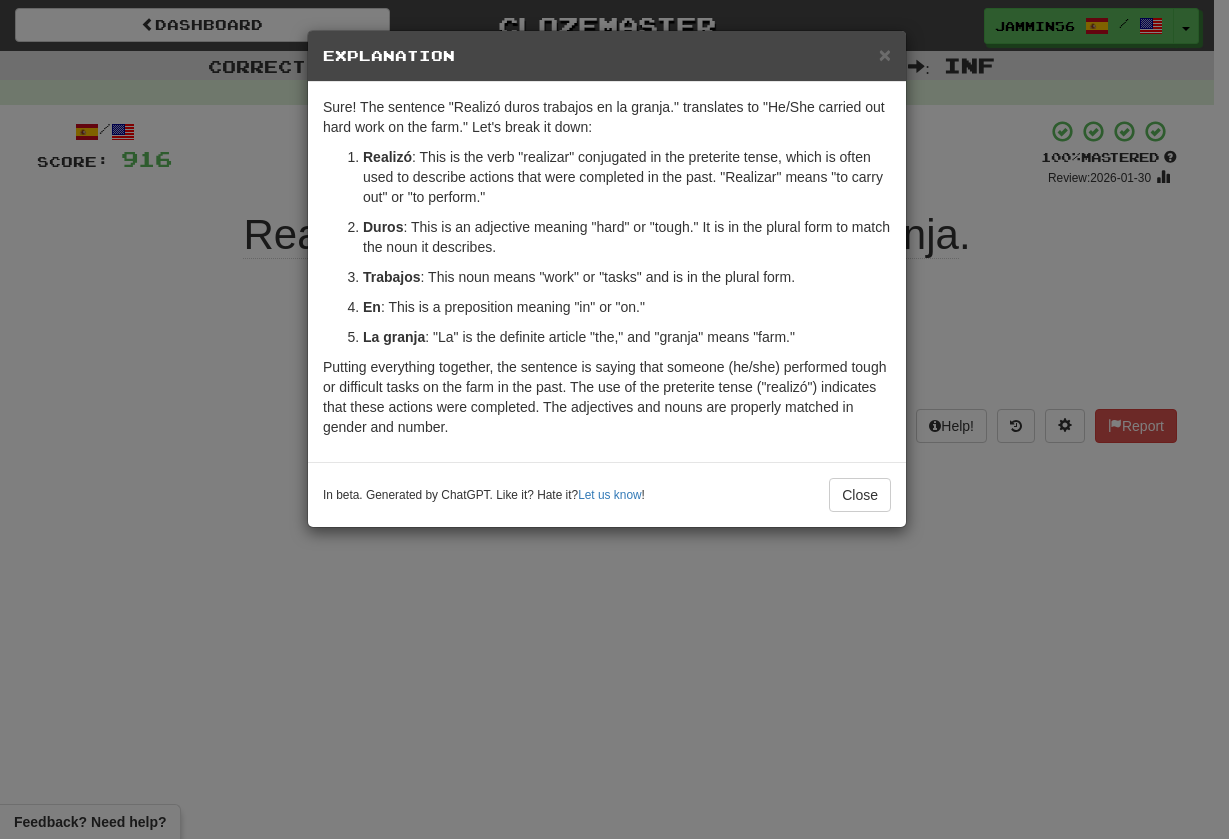 click on "× Explanation Sure! The sentence "Realizó duros trabajos en la granja." translates to "He/She carried out hard work on the farm." Let's break it down:
Realizó : This is the verb "realizar" conjugated in the preterite tense, which is often used to describe actions that were completed in the past. "Realizar" means "to carry out" or "to perform."
Duros : This is an adjective meaning "hard" or "tough." It is in the plural form to match the noun it describes.
Trabajos : This noun means "work" or "tasks" and is in the plural form.
En : This is a preposition meaning "in" or "on."
La granja : "La" is the definite article "the," and "granja" means "farm."
Putting everything together, the sentence is saying that someone (he/she) performed tough or difficult tasks on the farm in the past. The use of the preterite tense ("realizó") indicates that these actions were completed. The adjectives and nouns are properly matched in gender and number. Let us know ! Close" at bounding box center (614, 419) 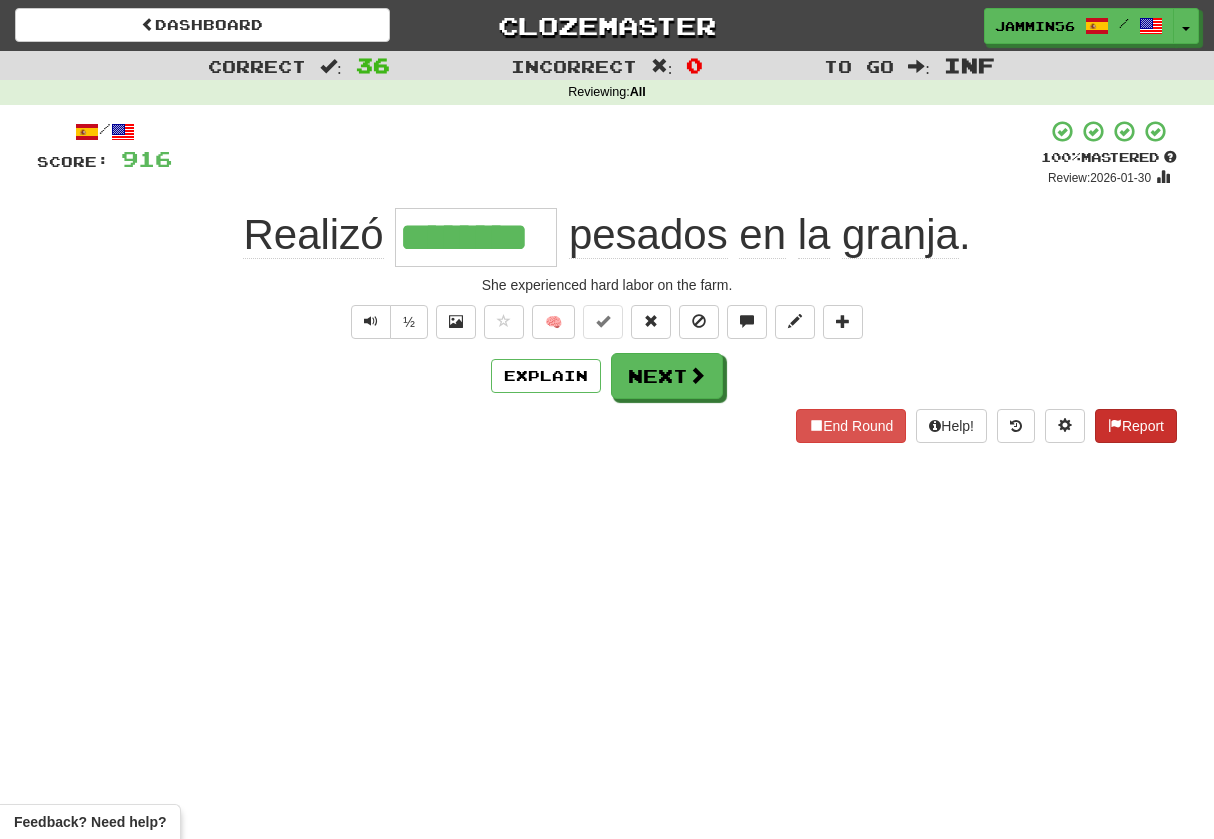 click on "Report" at bounding box center (1136, 426) 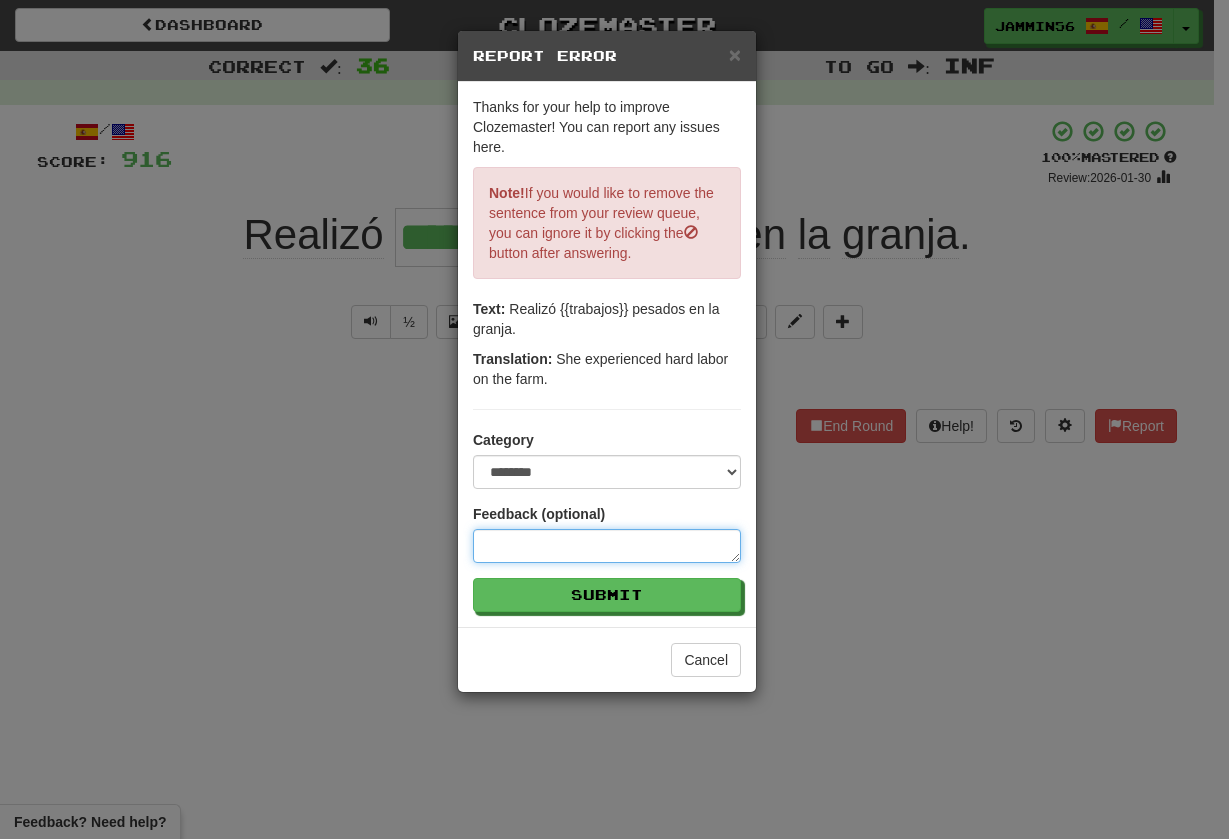 click at bounding box center (607, 546) 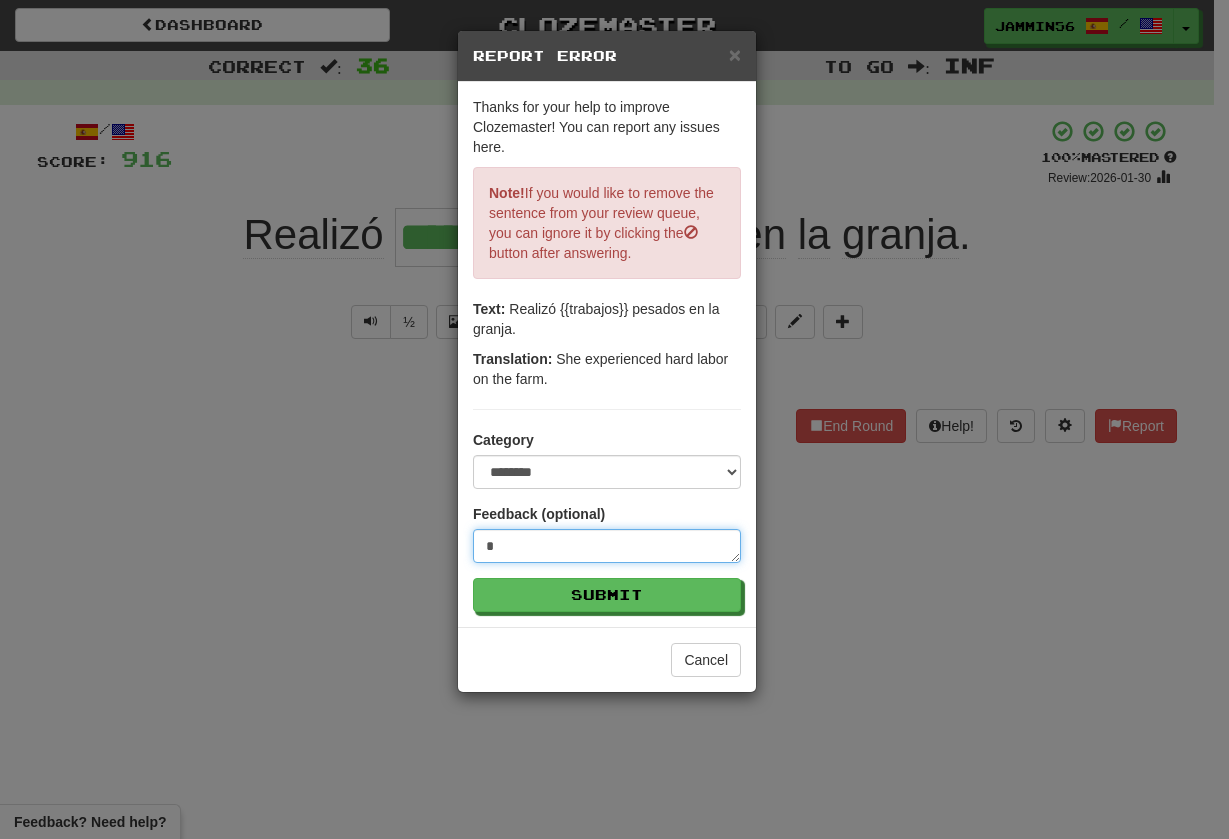 type on "**" 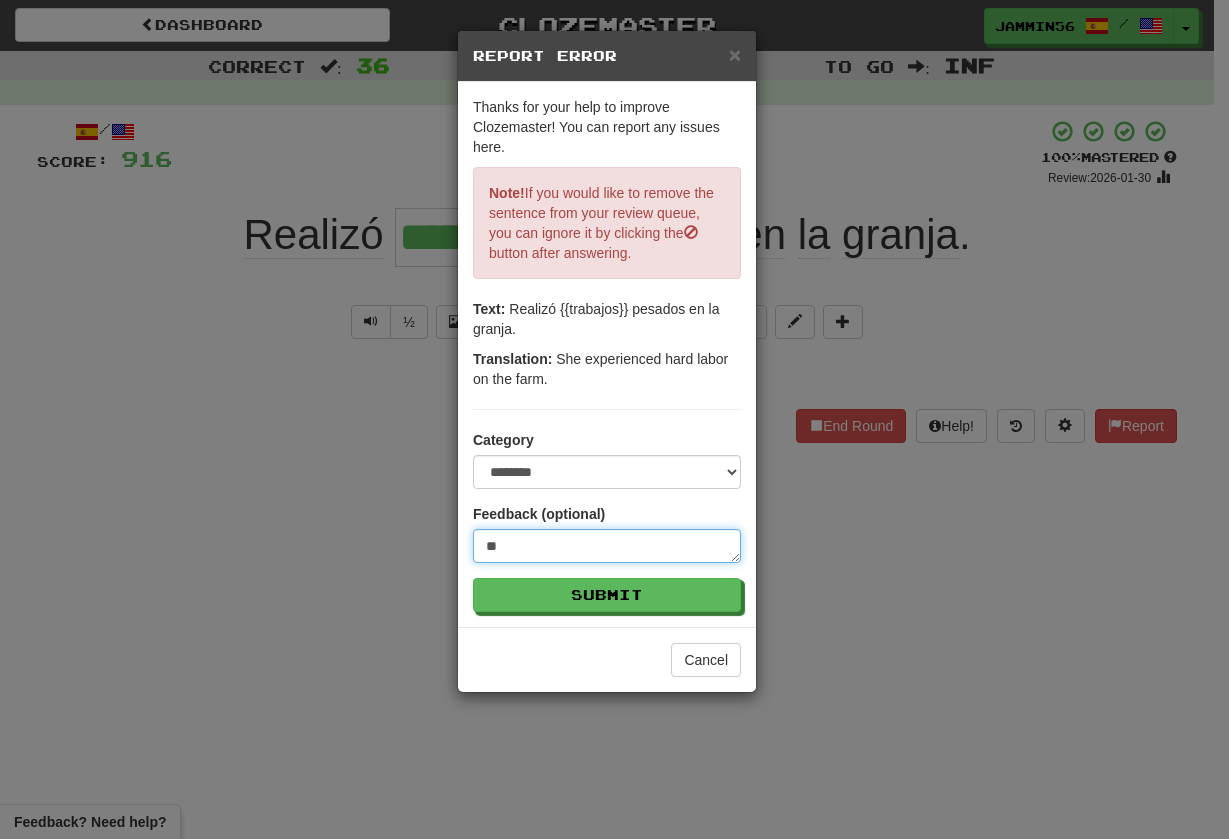 type on "***" 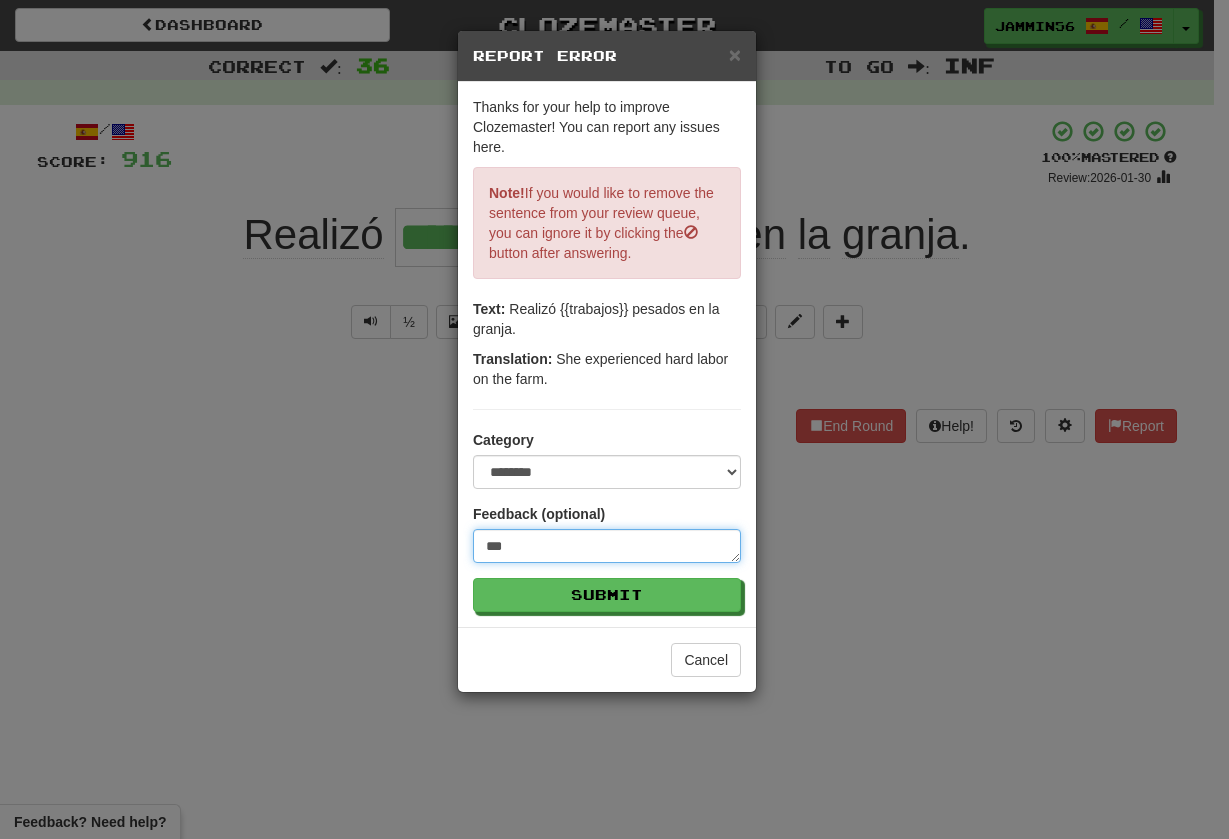 type on "***" 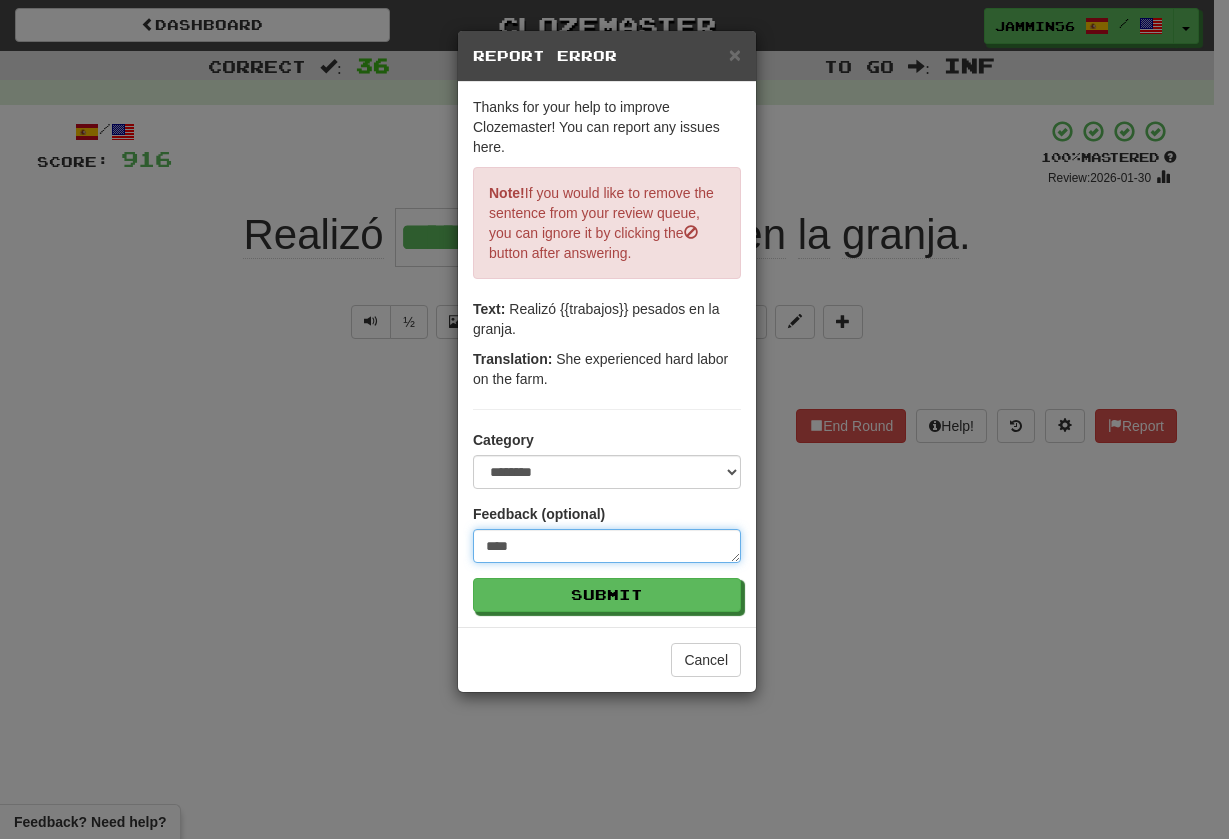 type on "*****" 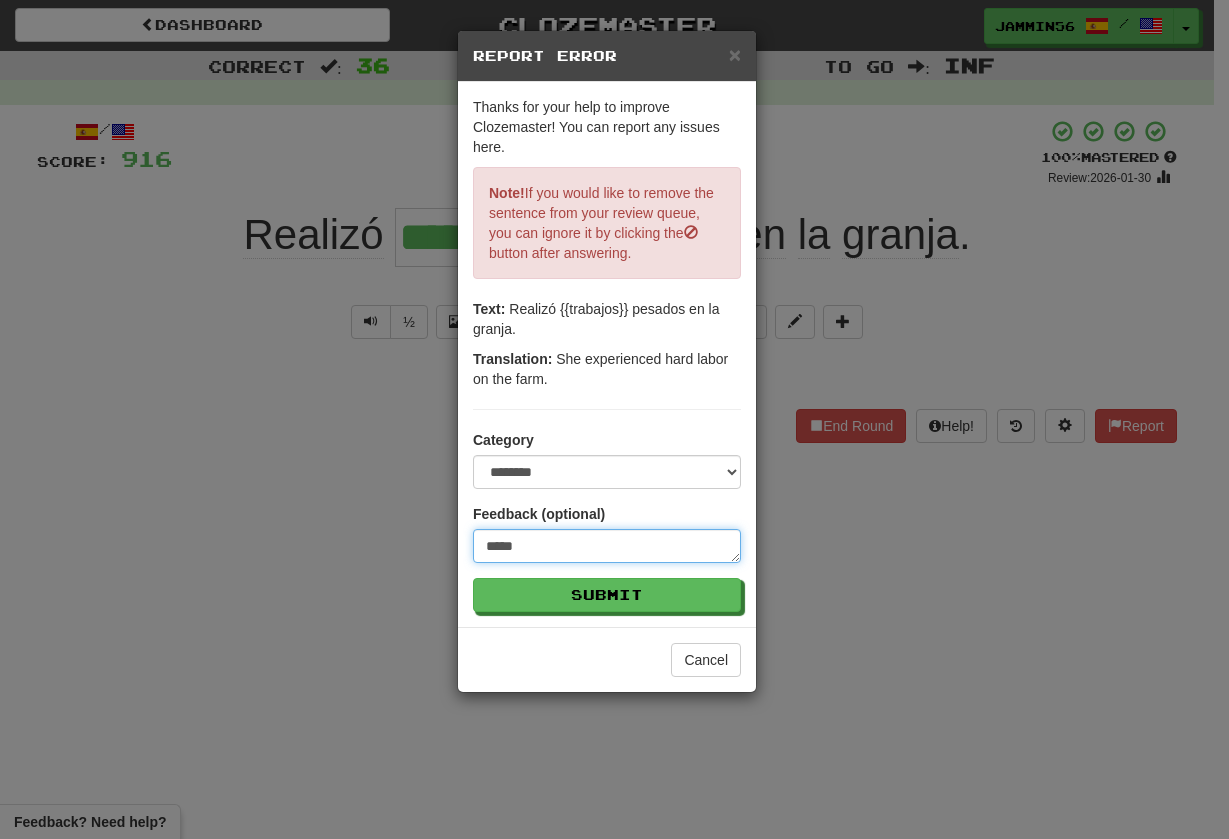 type on "******" 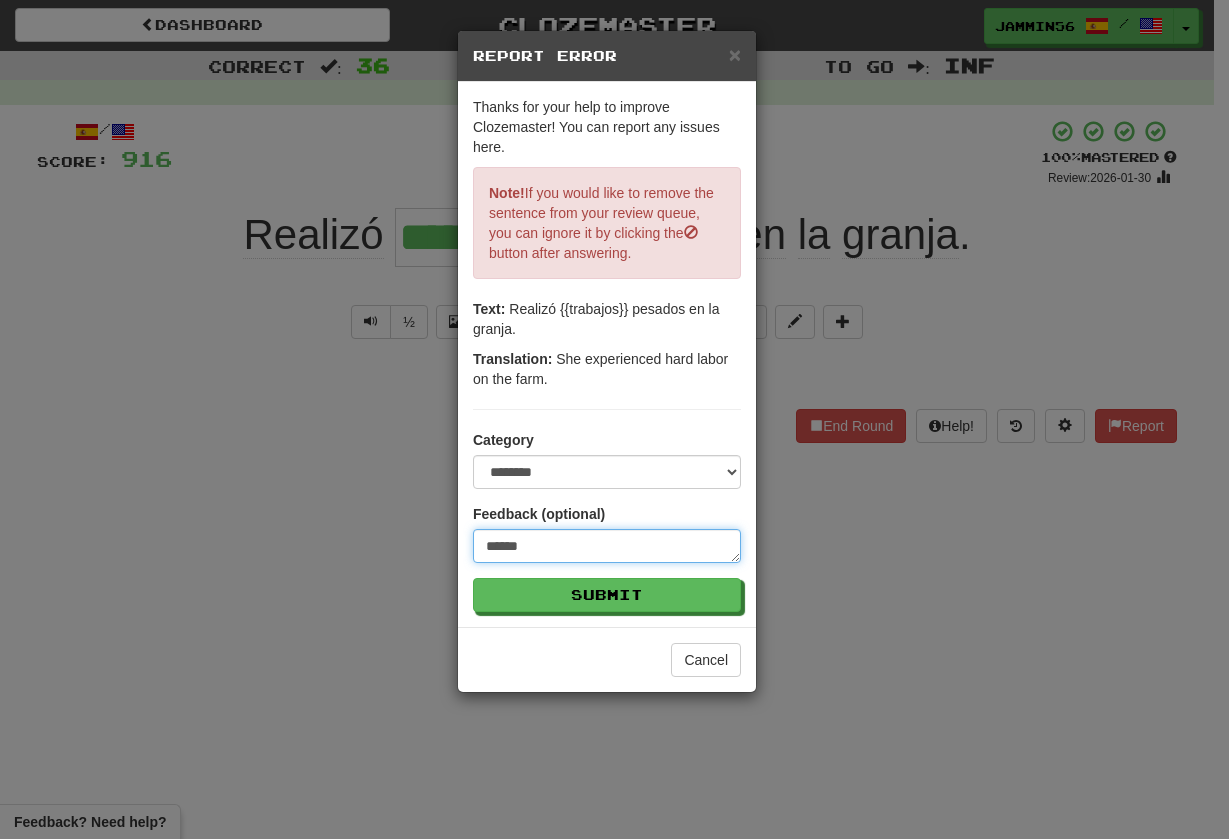 type on "*******" 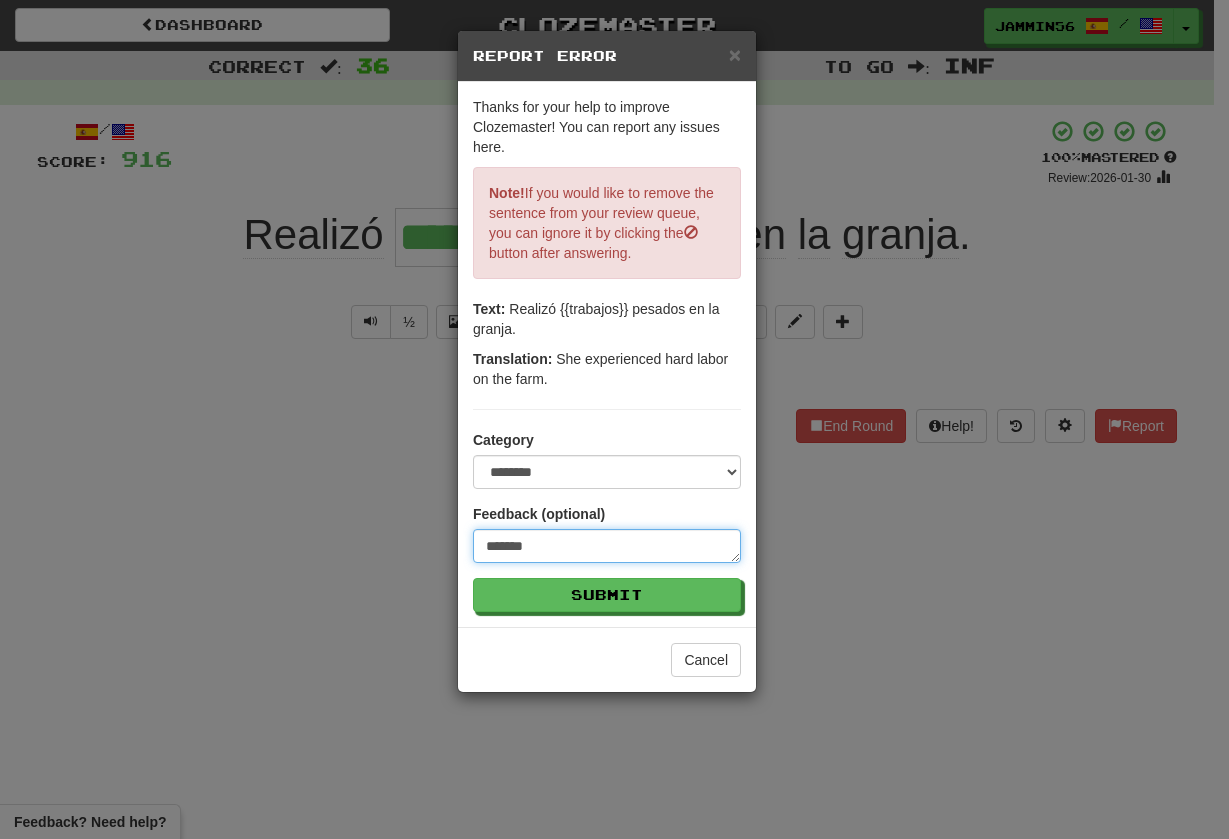 type on "********" 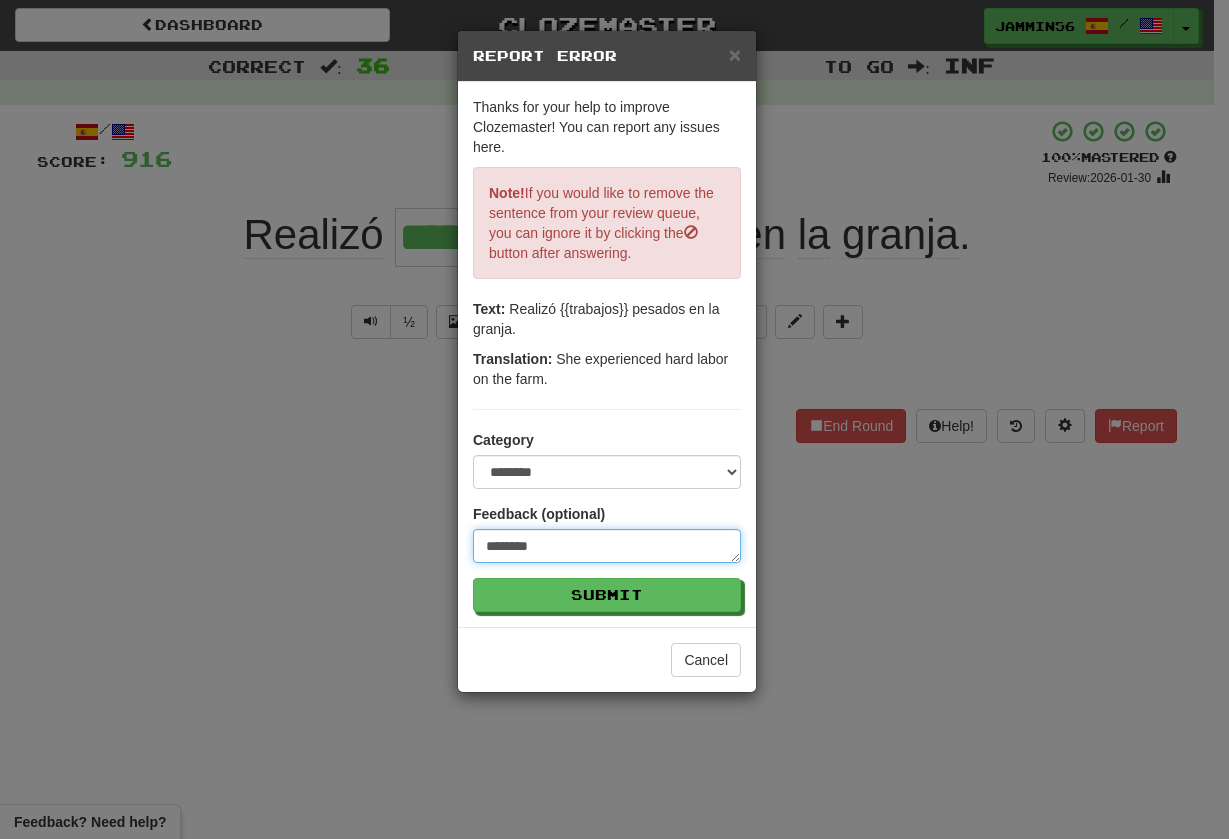 type on "*********" 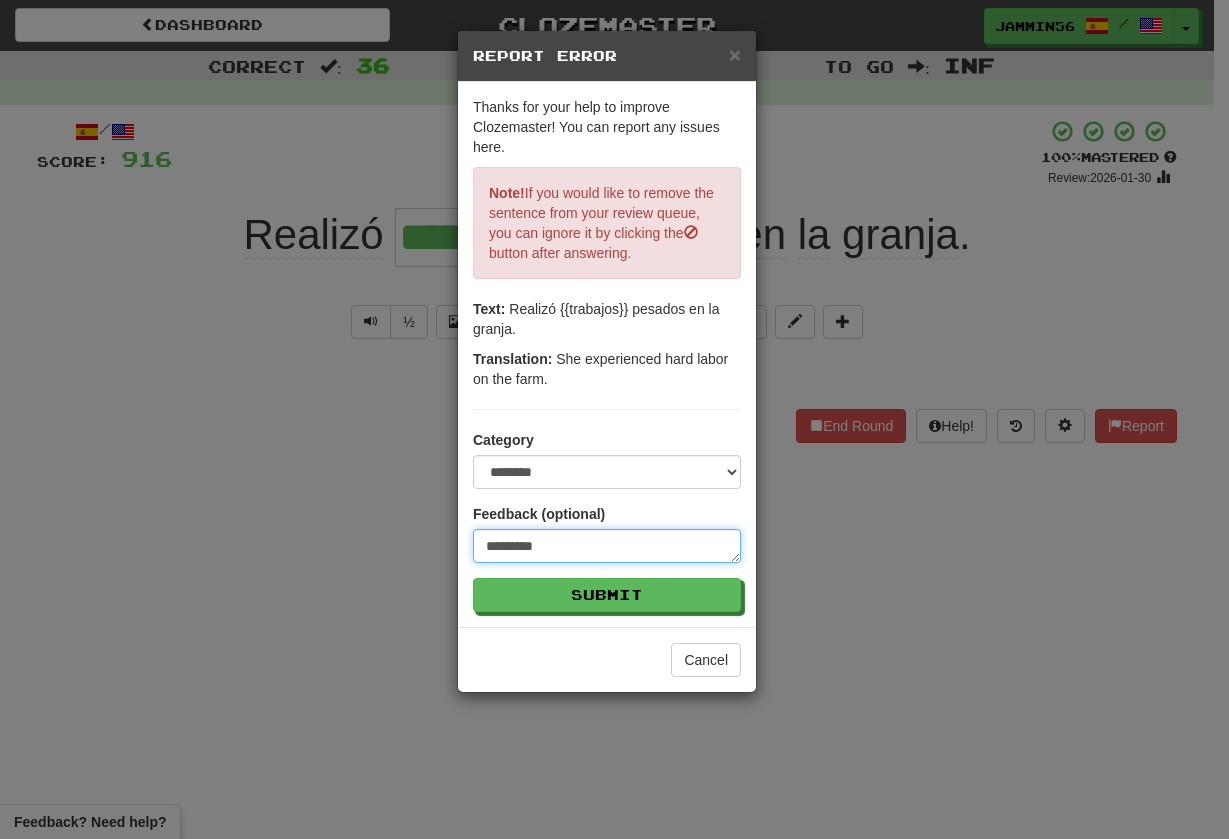 type on "**********" 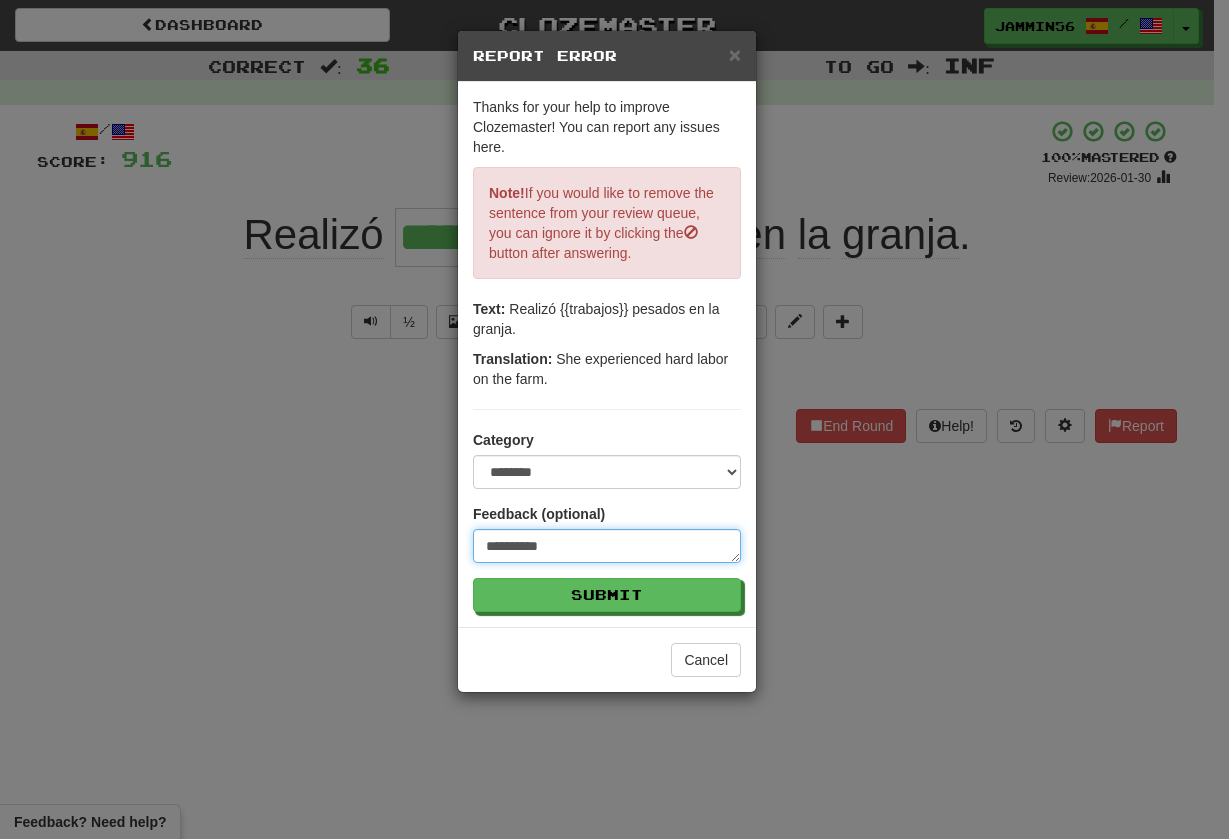 type on "**********" 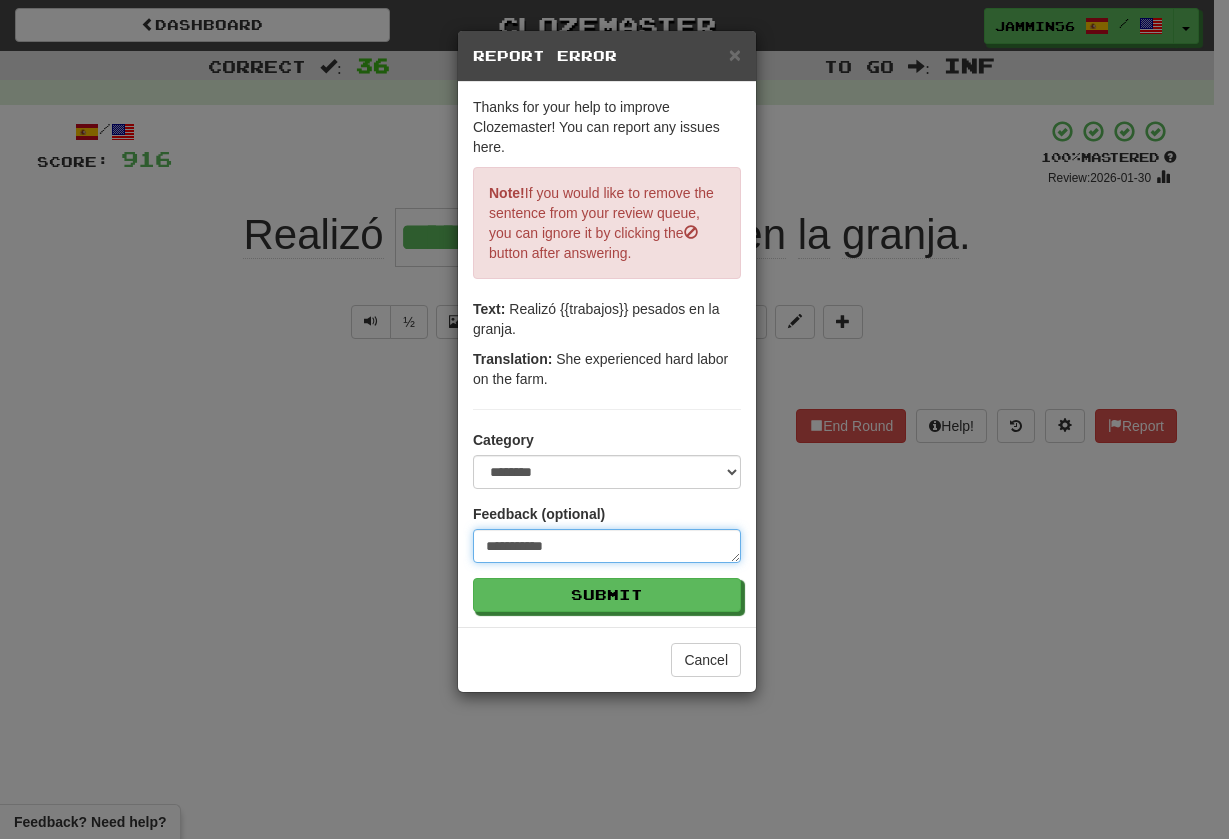 type on "**********" 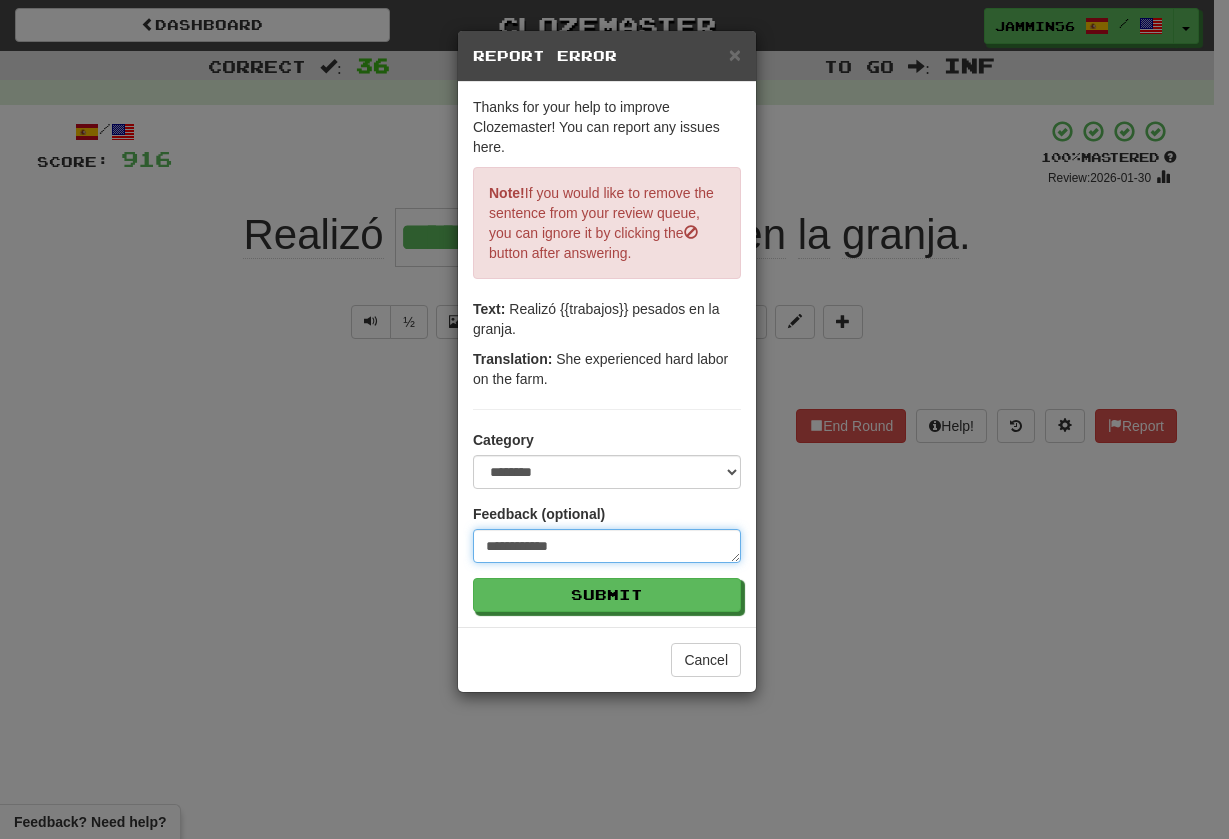 type on "**********" 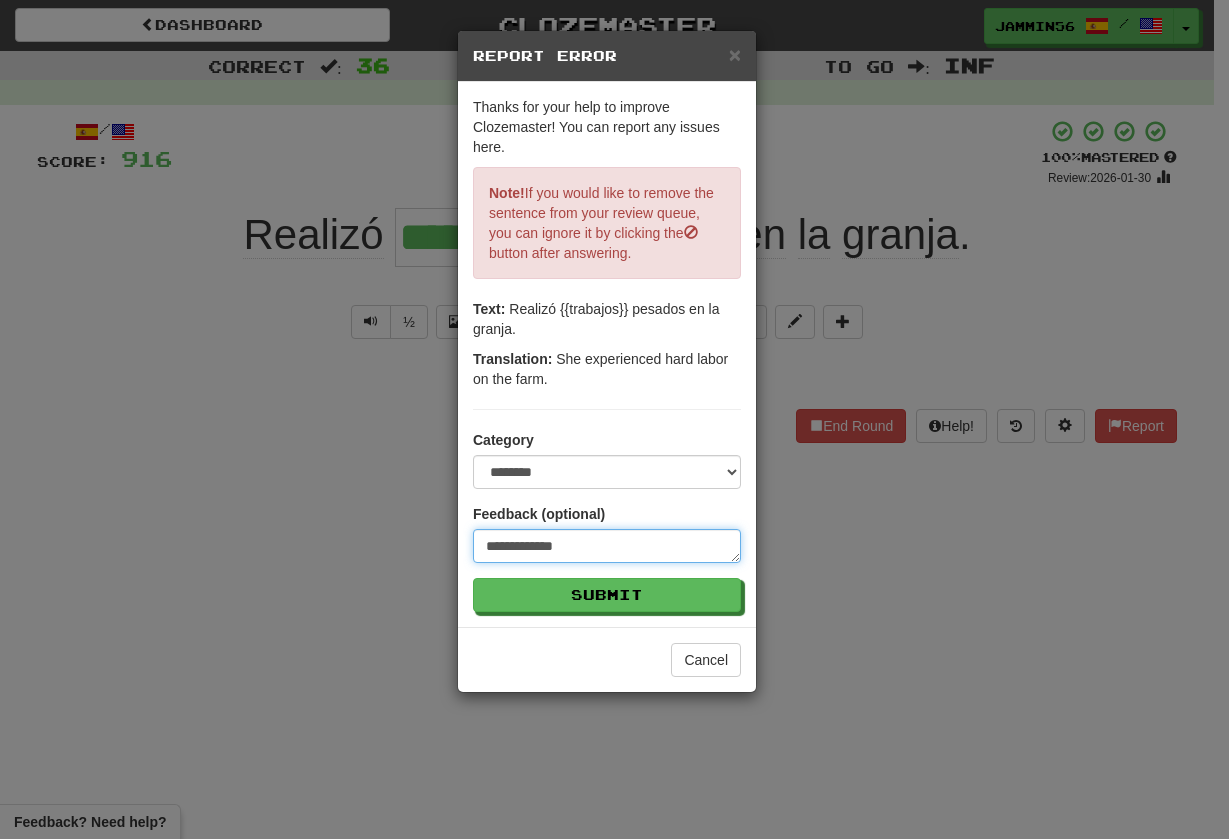 type on "**********" 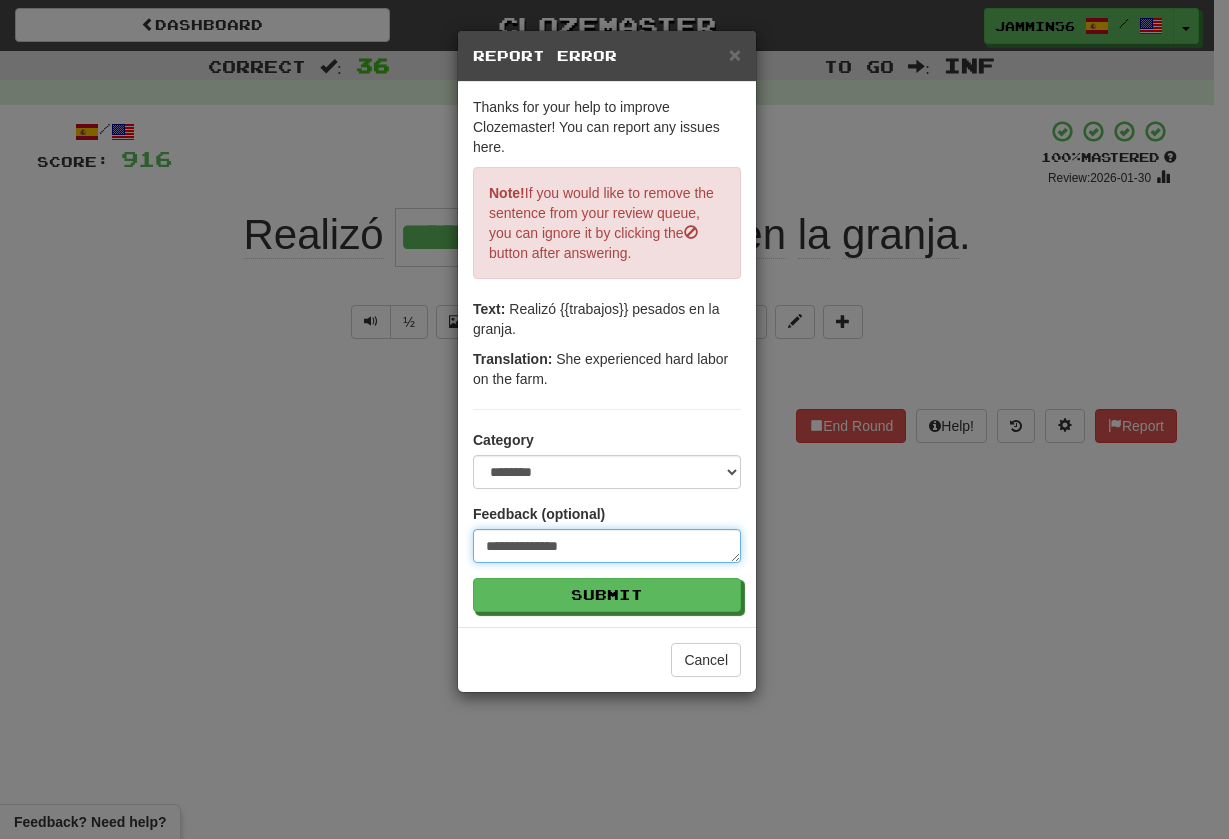 type on "**********" 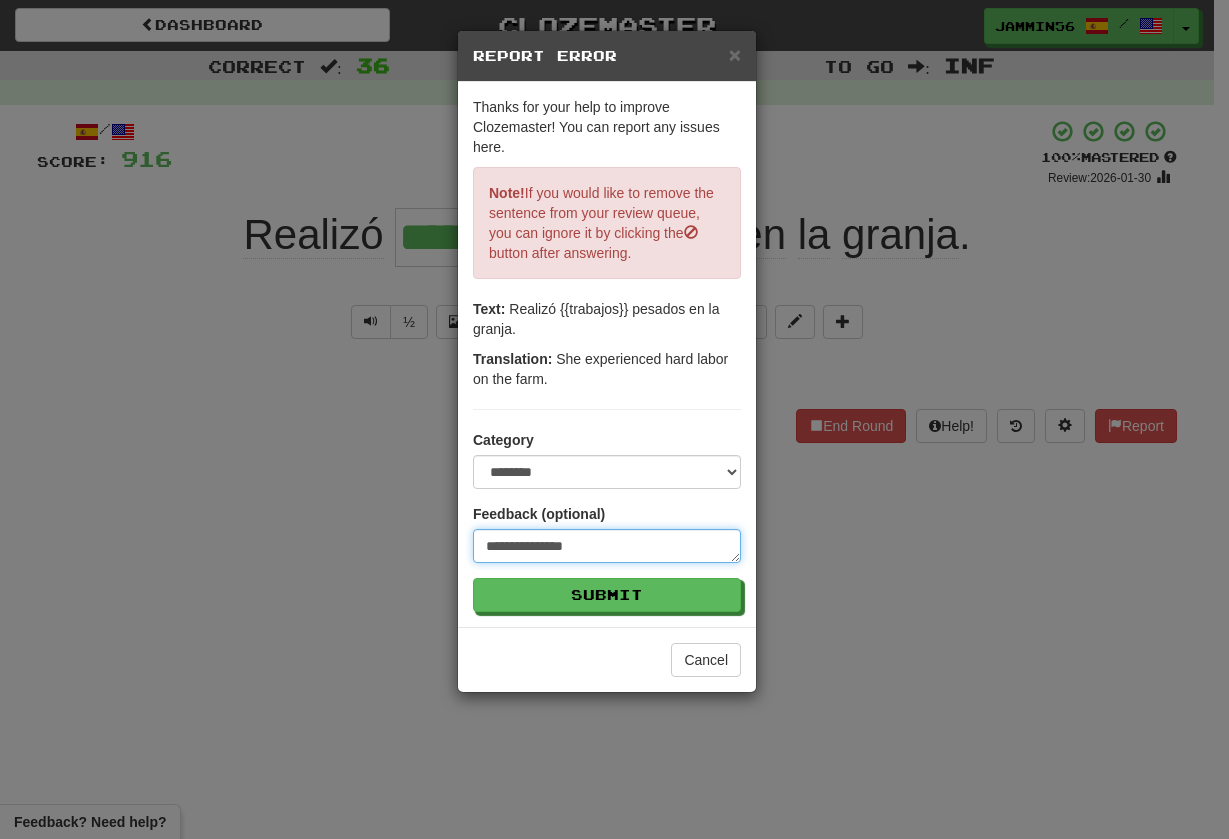 type on "**********" 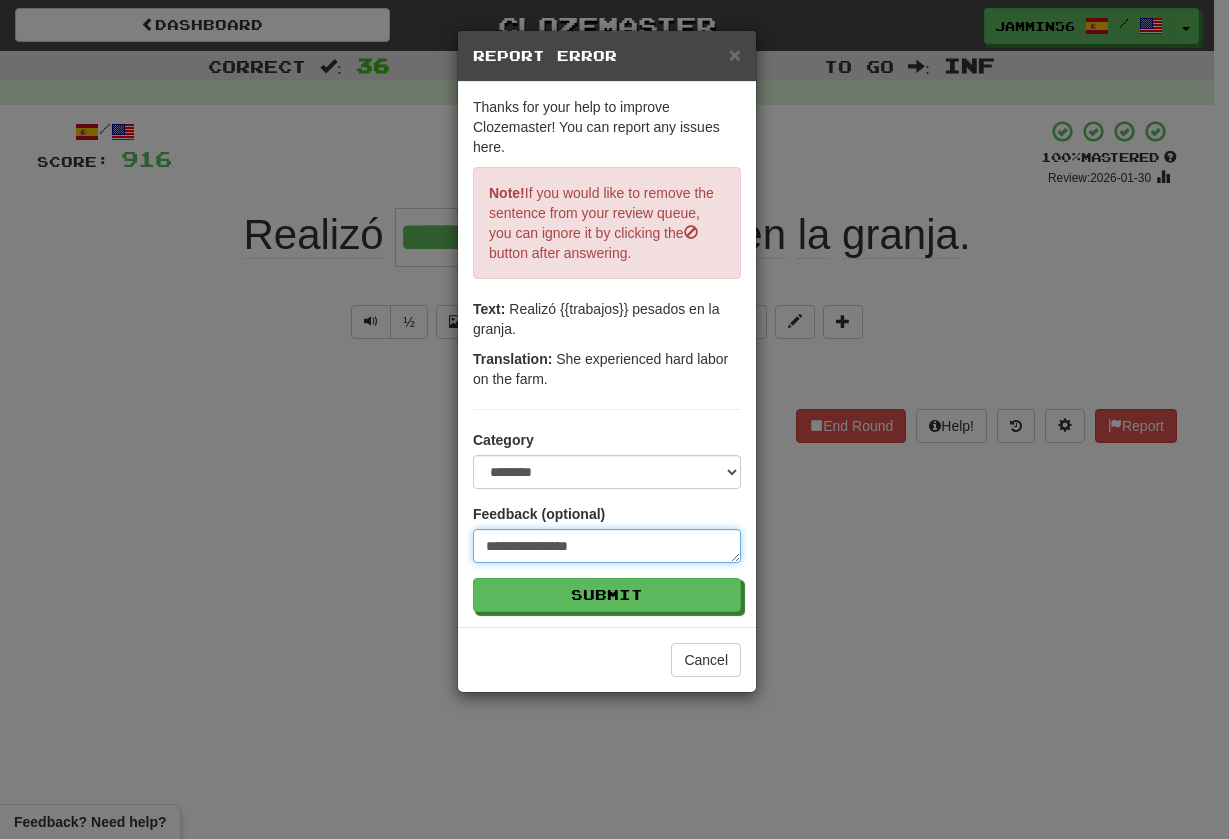 type on "**********" 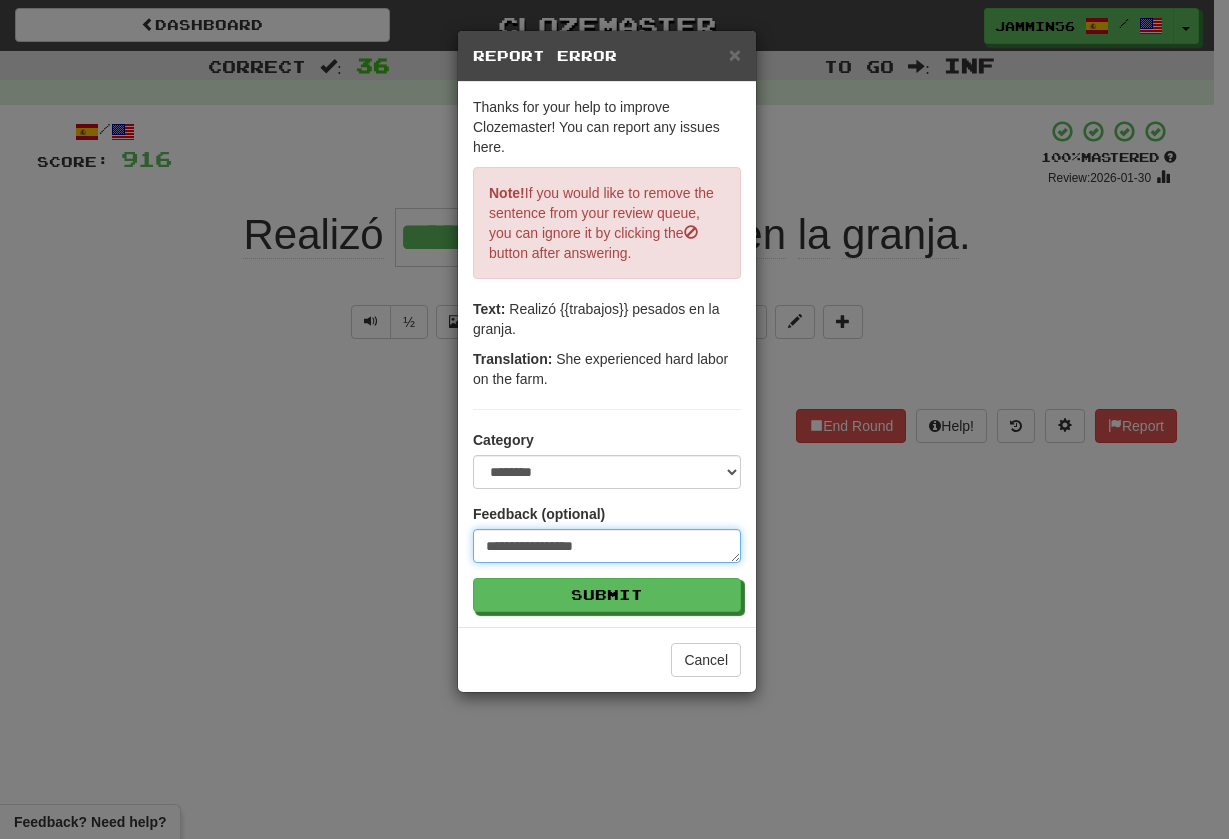type on "**********" 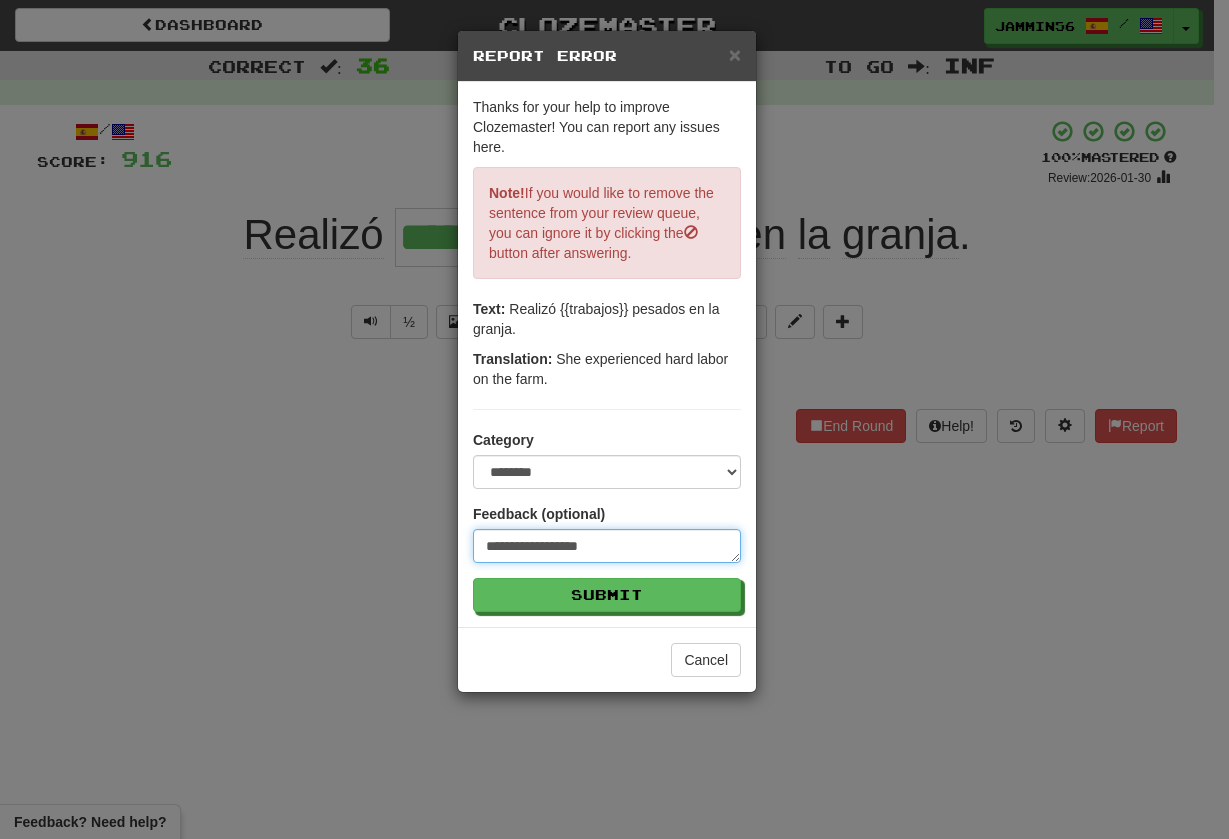 type on "**********" 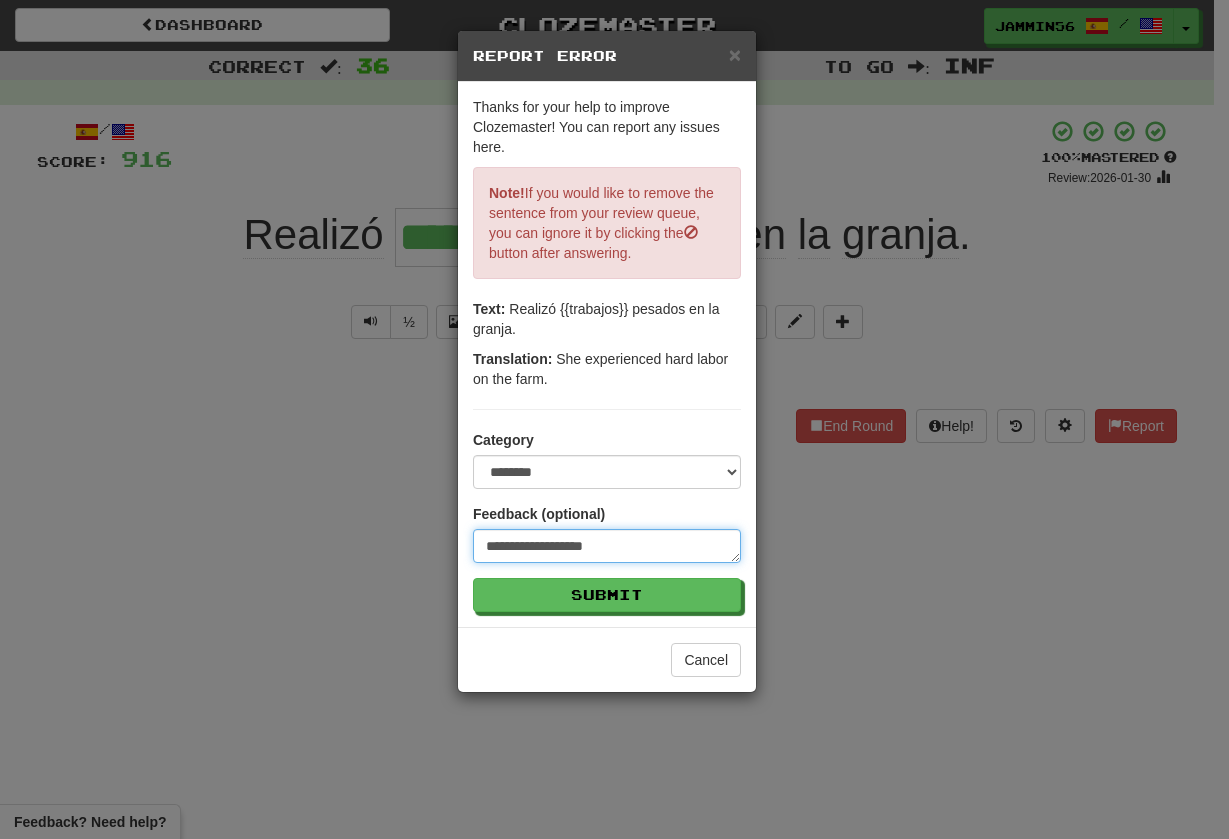 type on "**********" 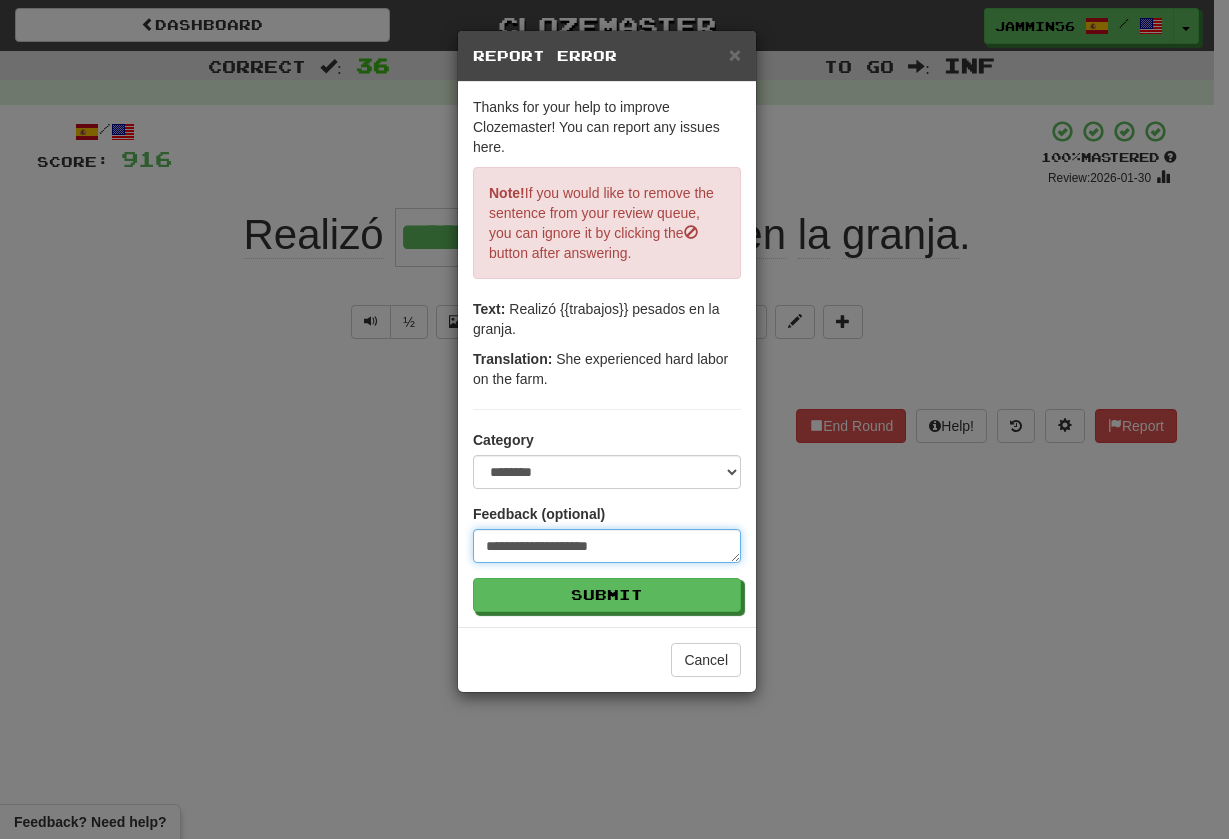 type on "**********" 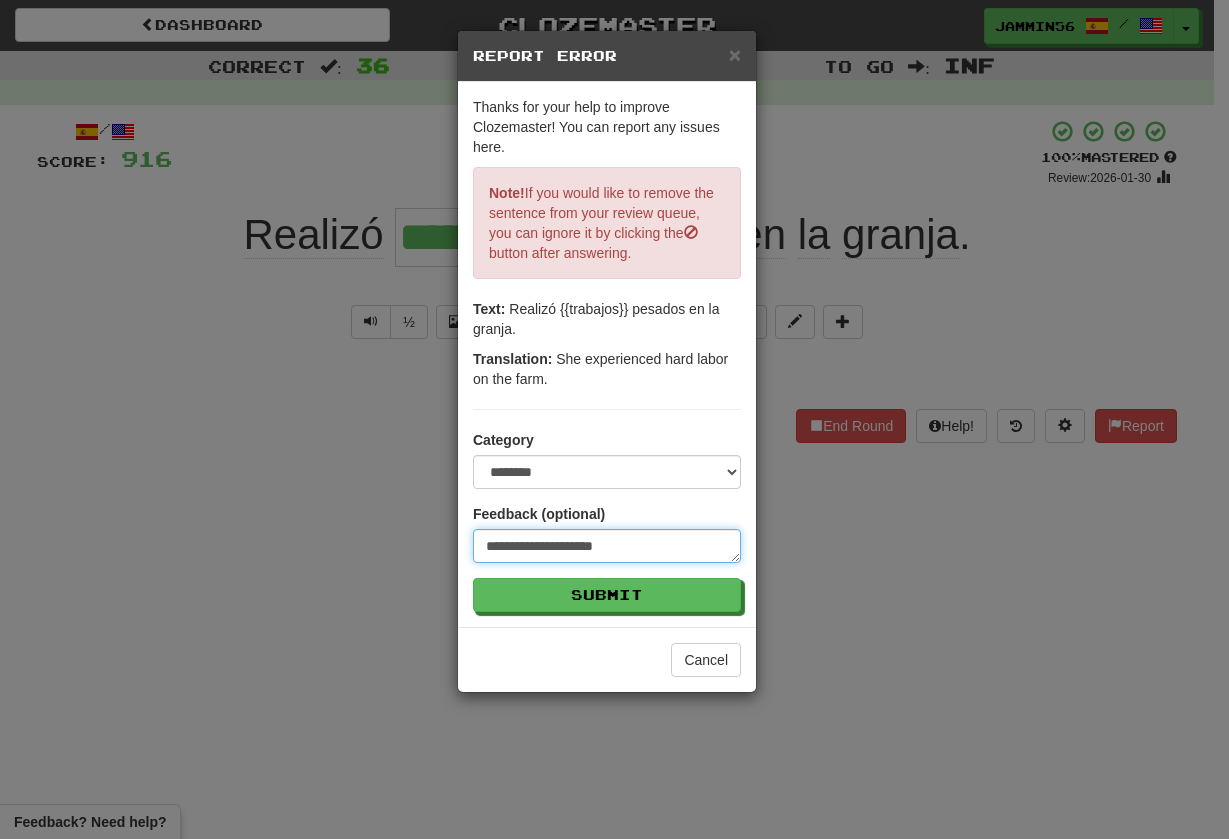 type on "**********" 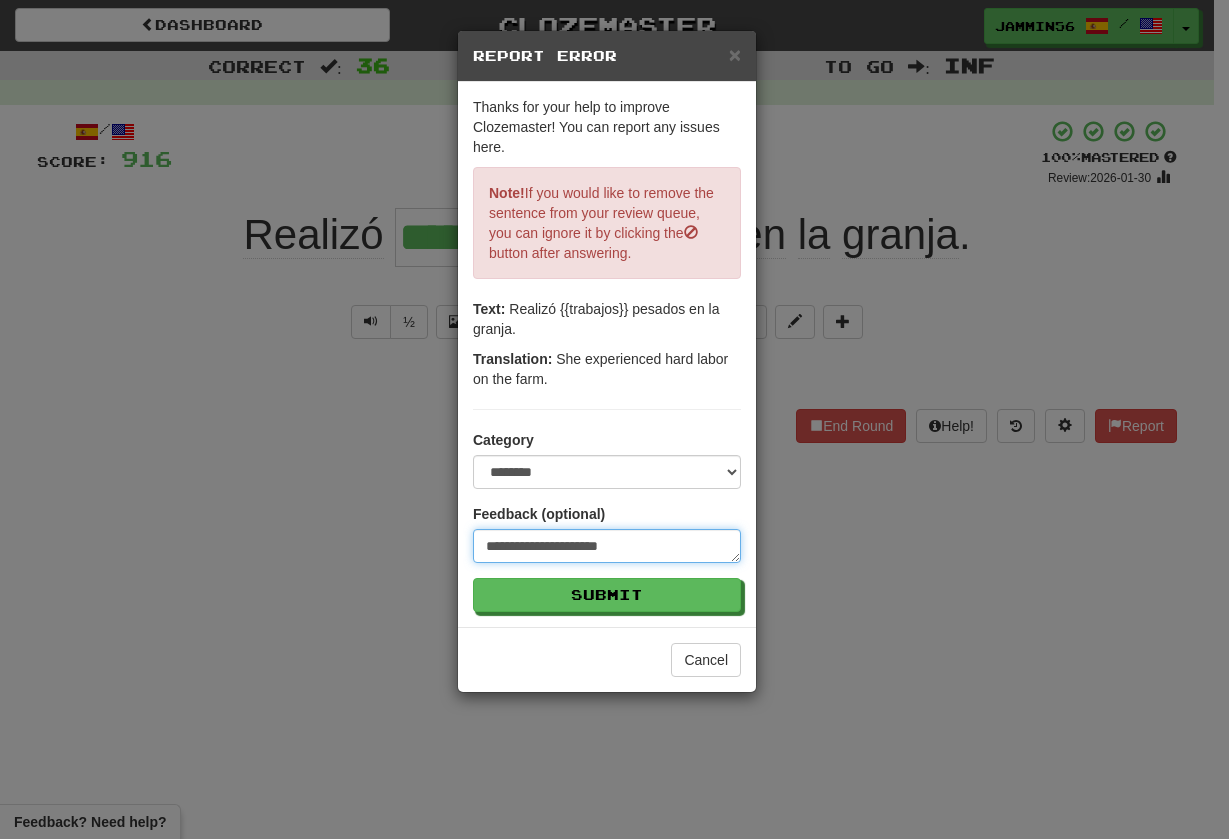 type on "**********" 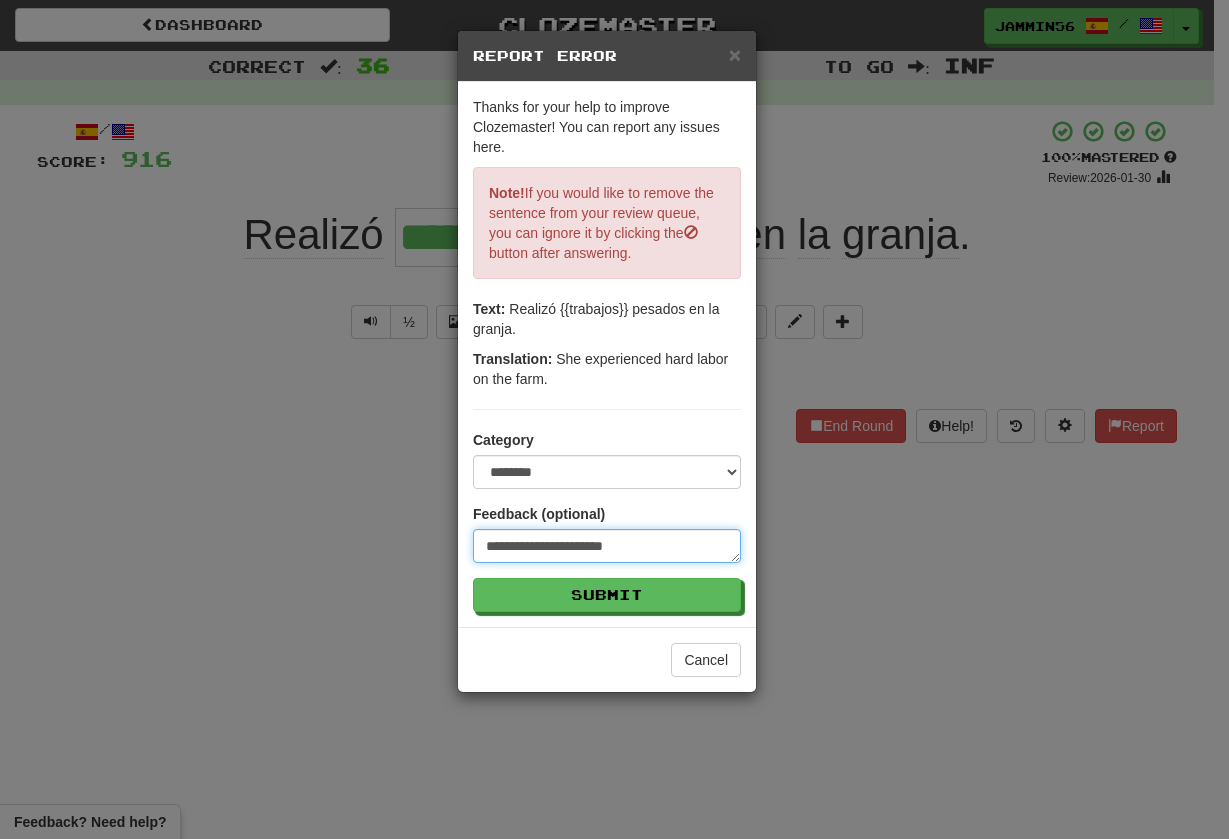 type on "**********" 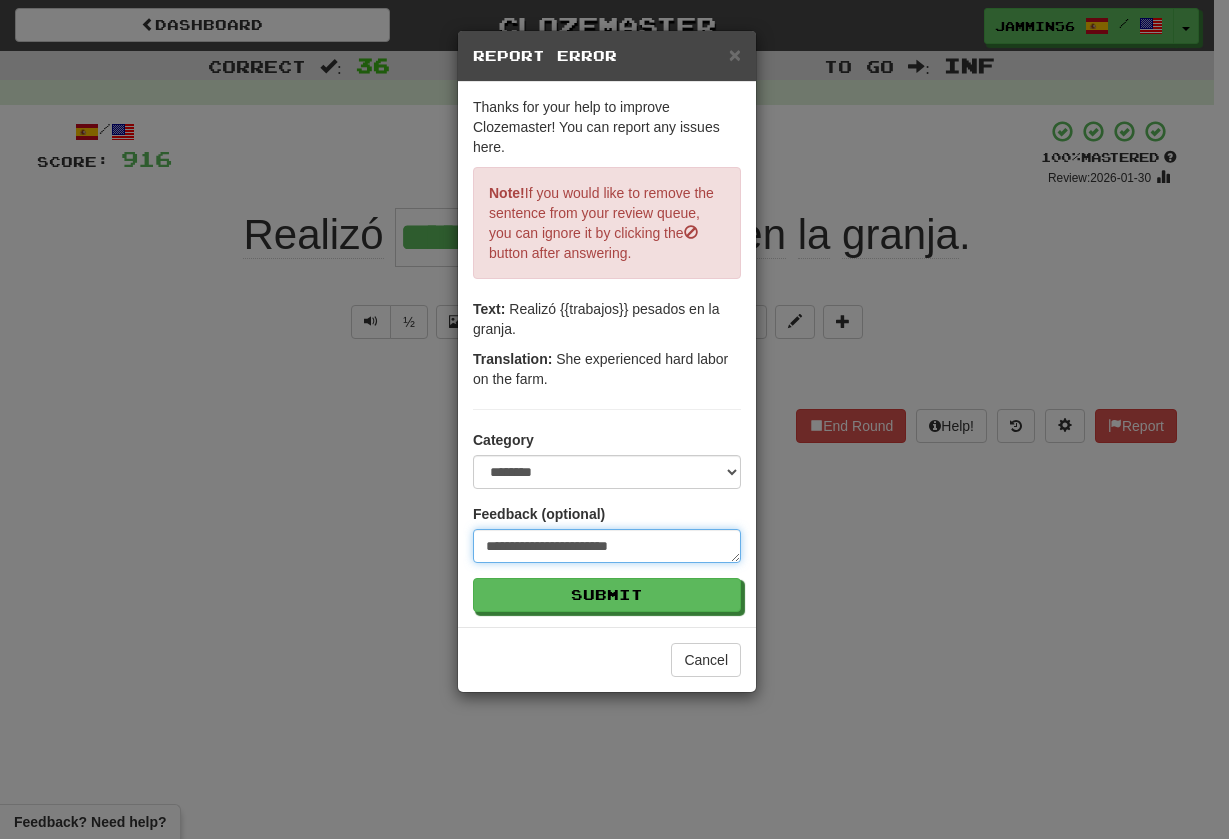type on "**********" 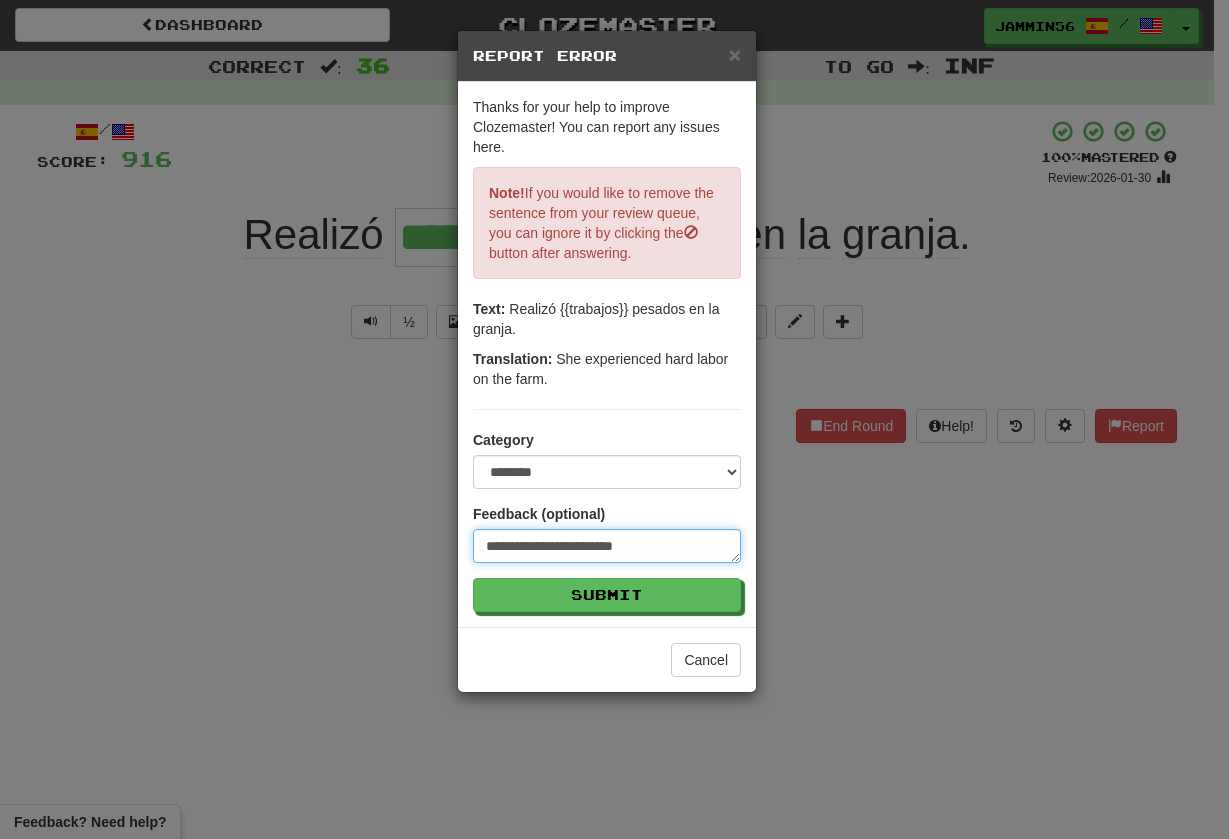 type on "**********" 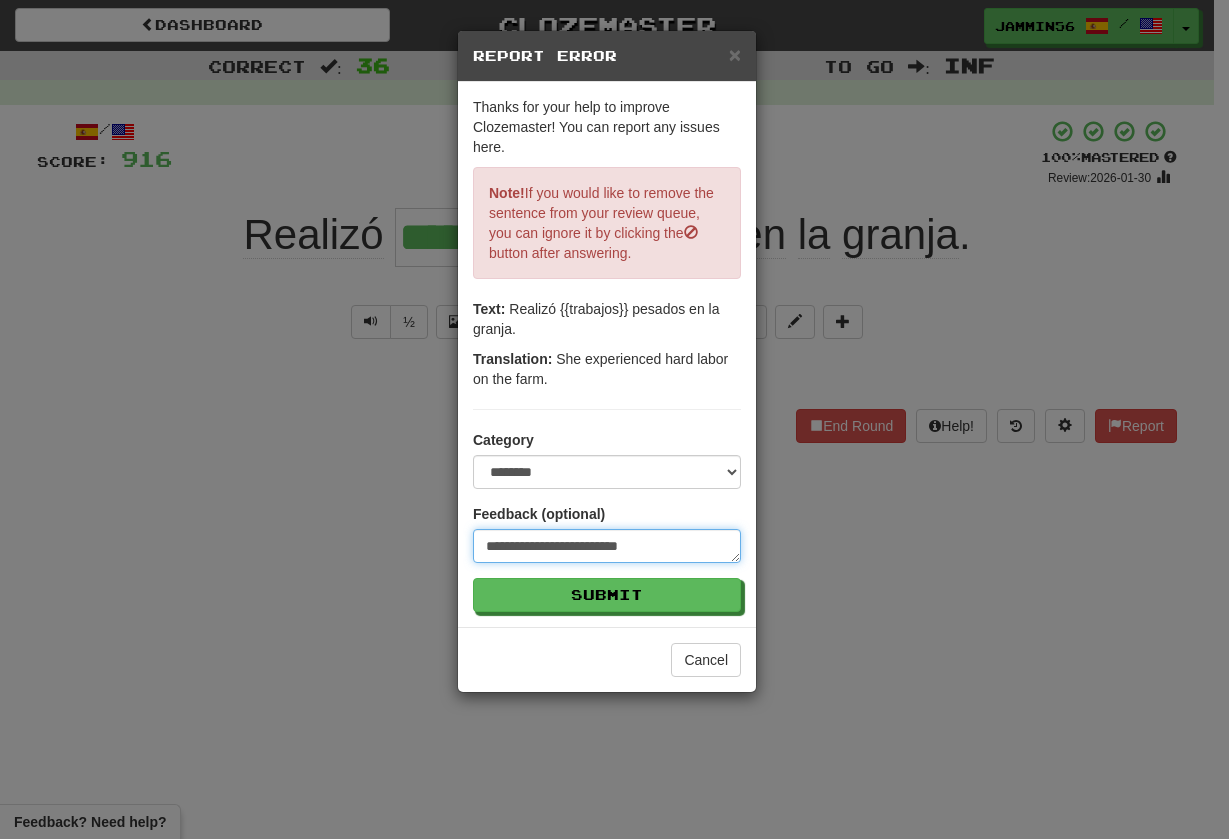 type on "**********" 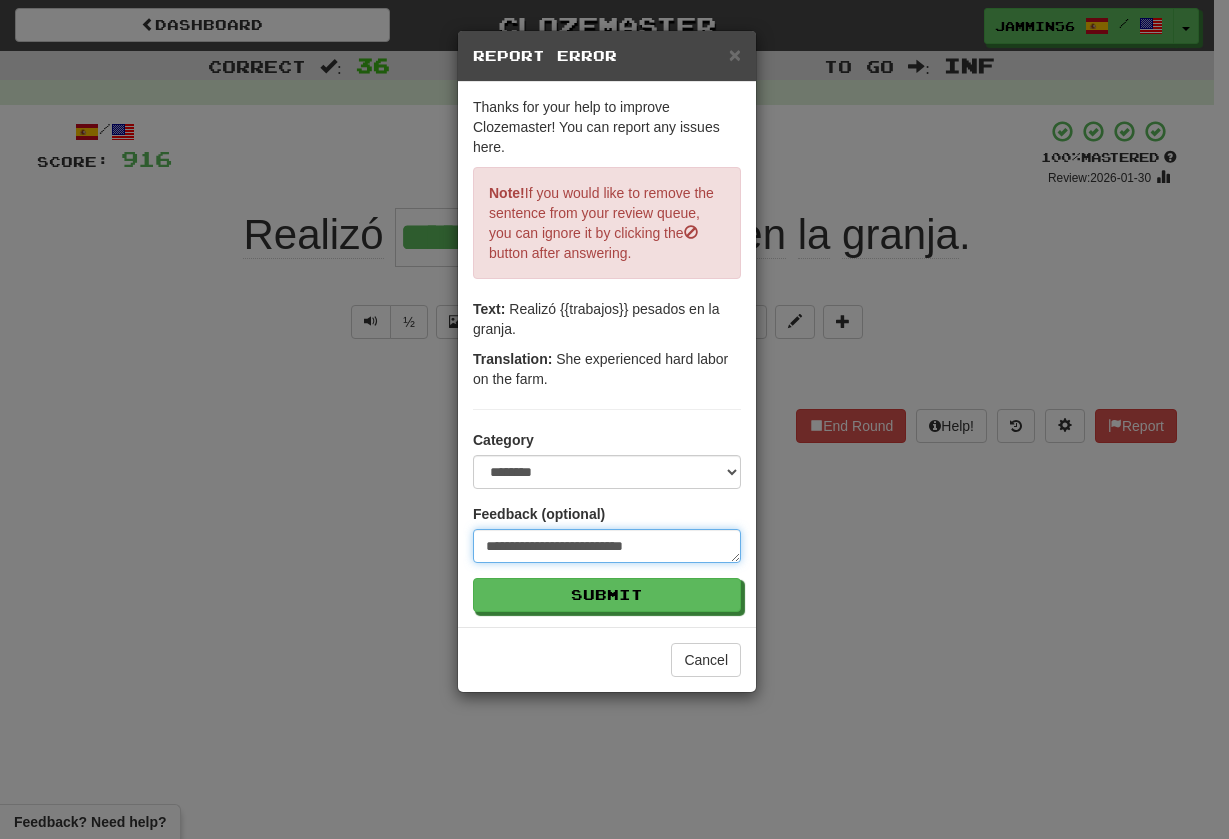 type on "*" 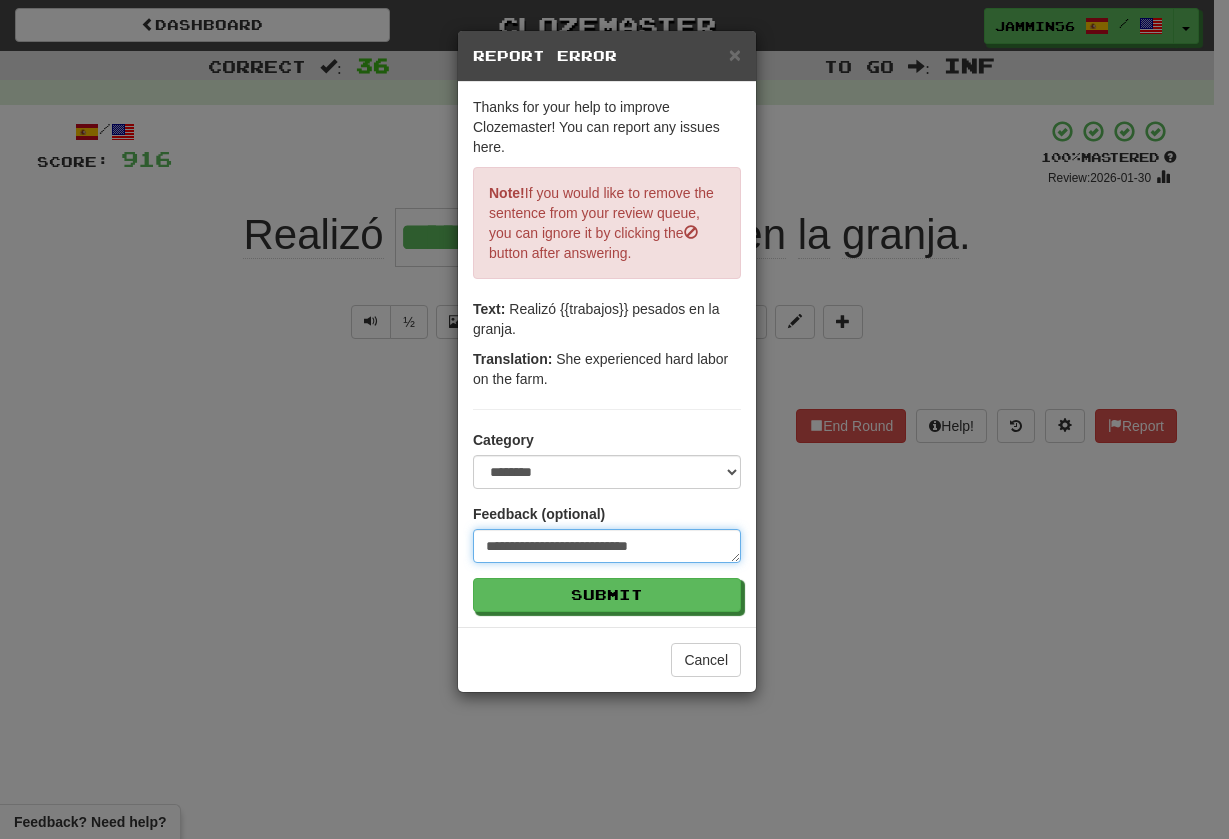 type on "**********" 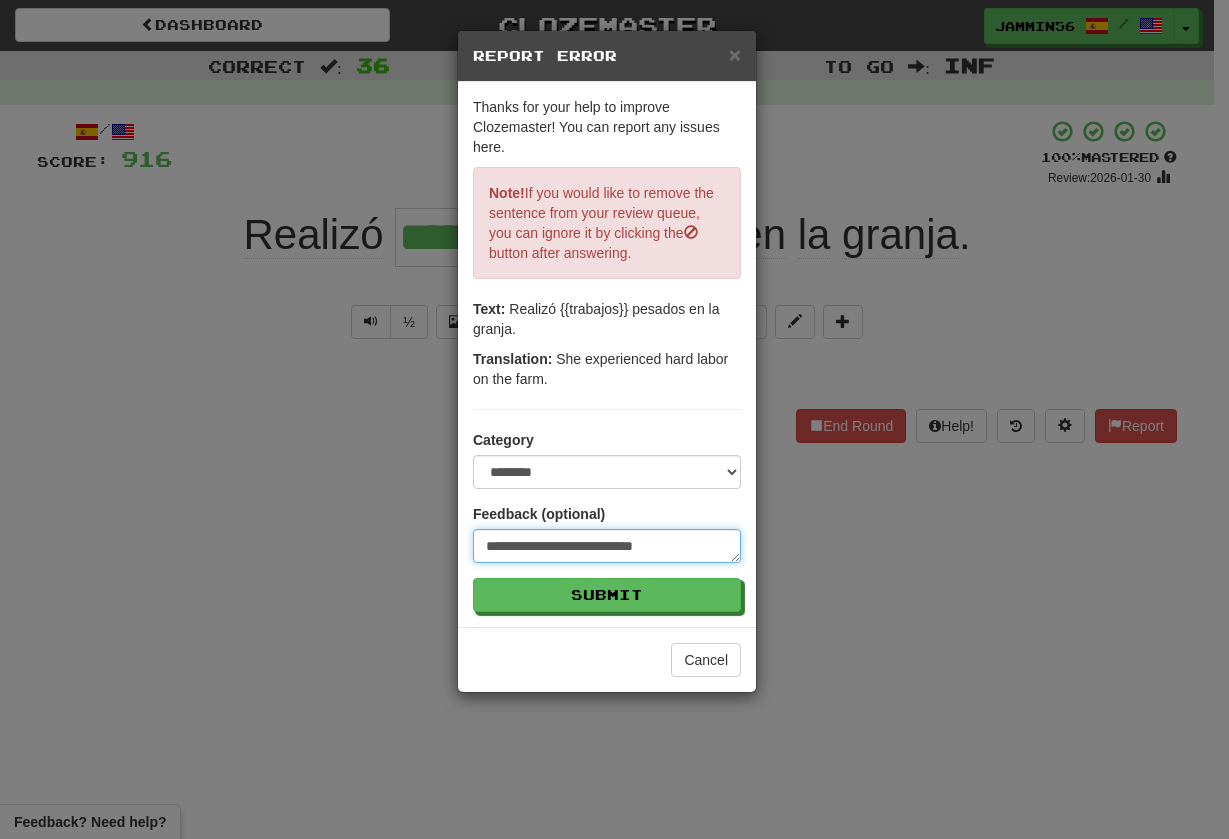 type on "**********" 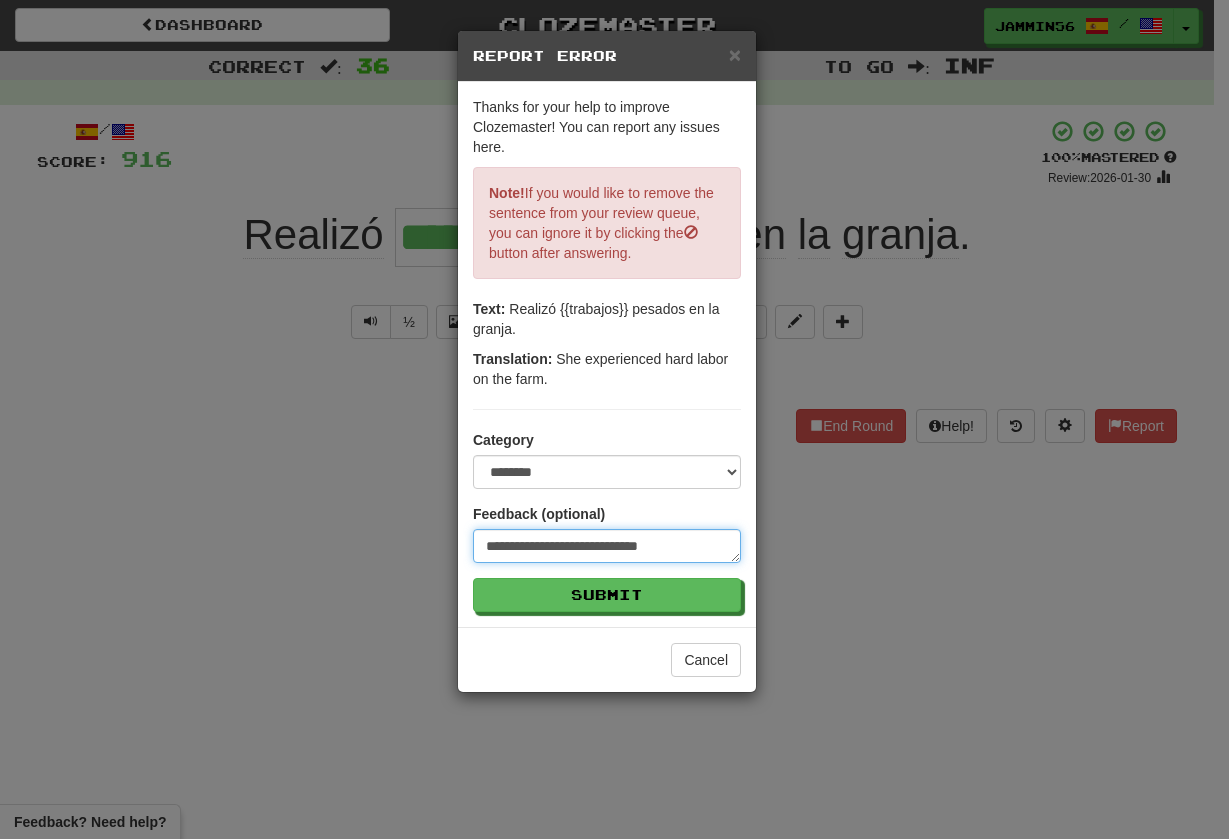 type on "**********" 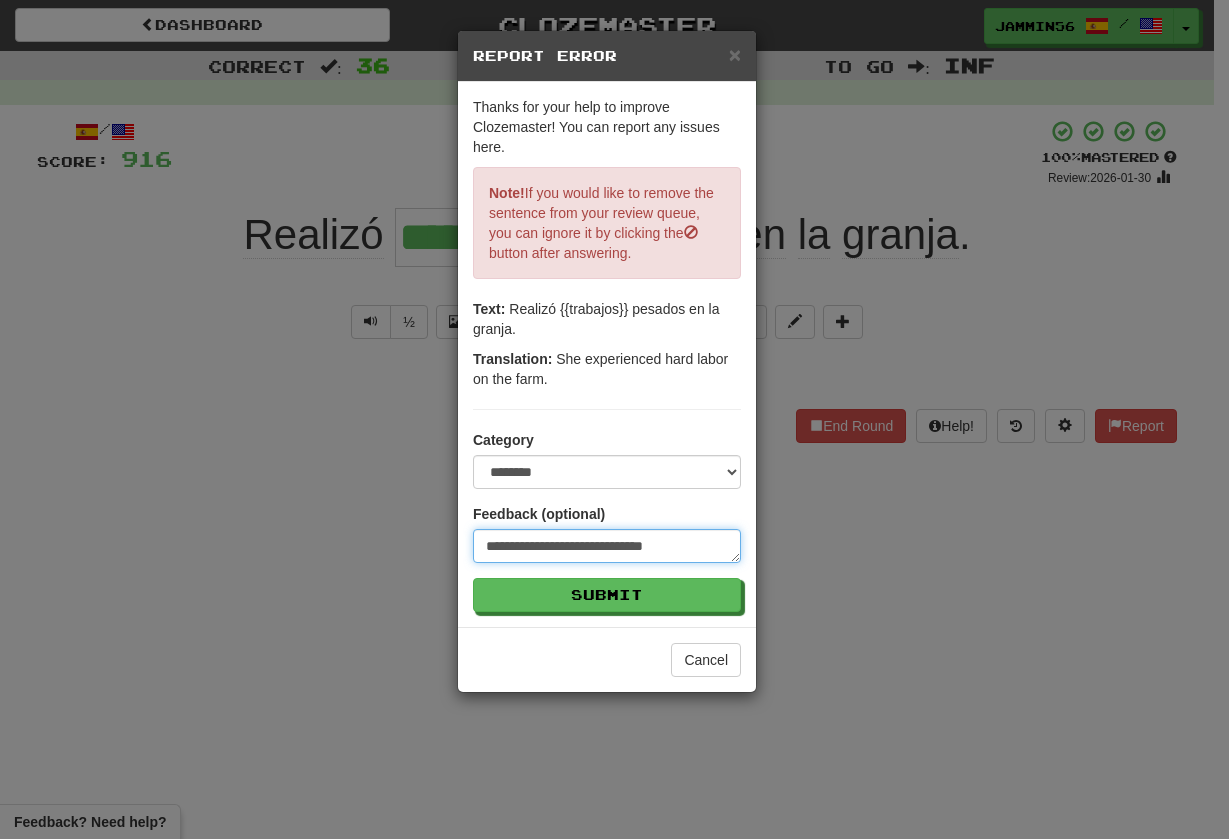 type on "**********" 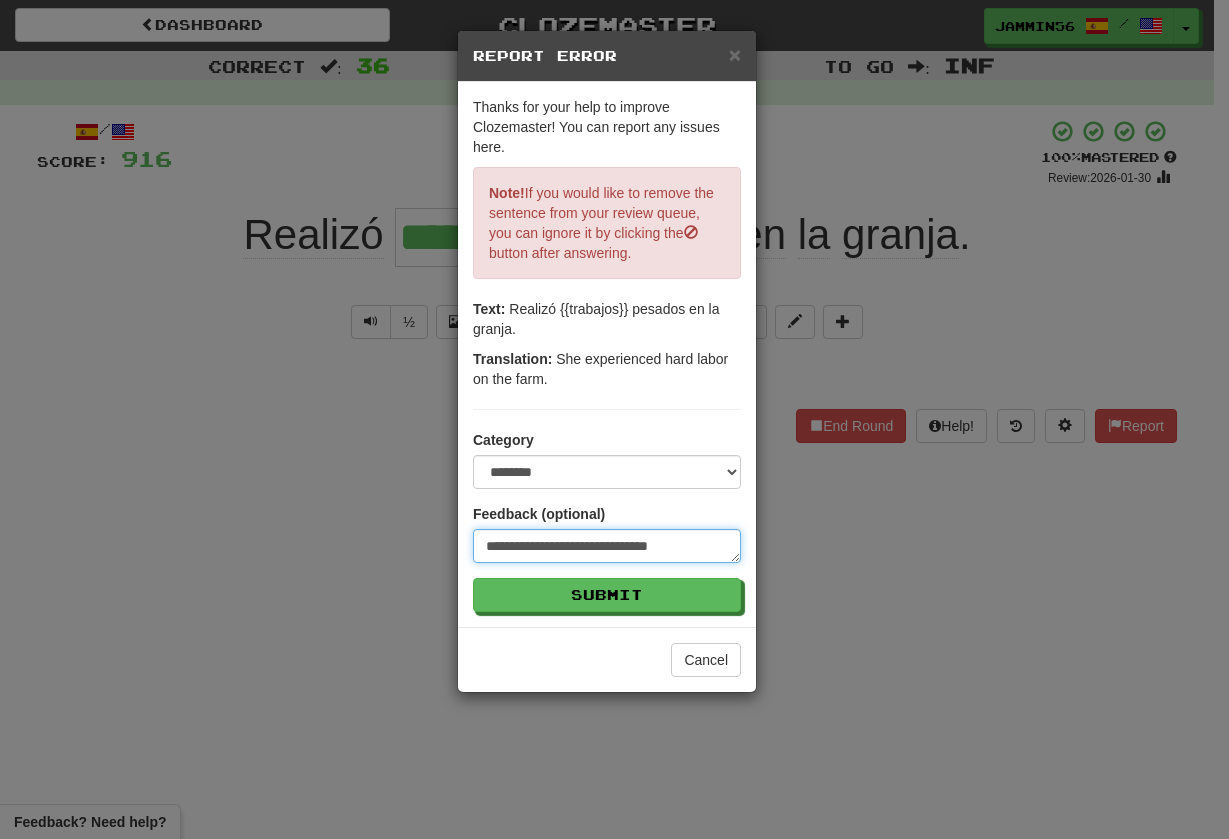 type on "**********" 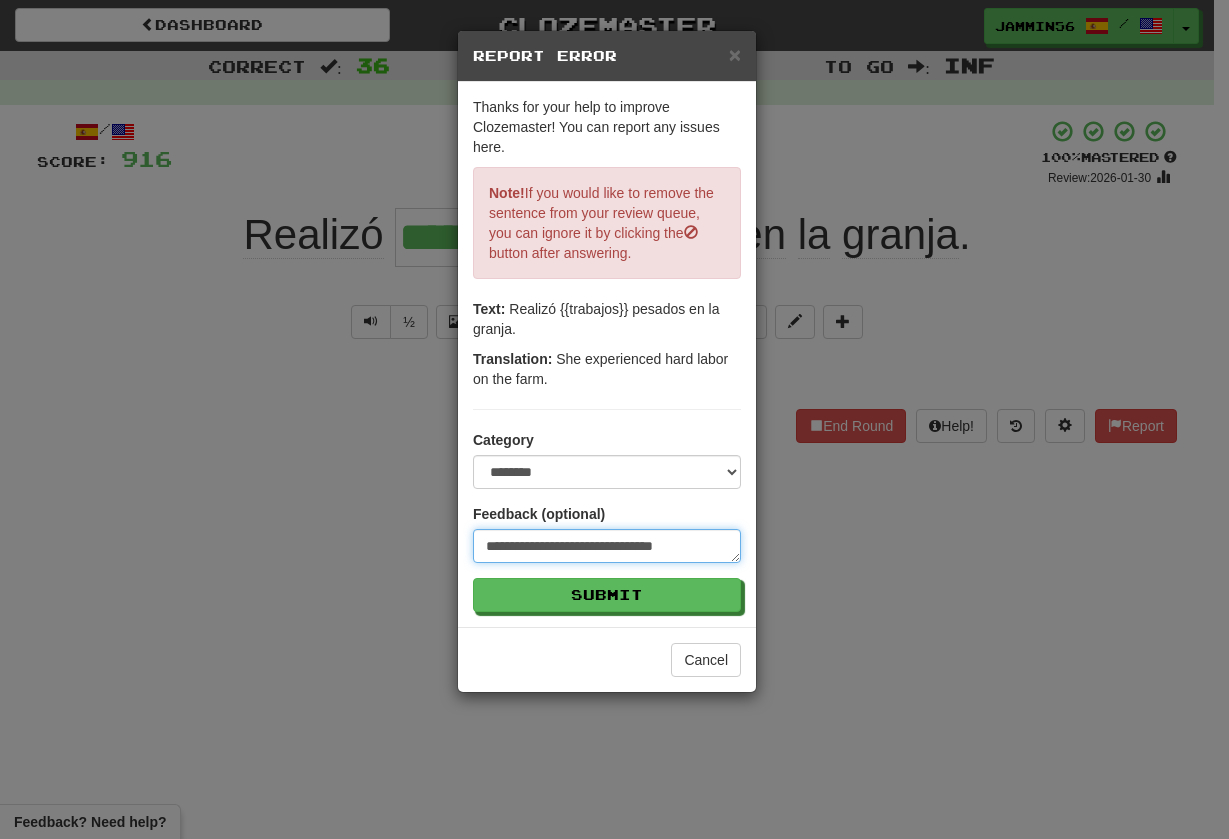 type on "**********" 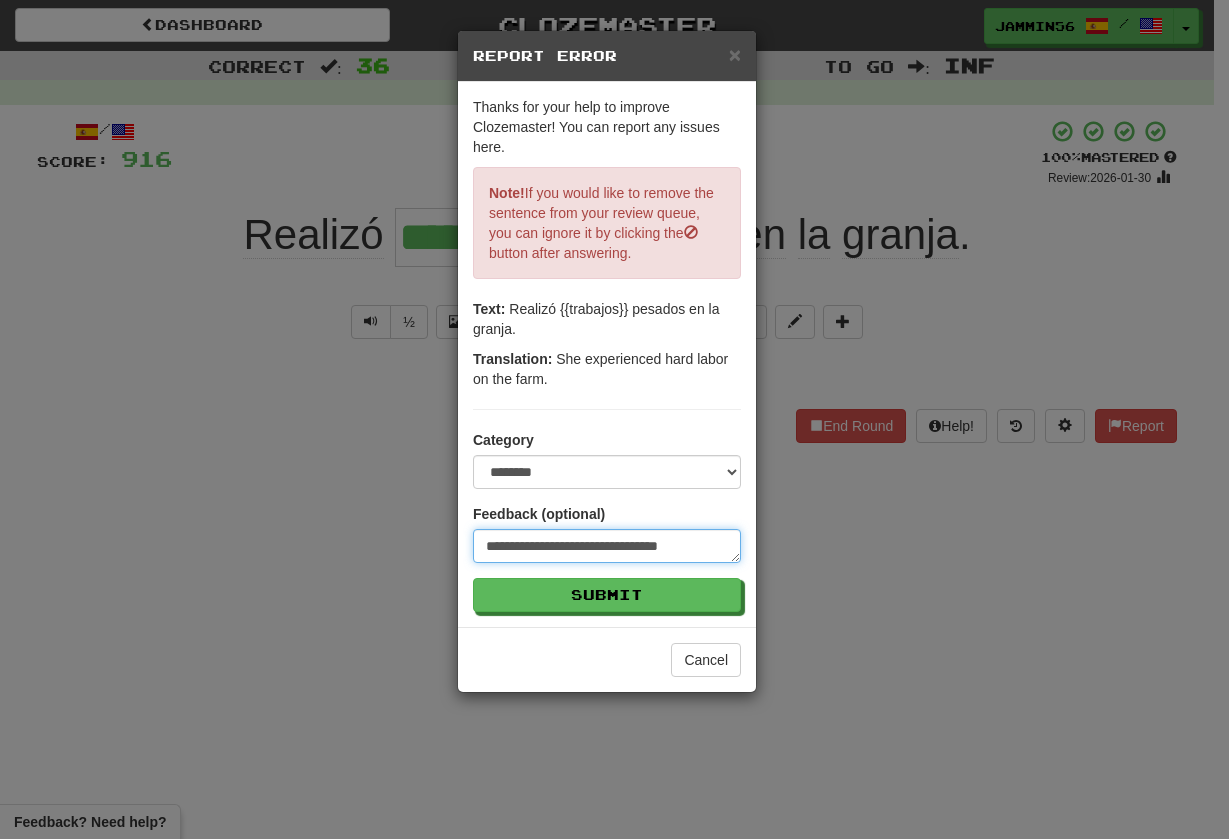type on "**********" 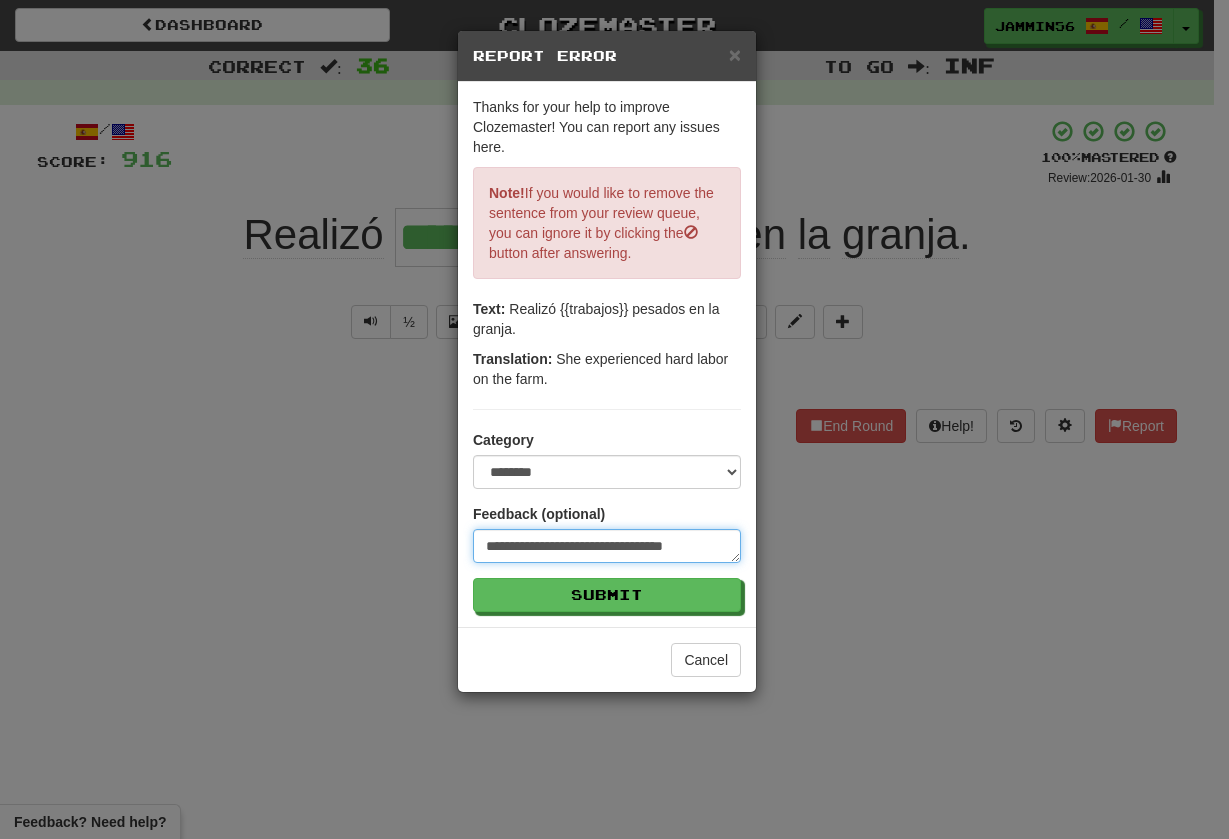 type on "*" 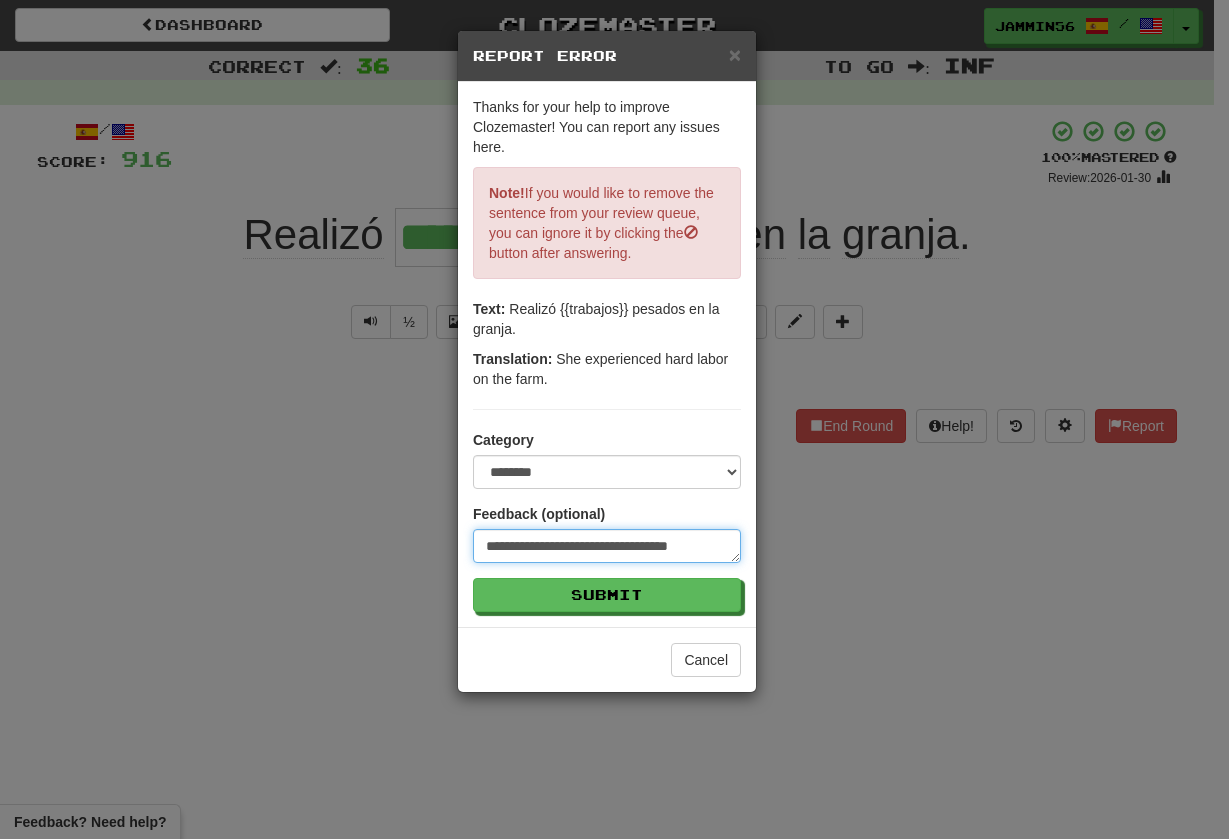 type on "**********" 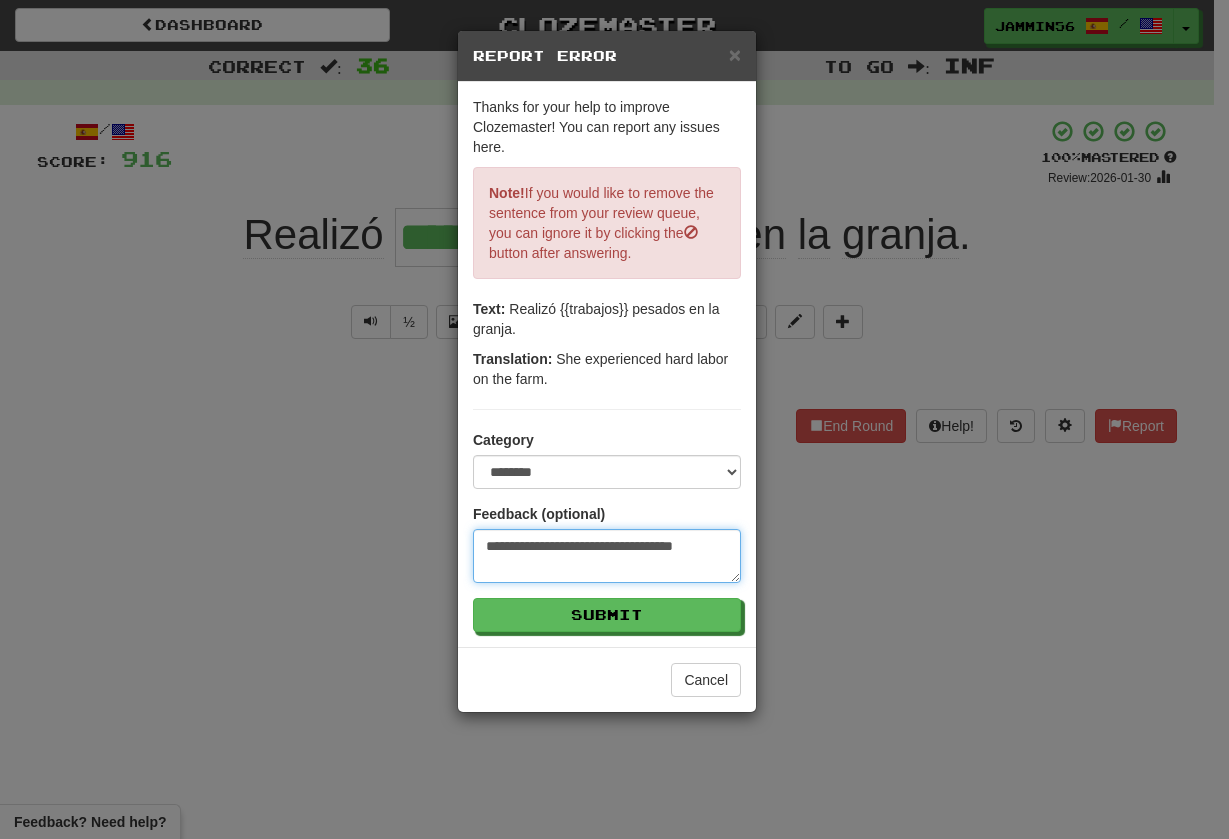 type on "**********" 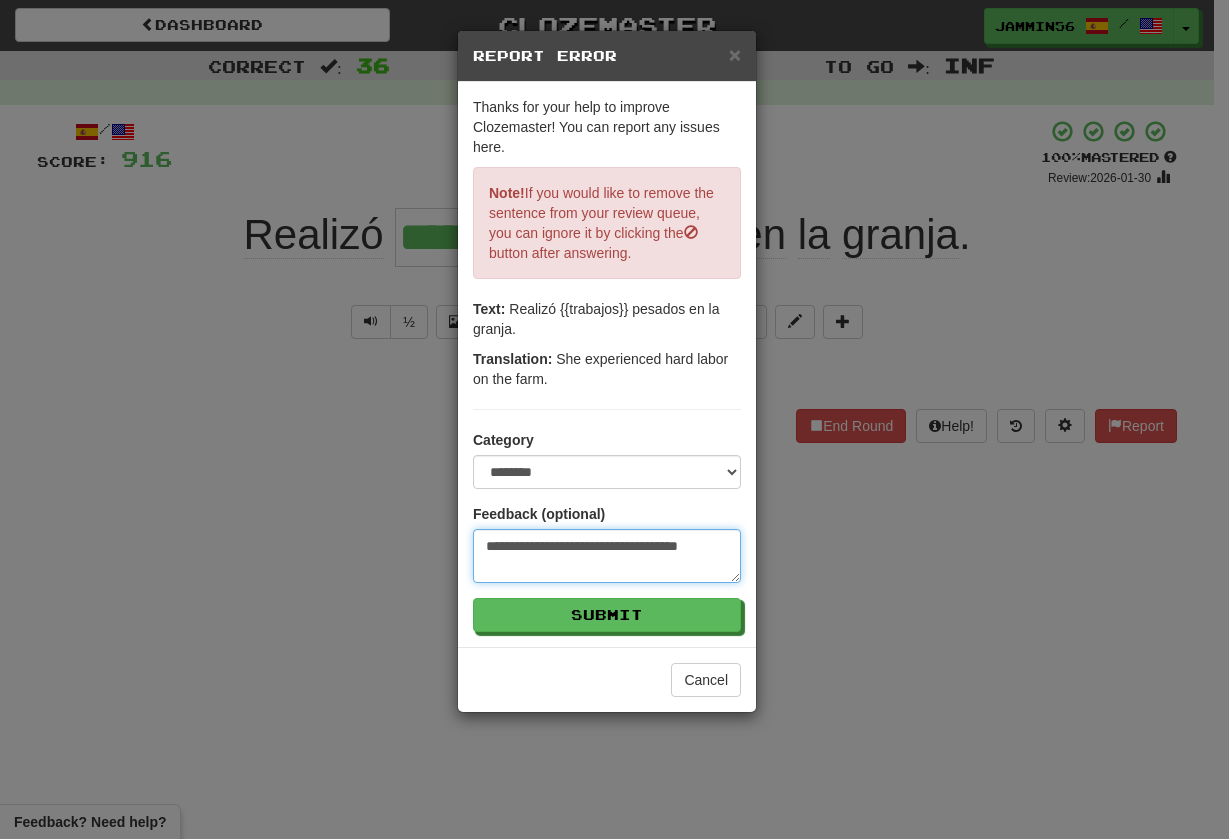 type on "**********" 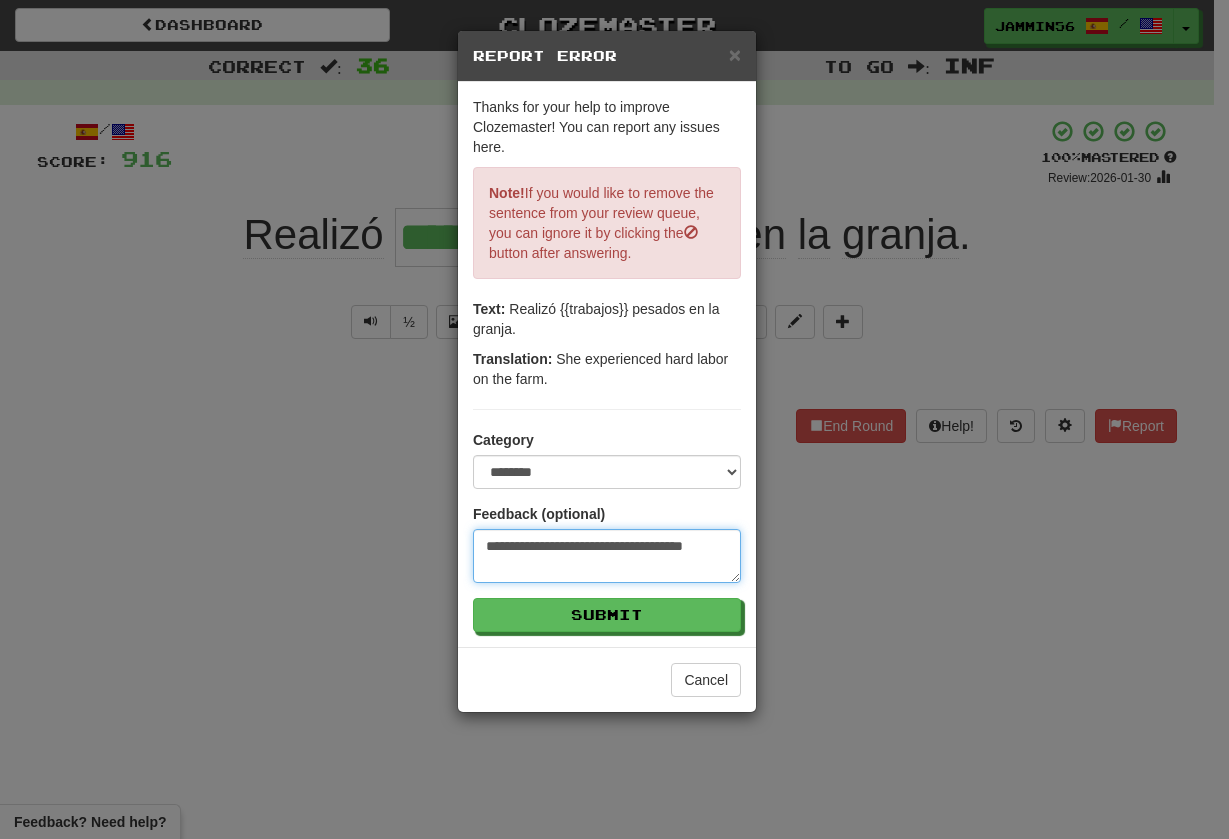 type on "**********" 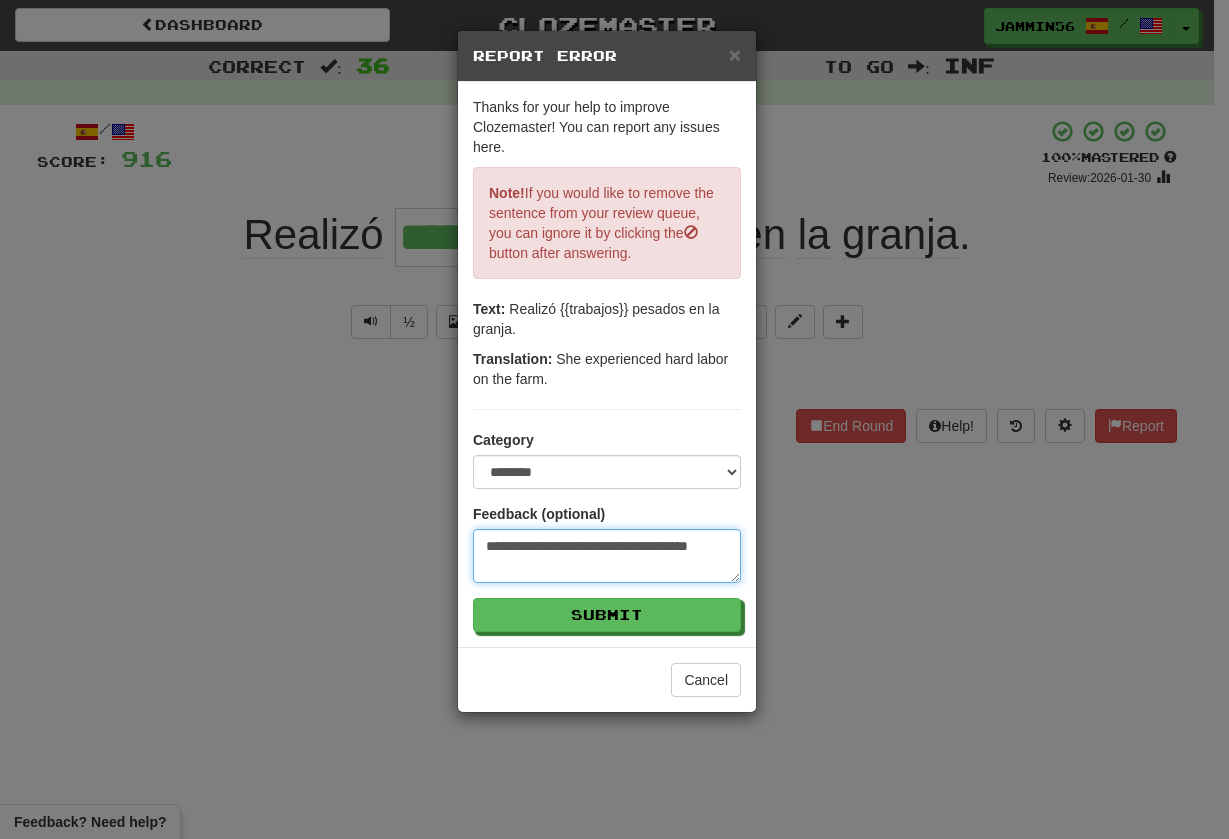 type on "*" 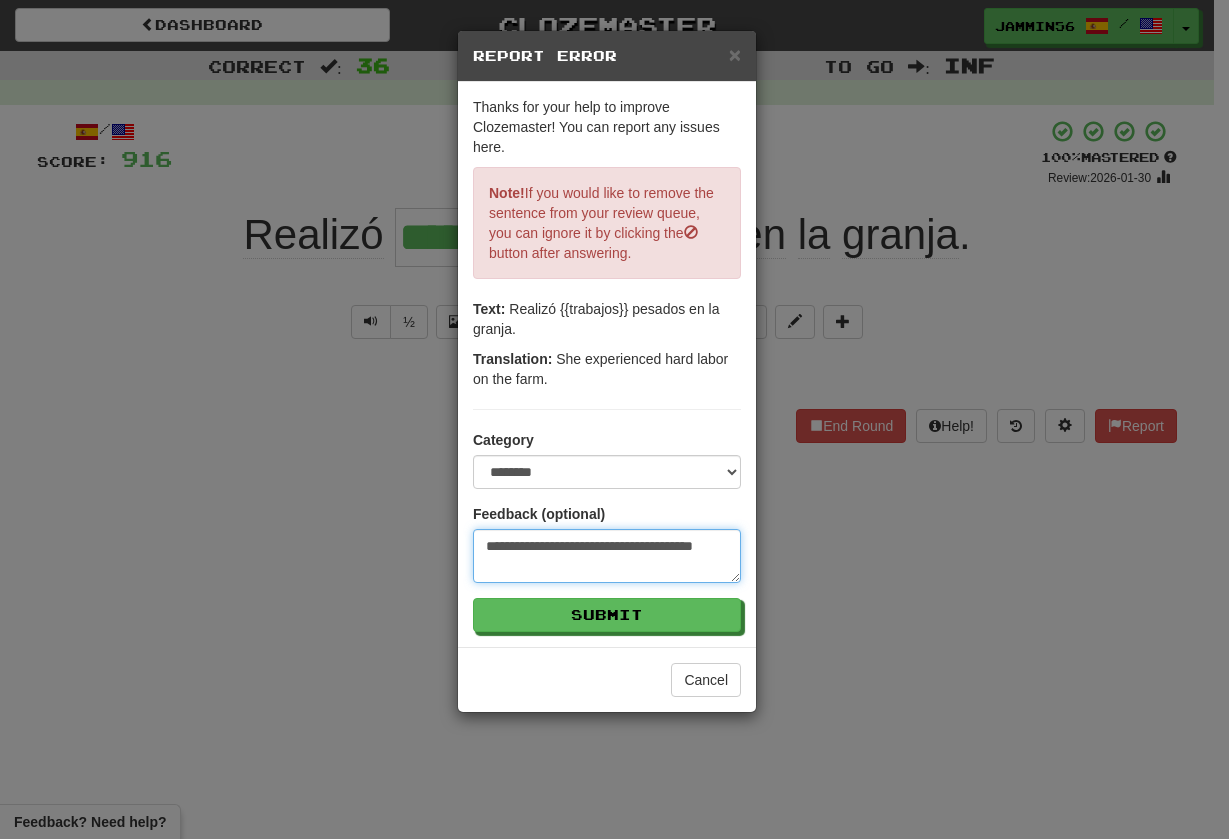 type on "**********" 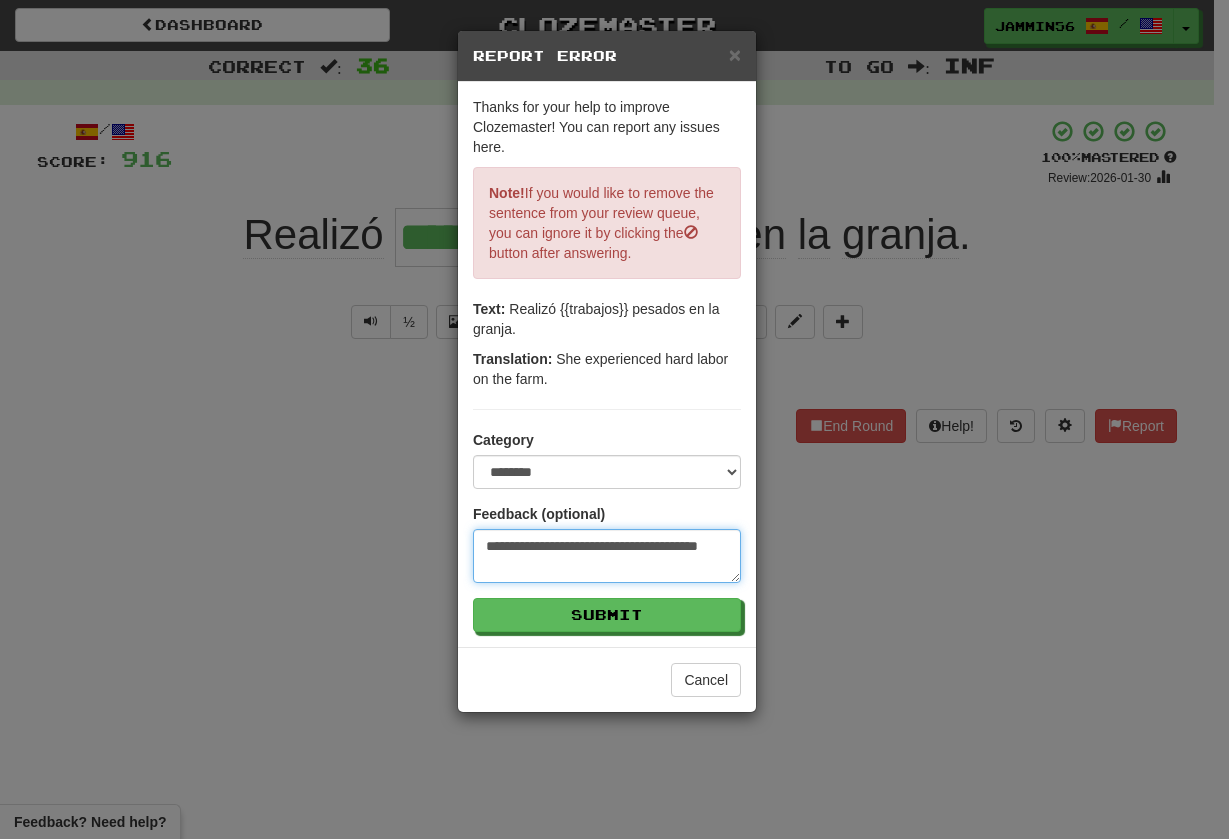 type on "**********" 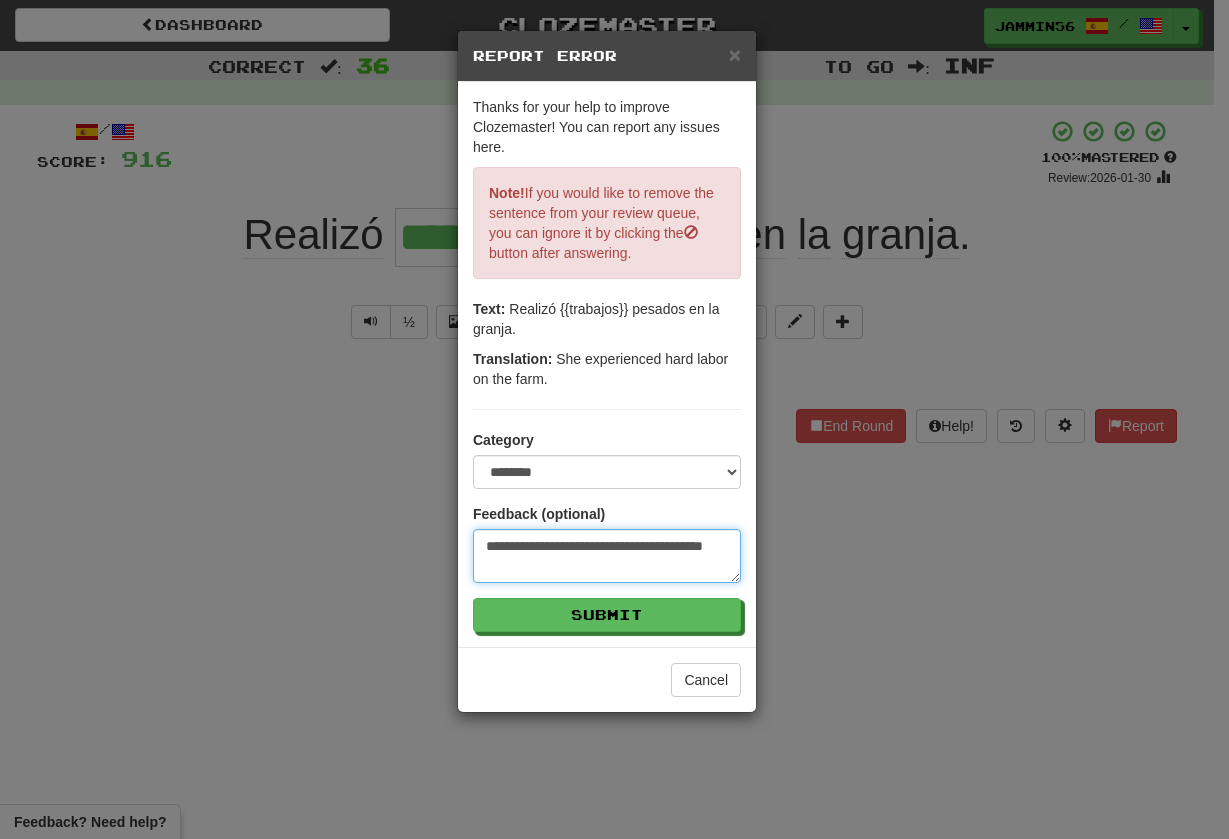 type on "**********" 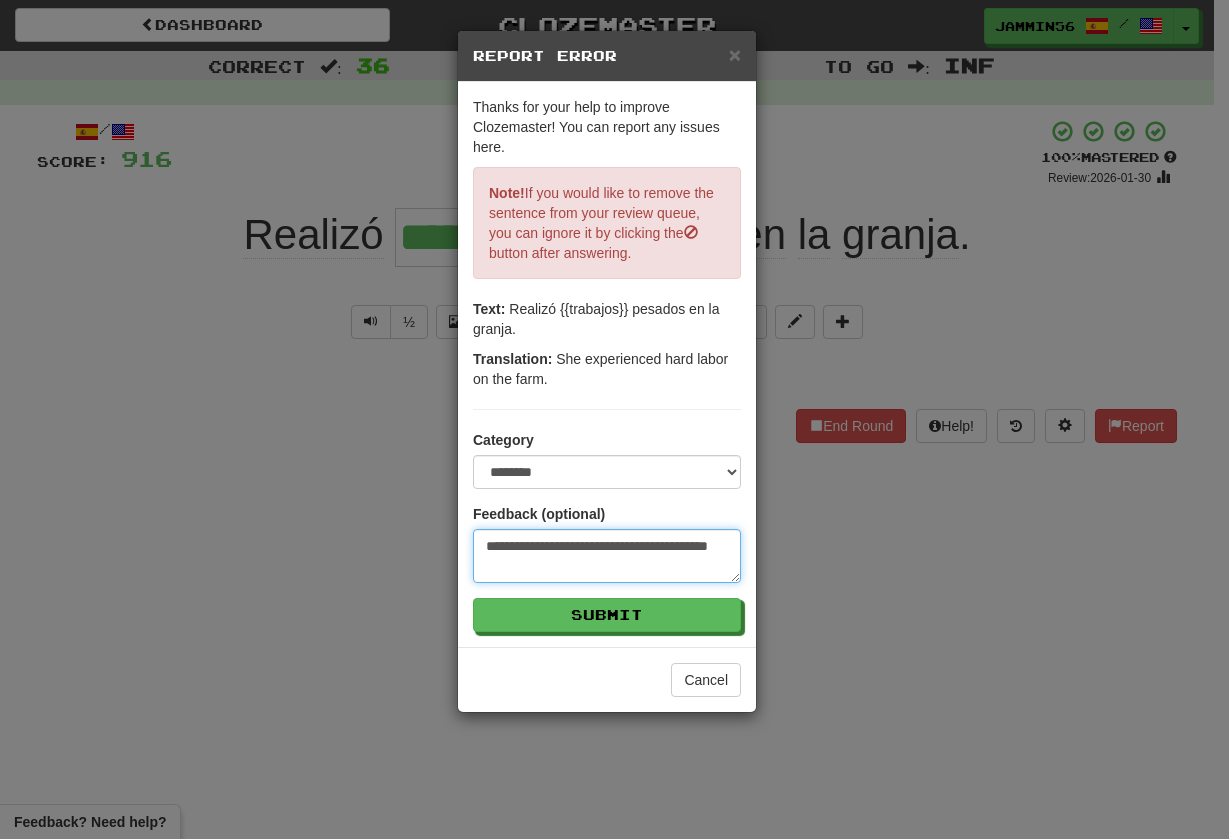 type on "**********" 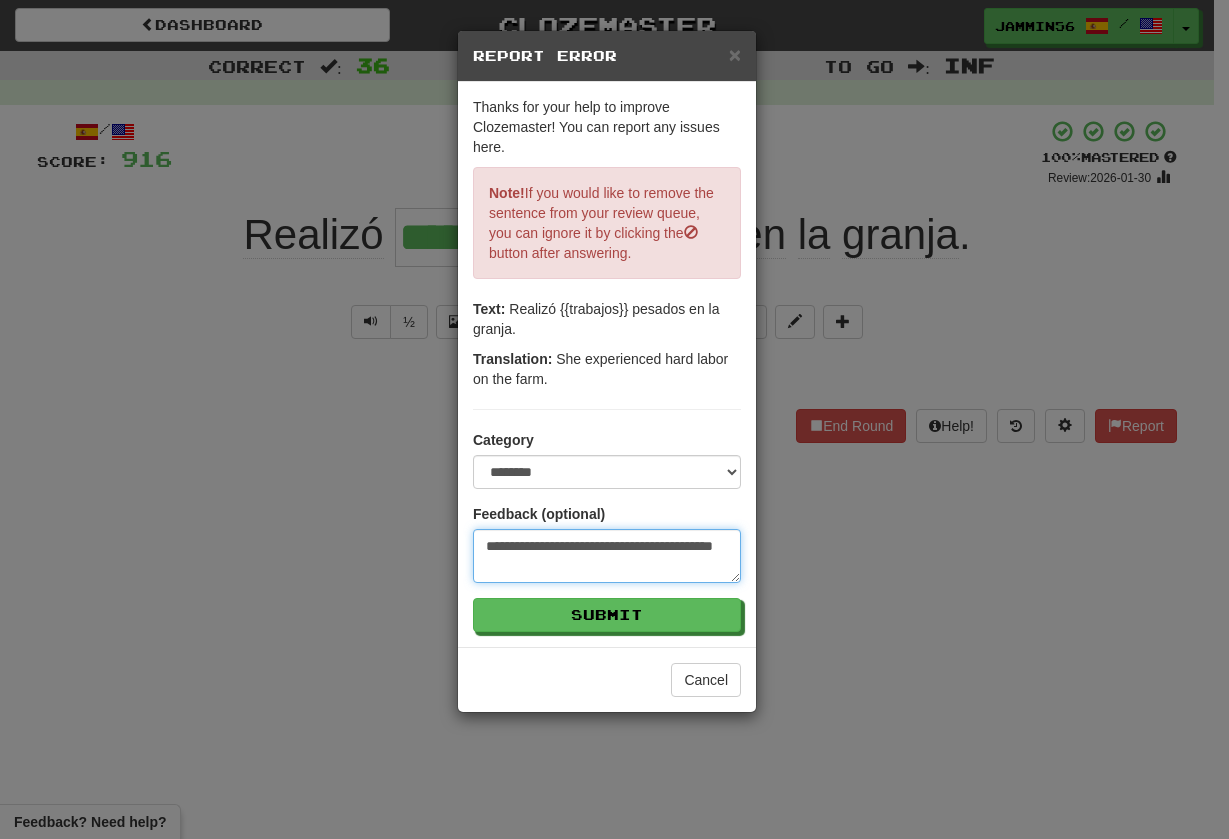 type on "**********" 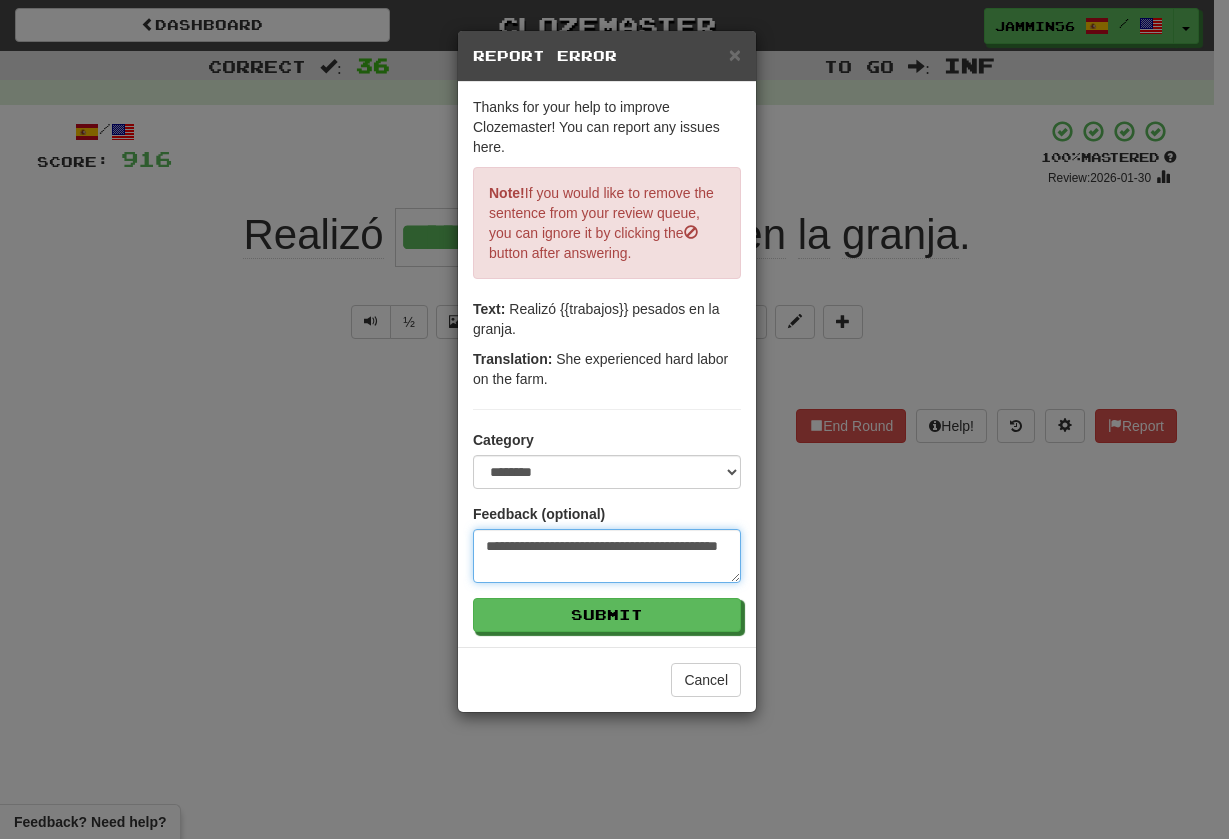 type on "**********" 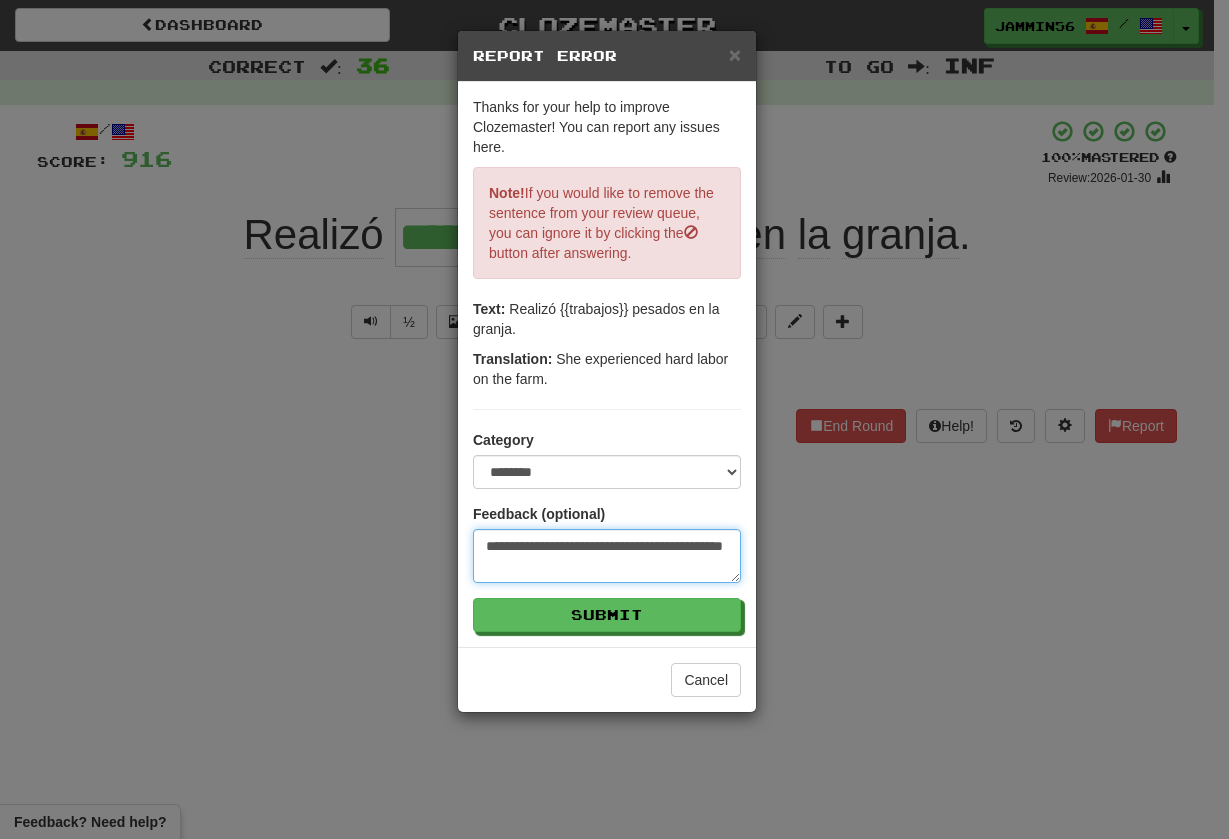 type on "*" 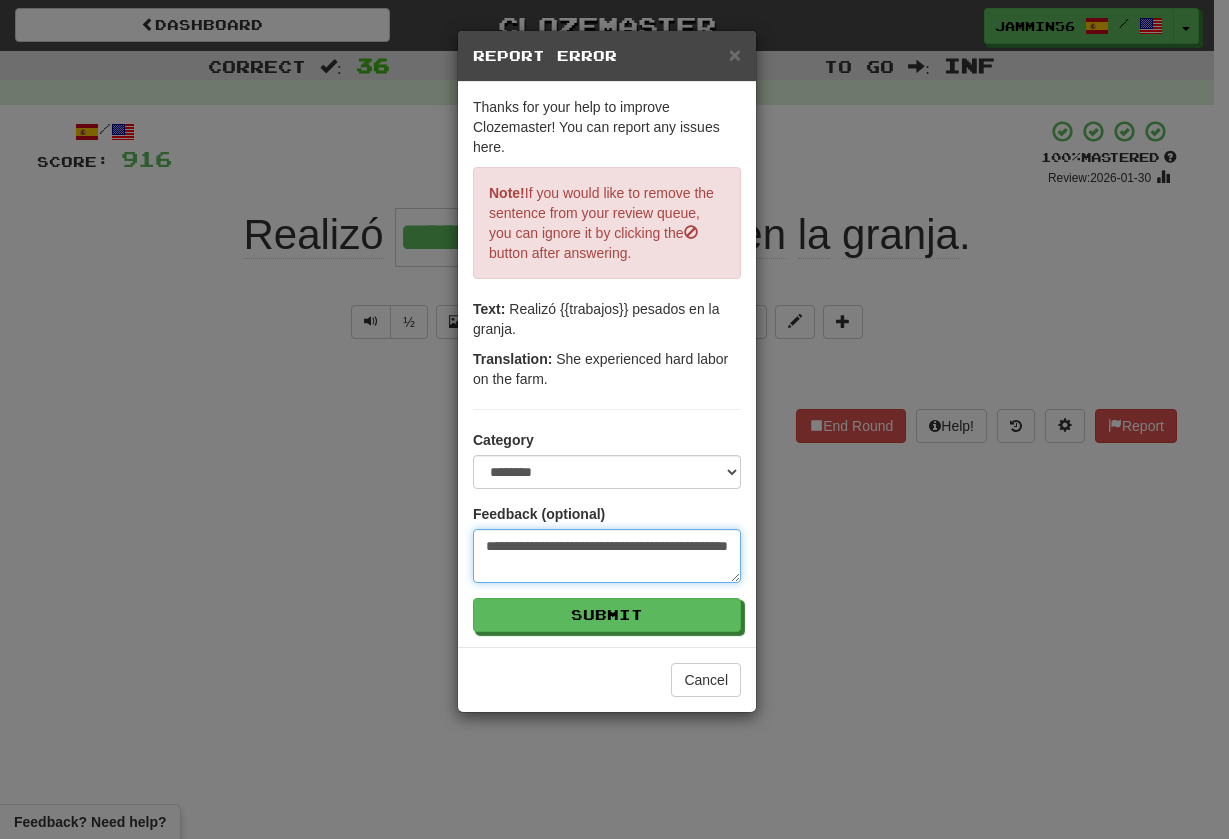 type on "**********" 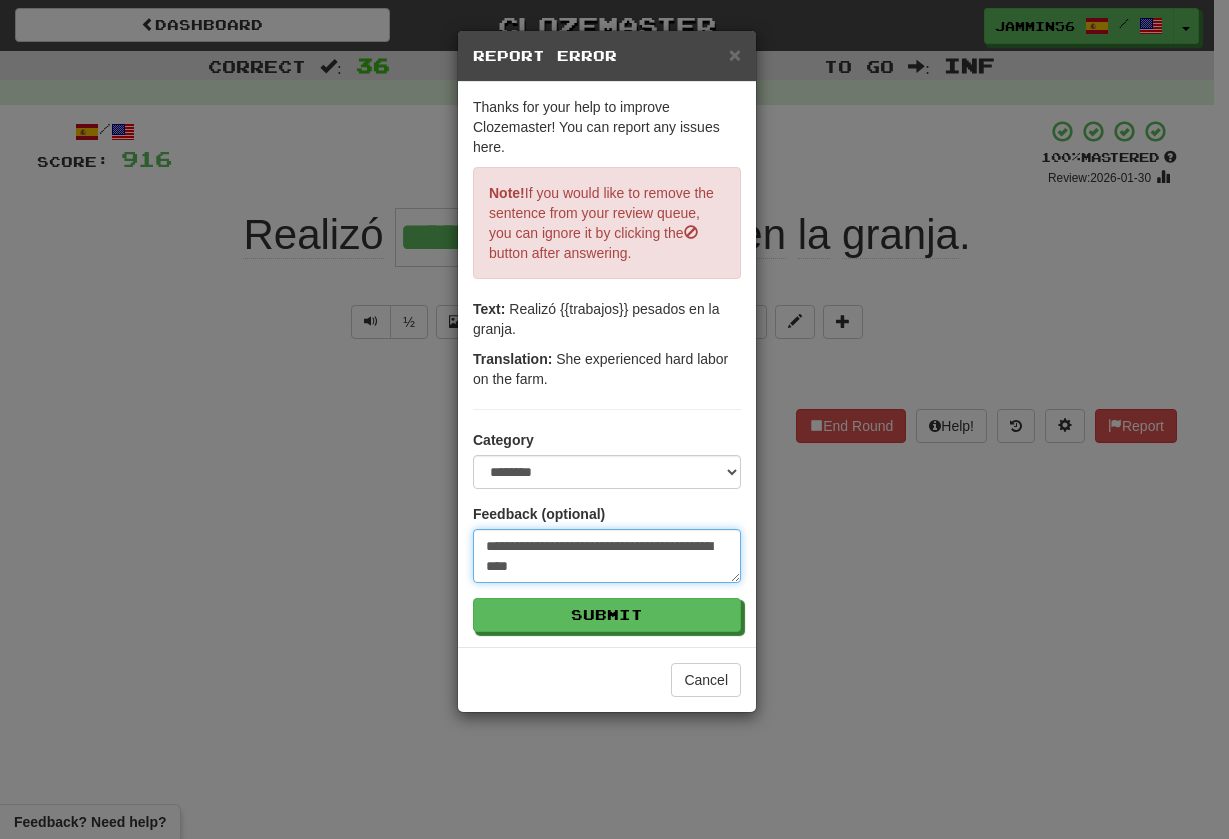 type on "**********" 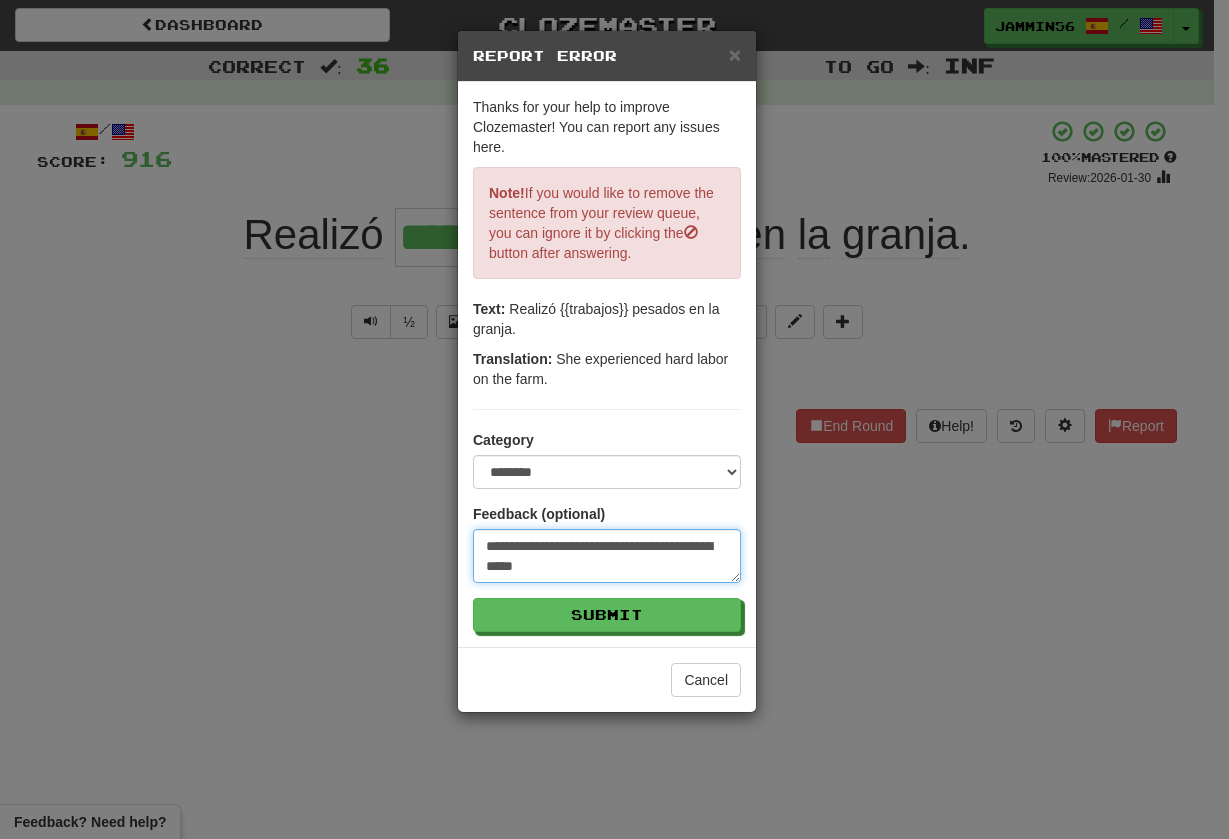 type on "**********" 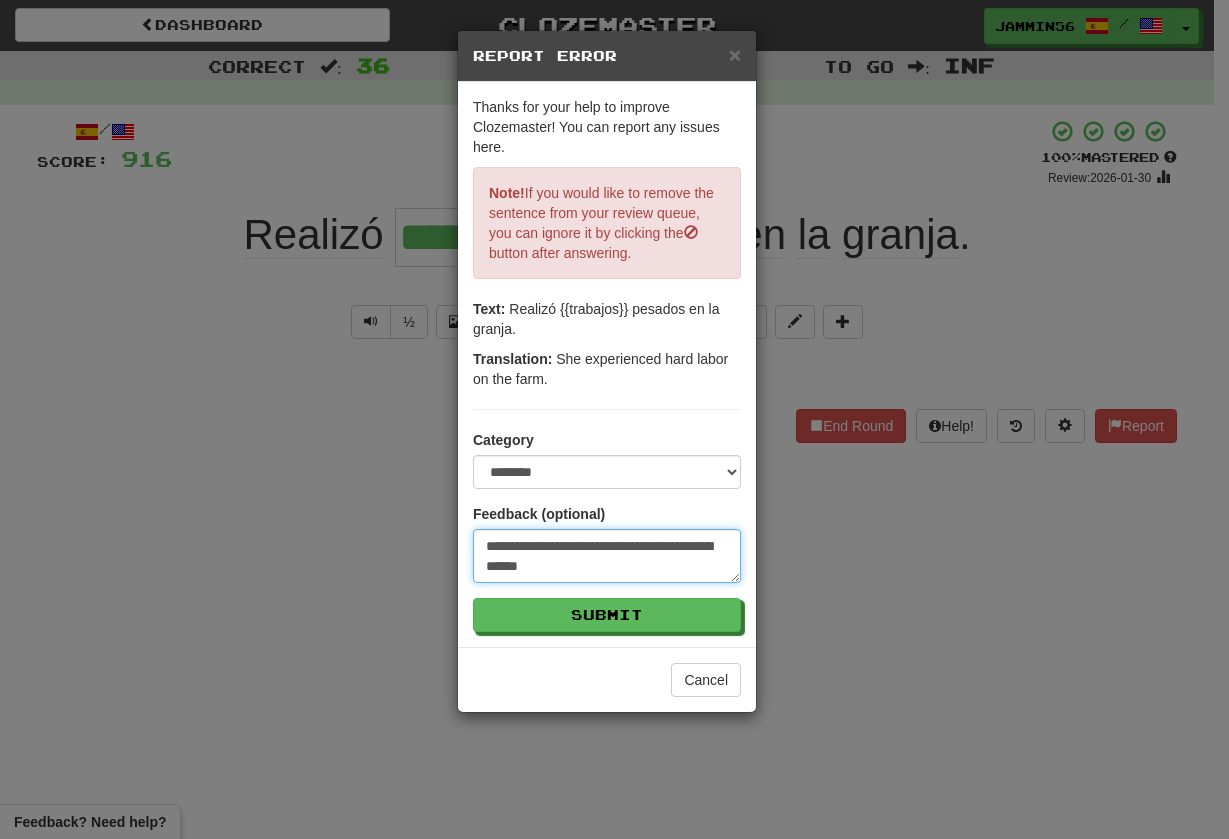 type on "**********" 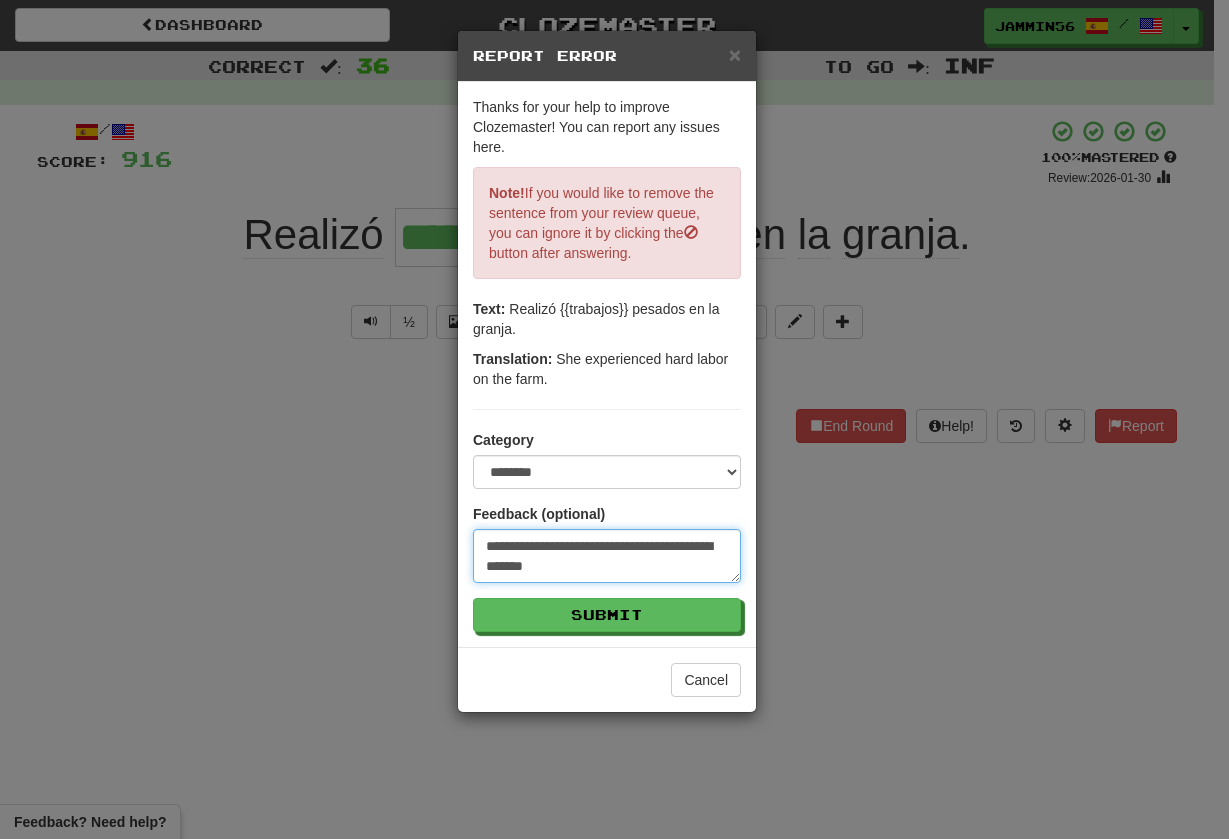 type on "**********" 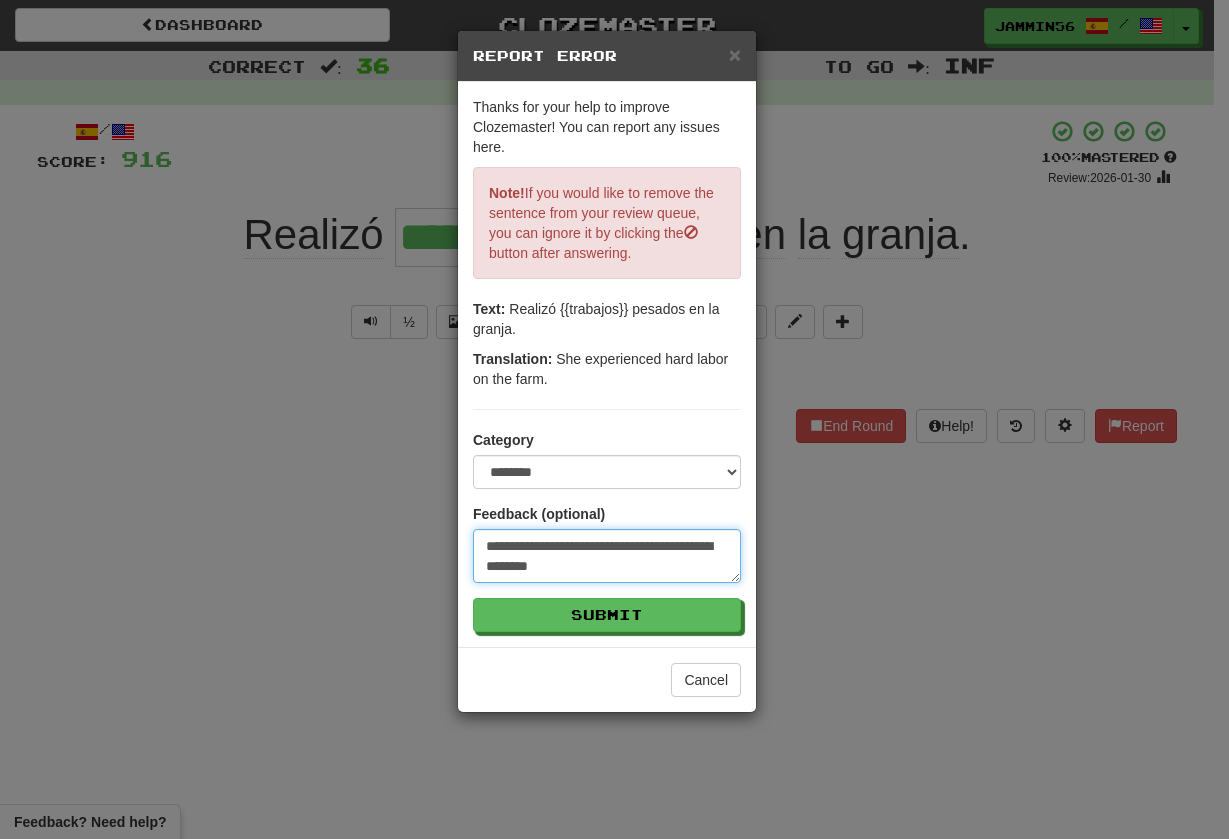 type on "**********" 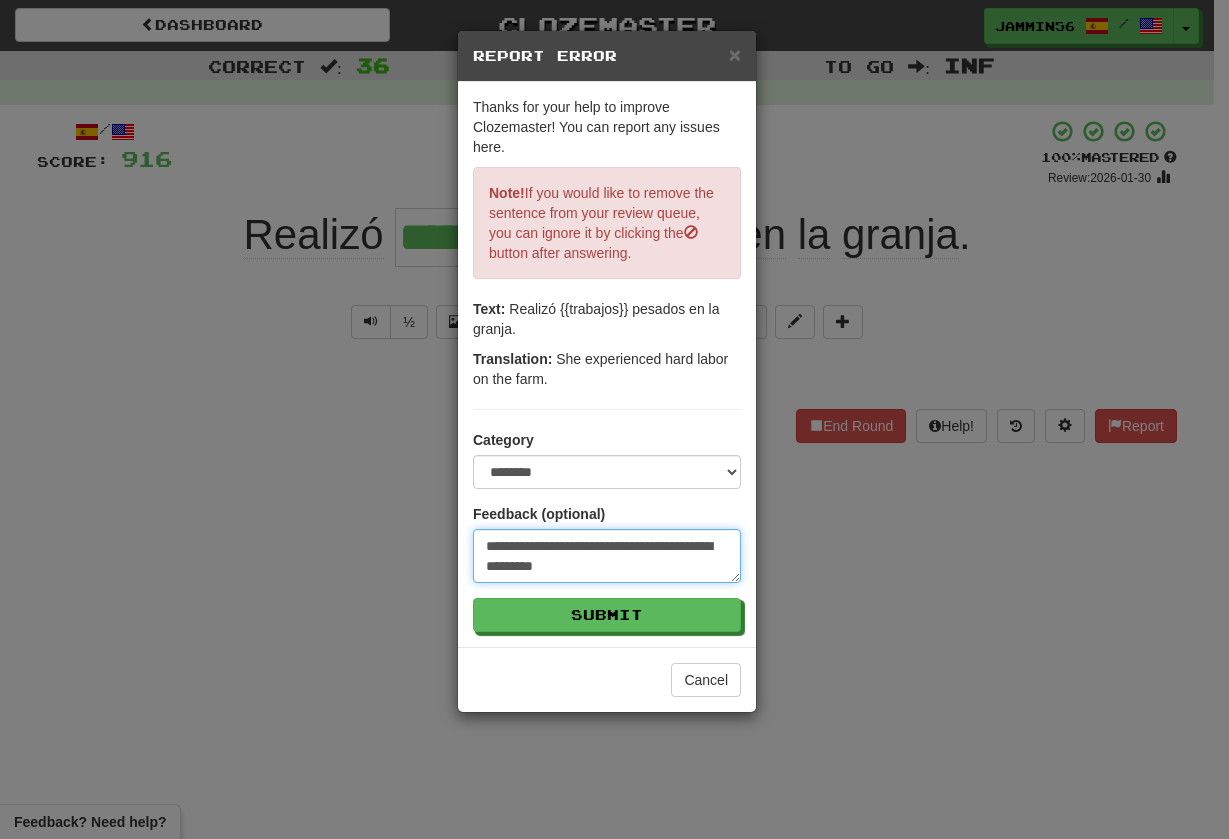 type on "**********" 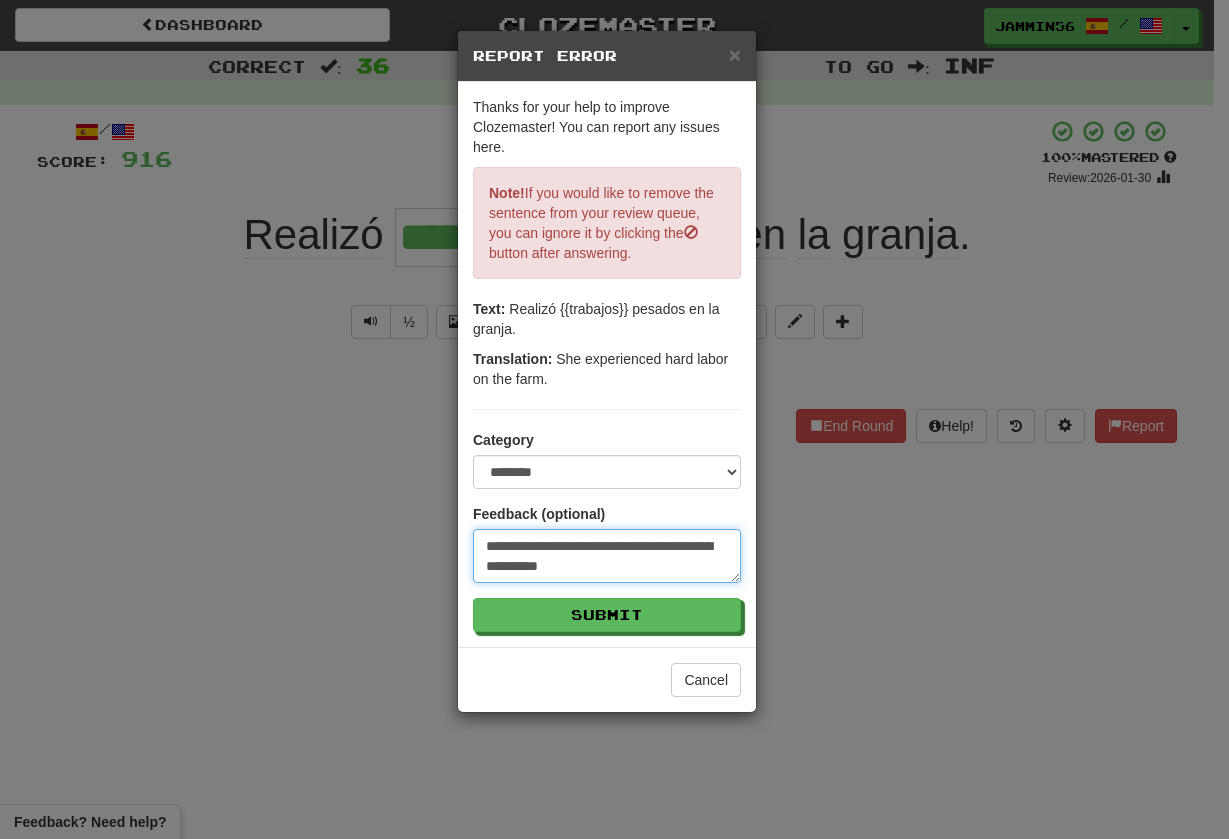 type on "**********" 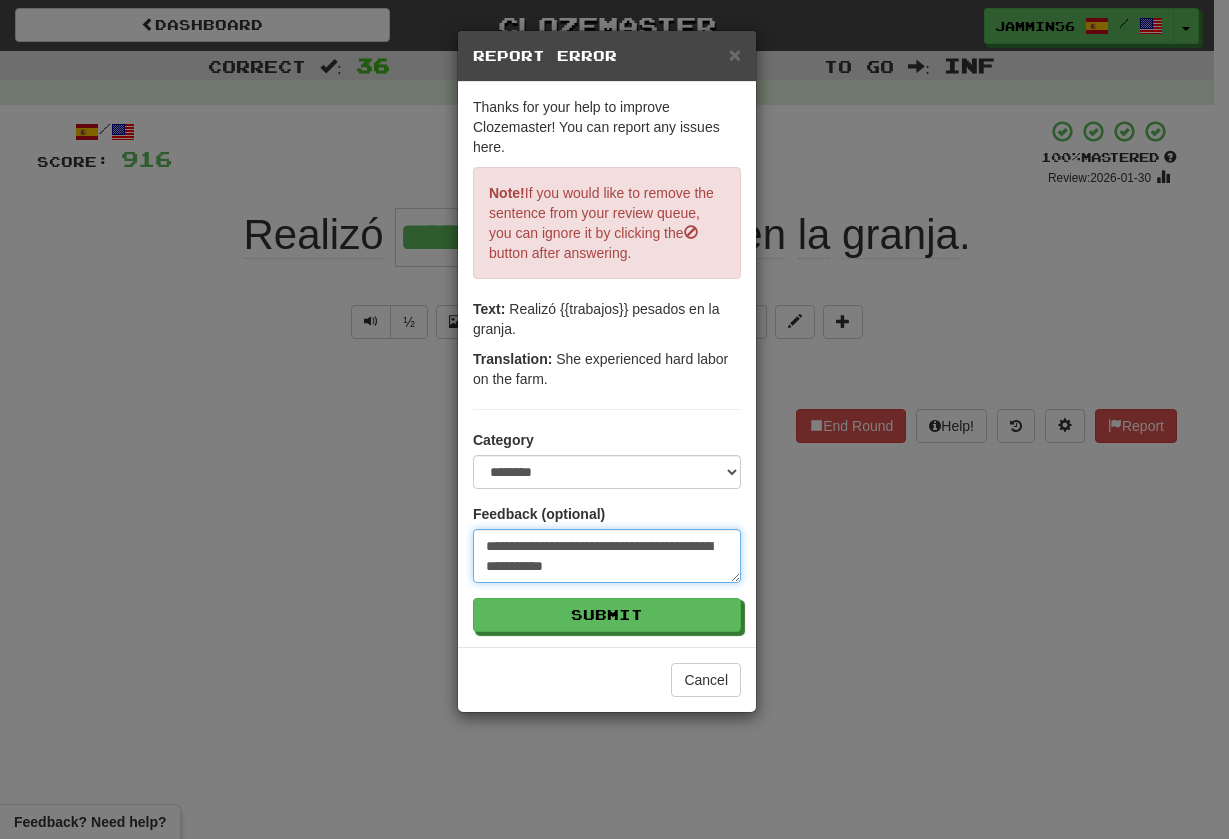 type on "**********" 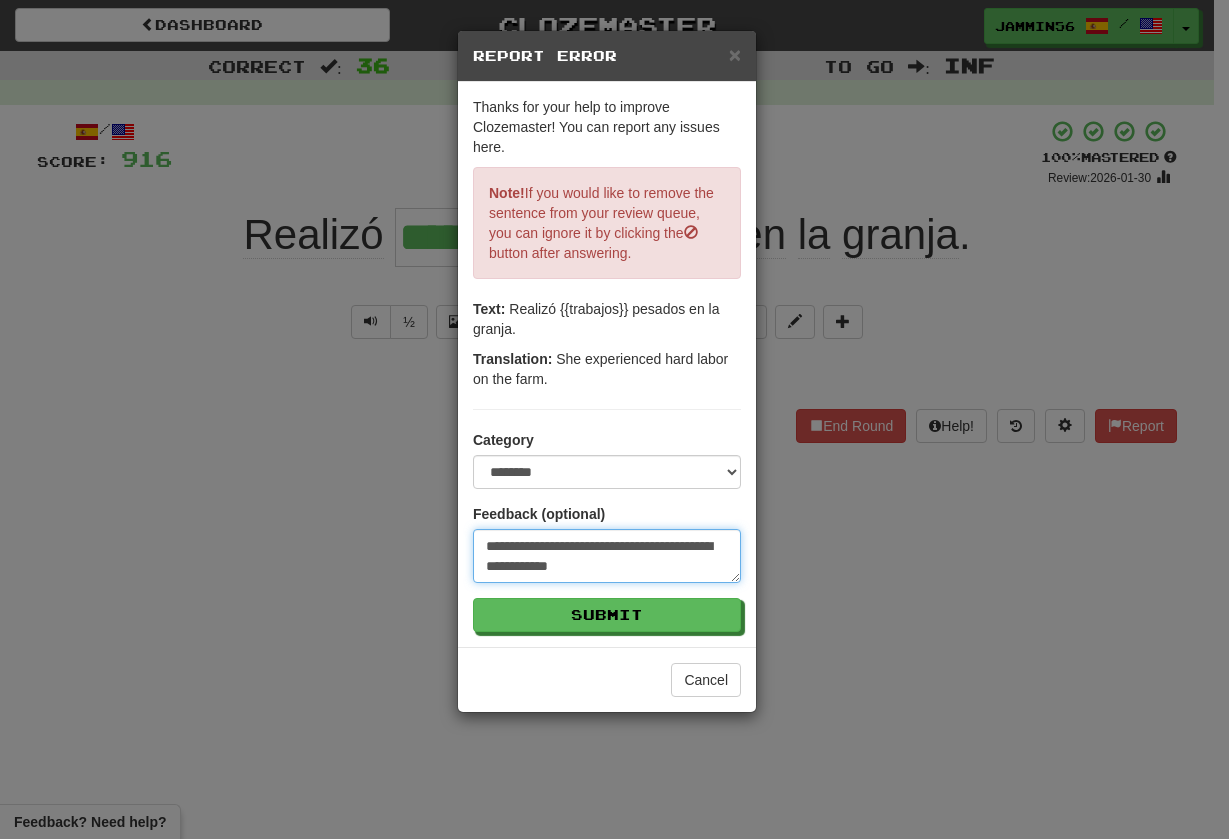 type on "**********" 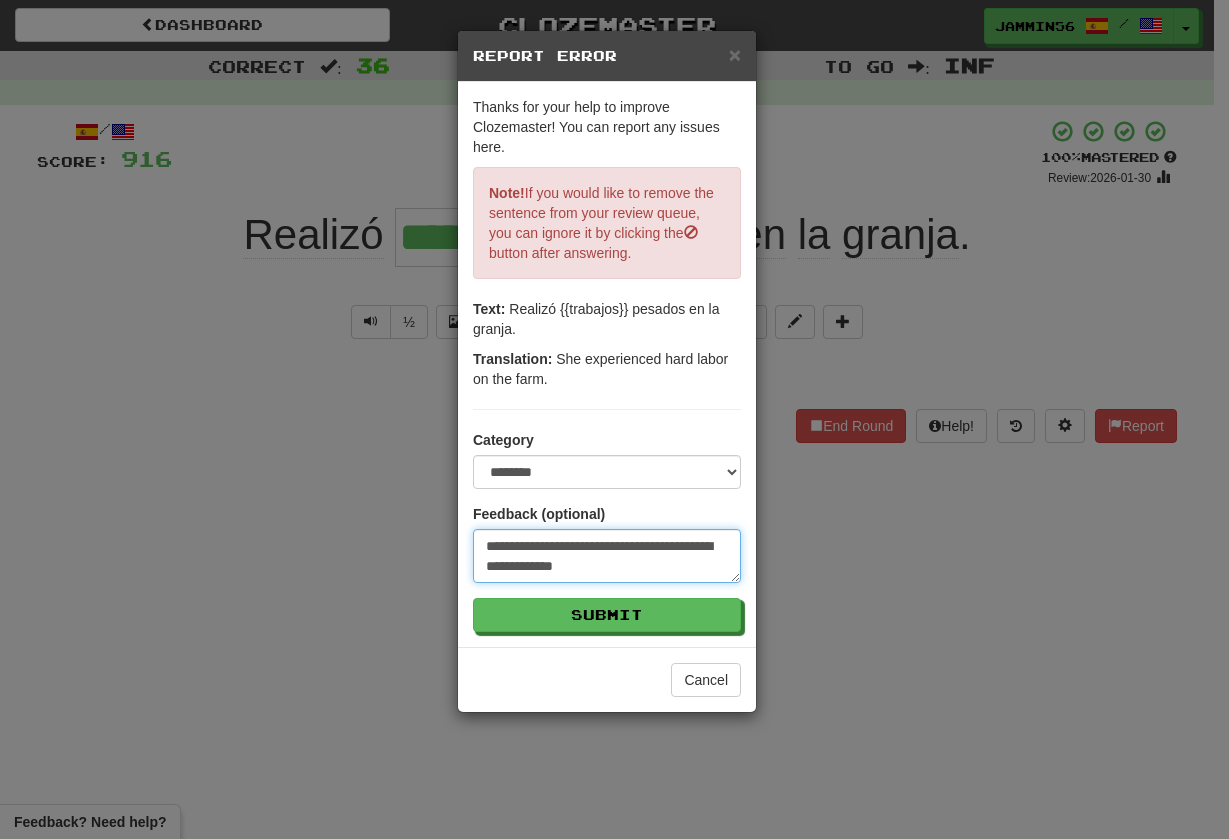 type on "**********" 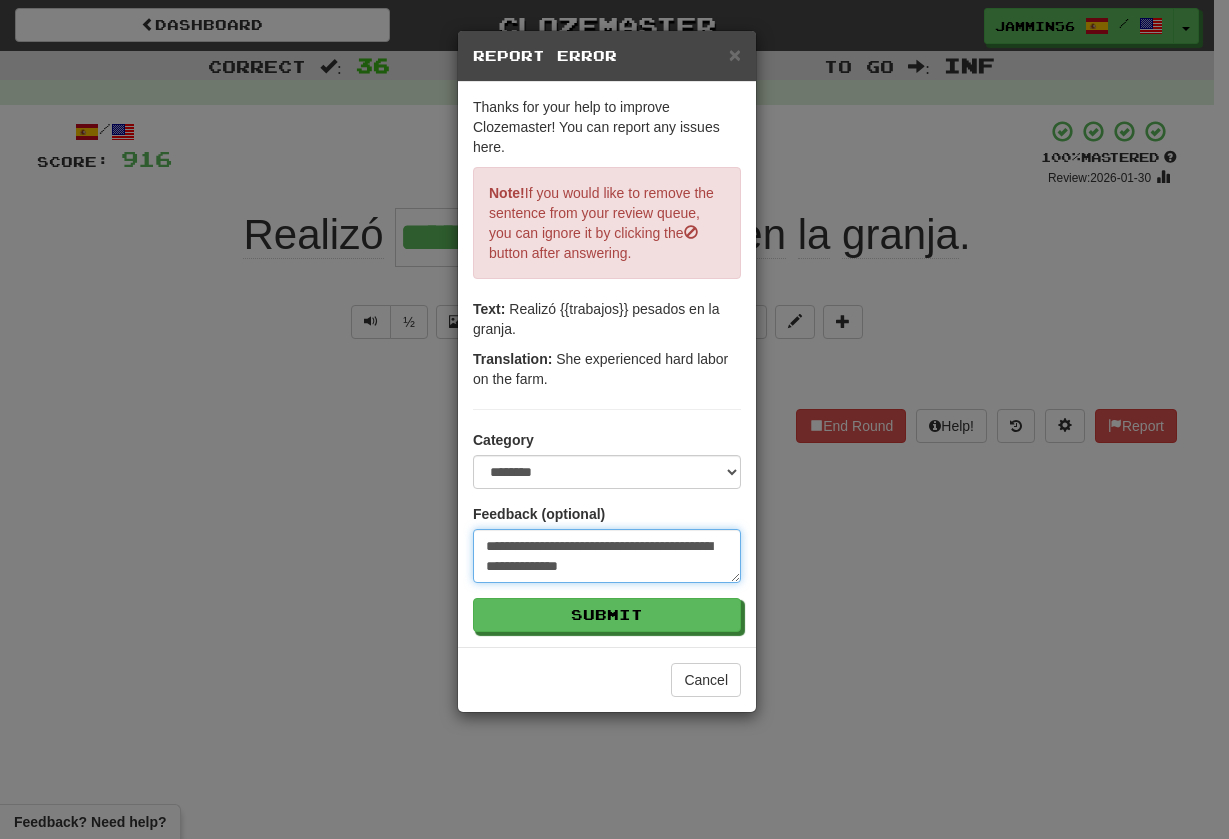 type on "**********" 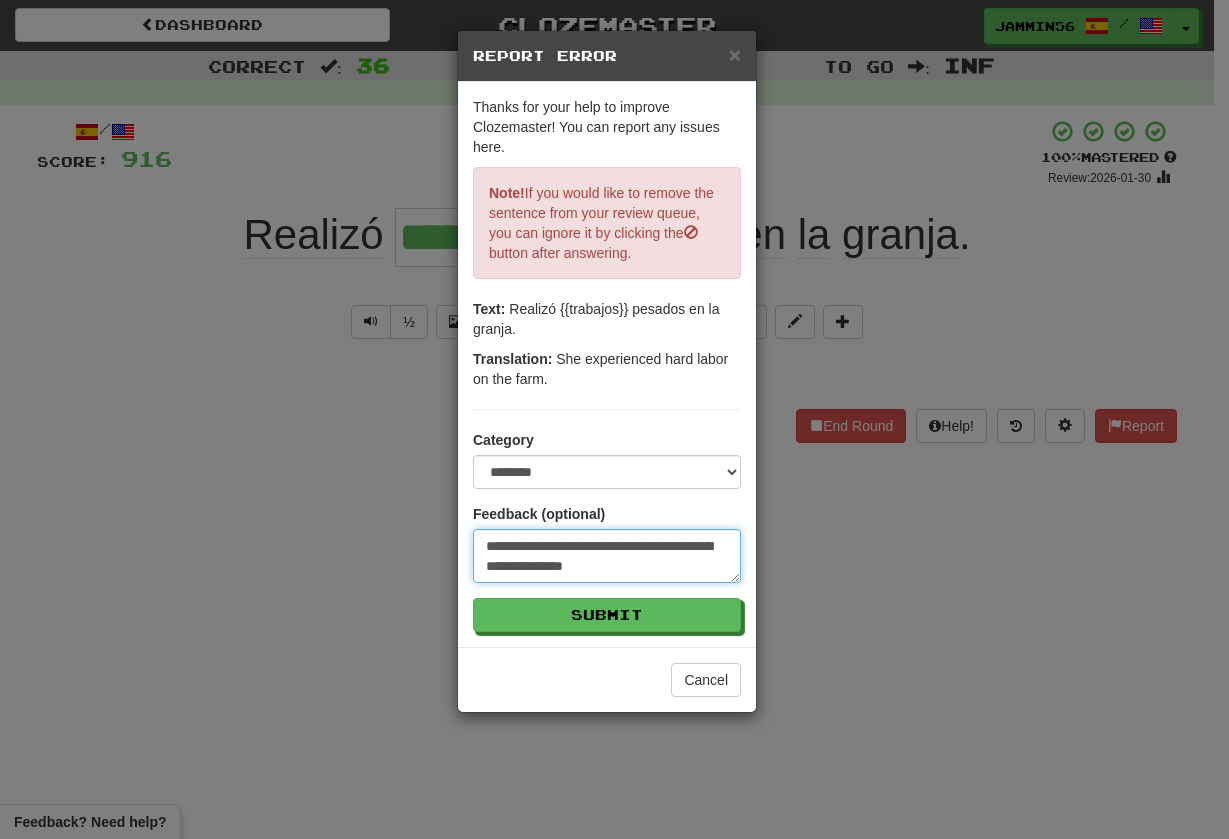 type on "**********" 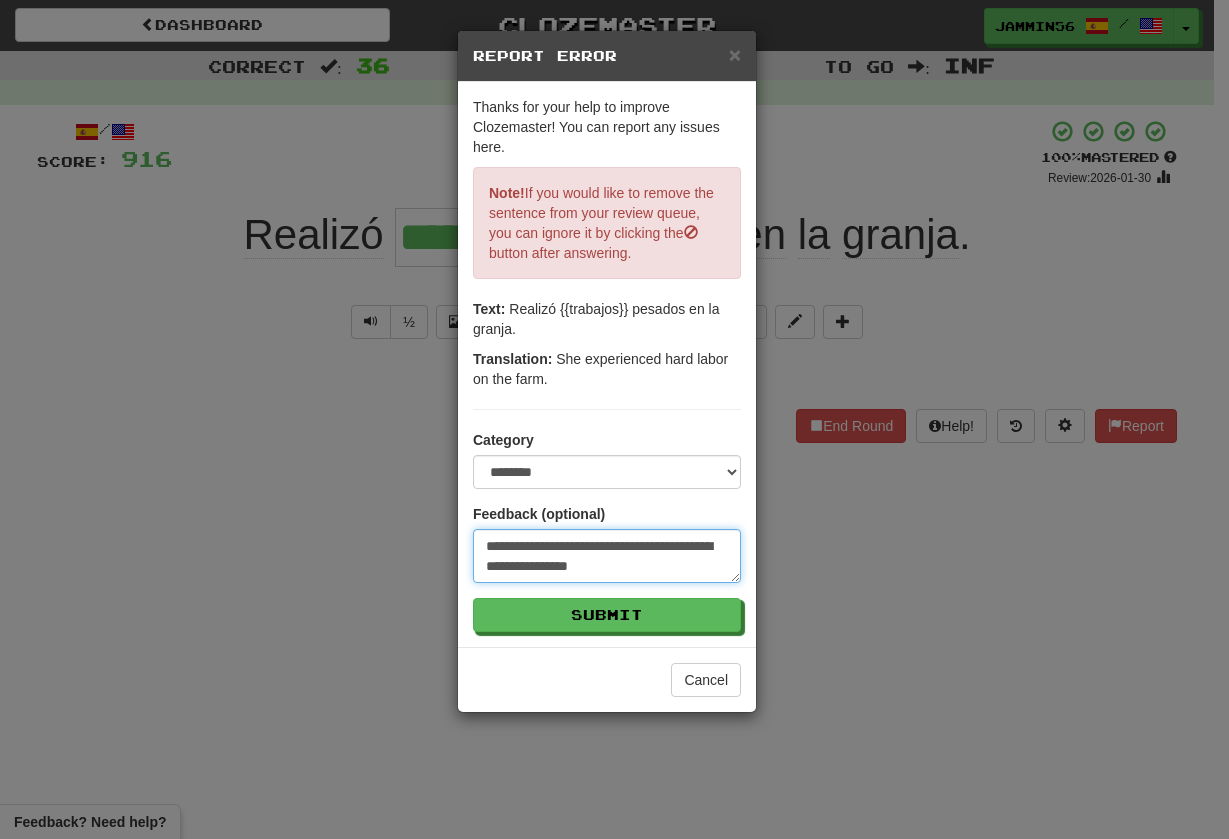 type on "**********" 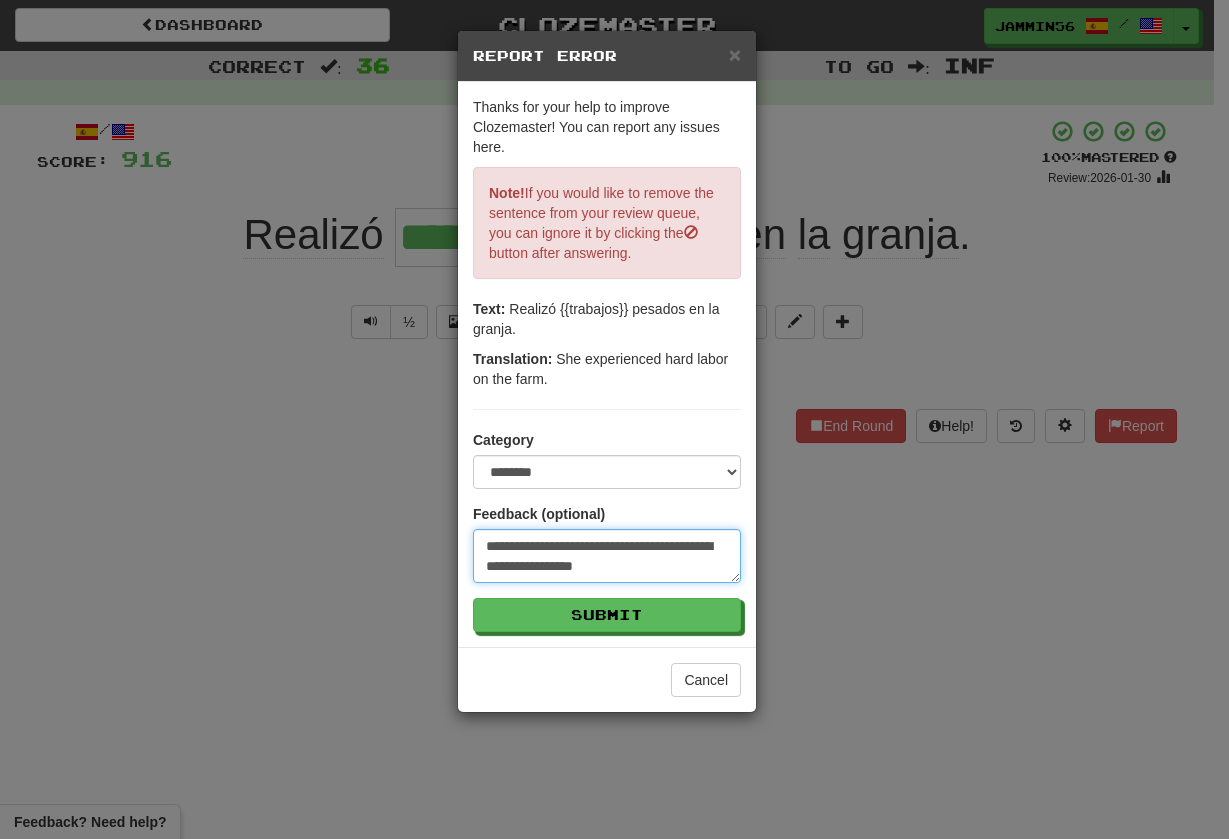 type on "**********" 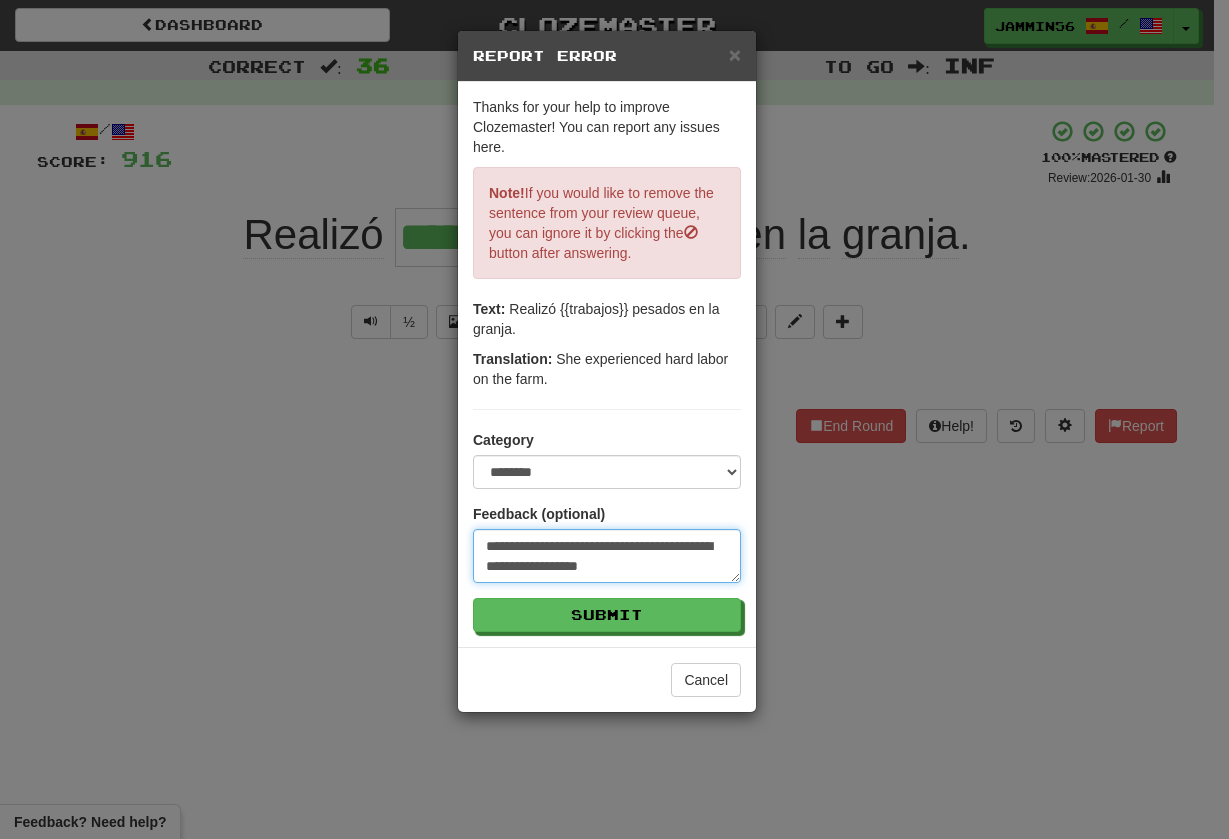 type on "**********" 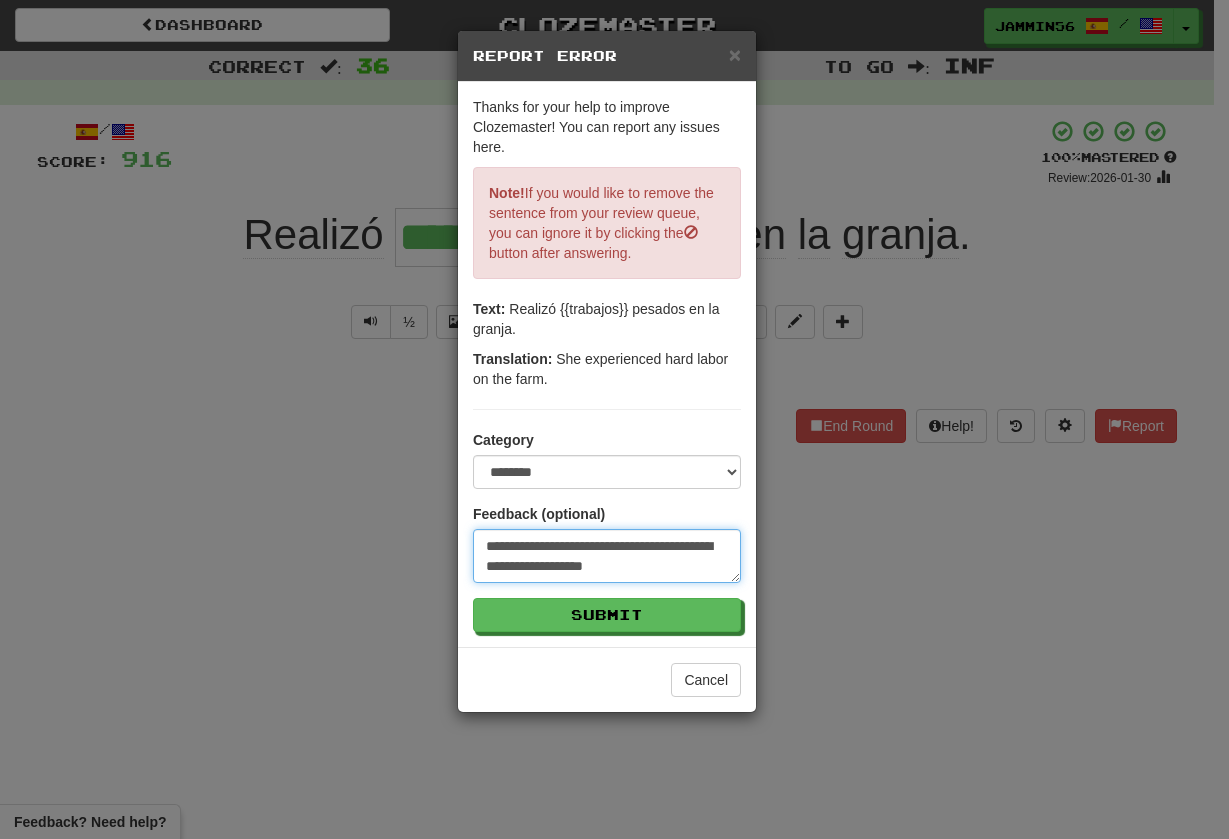 type on "**********" 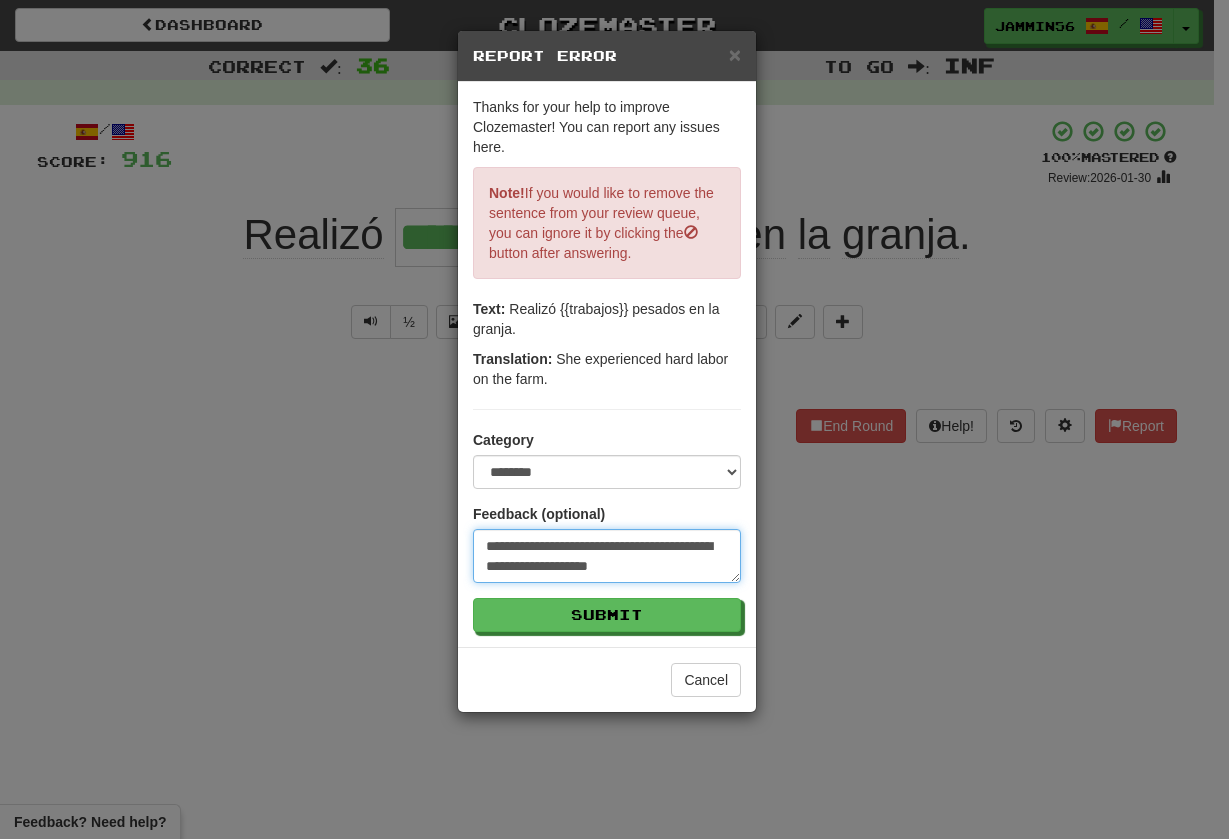 type on "**********" 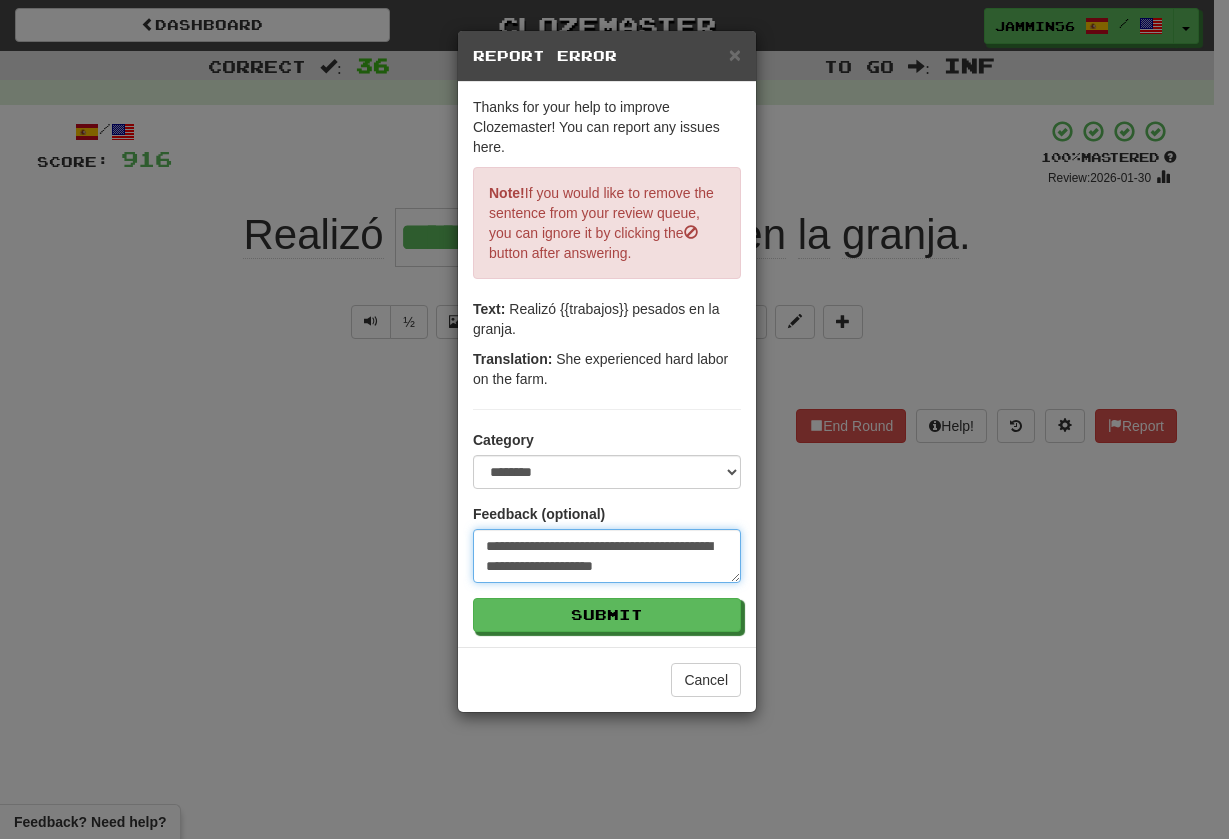 type on "**********" 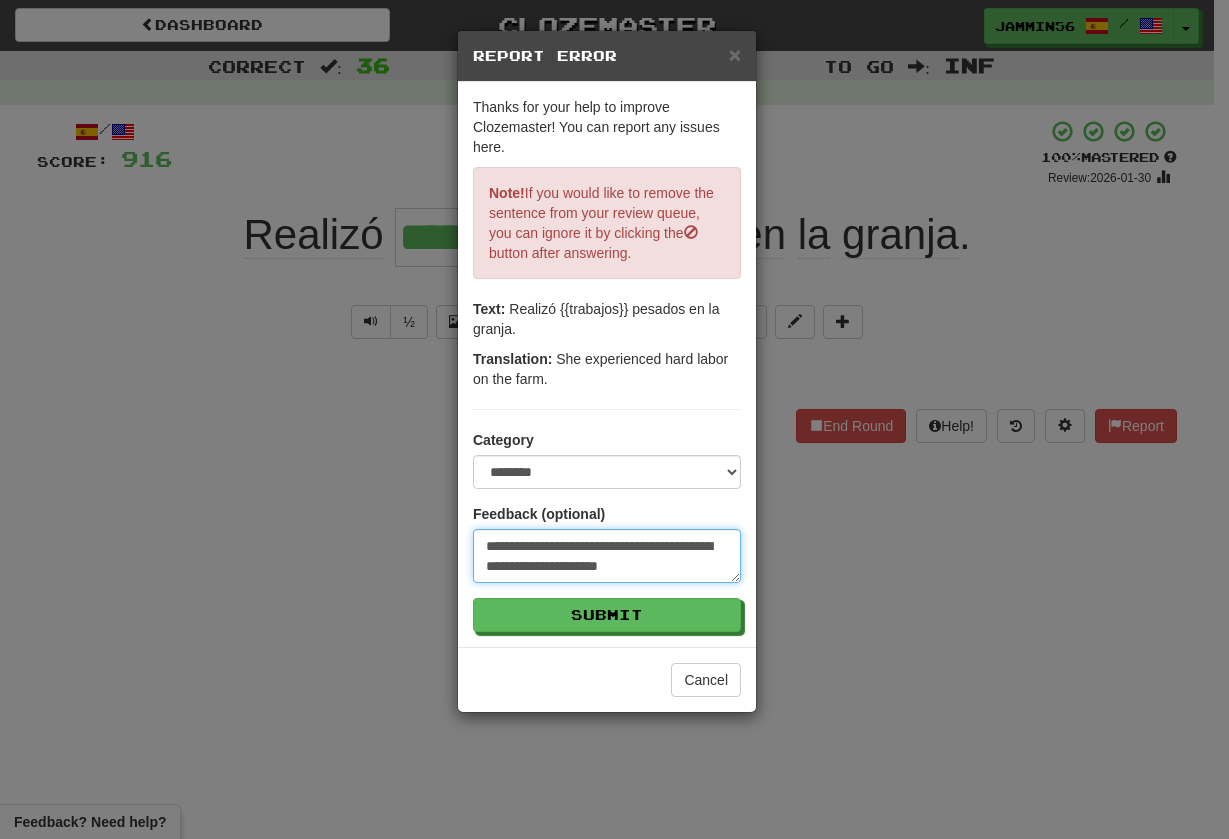 type on "**********" 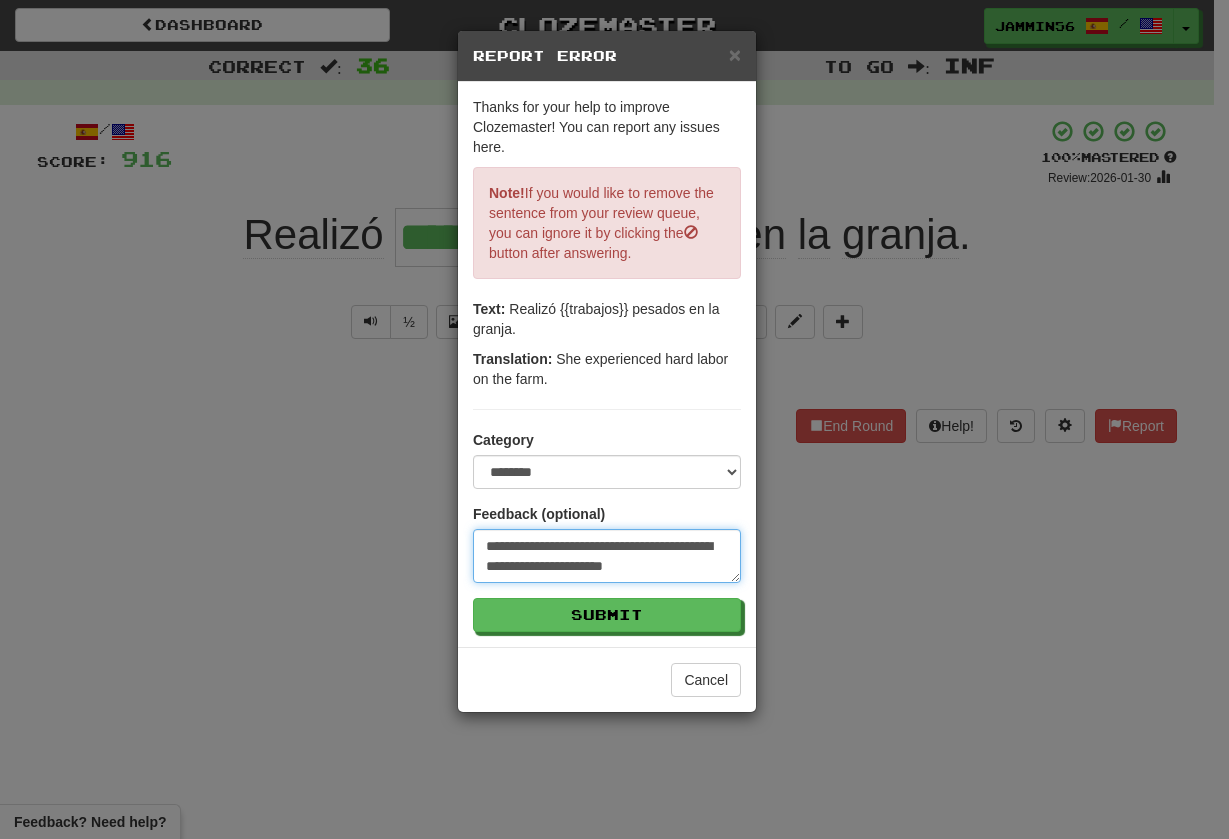 type on "**********" 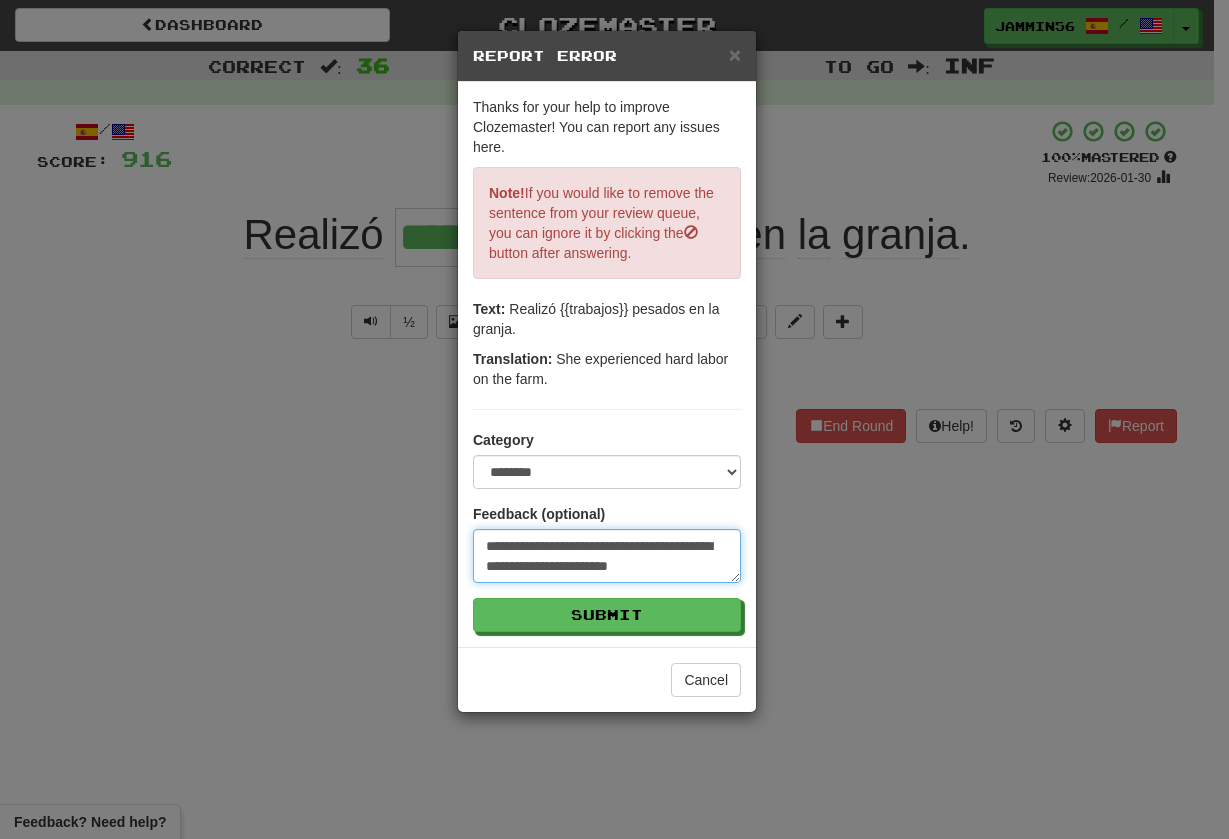 type on "**********" 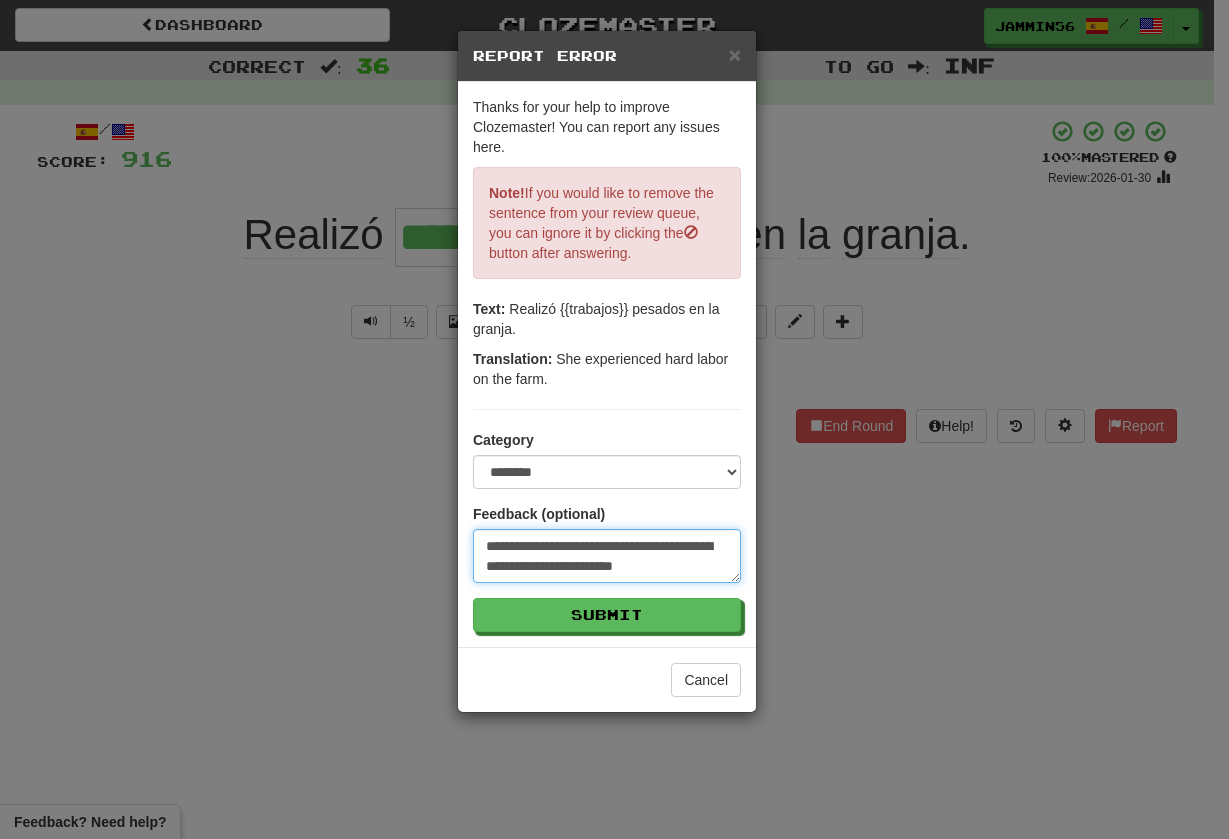 type on "**********" 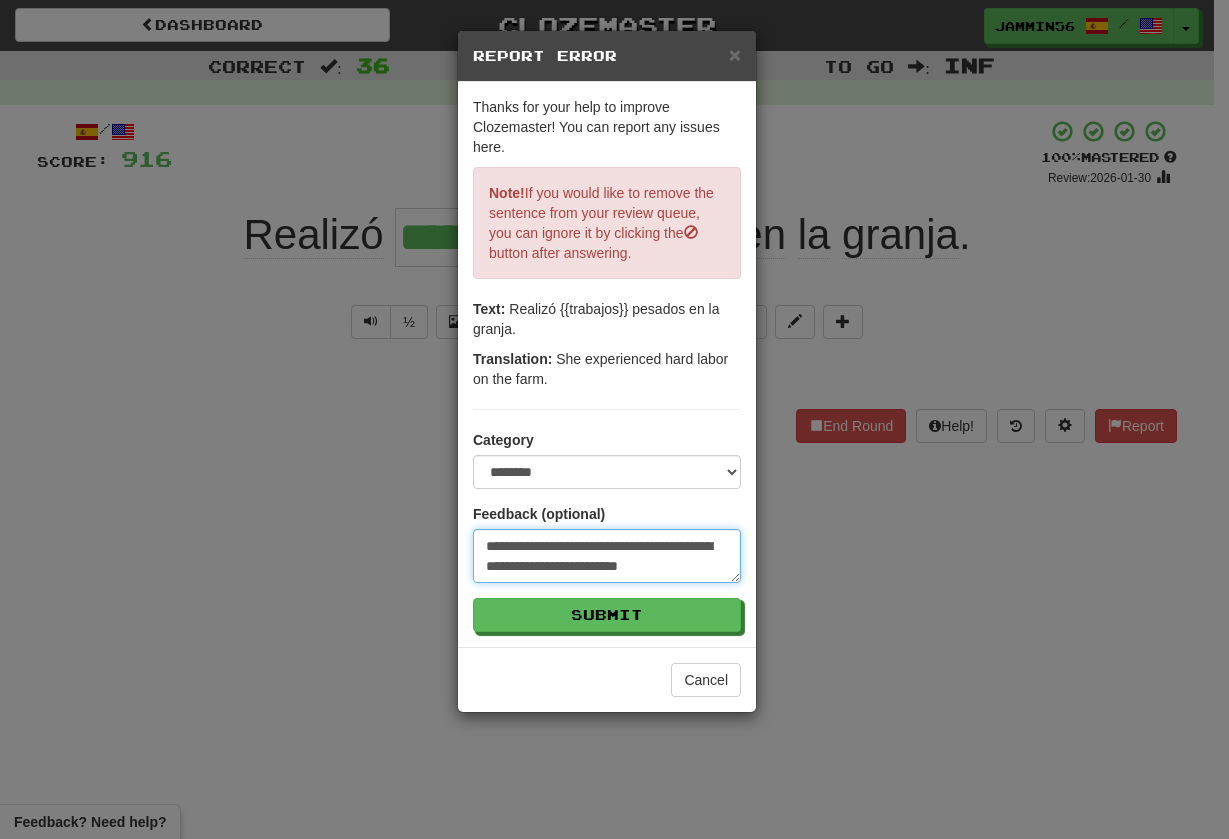 type on "**********" 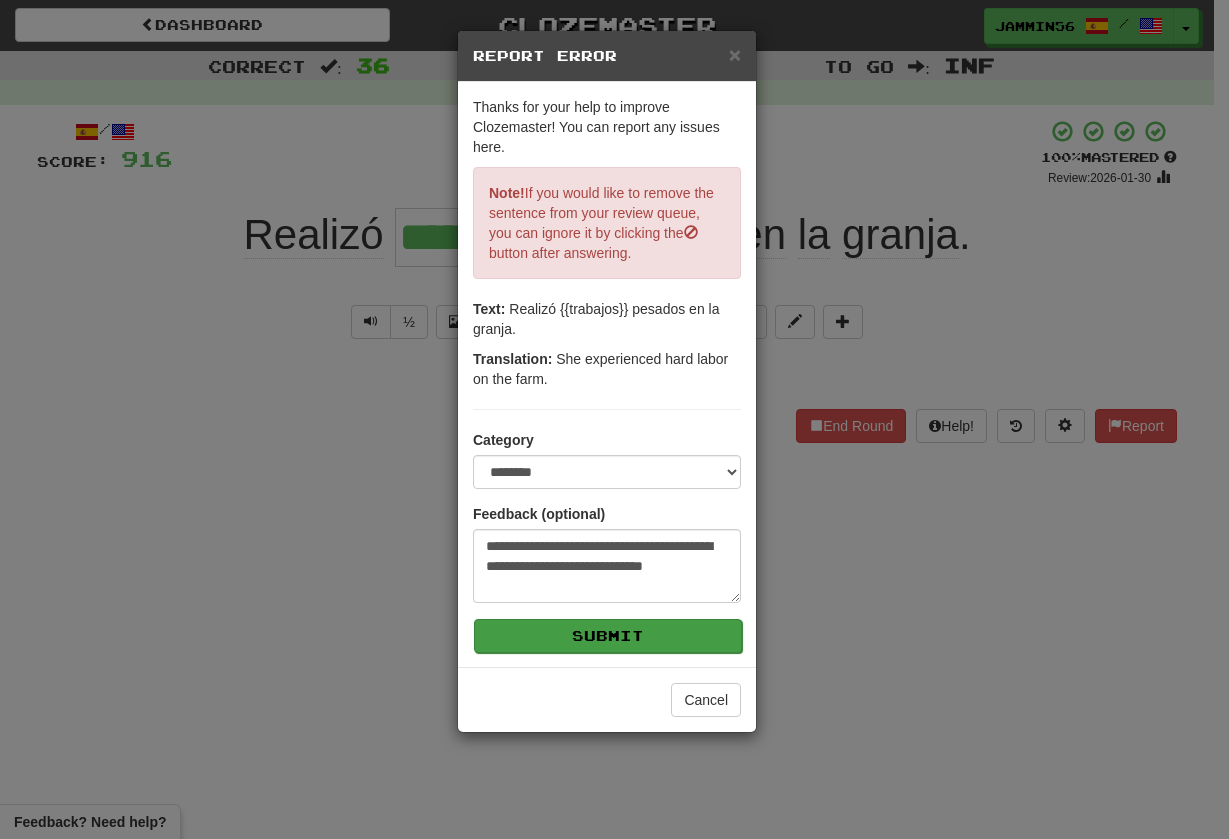 click on "Submit" at bounding box center [608, 636] 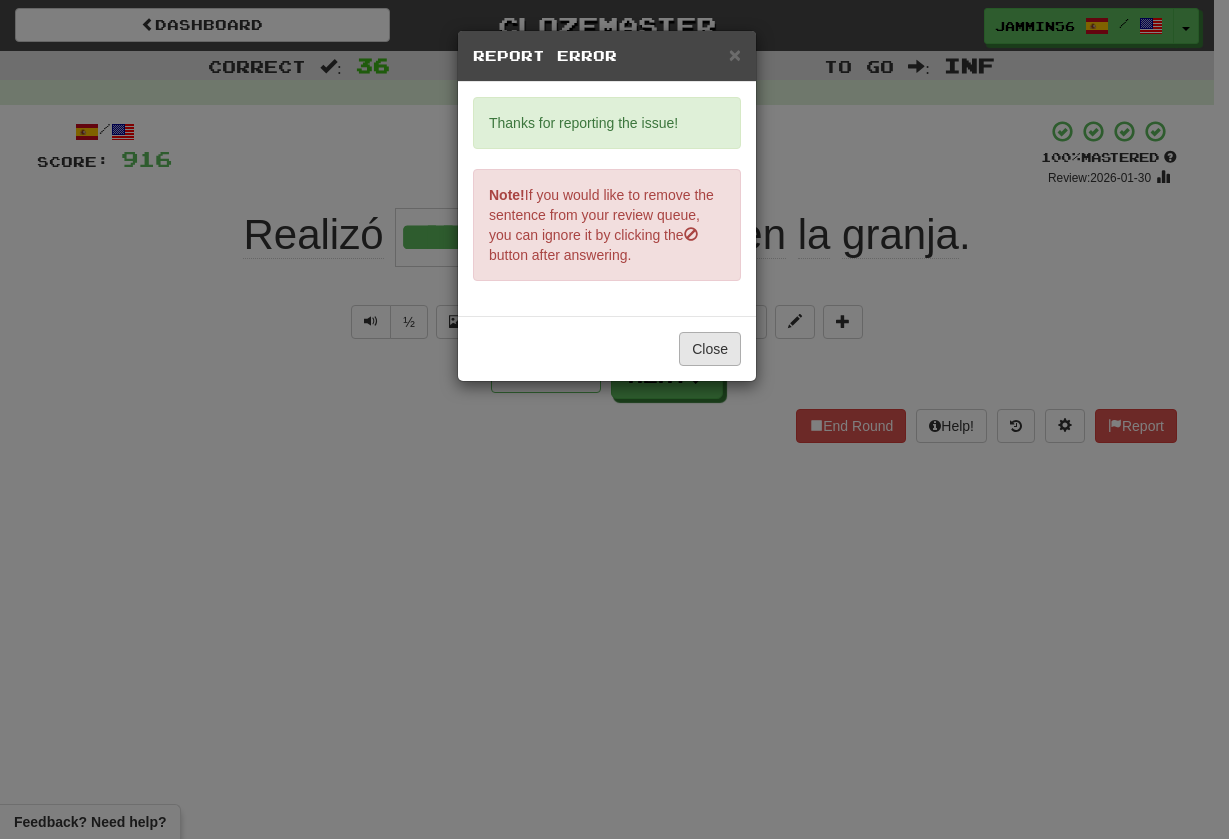 click on "Close" at bounding box center (710, 349) 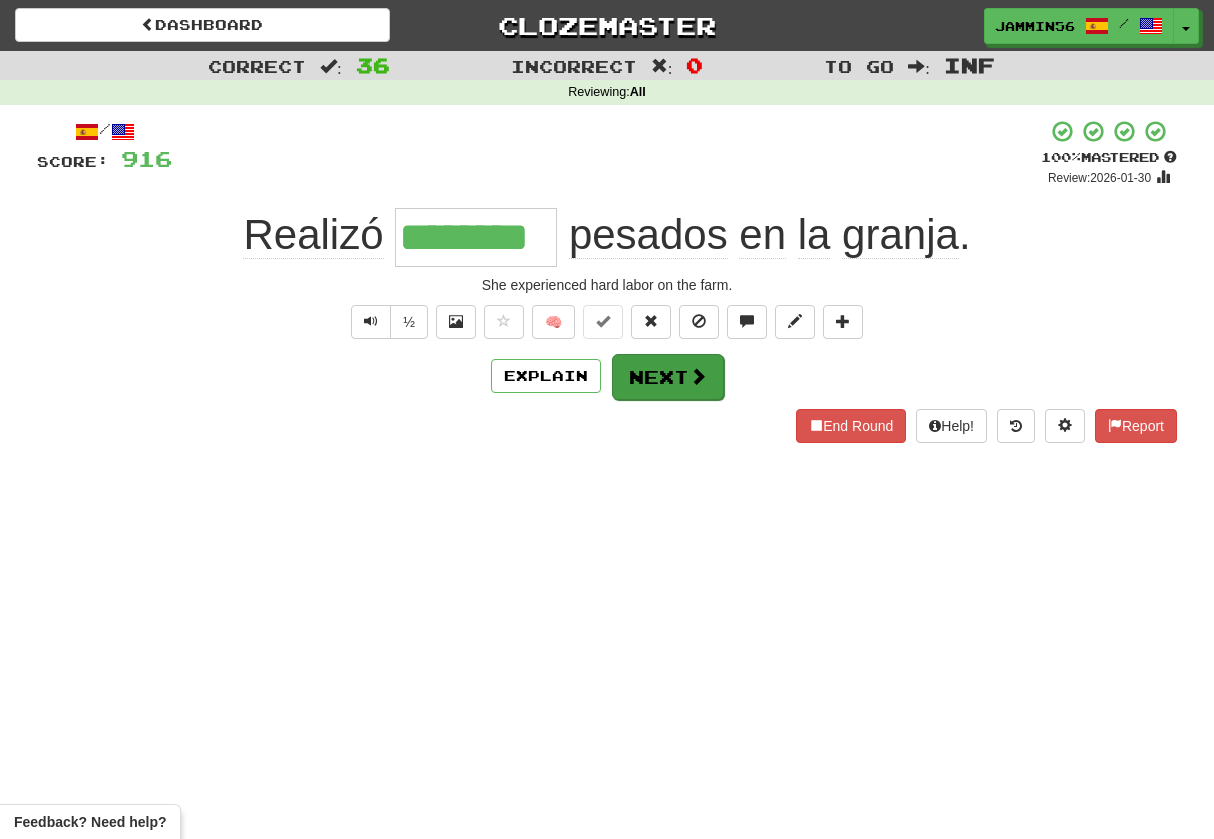 click on "Next" at bounding box center (668, 377) 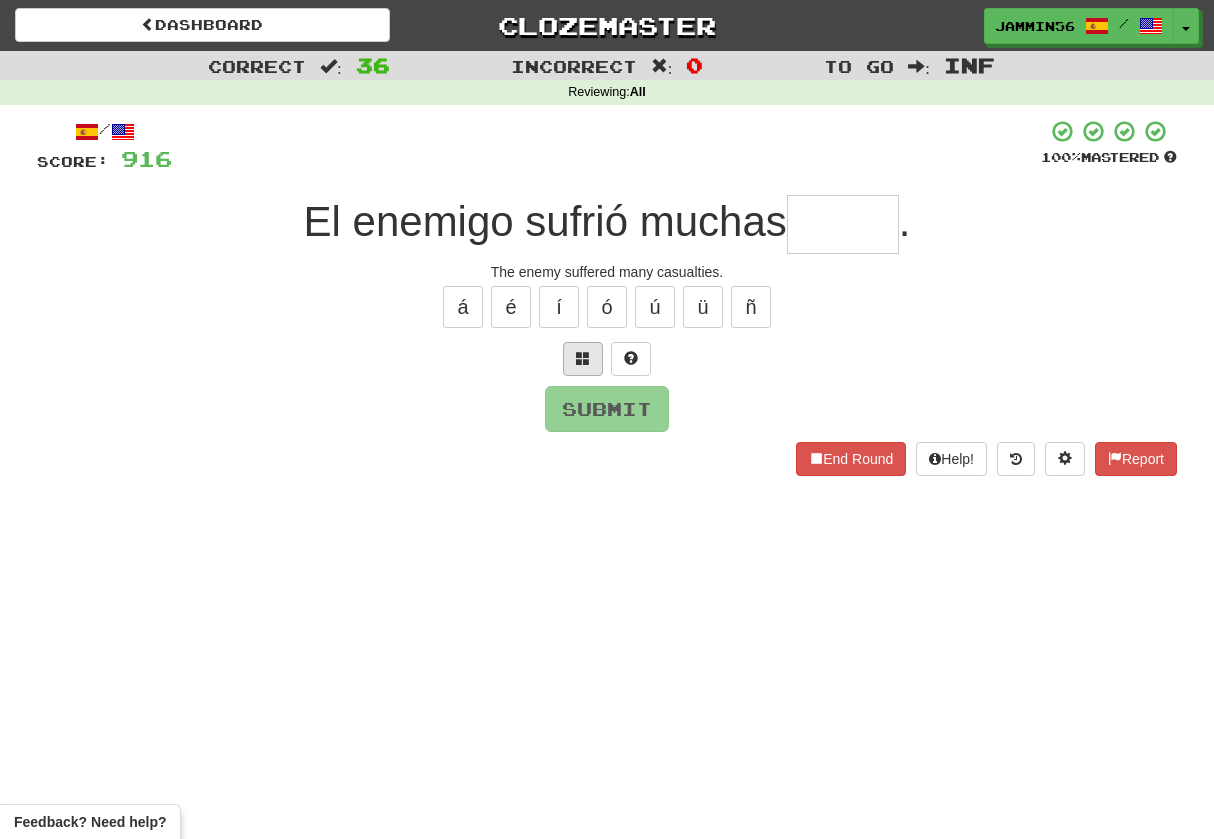 click at bounding box center (583, 358) 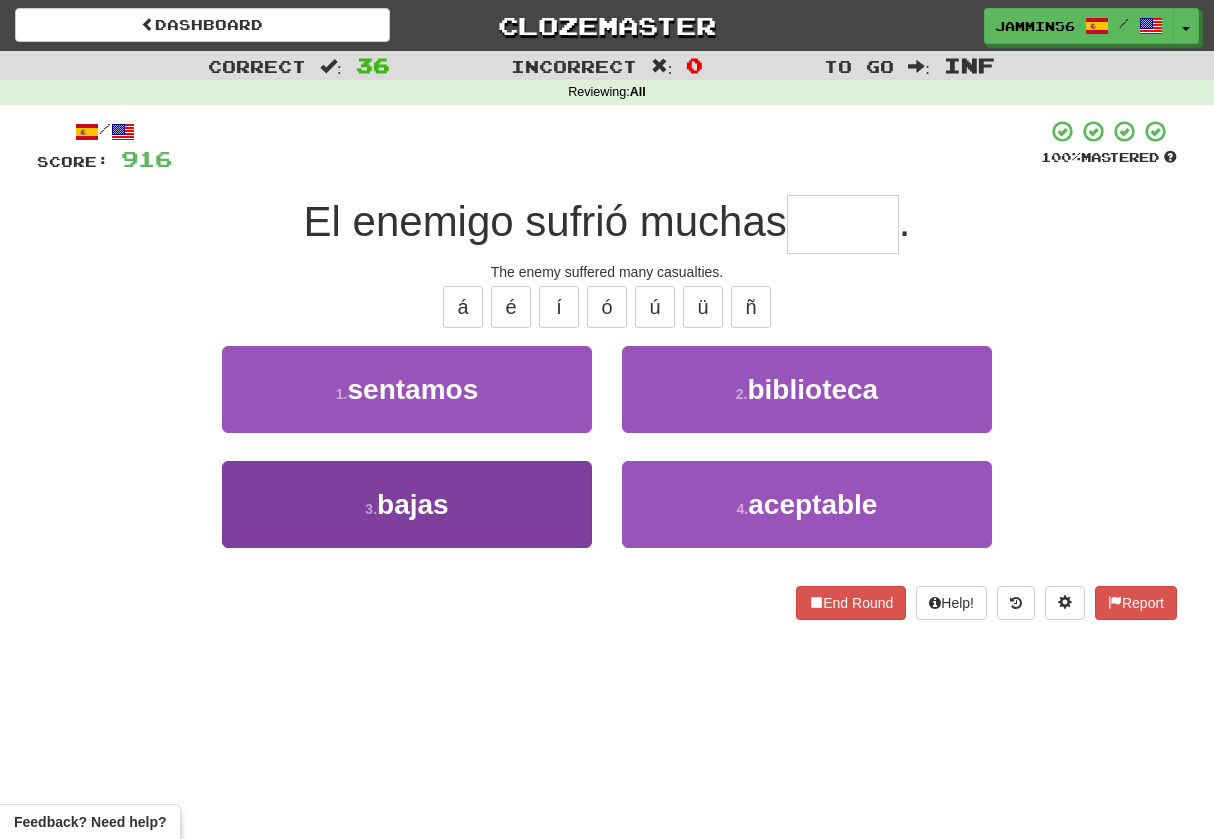 click on "3 .  bajas" at bounding box center (407, 504) 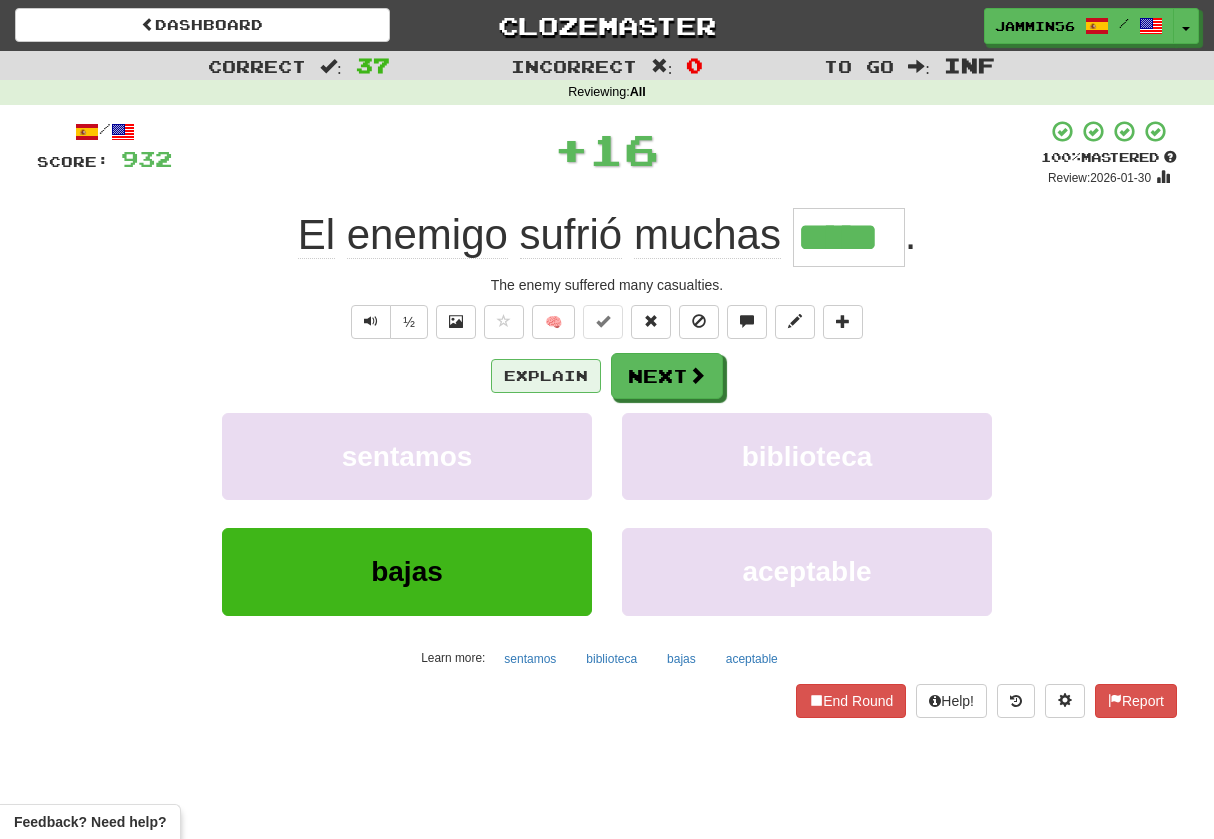 click on "Explain" at bounding box center [546, 376] 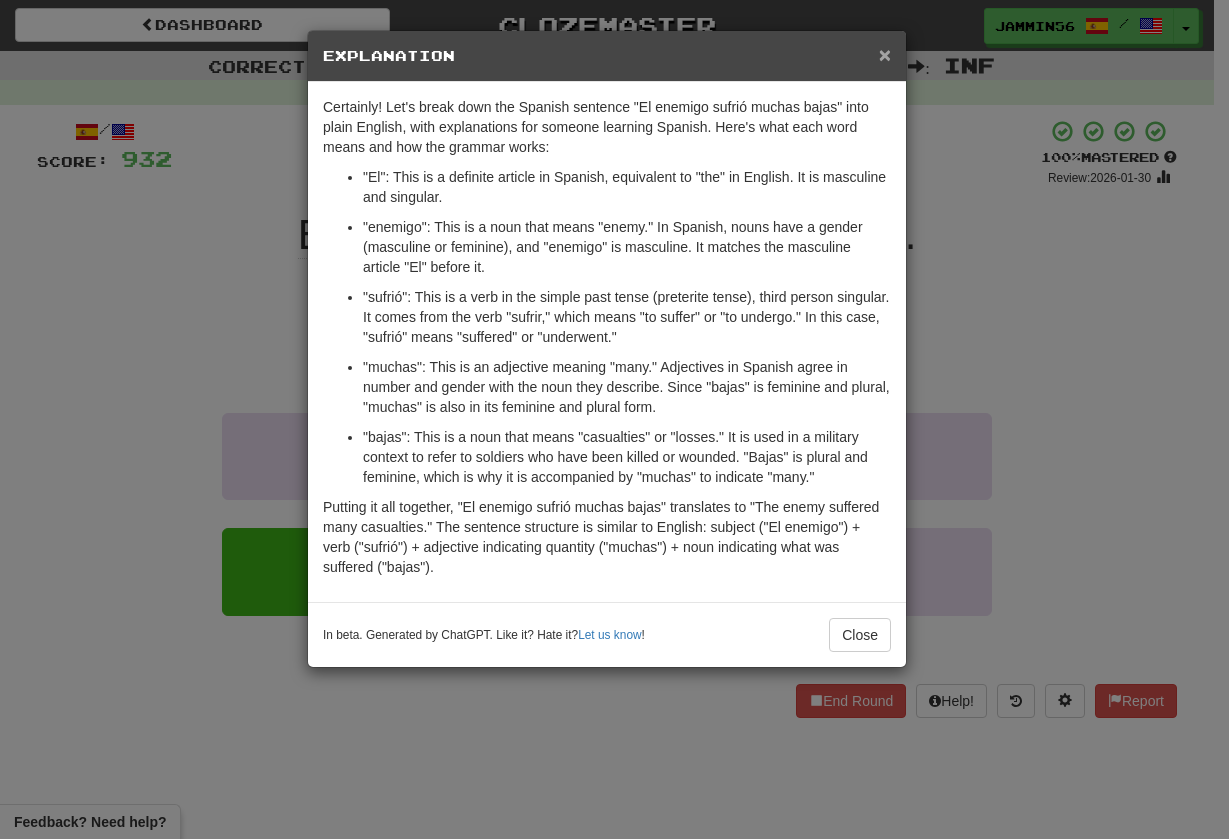 click on "×" at bounding box center (885, 54) 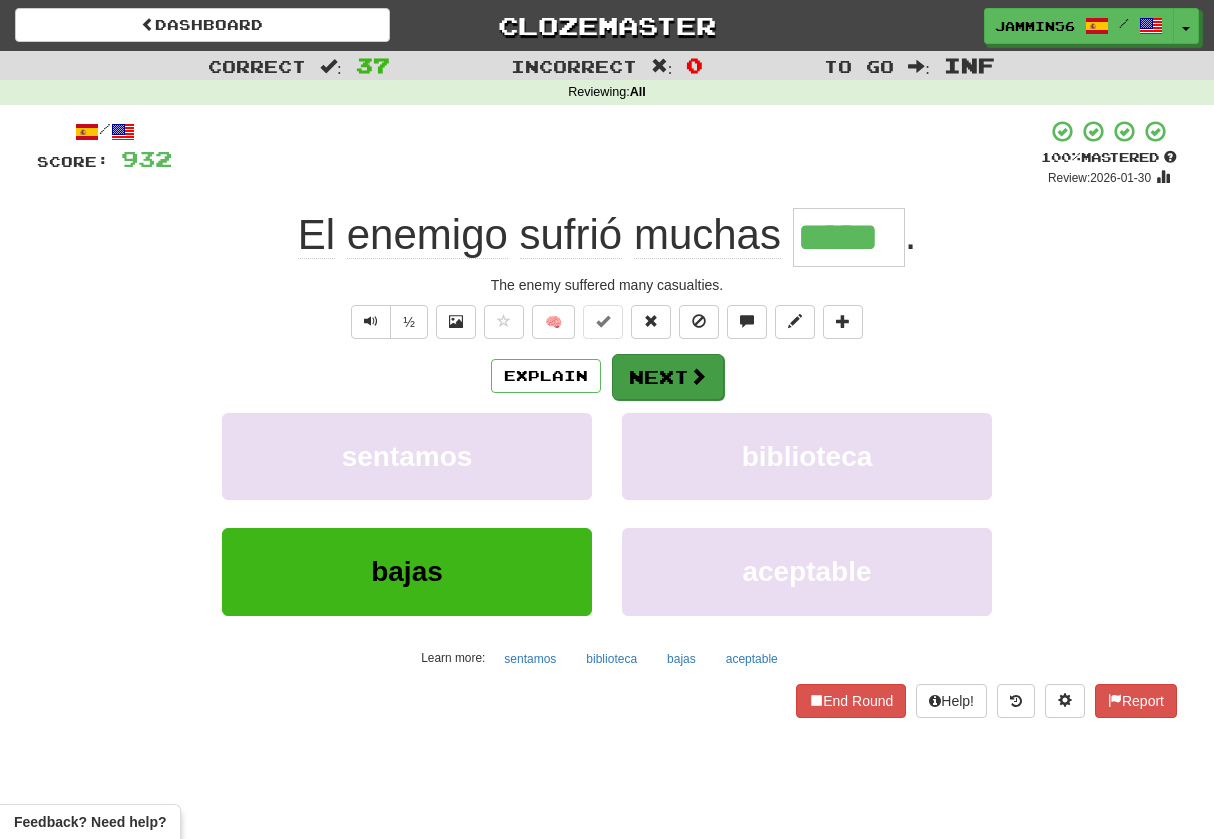 click on "Next" at bounding box center [668, 377] 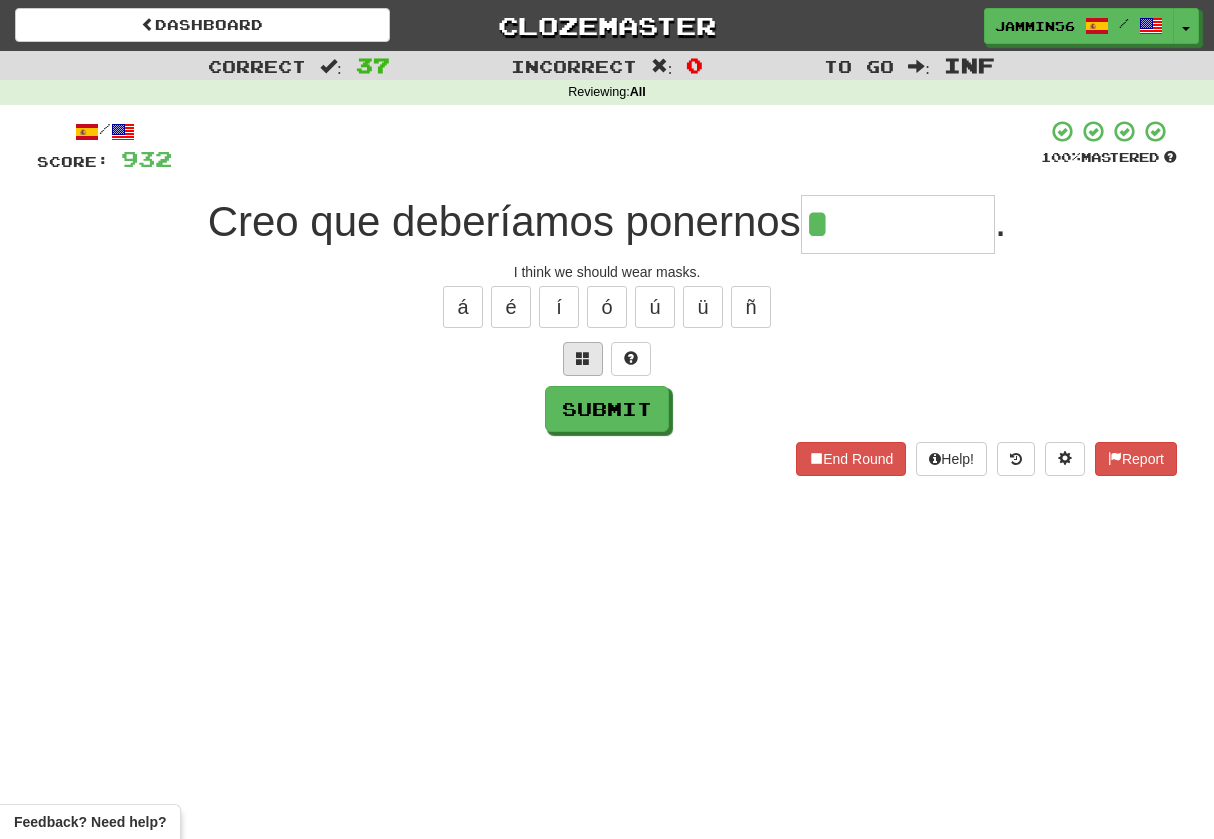 click at bounding box center (583, 358) 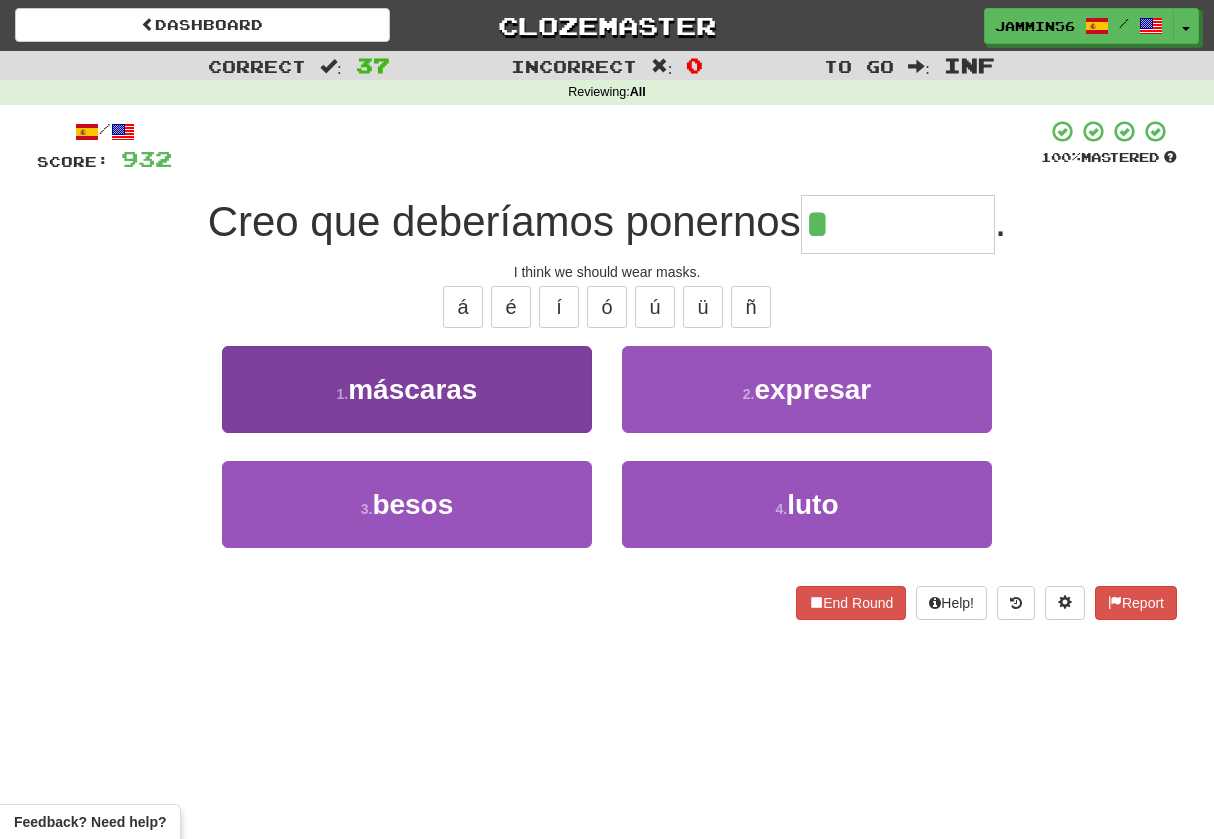 click on "1 .  máscaras" at bounding box center [407, 389] 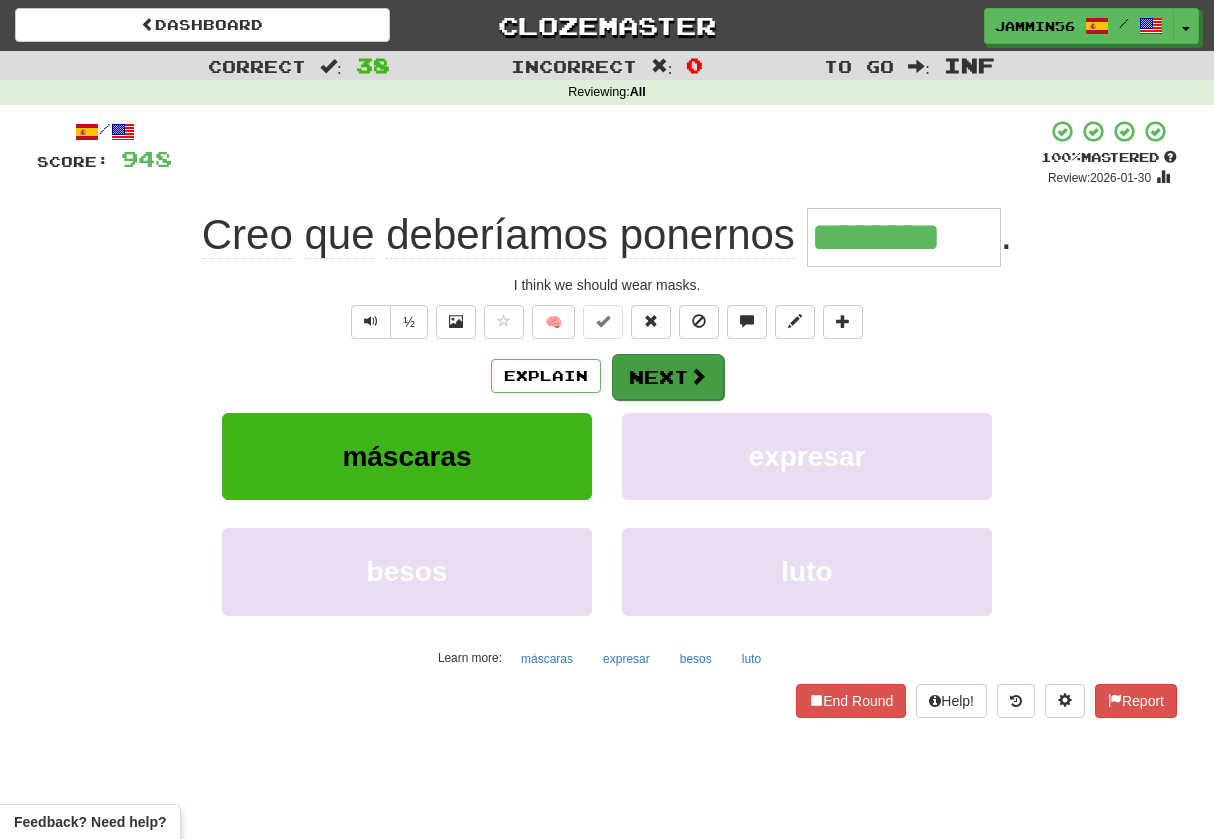 click on "Next" at bounding box center [668, 377] 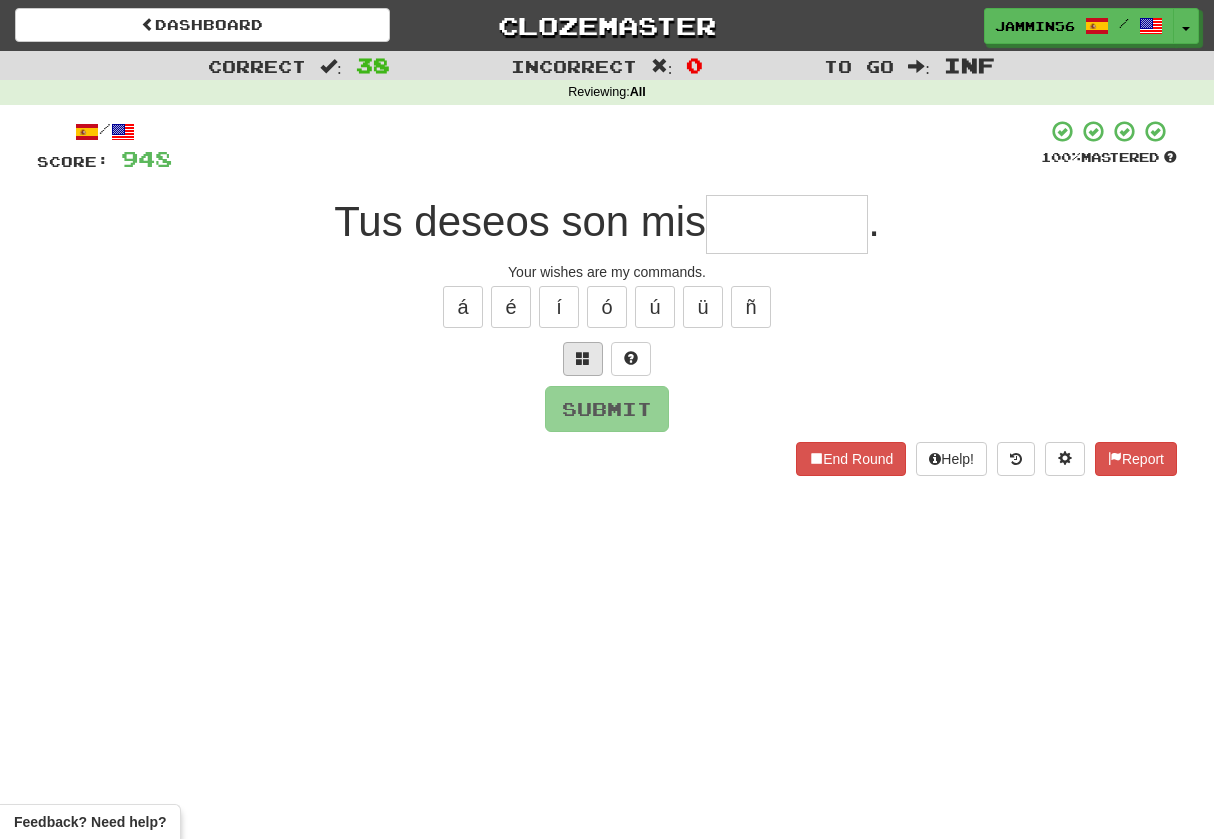 click at bounding box center (583, 358) 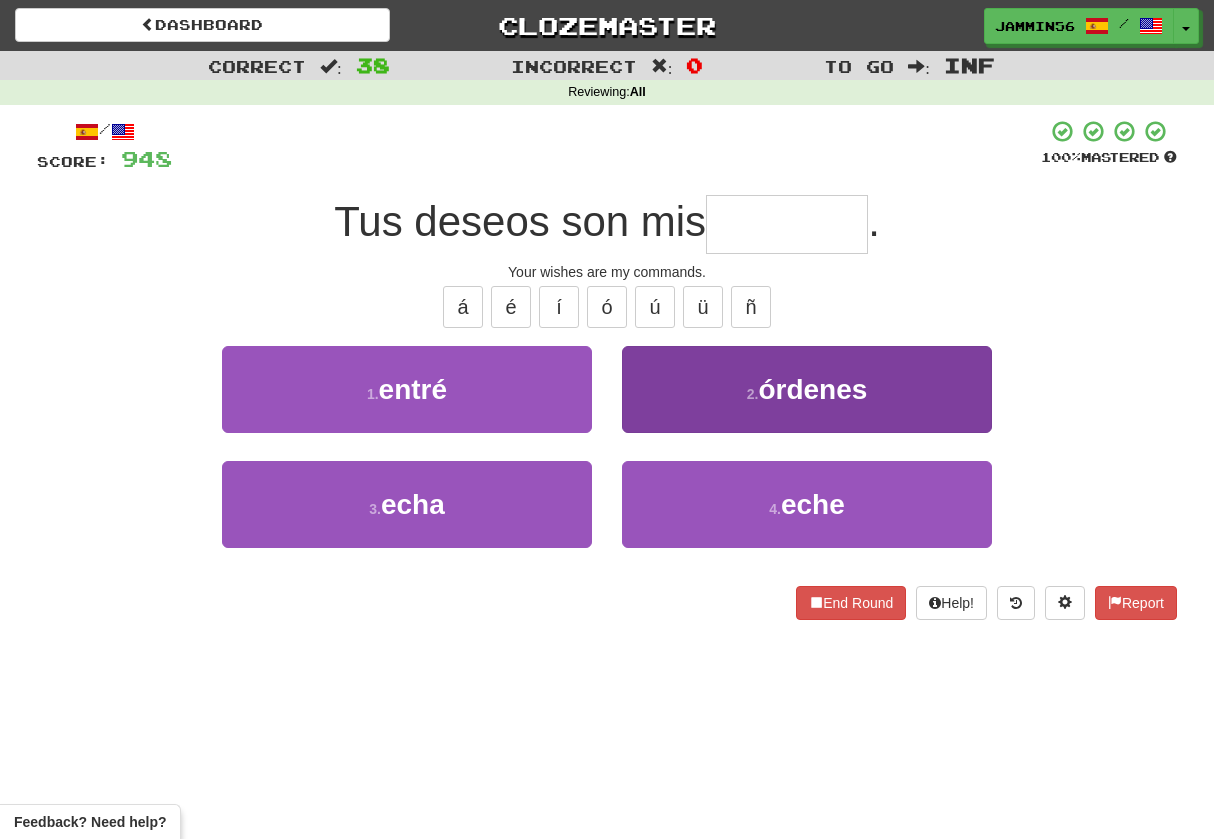 click on "2 .  órdenes" at bounding box center (807, 389) 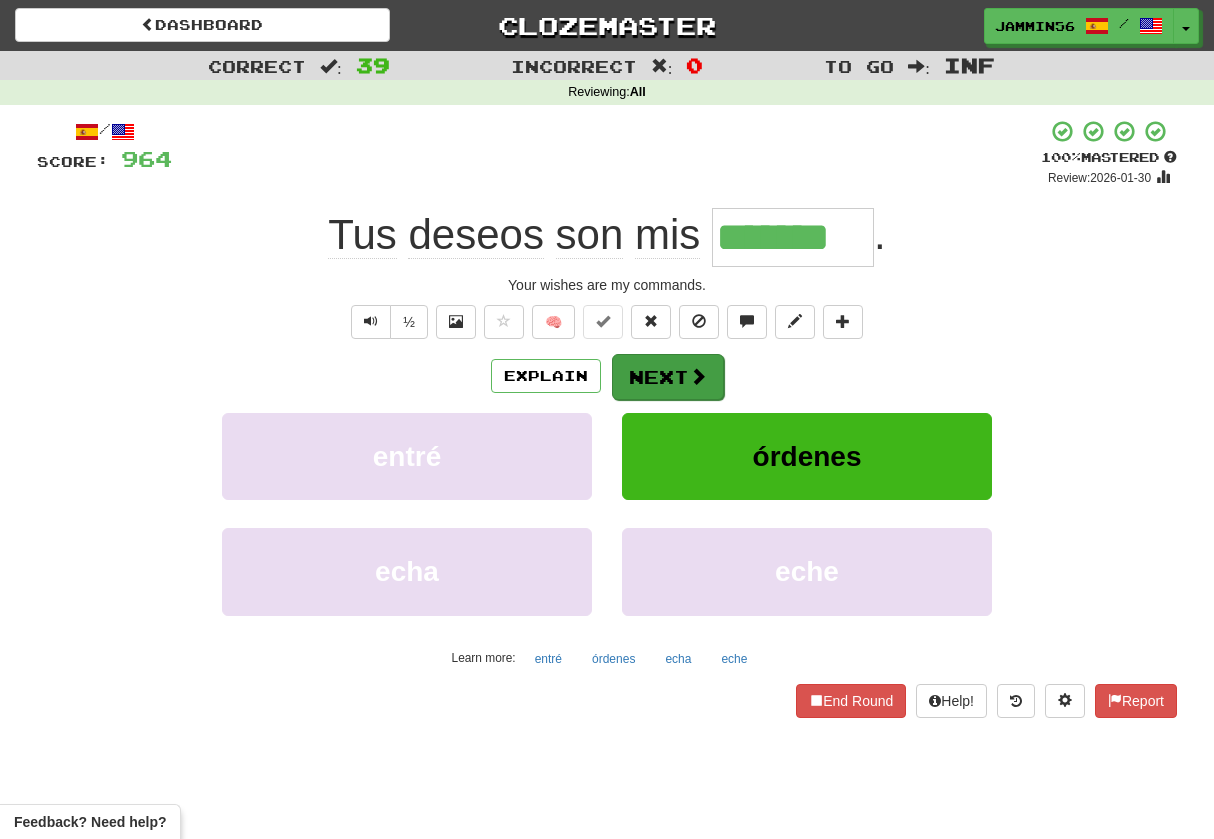 click at bounding box center [698, 376] 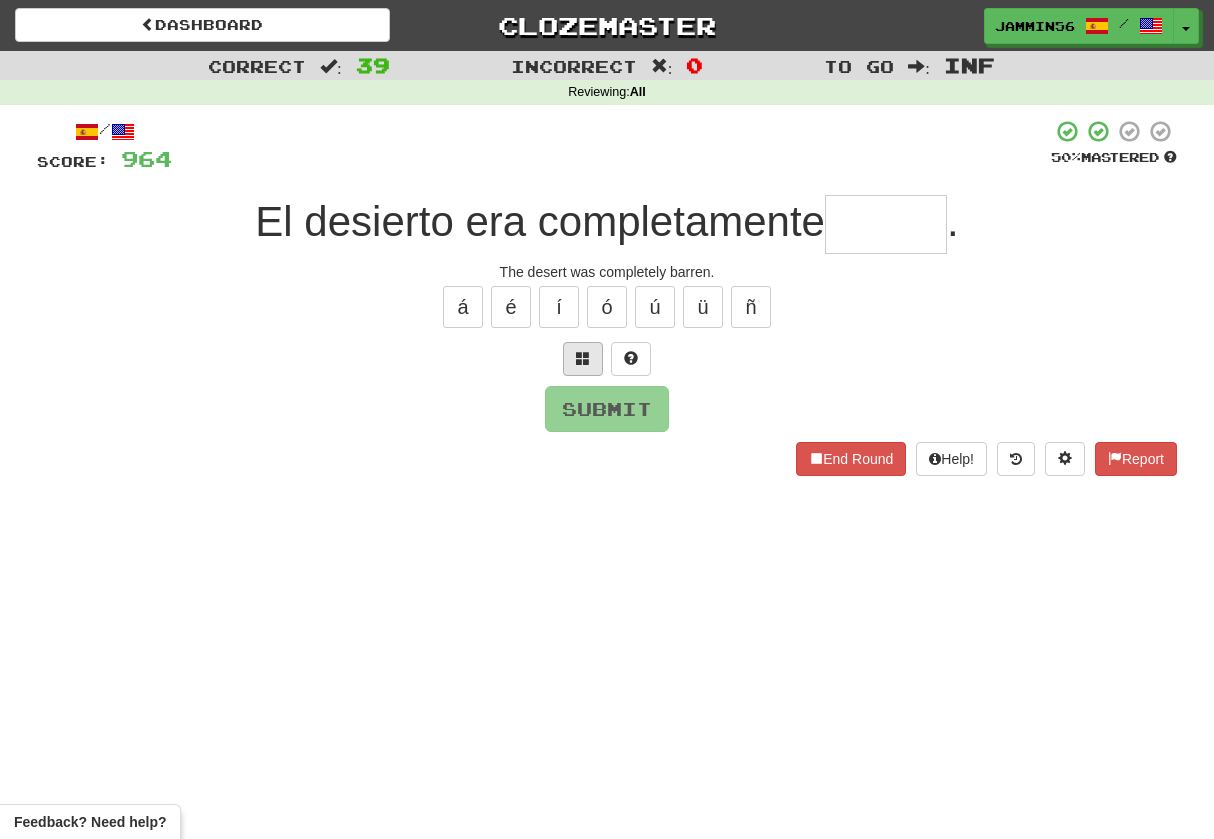 click at bounding box center (583, 359) 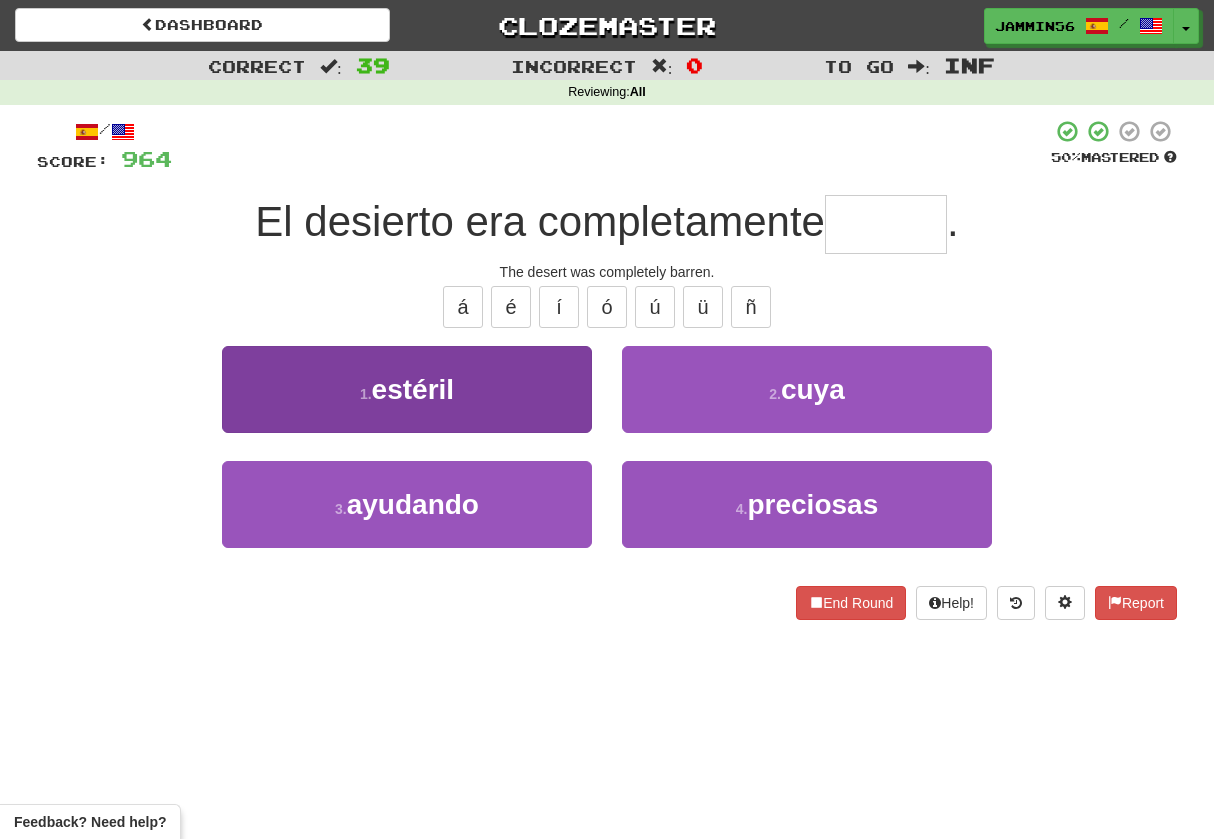 click on "1 .  estéril" at bounding box center [407, 389] 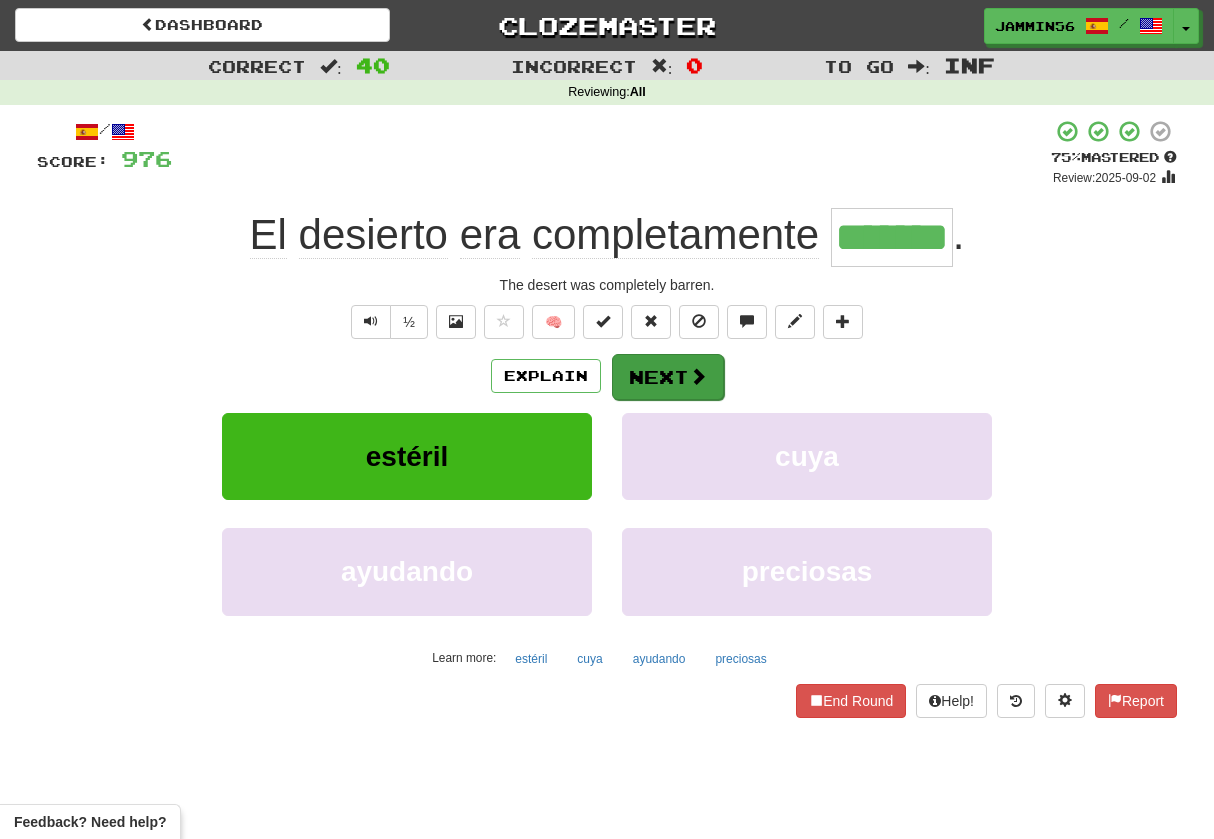 click on "Next" at bounding box center [668, 377] 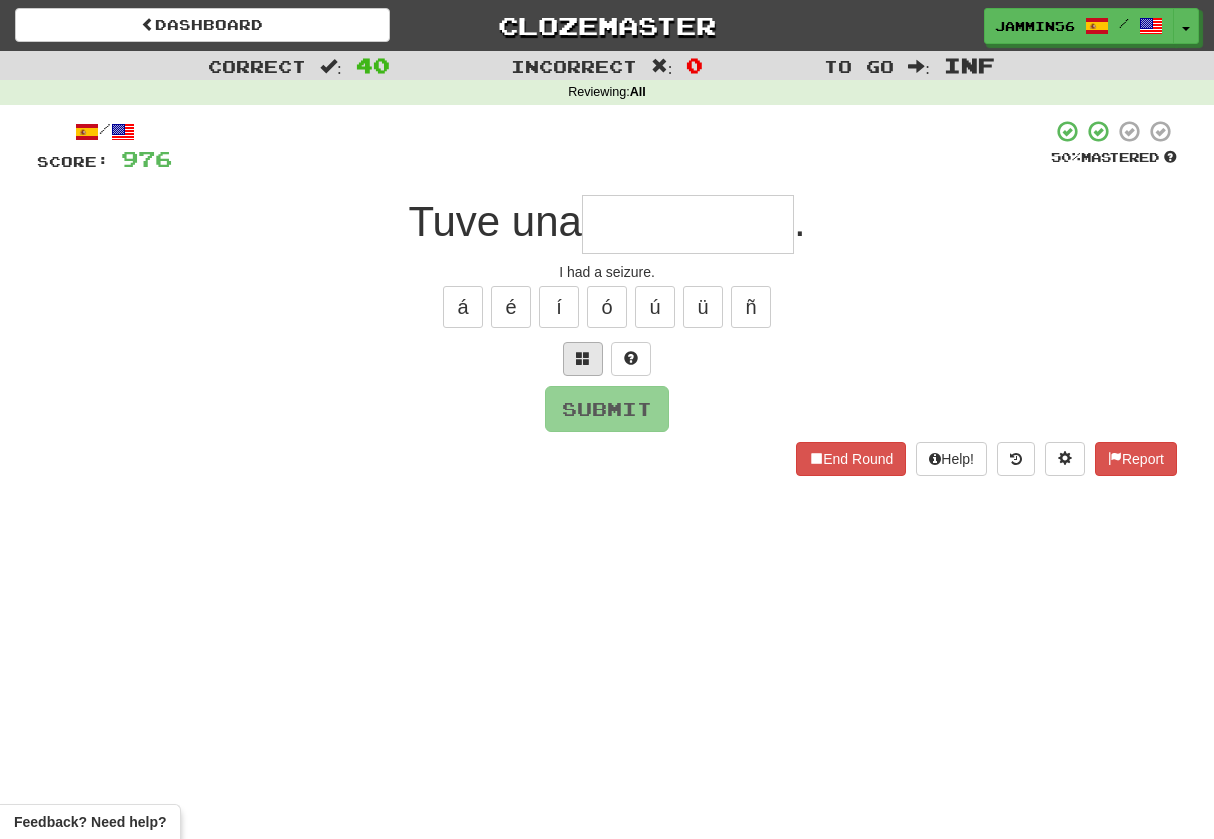 click at bounding box center (583, 359) 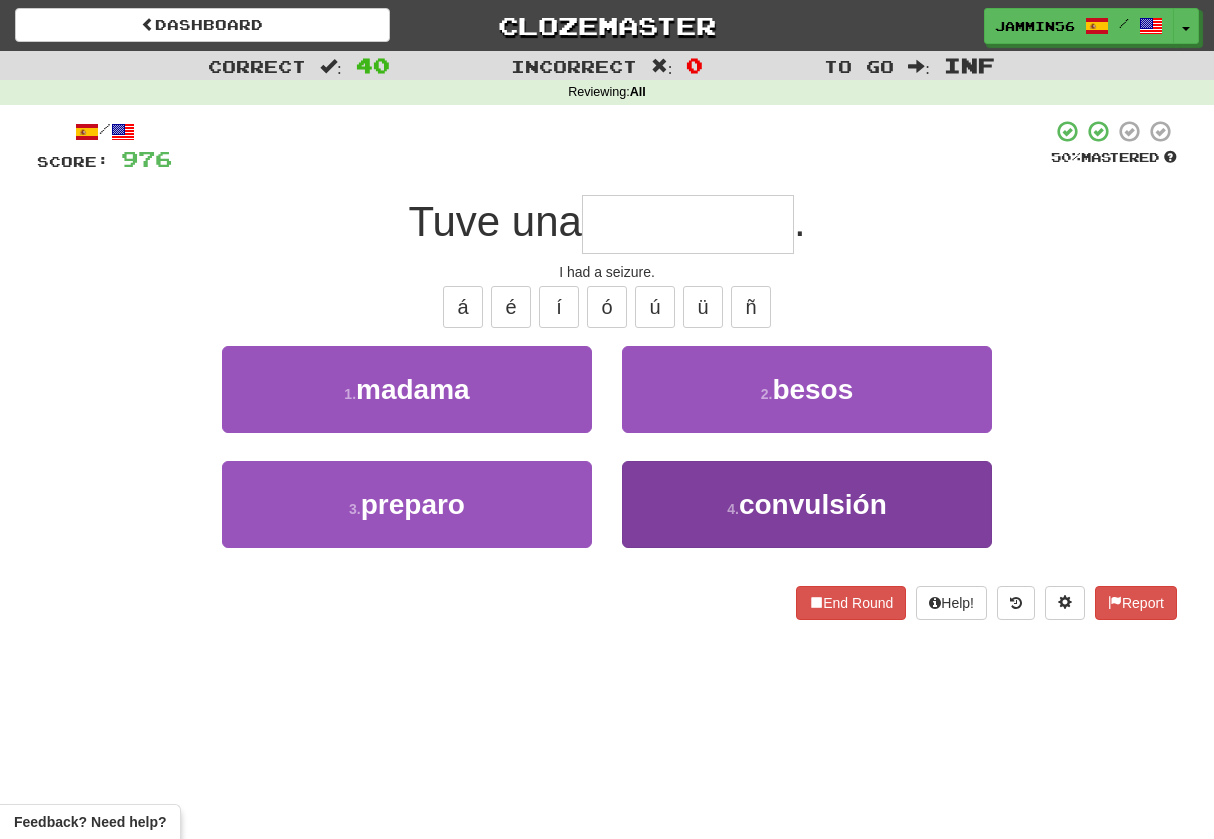 click on "4 .  convulsión" at bounding box center [807, 504] 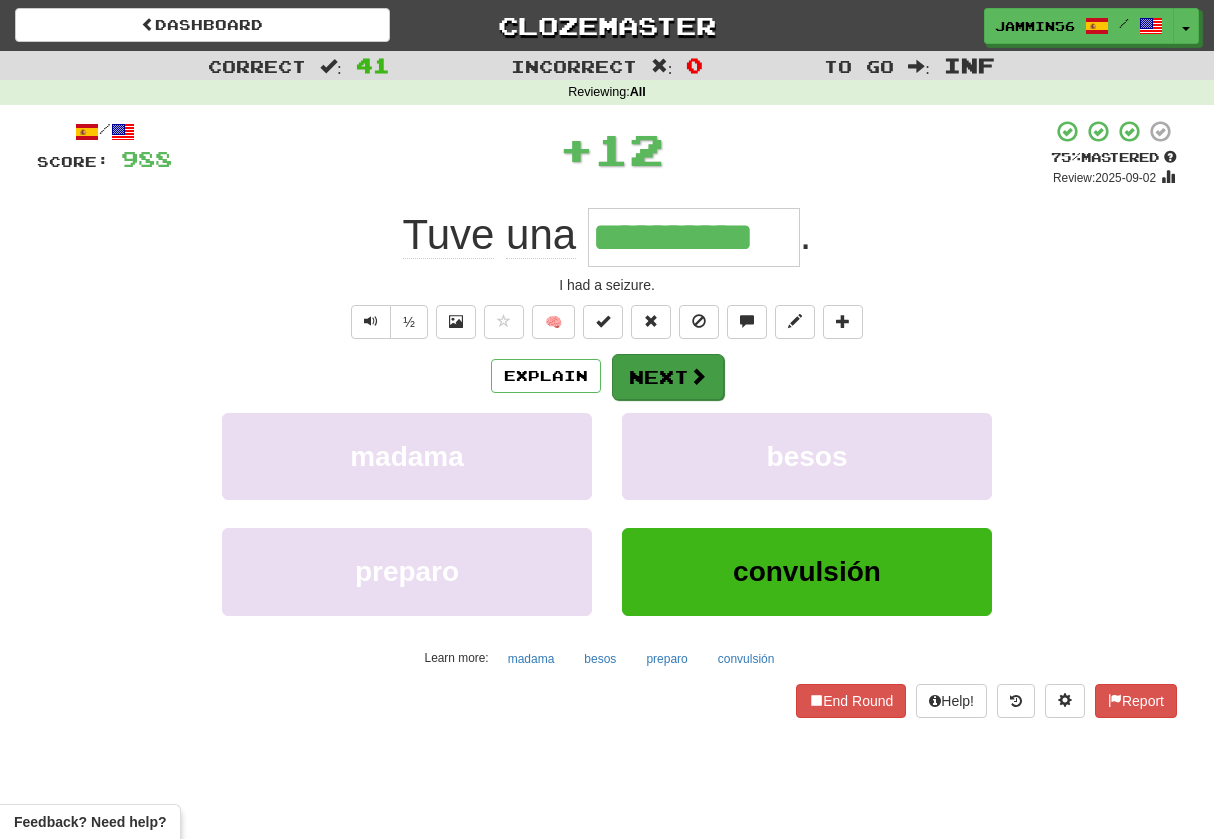 click on "Next" at bounding box center (668, 377) 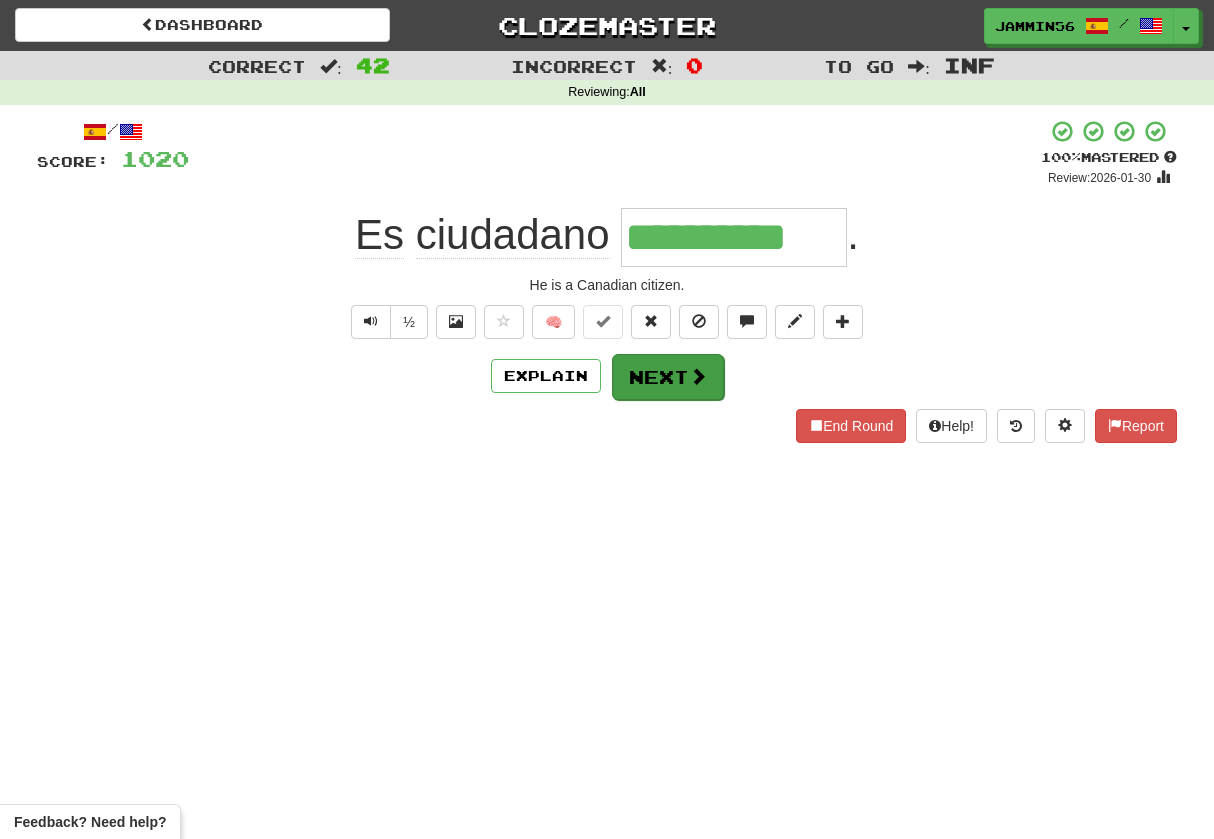 click on "Next" at bounding box center [668, 377] 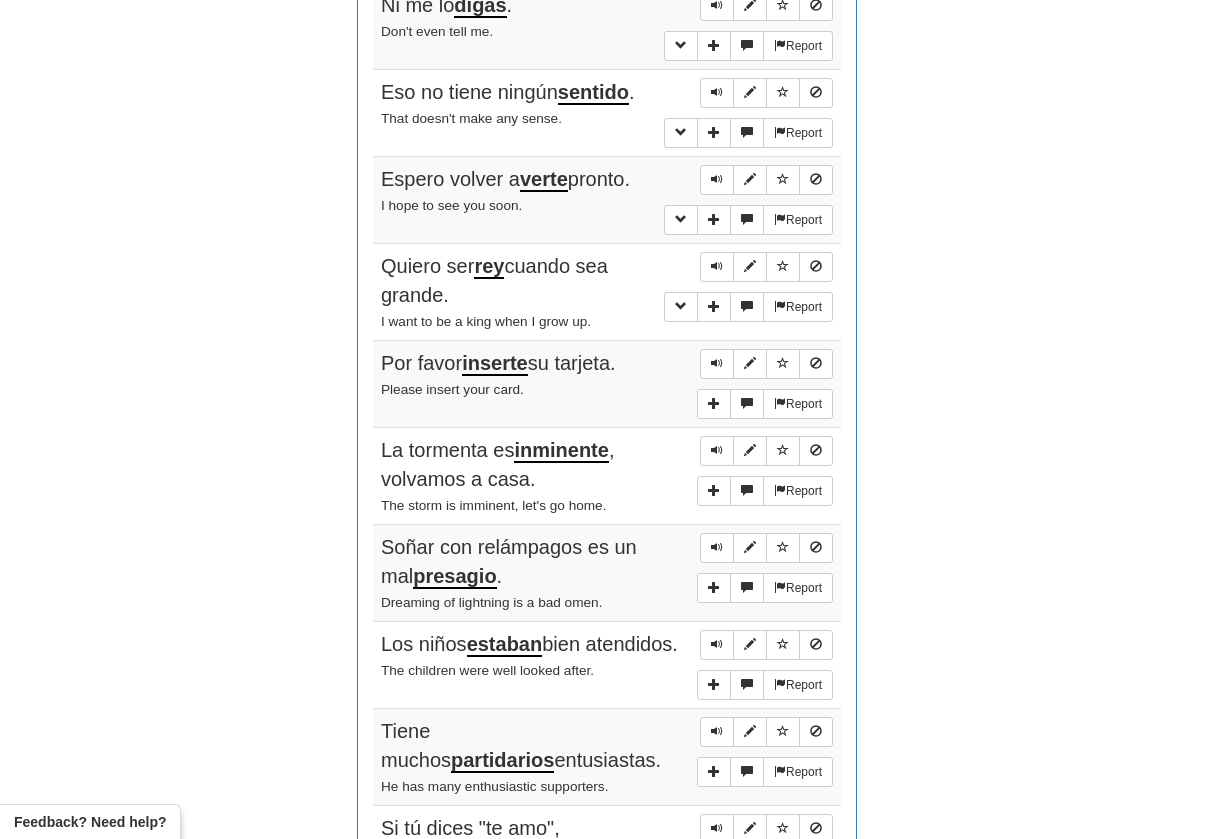 scroll, scrollTop: 0, scrollLeft: 0, axis: both 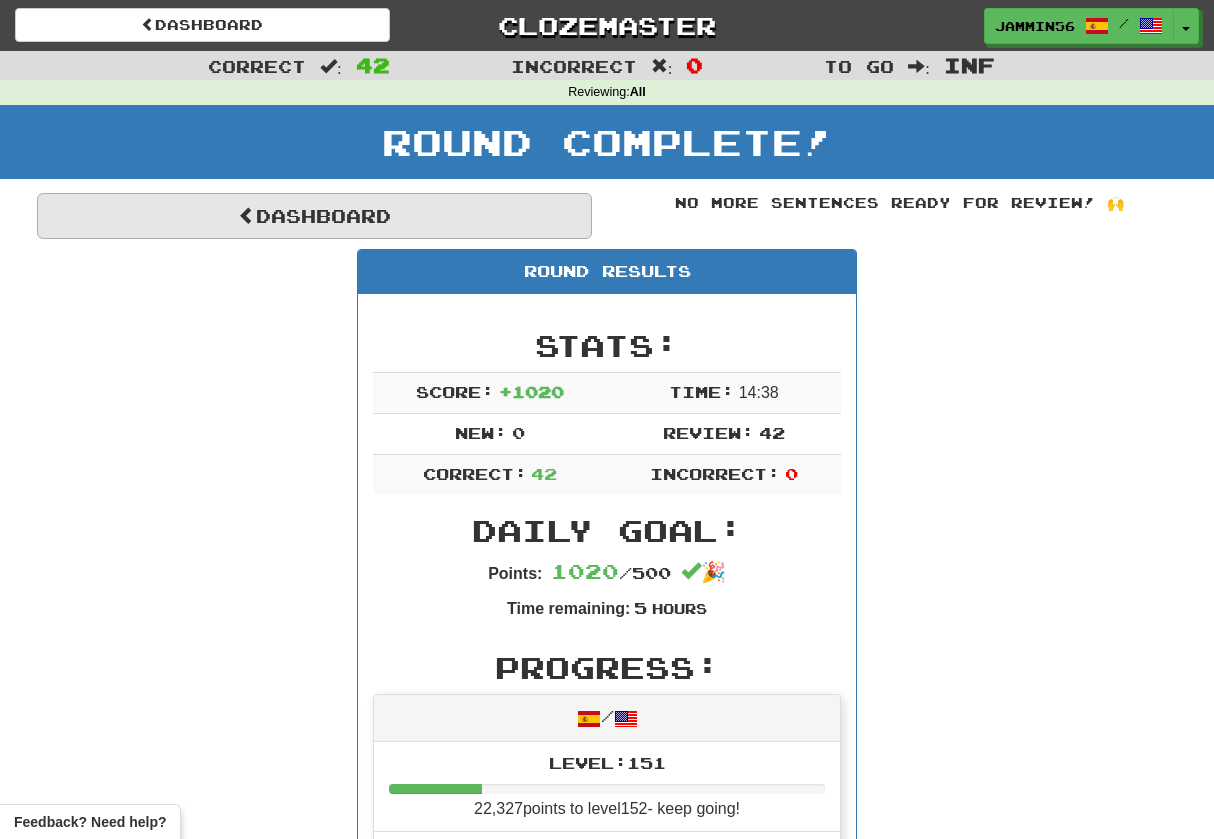 click on "Dashboard" at bounding box center (314, 216) 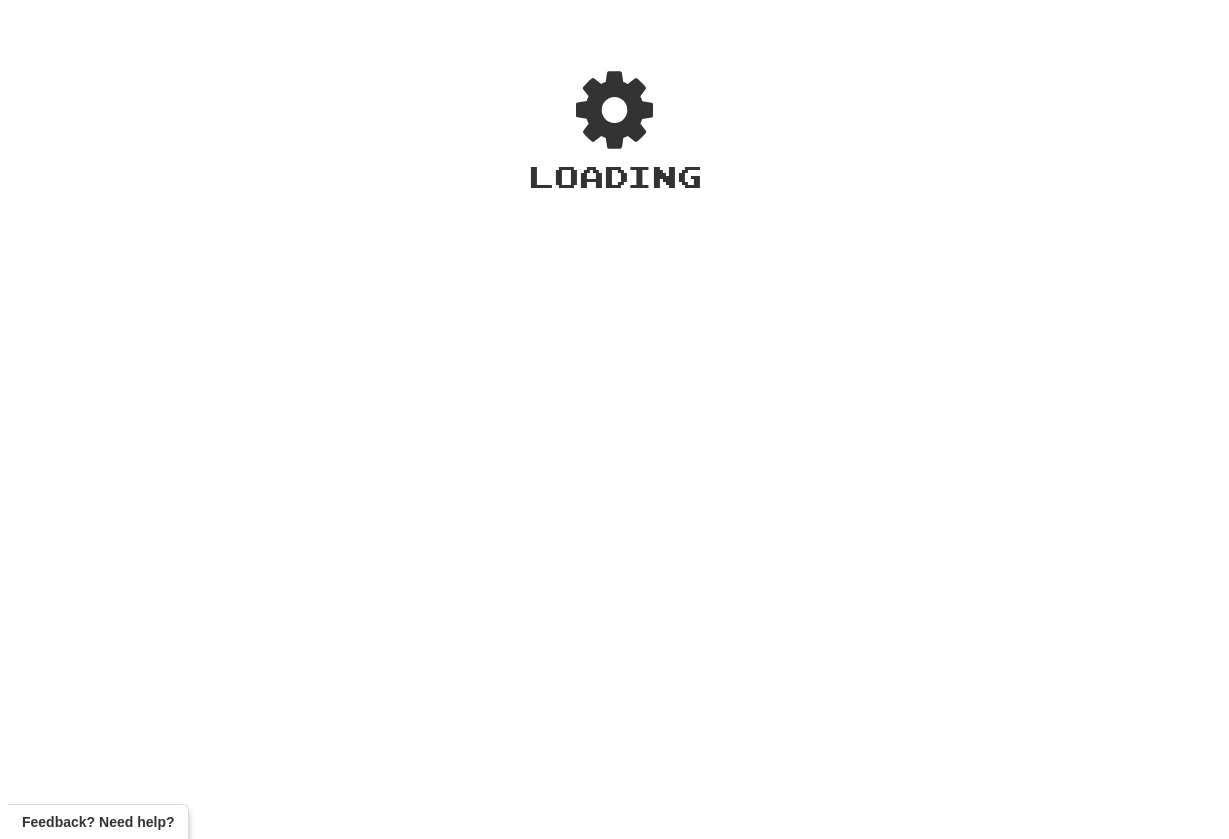scroll, scrollTop: 0, scrollLeft: 0, axis: both 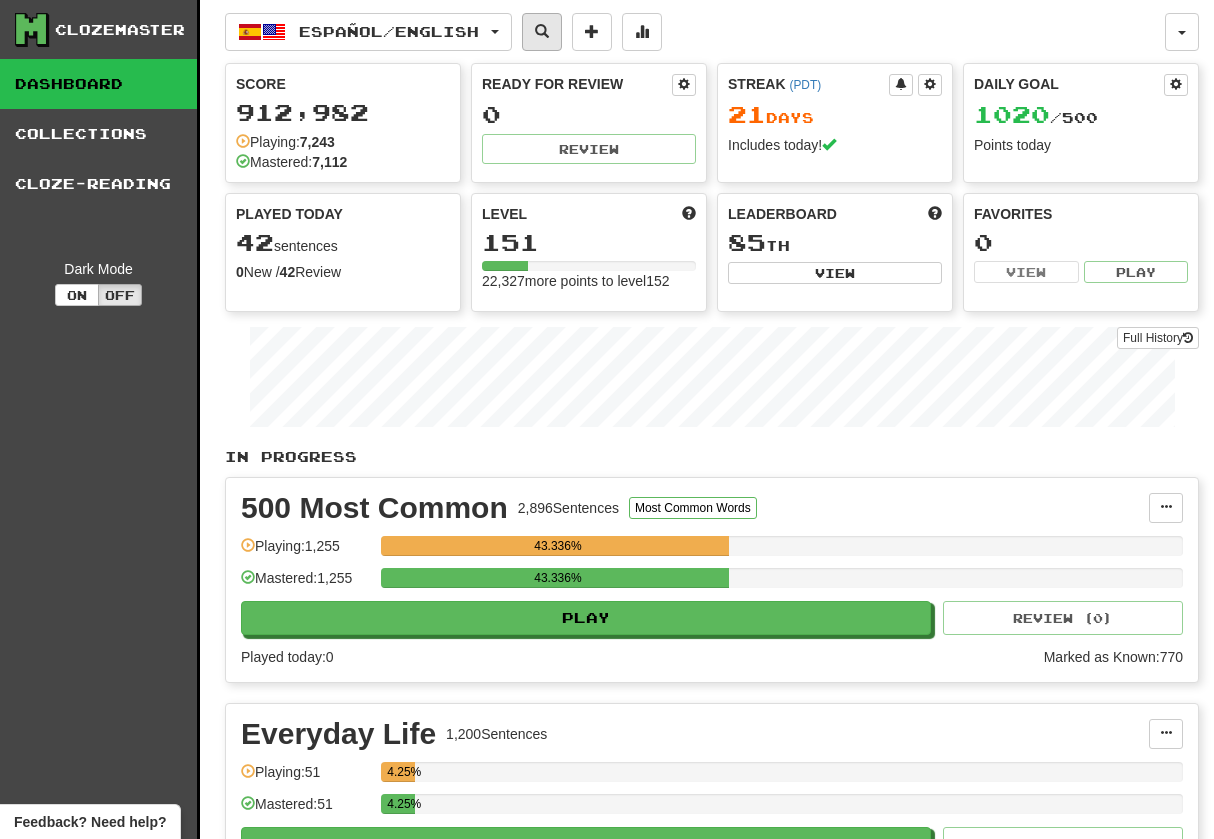 click at bounding box center [542, 32] 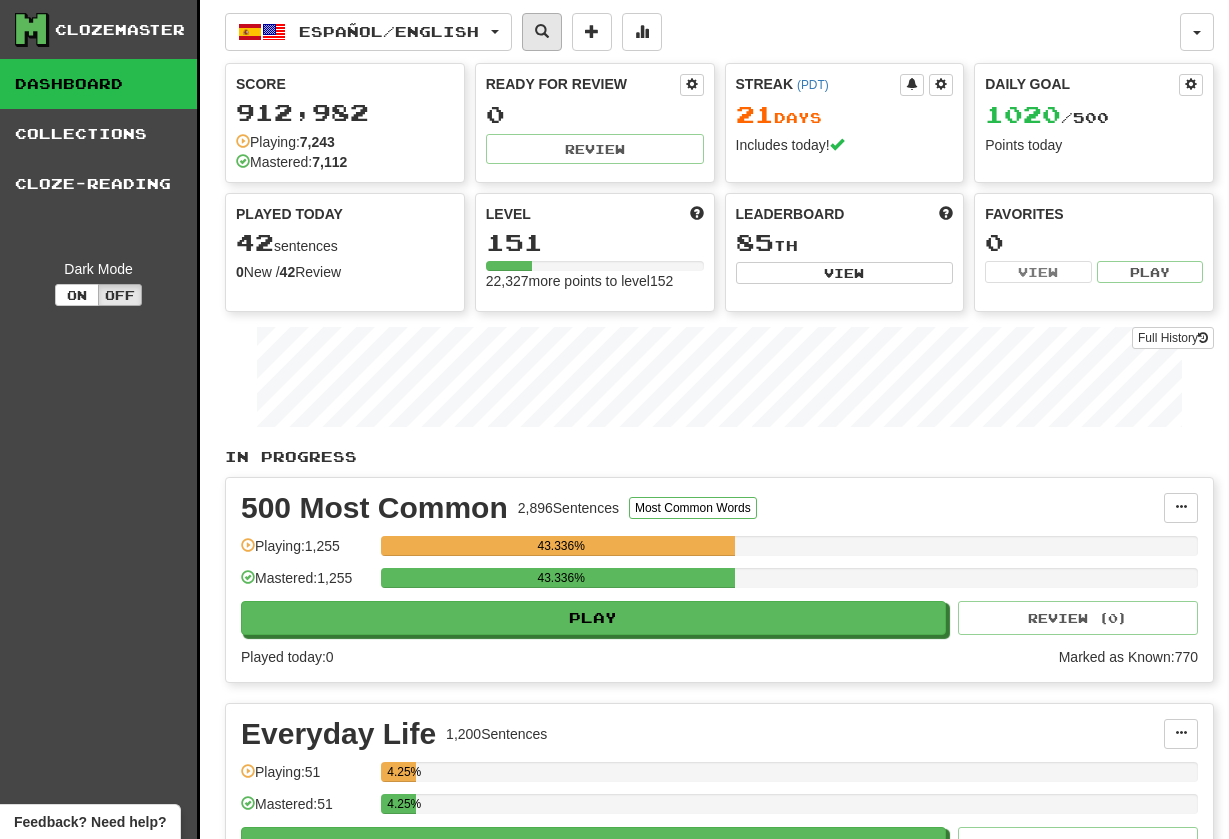 select on "****" 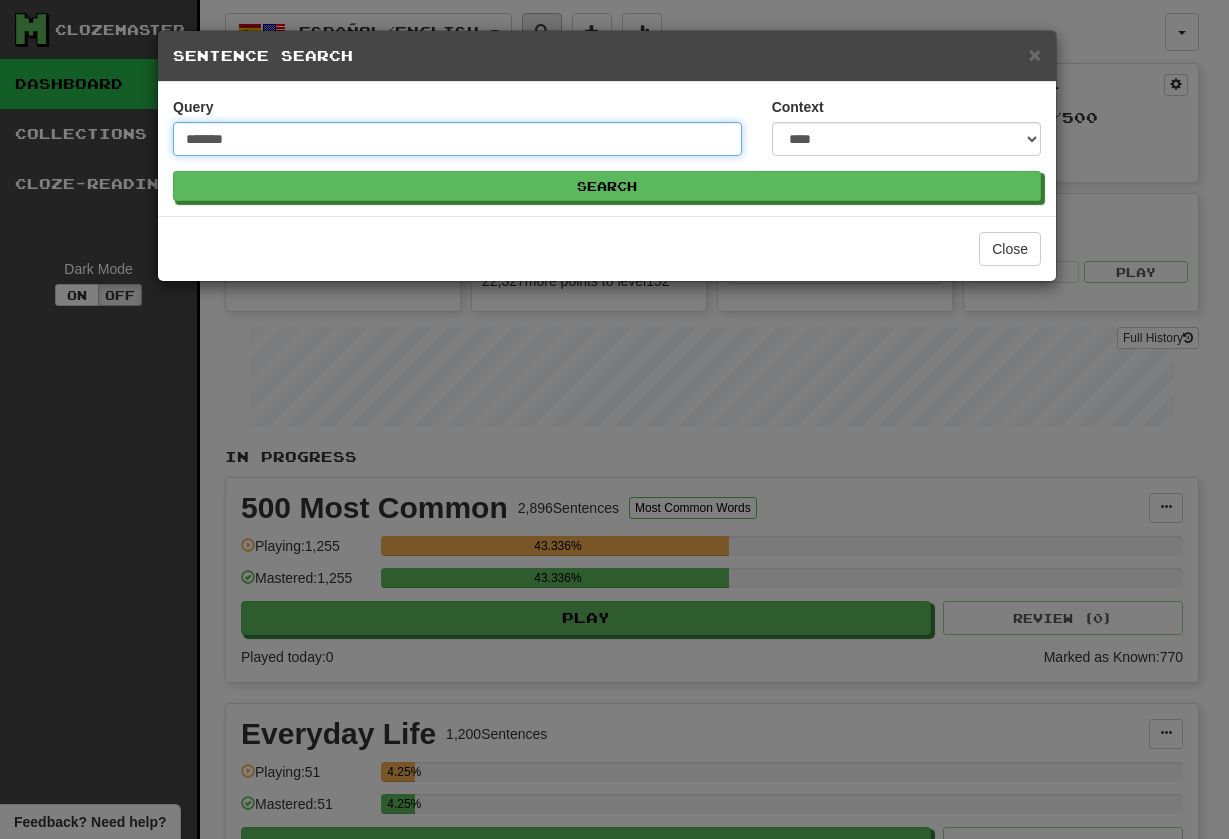 type on "*******" 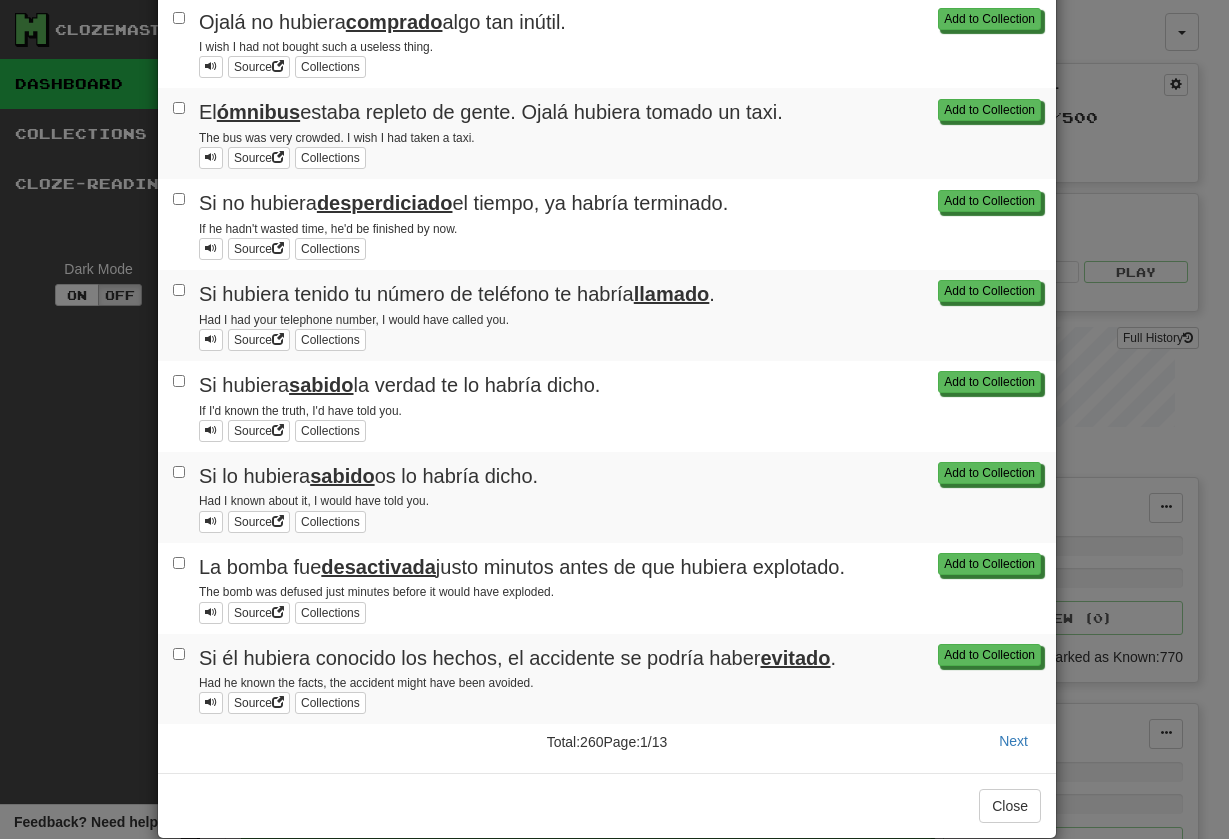 scroll, scrollTop: 1347, scrollLeft: 0, axis: vertical 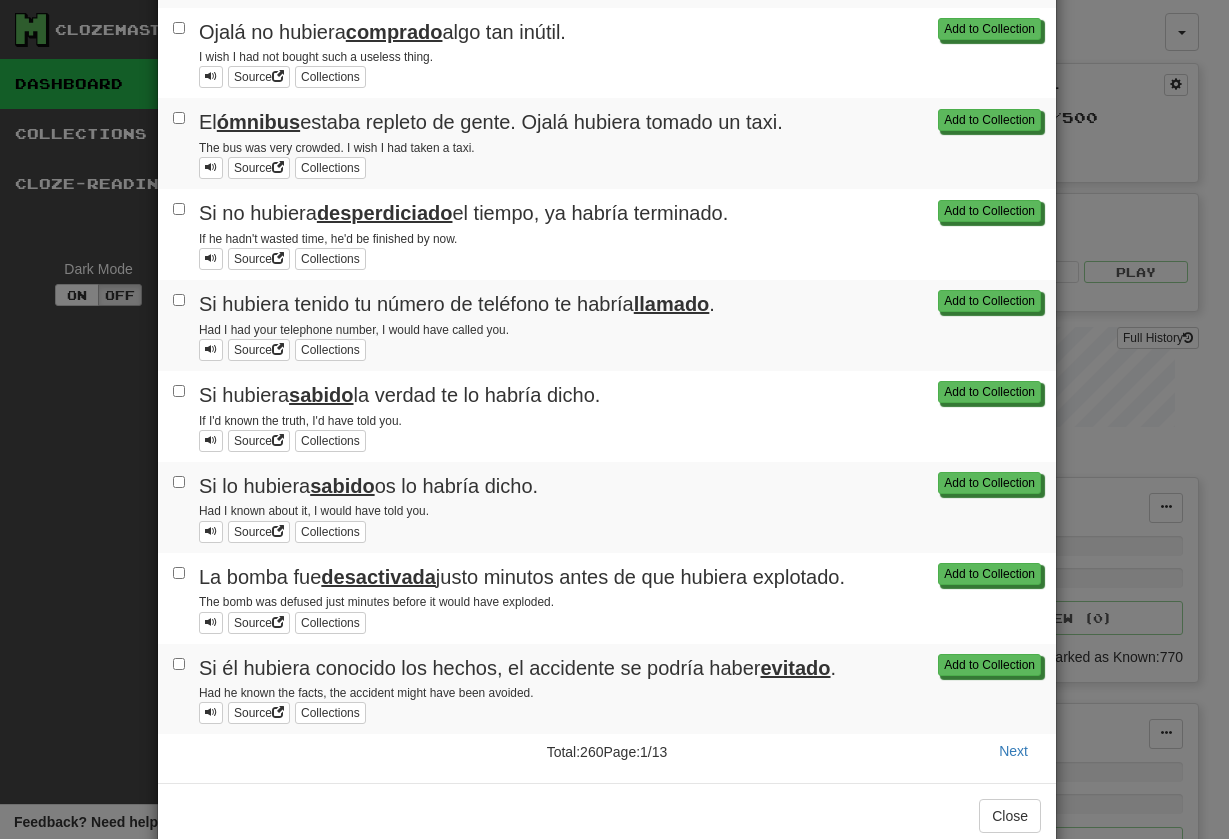 click on "If he had known the facts, the accident could have been avoided." at bounding box center (620, 668) 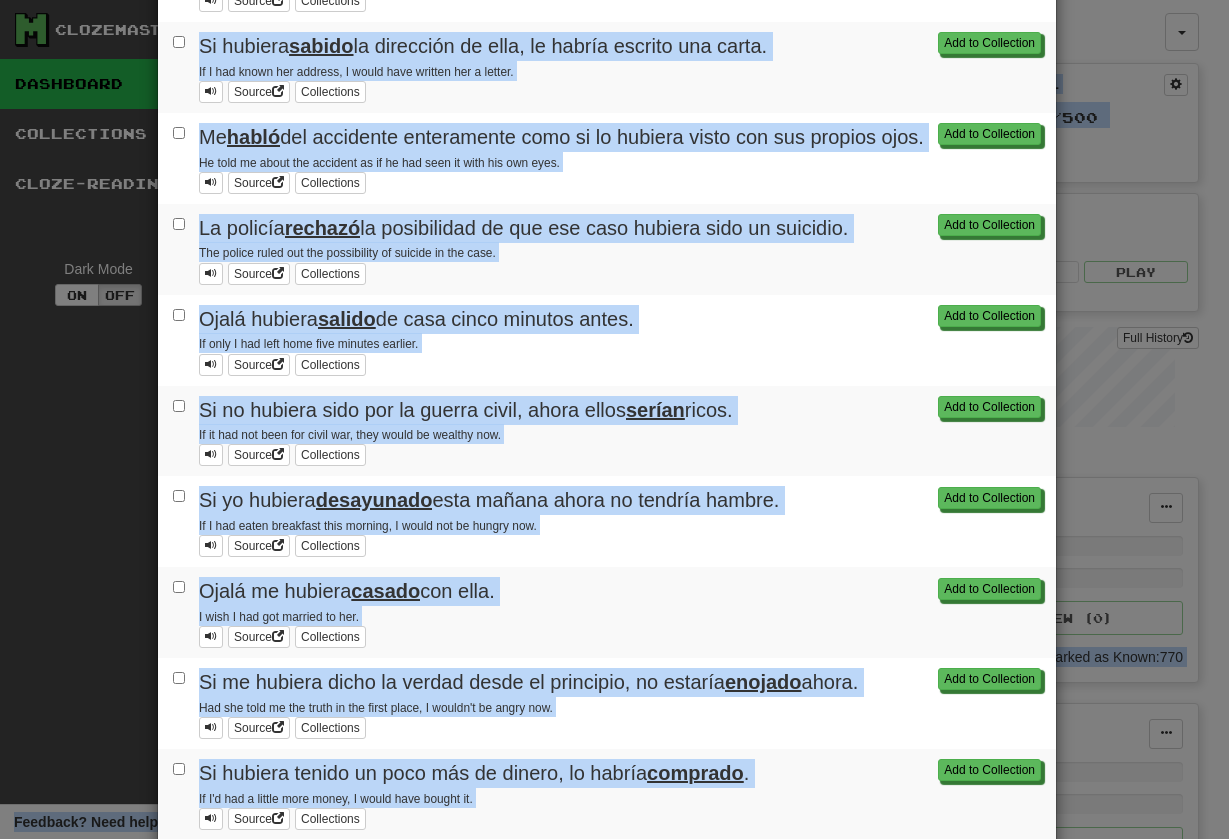 scroll, scrollTop: 0, scrollLeft: 0, axis: both 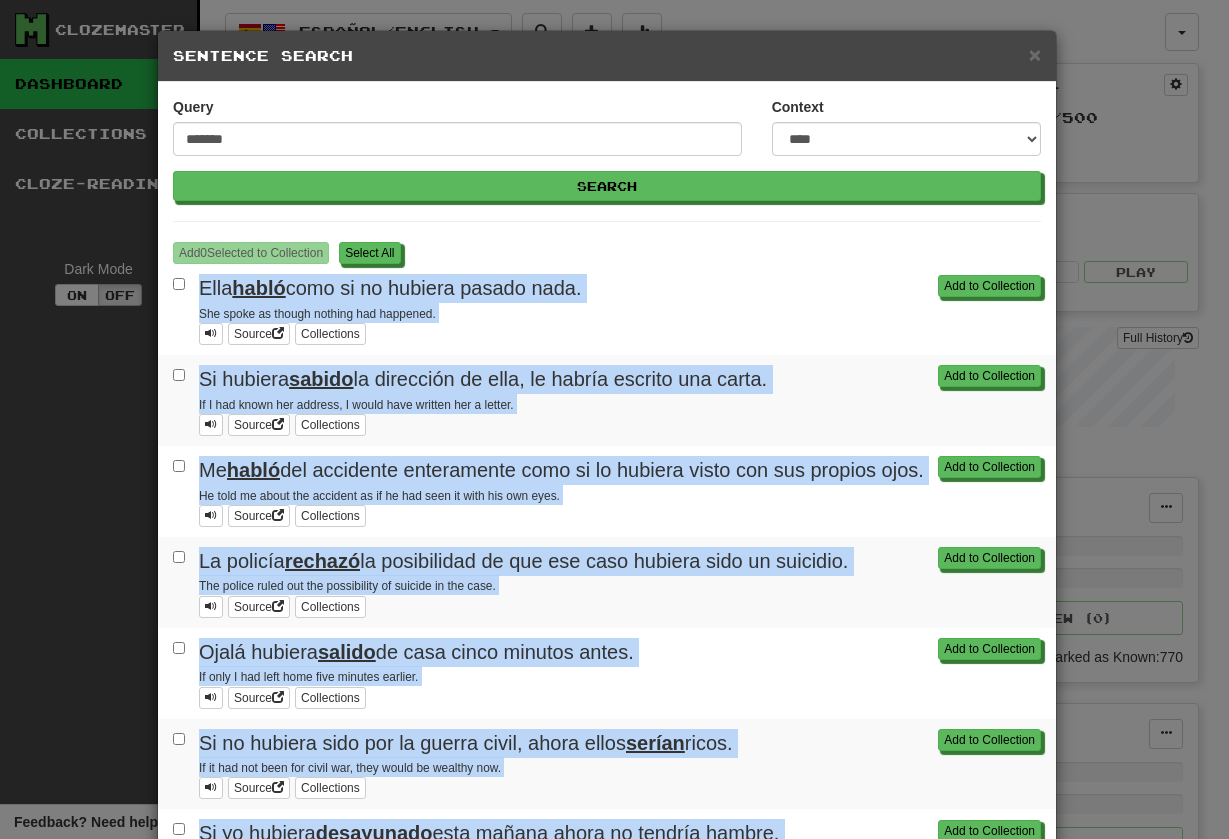 drag, startPoint x: 665, startPoint y: 736, endPoint x: 149, endPoint y: 288, distance: 683.3447 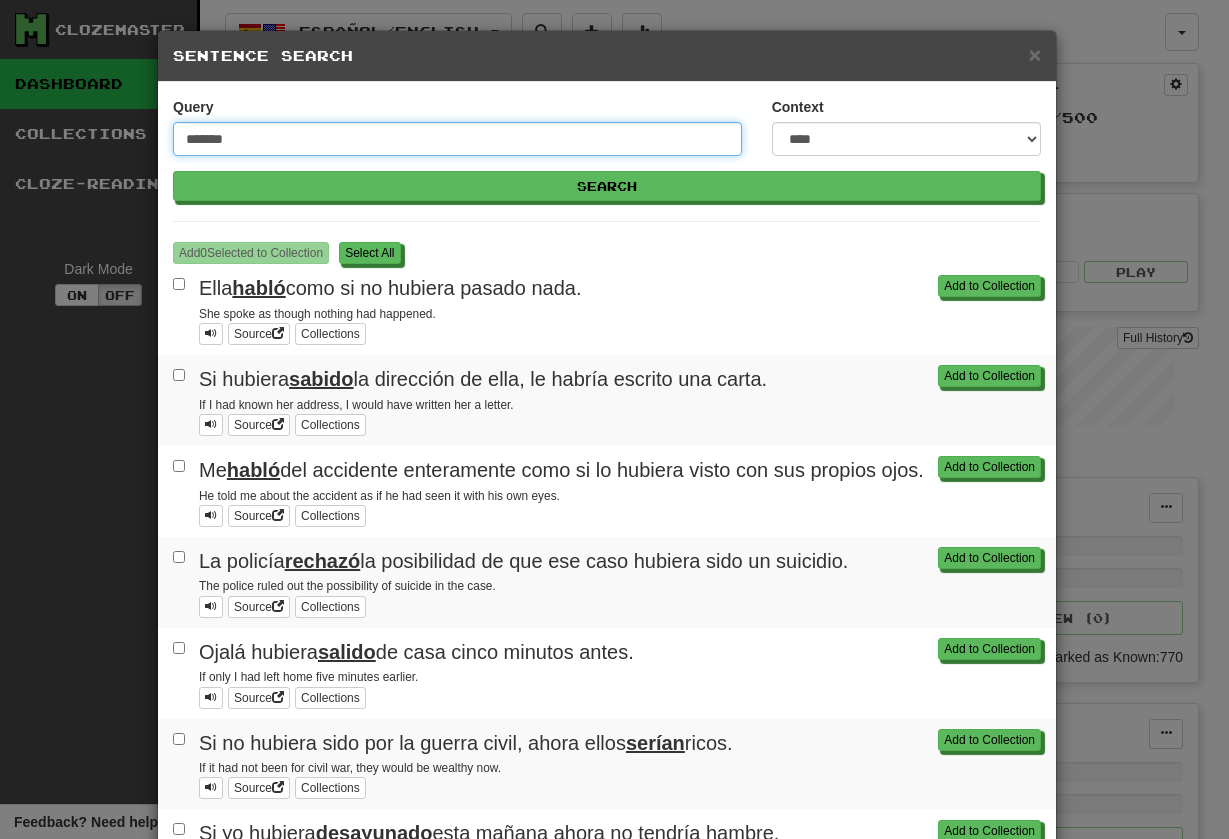 click on "*******" at bounding box center (457, 139) 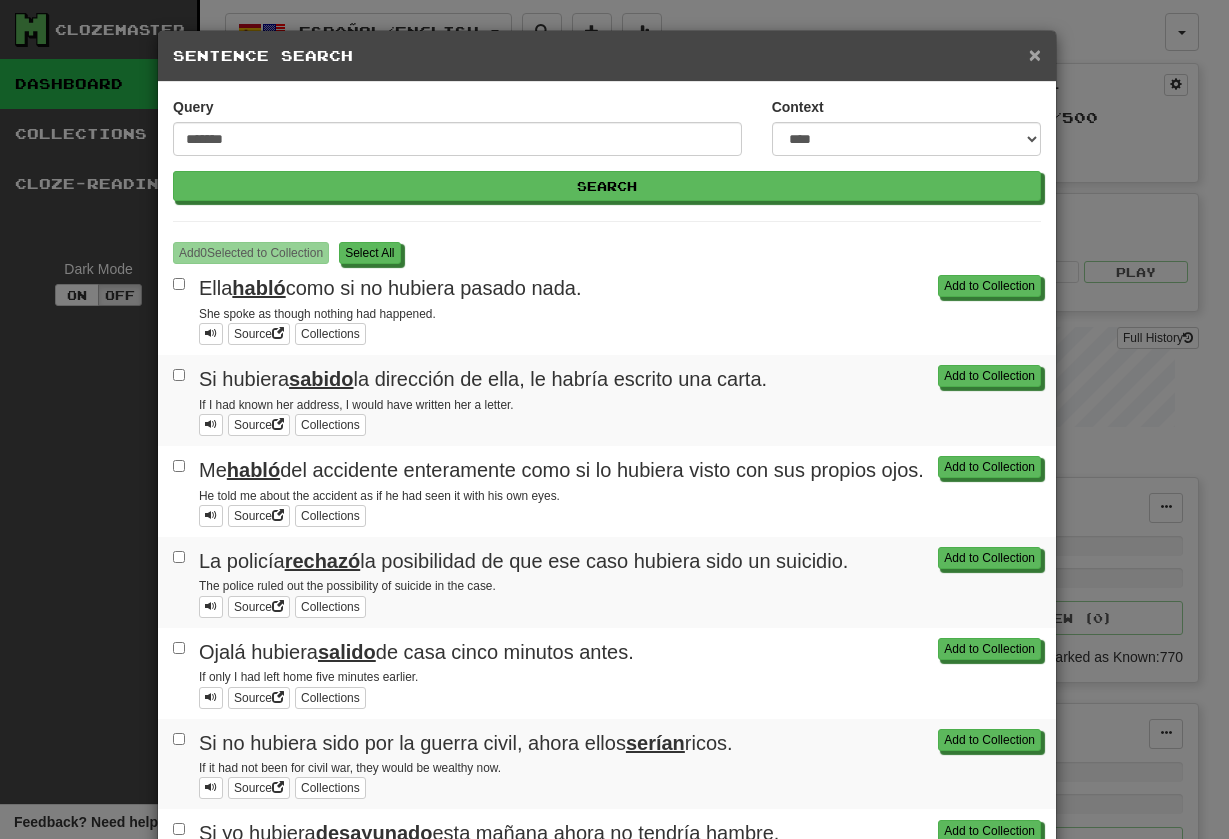 click on "×" at bounding box center [1035, 54] 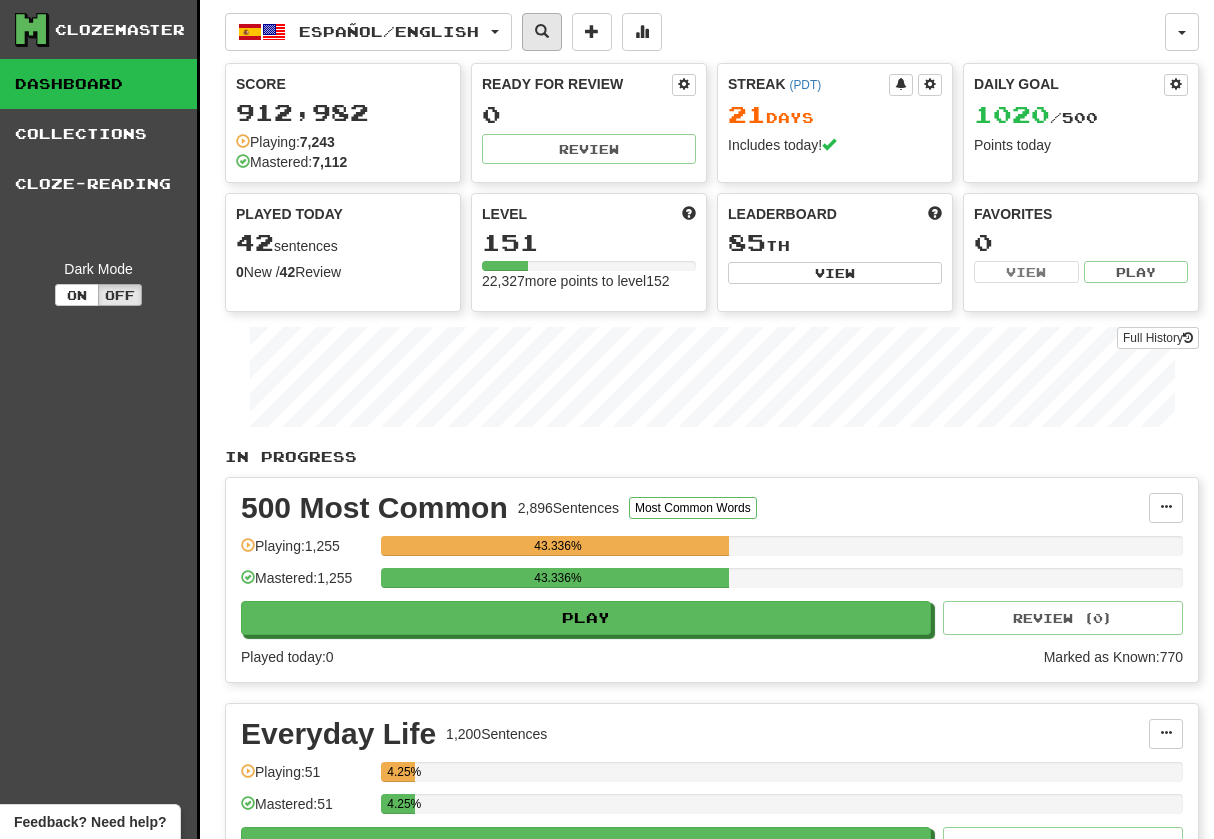 click at bounding box center (542, 31) 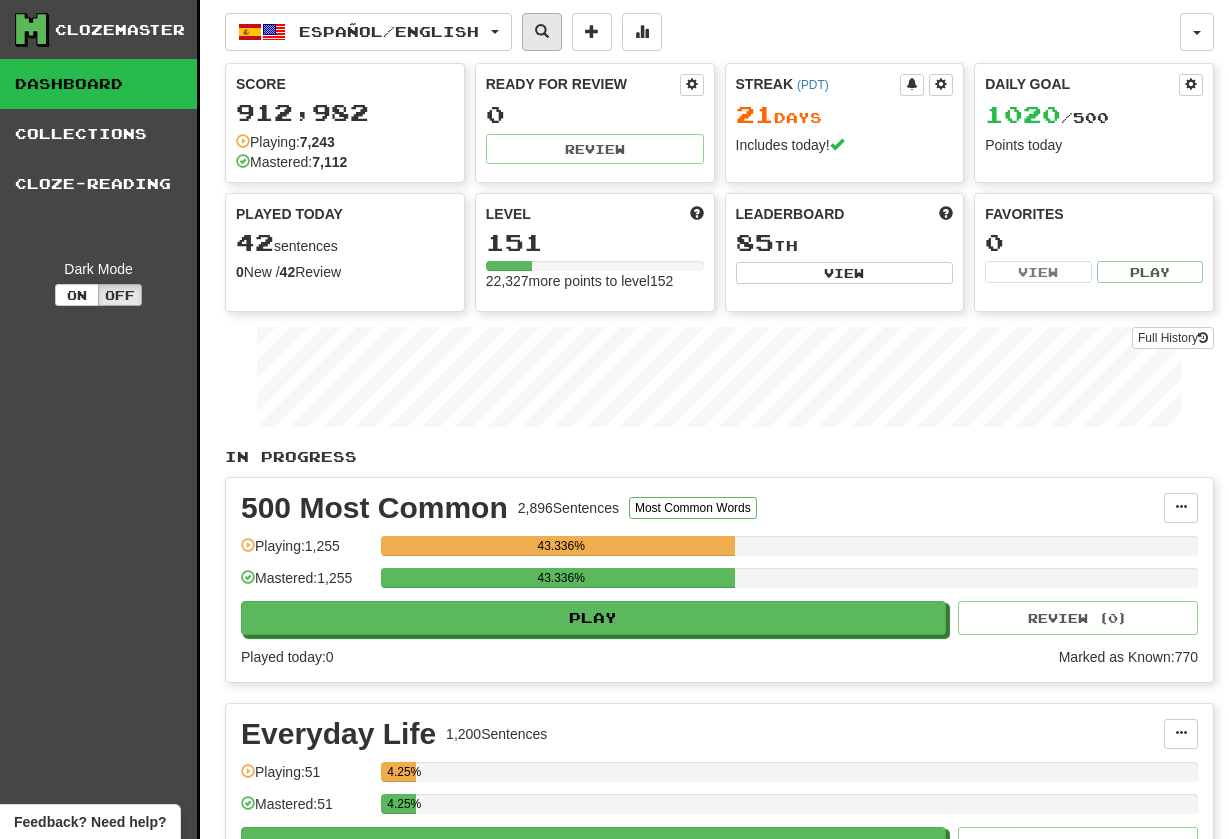 select on "****" 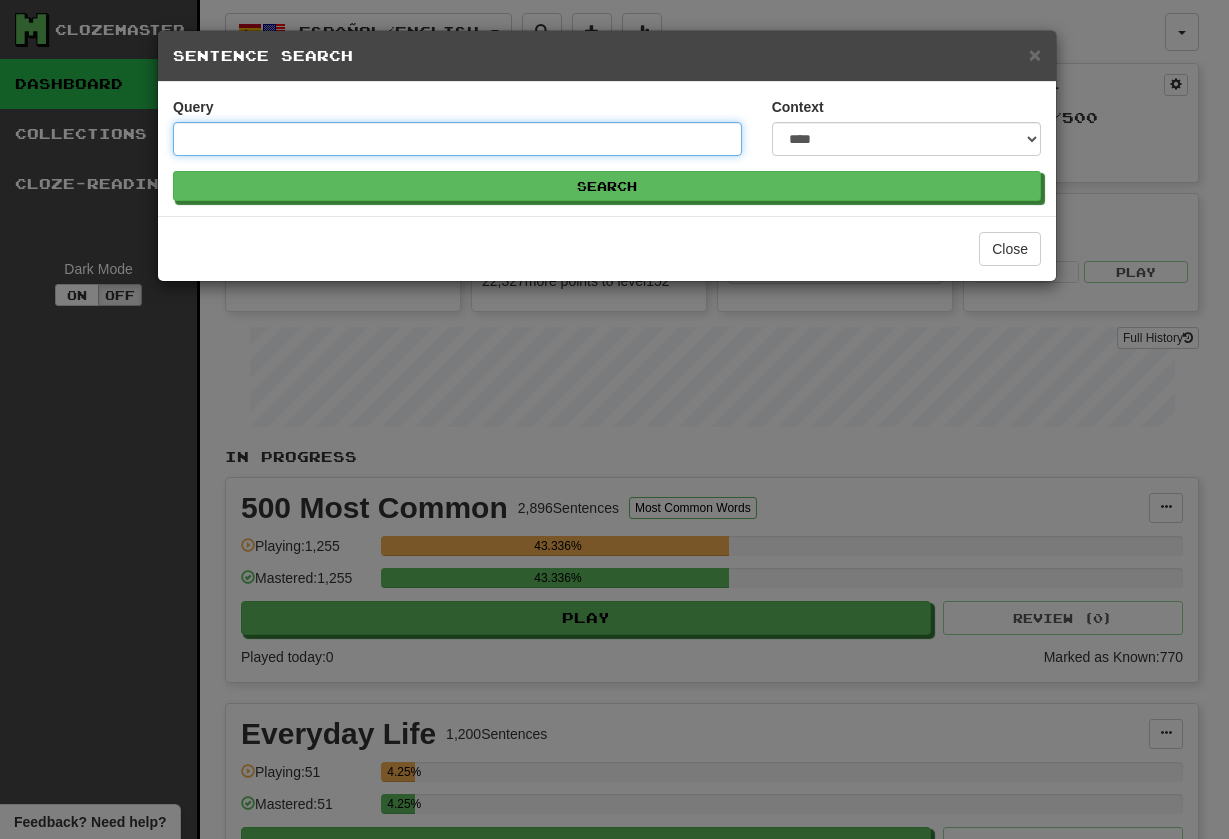 click on "Query" at bounding box center (457, 139) 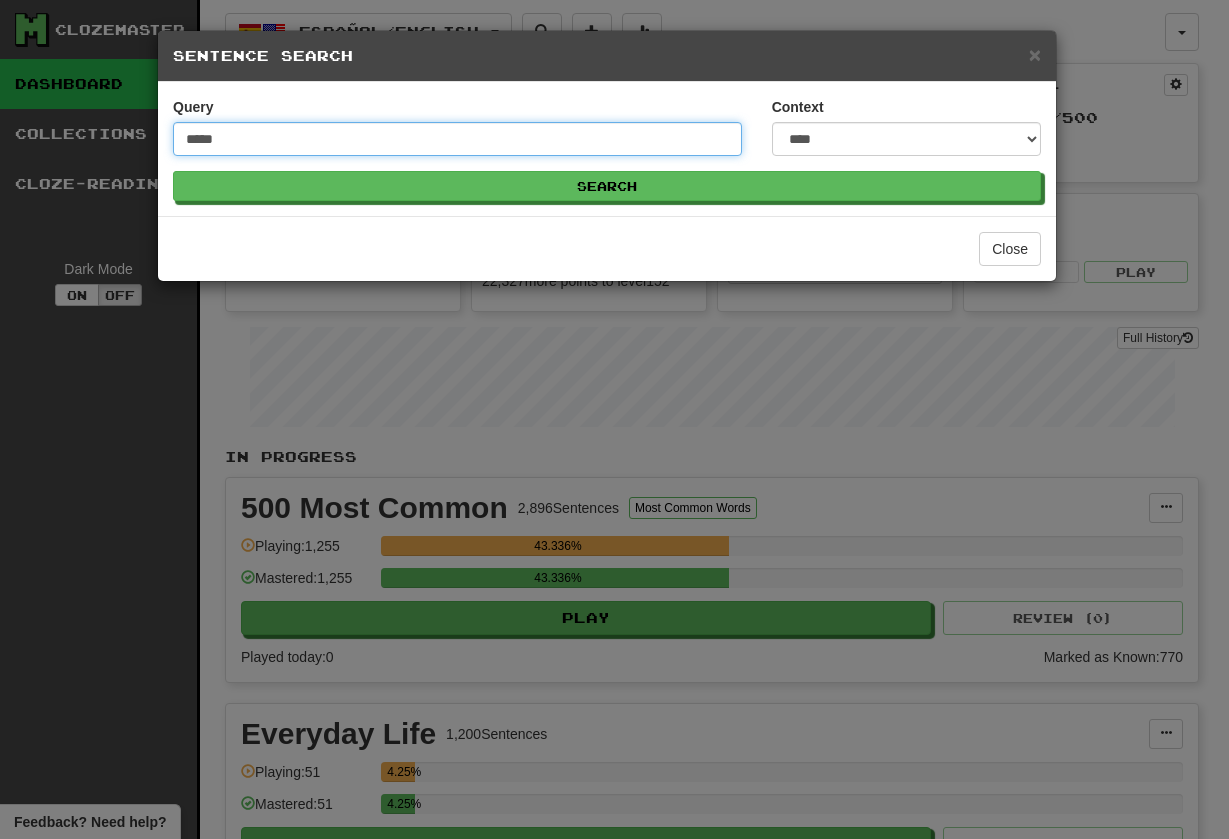 click on "Search" at bounding box center [607, 186] 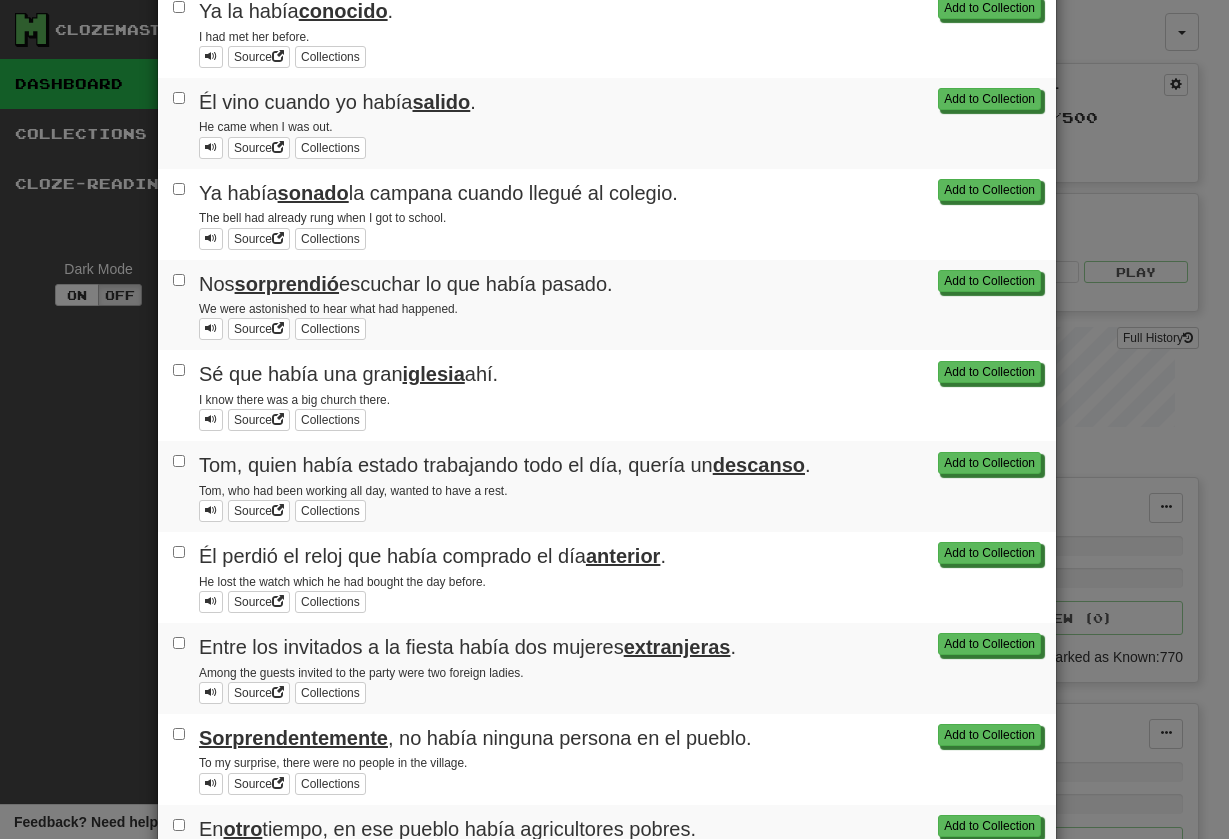 scroll, scrollTop: 463, scrollLeft: 0, axis: vertical 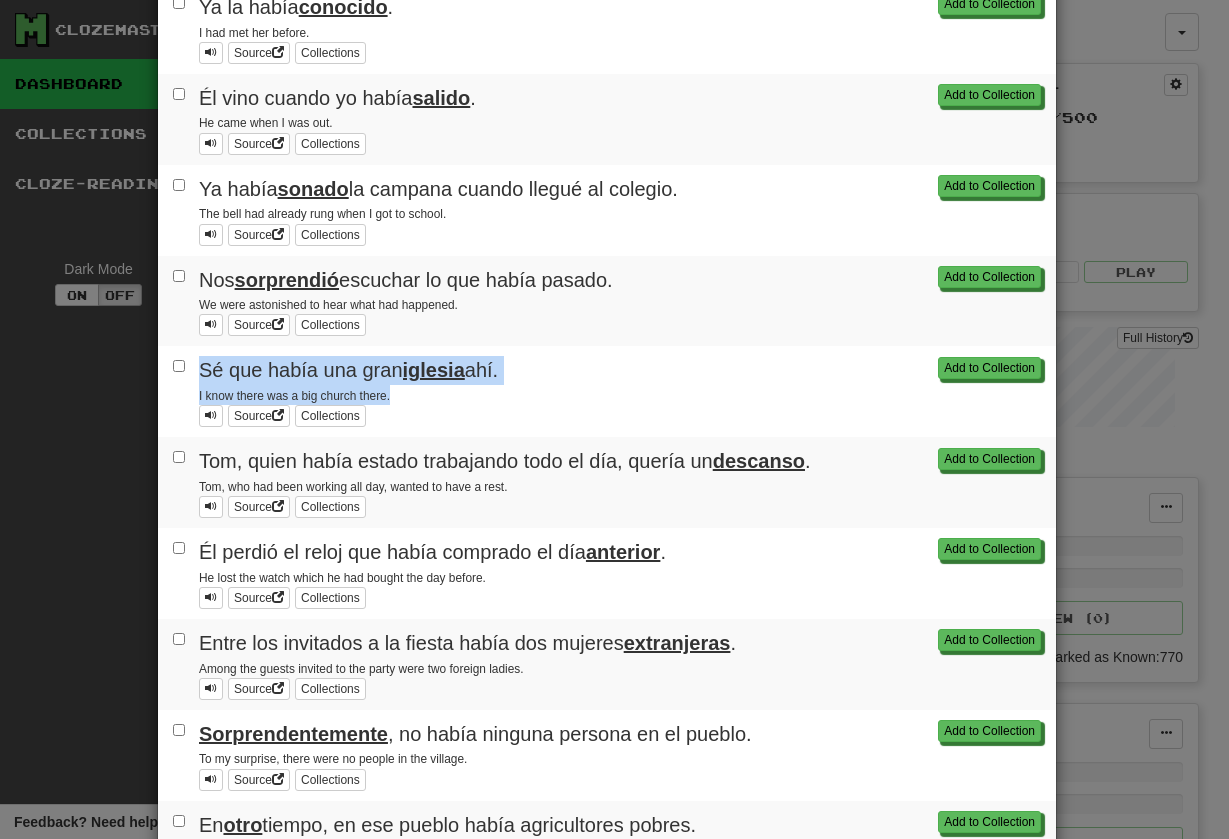 drag, startPoint x: 195, startPoint y: 377, endPoint x: 456, endPoint y: 397, distance: 261.76517 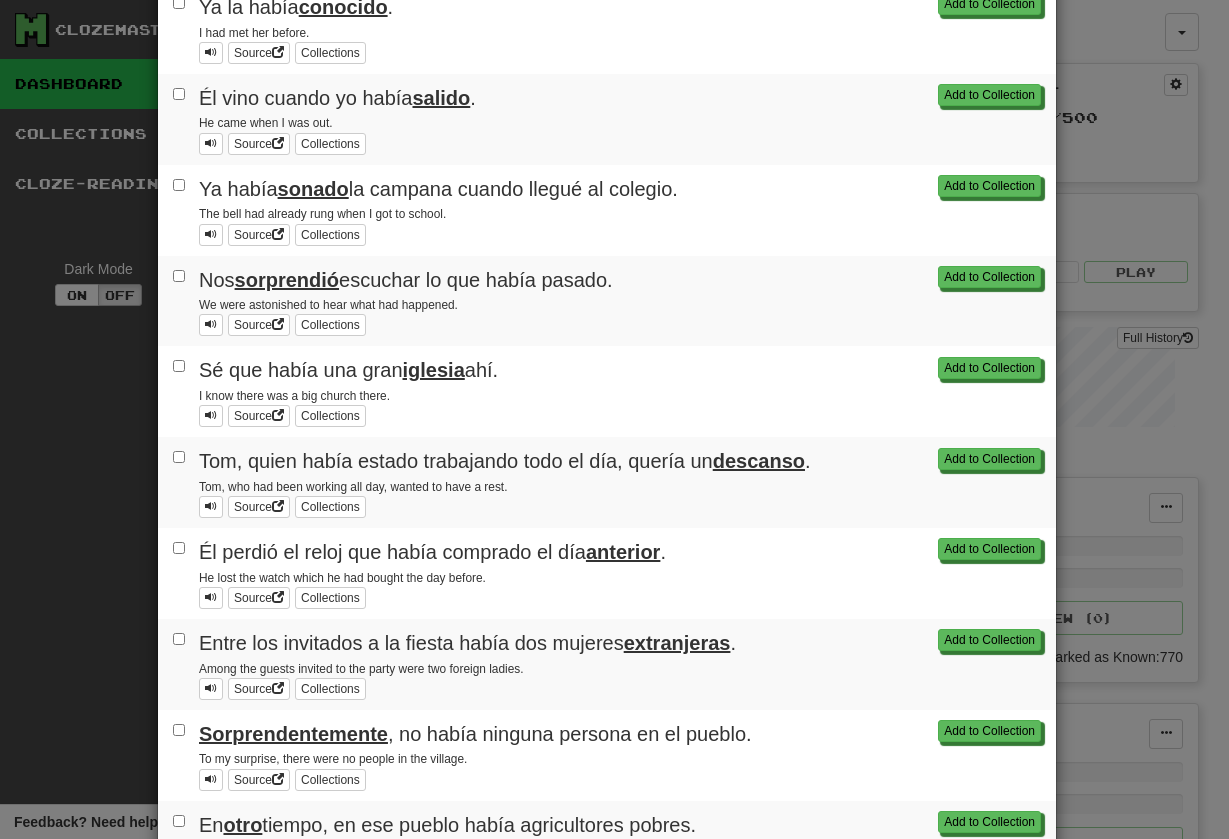 click on "Source  Collections" at bounding box center (620, 507) 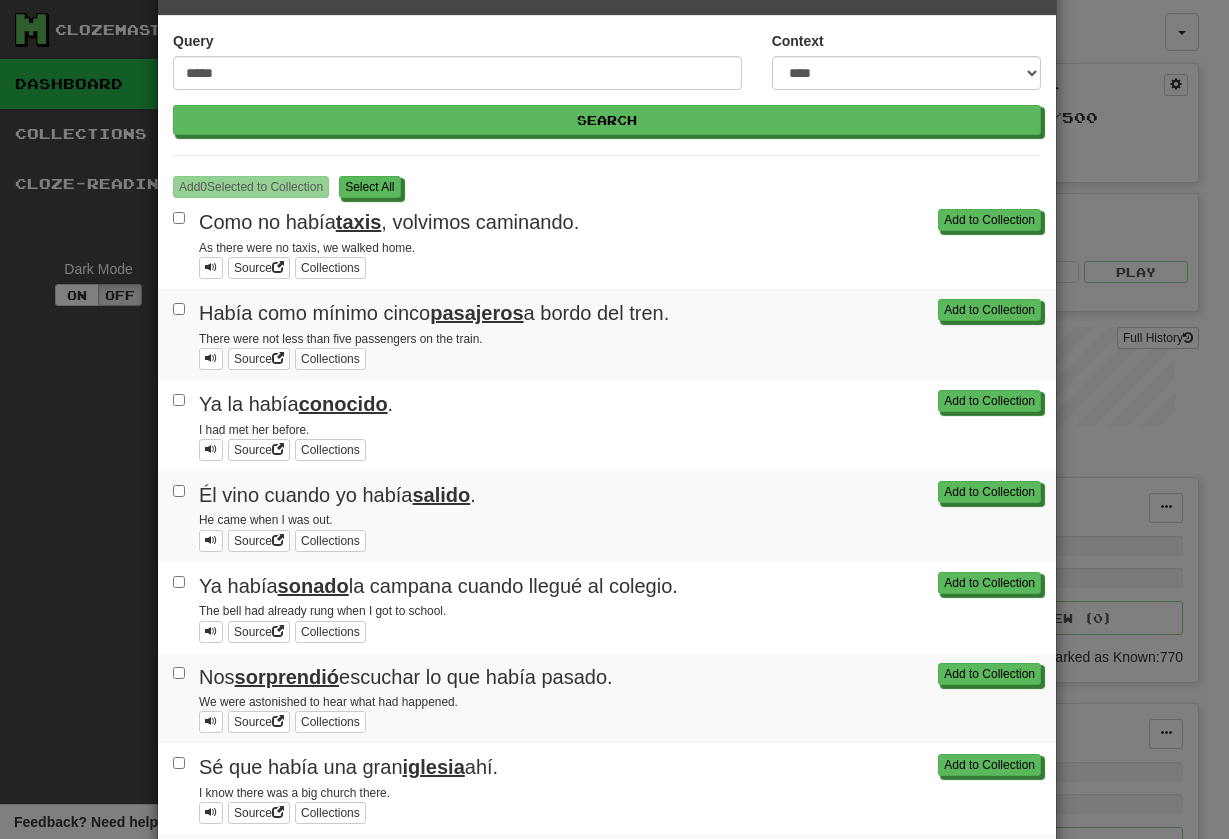 scroll, scrollTop: 123, scrollLeft: 0, axis: vertical 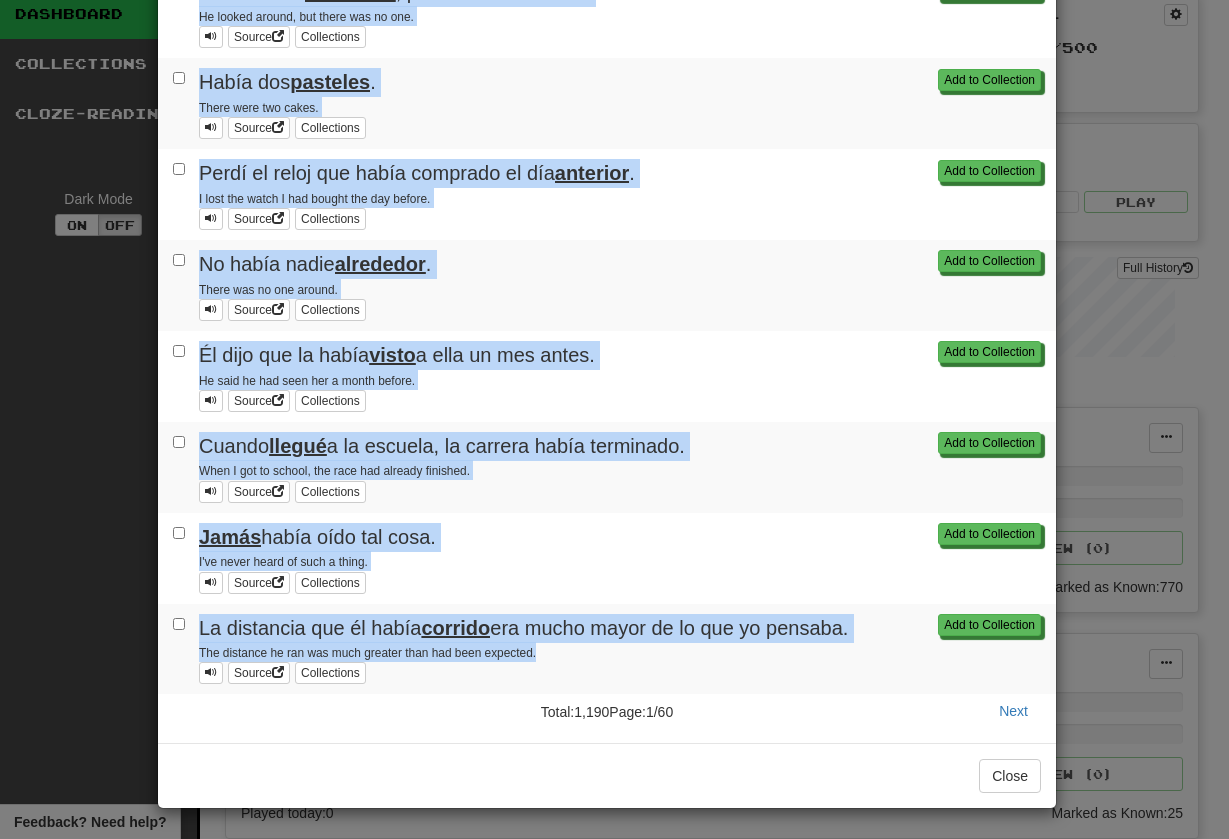 drag, startPoint x: 194, startPoint y: 165, endPoint x: 716, endPoint y: 655, distance: 715.9497 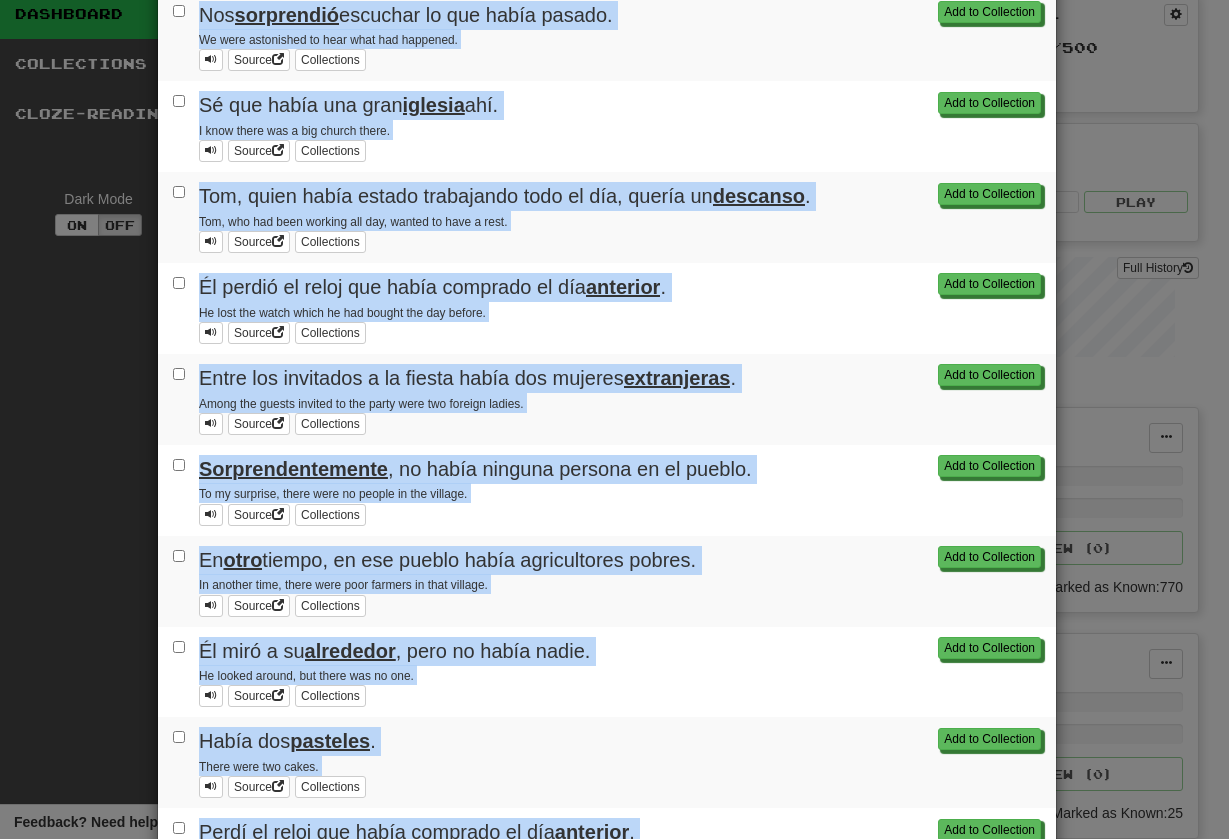 scroll, scrollTop: 0, scrollLeft: 0, axis: both 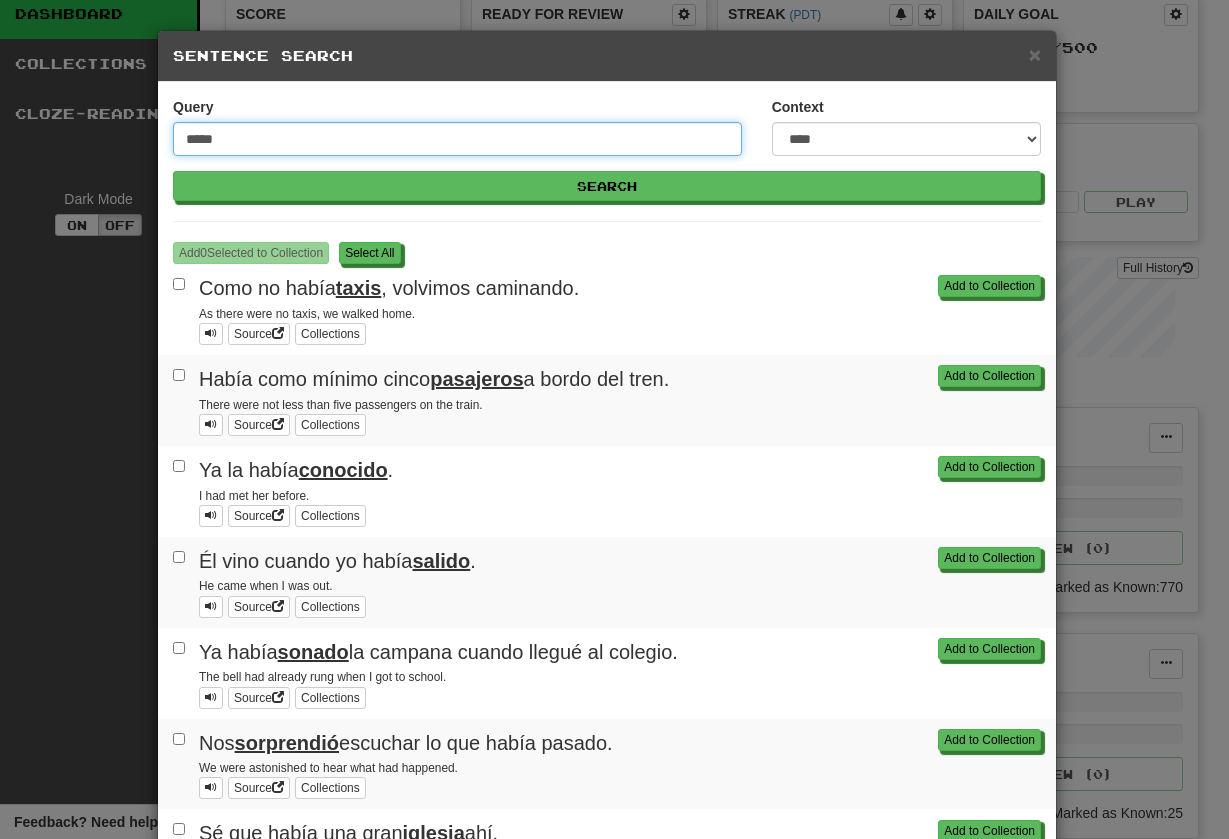 drag, startPoint x: 262, startPoint y: 136, endPoint x: 158, endPoint y: 140, distance: 104.0769 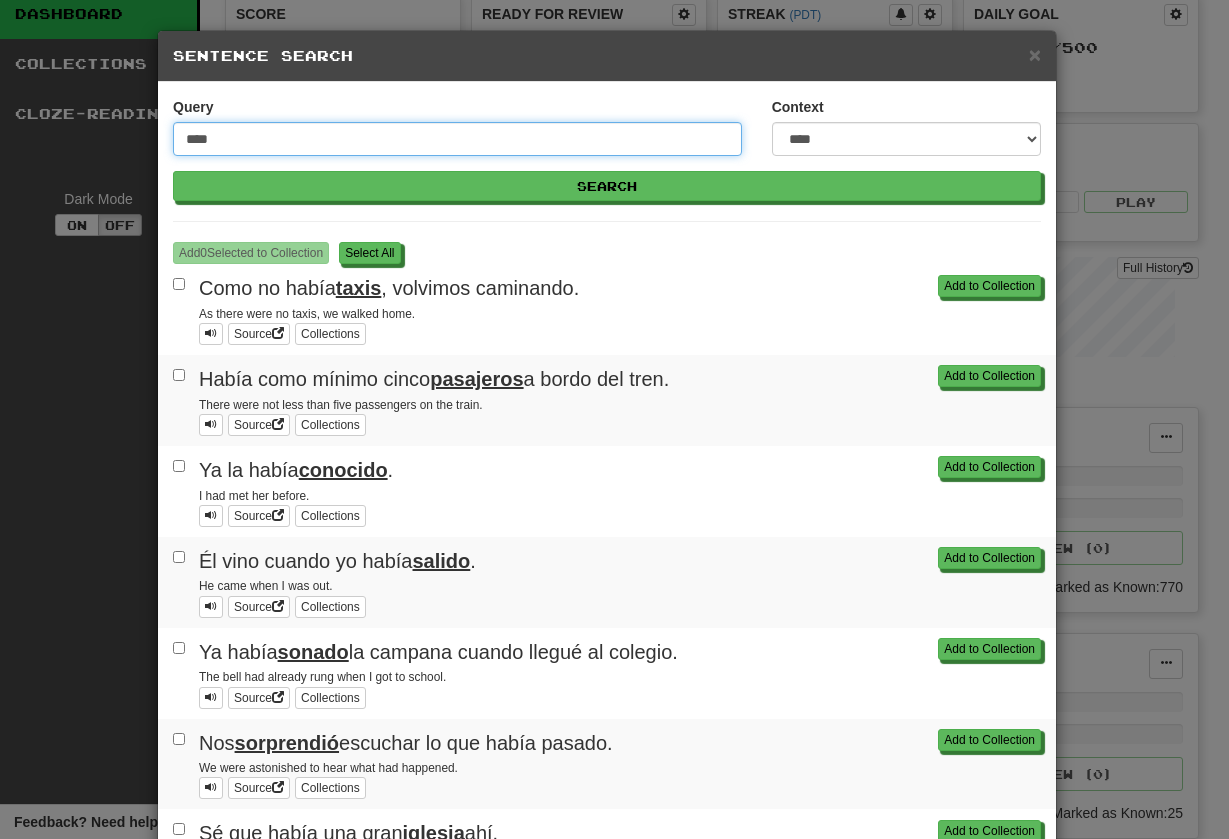 click on "Search" at bounding box center [607, 186] 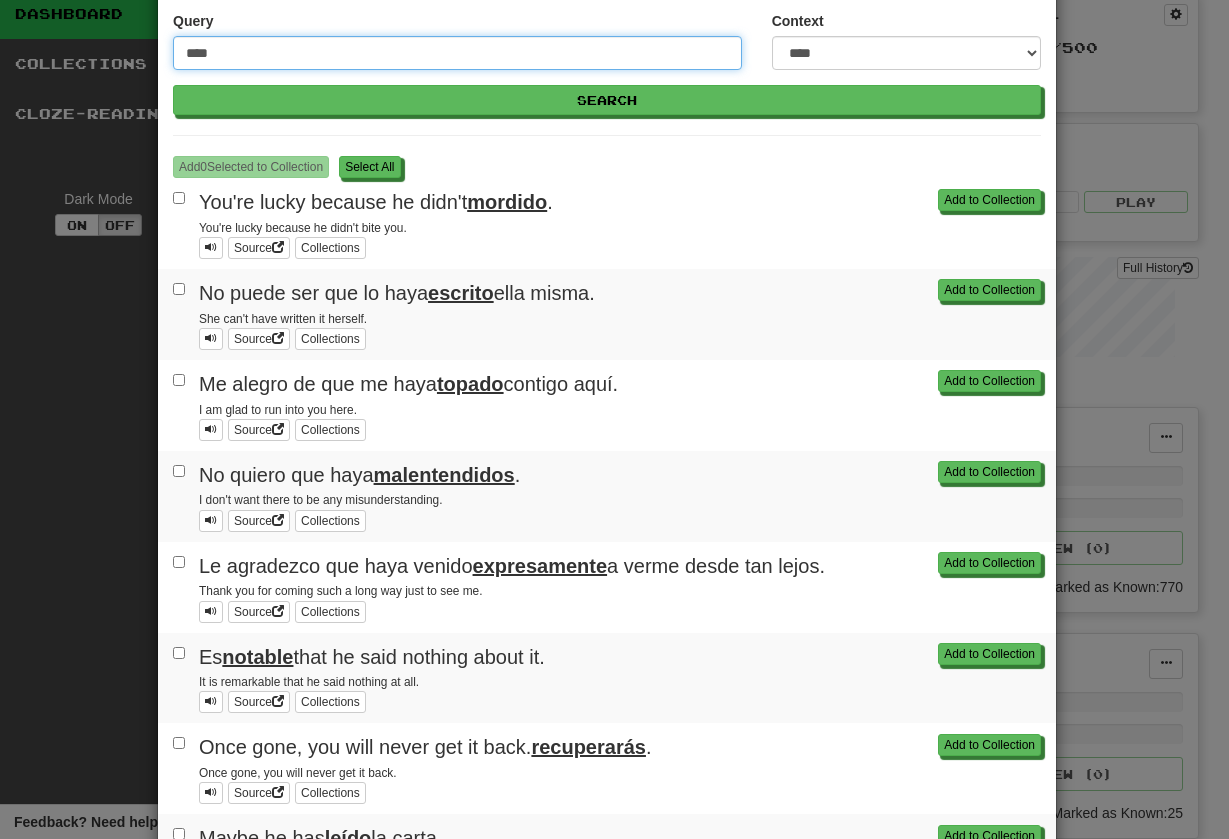 scroll, scrollTop: 82, scrollLeft: 0, axis: vertical 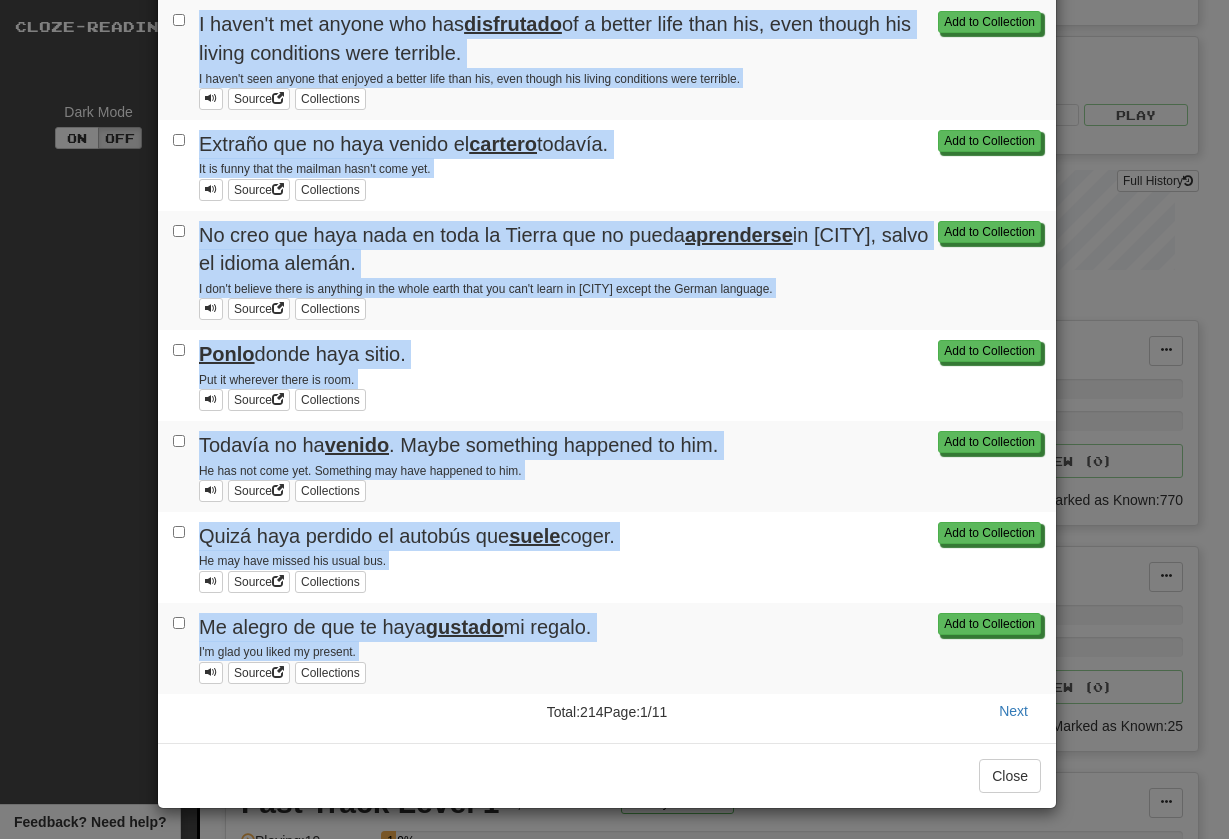 drag, startPoint x: 200, startPoint y: 210, endPoint x: 485, endPoint y: 679, distance: 548.80414 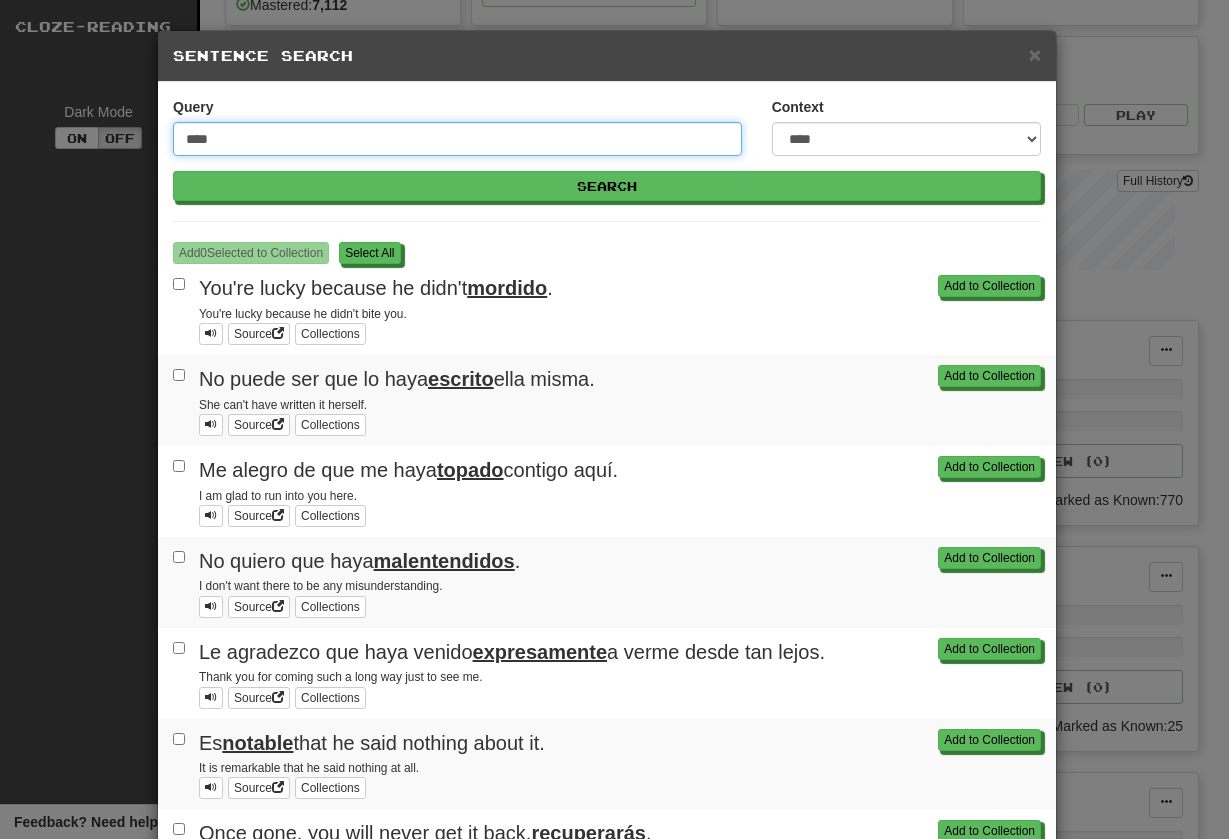 drag, startPoint x: 226, startPoint y: 136, endPoint x: 13, endPoint y: 140, distance: 213.03755 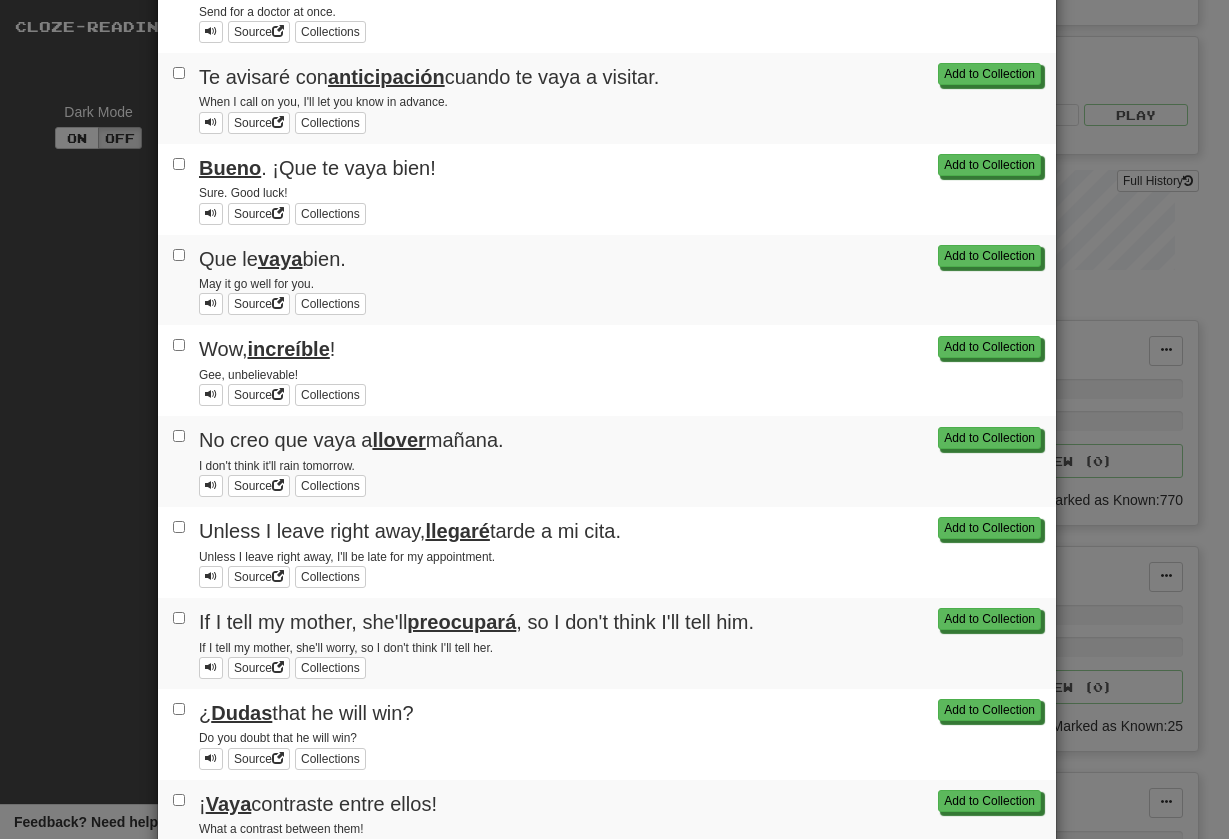 scroll, scrollTop: 264, scrollLeft: 0, axis: vertical 